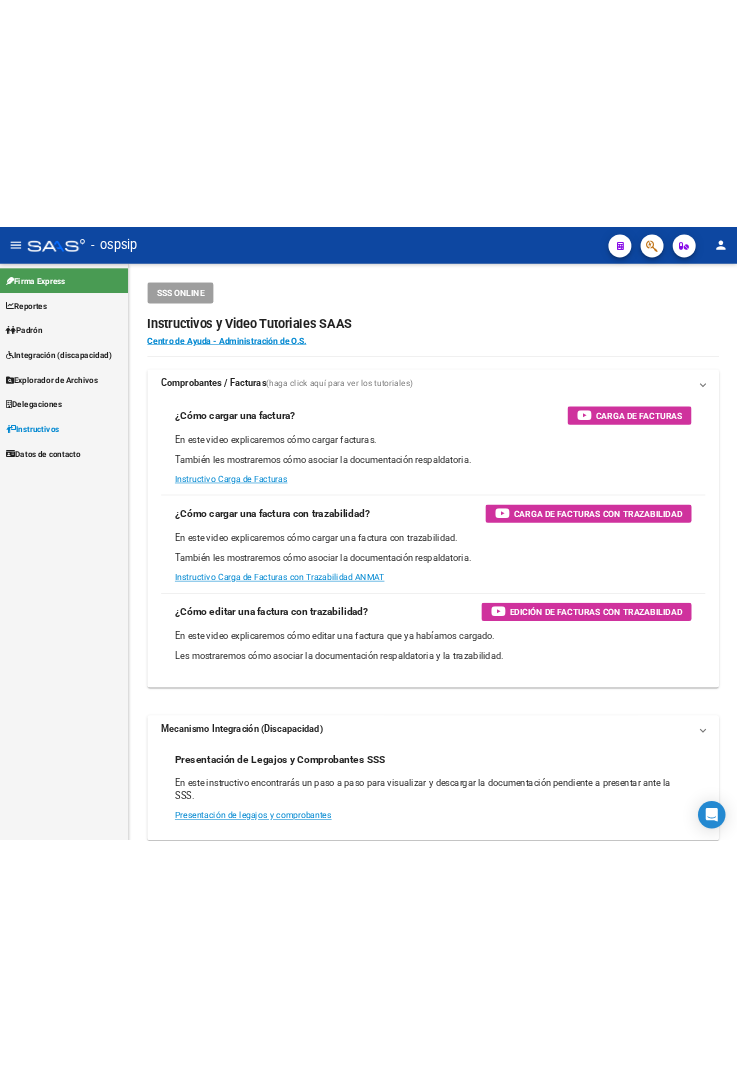 scroll, scrollTop: 0, scrollLeft: 0, axis: both 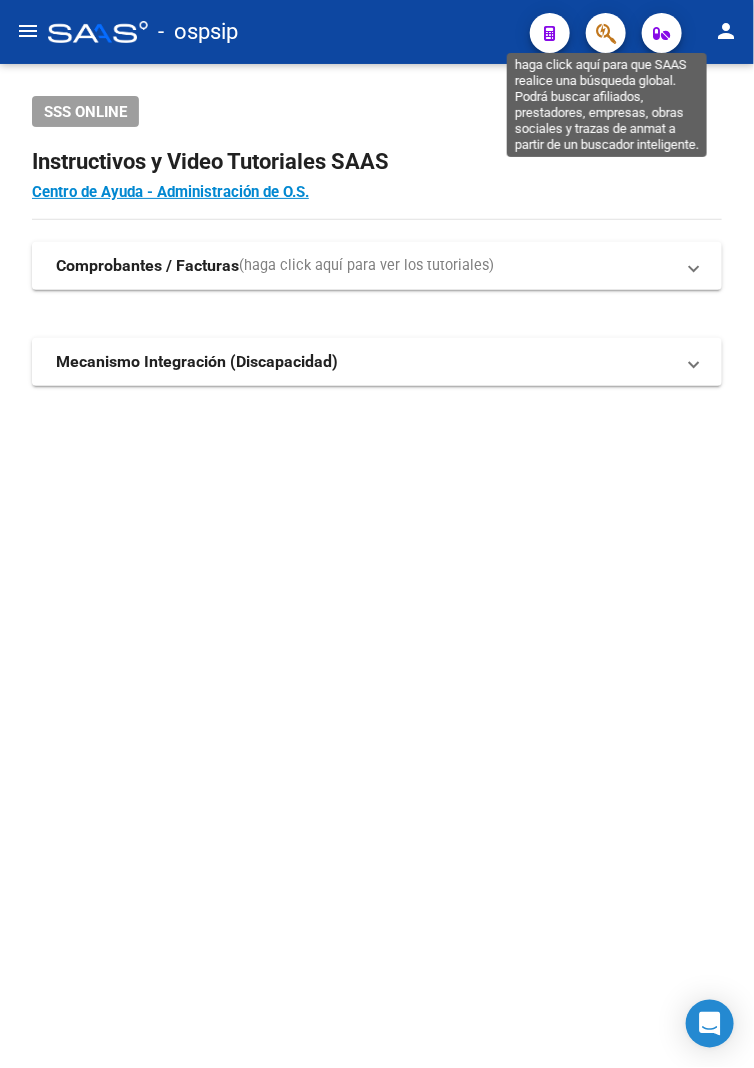 click 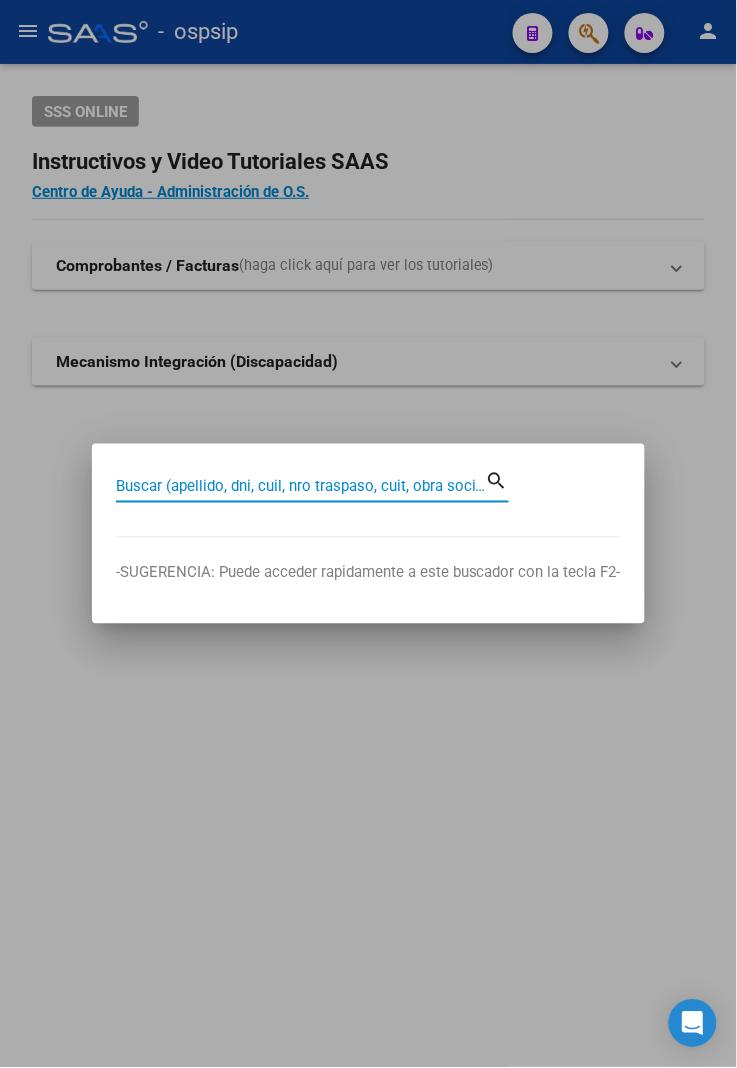 click on "Buscar (apellido, dni, cuil, nro traspaso, cuit, obra social)" at bounding box center [301, 487] 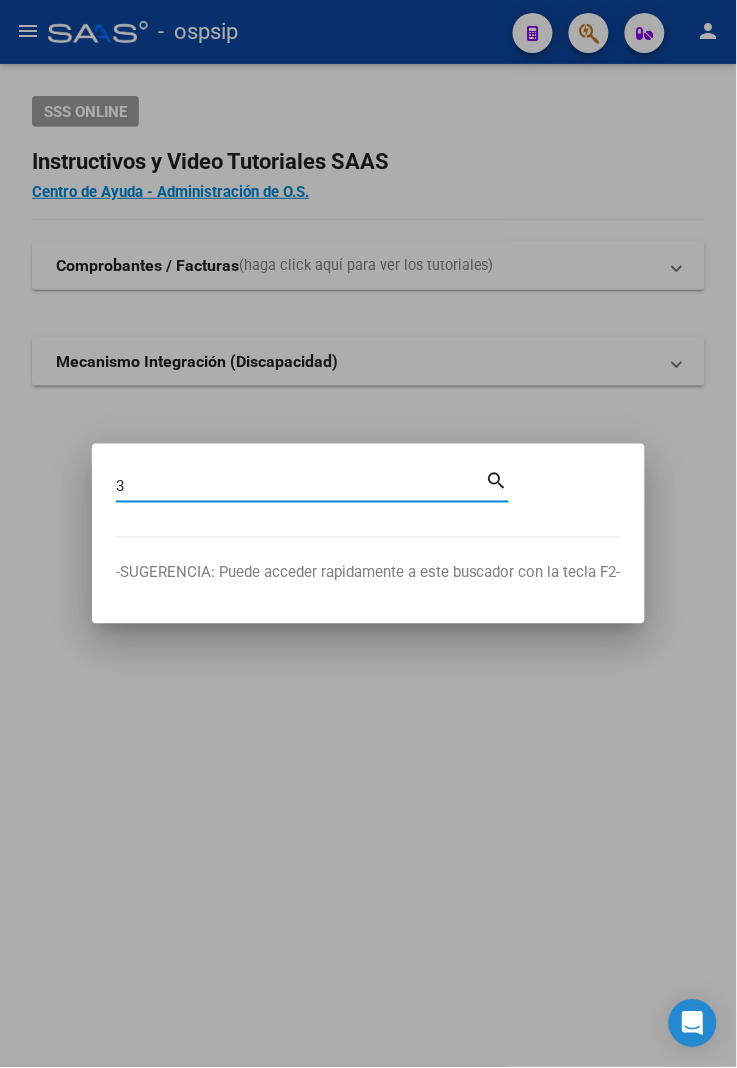 type on "3" 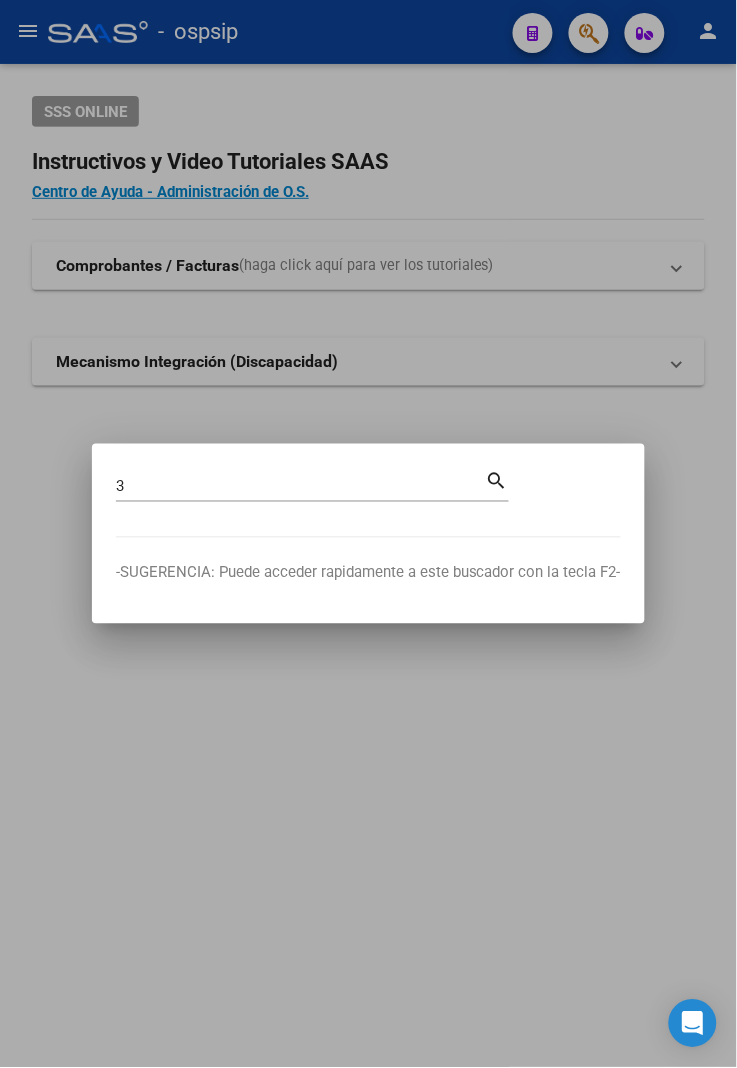 click on "3" at bounding box center [301, 487] 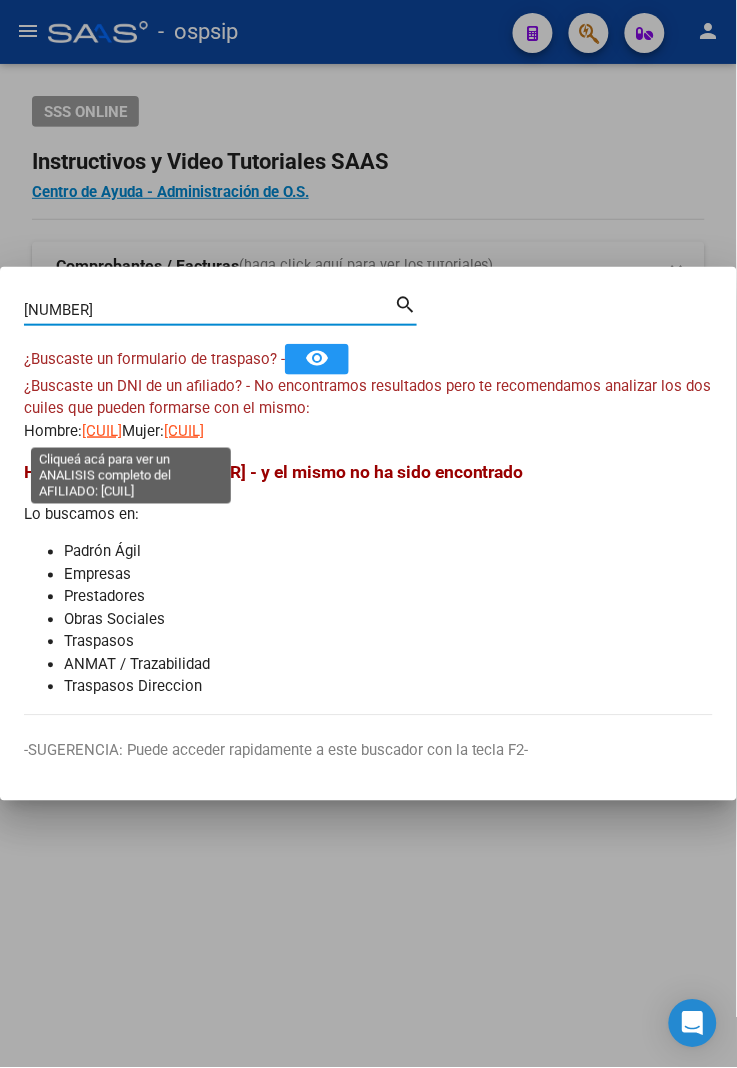 click on "[CUIL]" at bounding box center (102, 431) 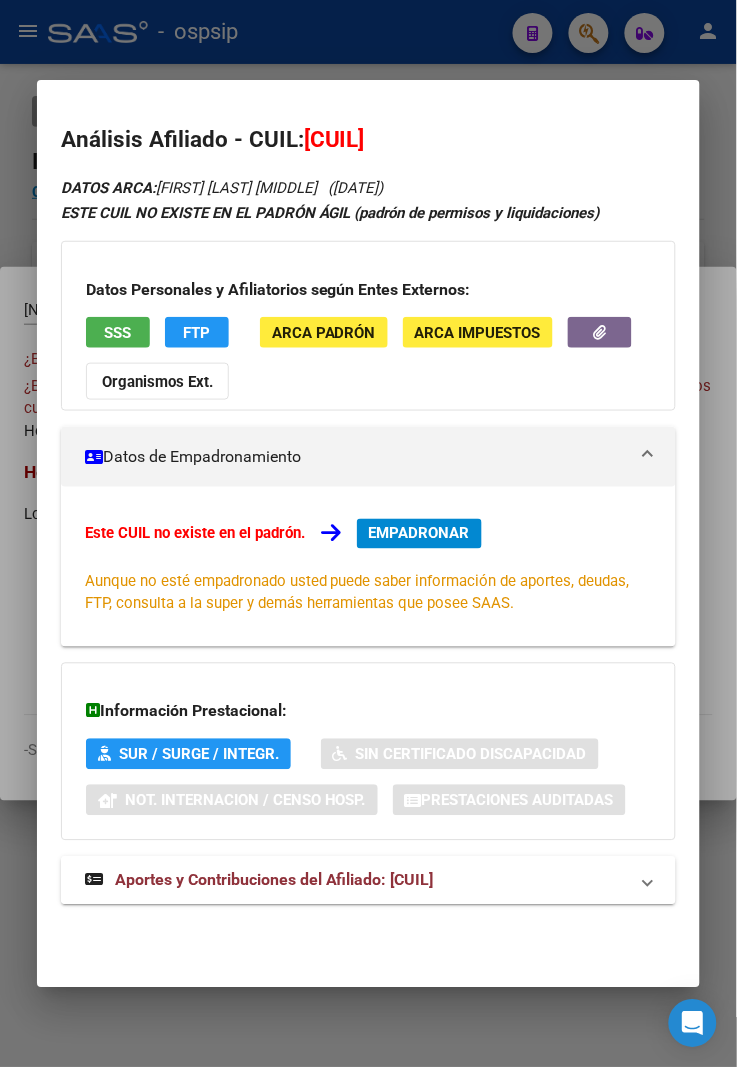 click on "Aportes y Contribuciones del Afiliado: [CUIL]" at bounding box center (274, 880) 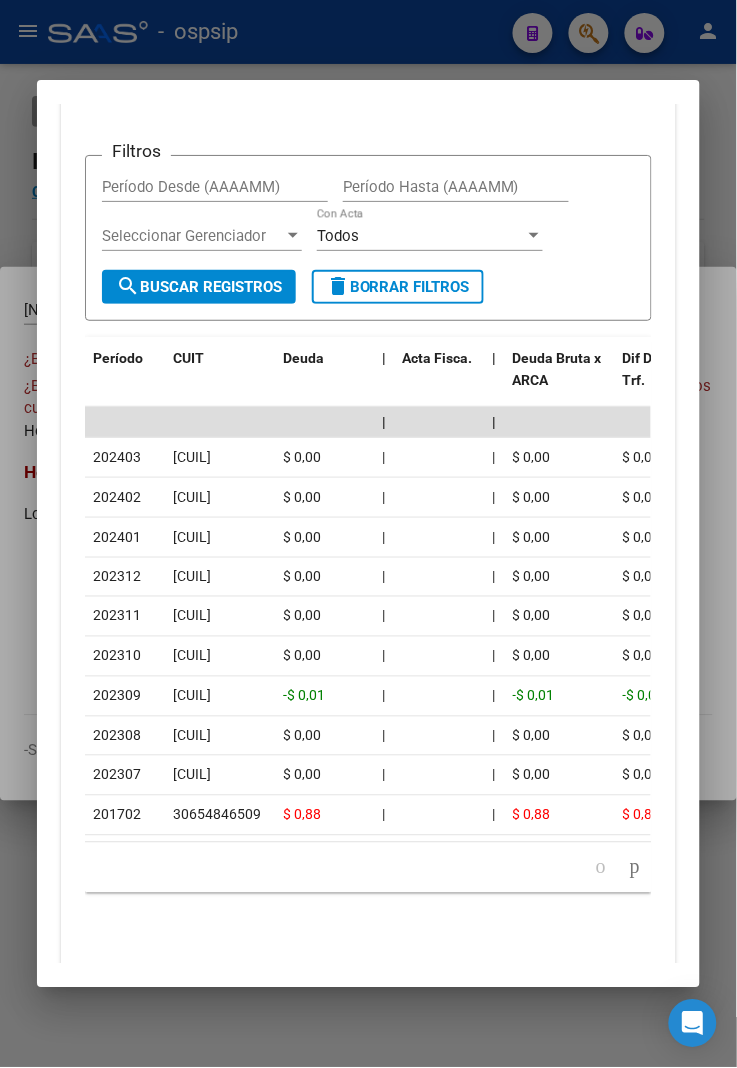 scroll, scrollTop: 932, scrollLeft: 0, axis: vertical 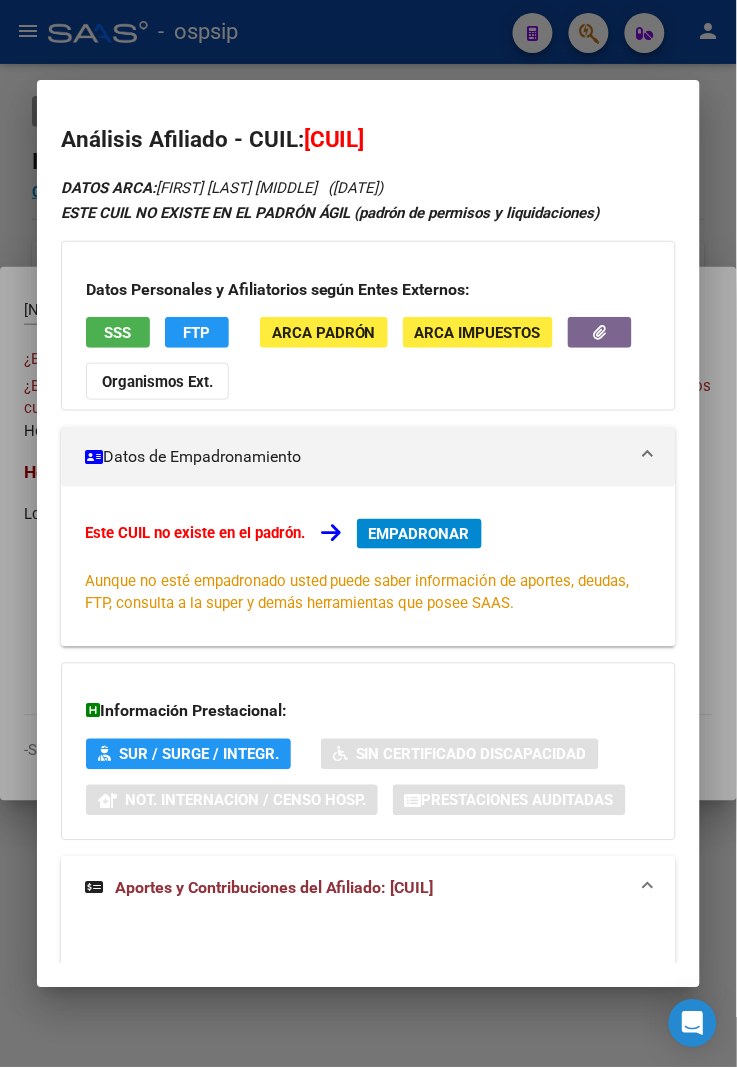 click at bounding box center [368, 534] 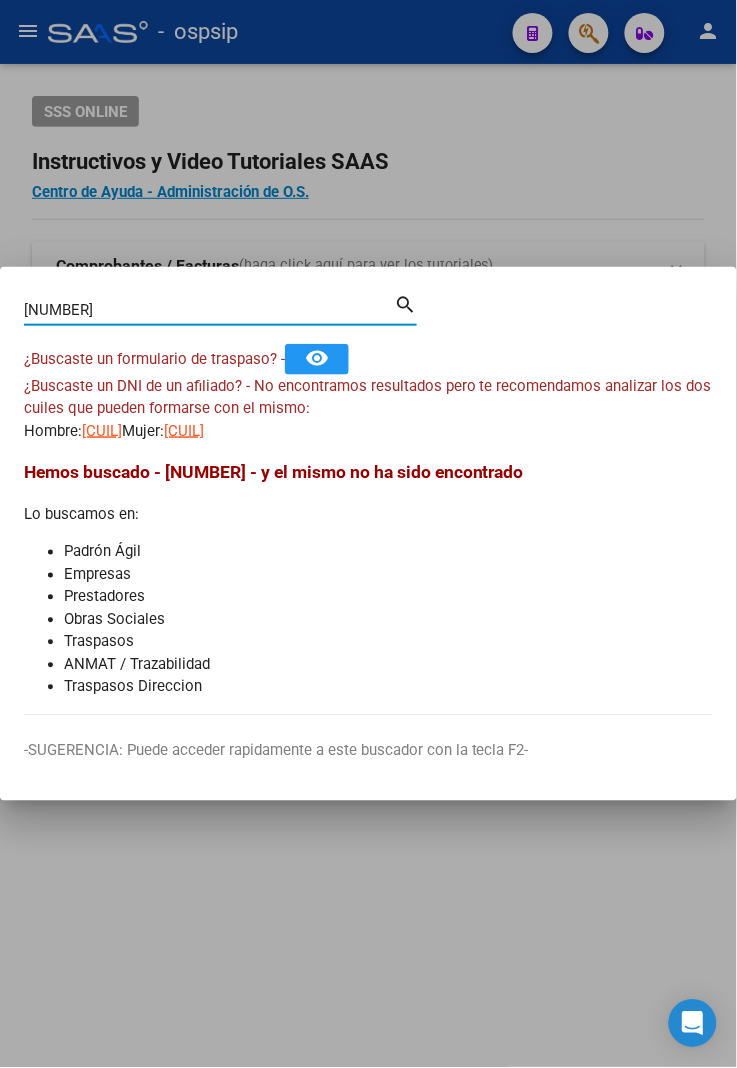 click on "34907642" at bounding box center (209, 310) 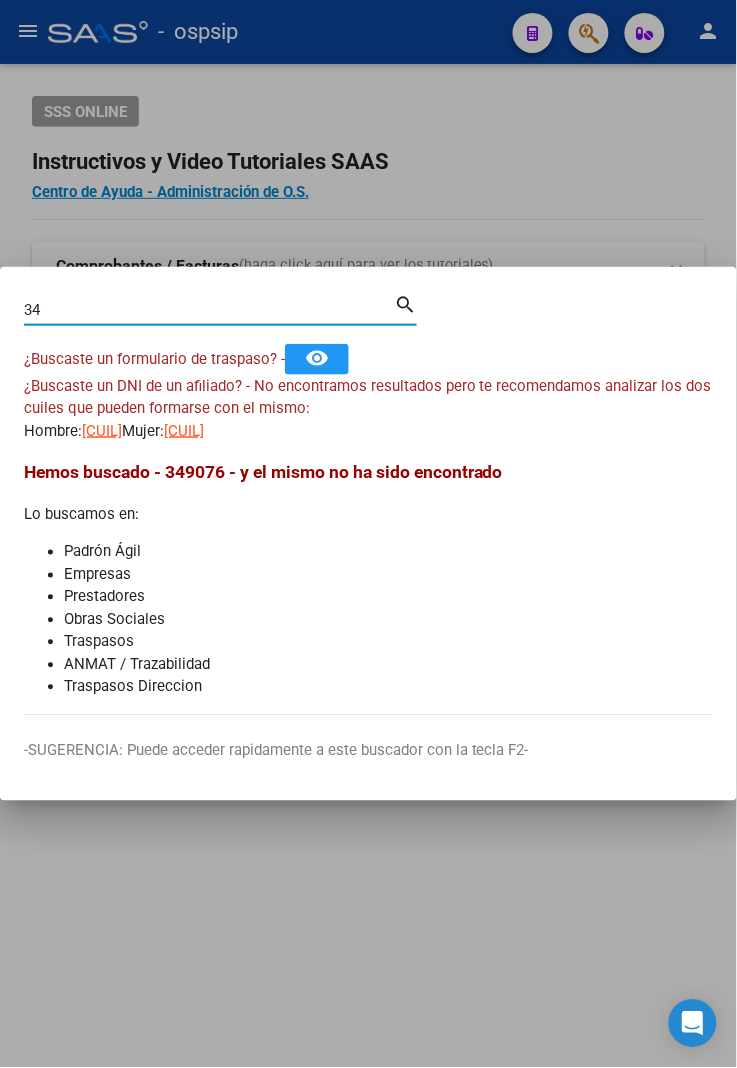 type on "3" 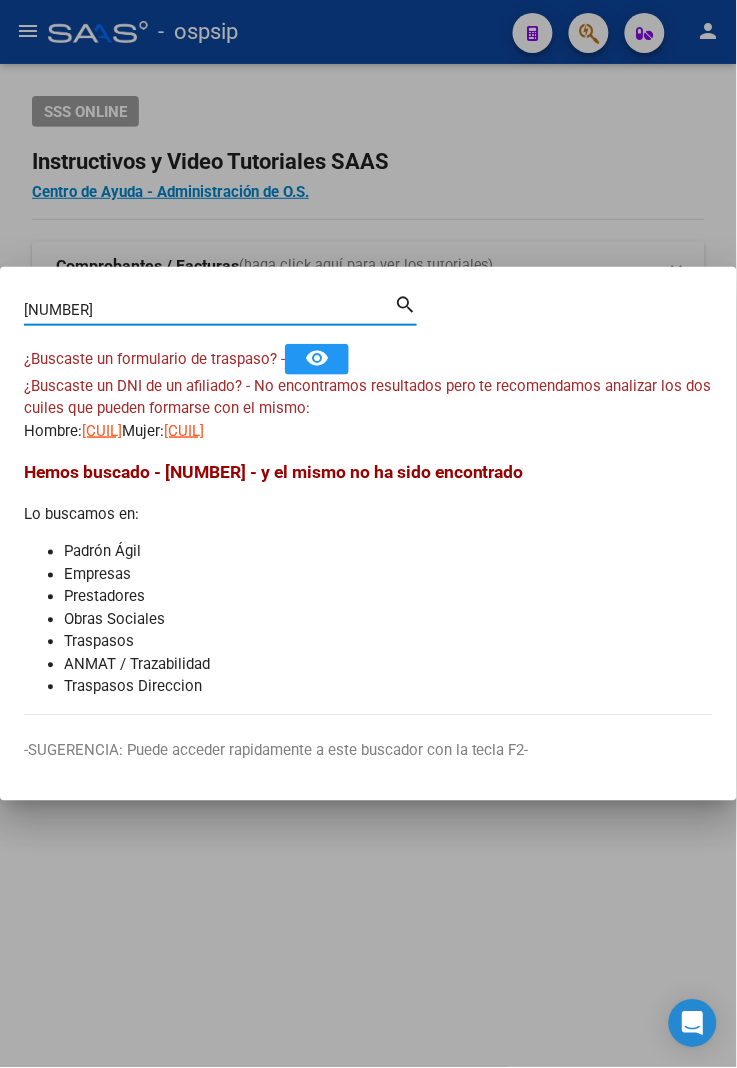 type on "32649411" 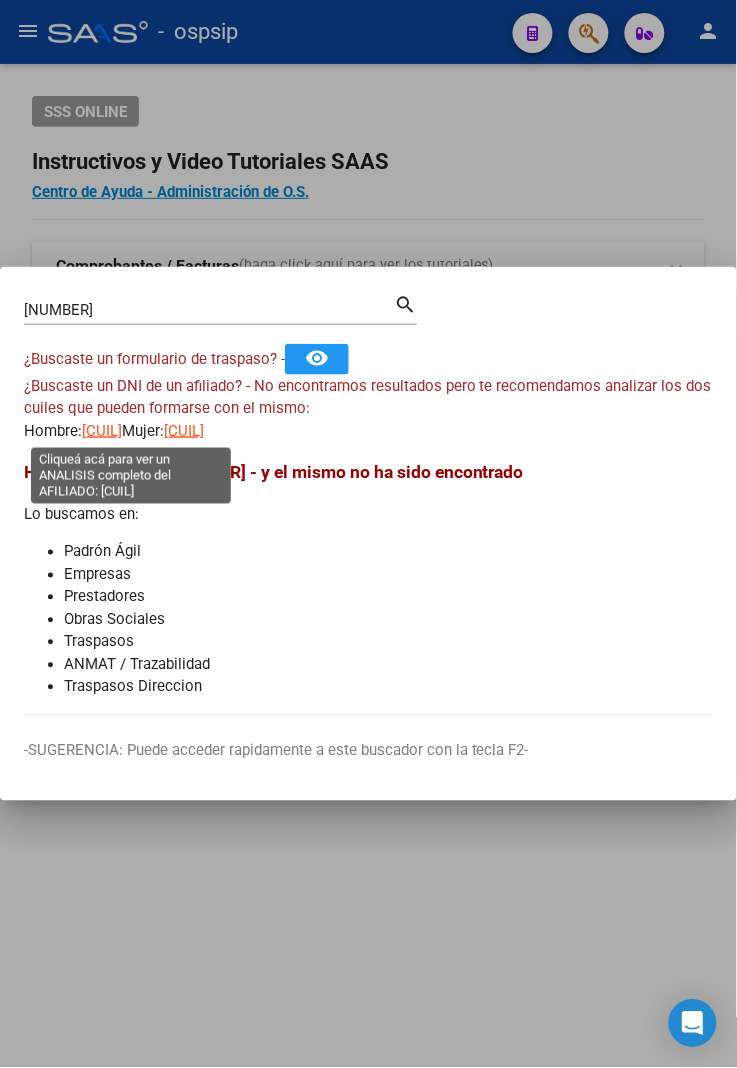 click on "23326494119" at bounding box center [102, 431] 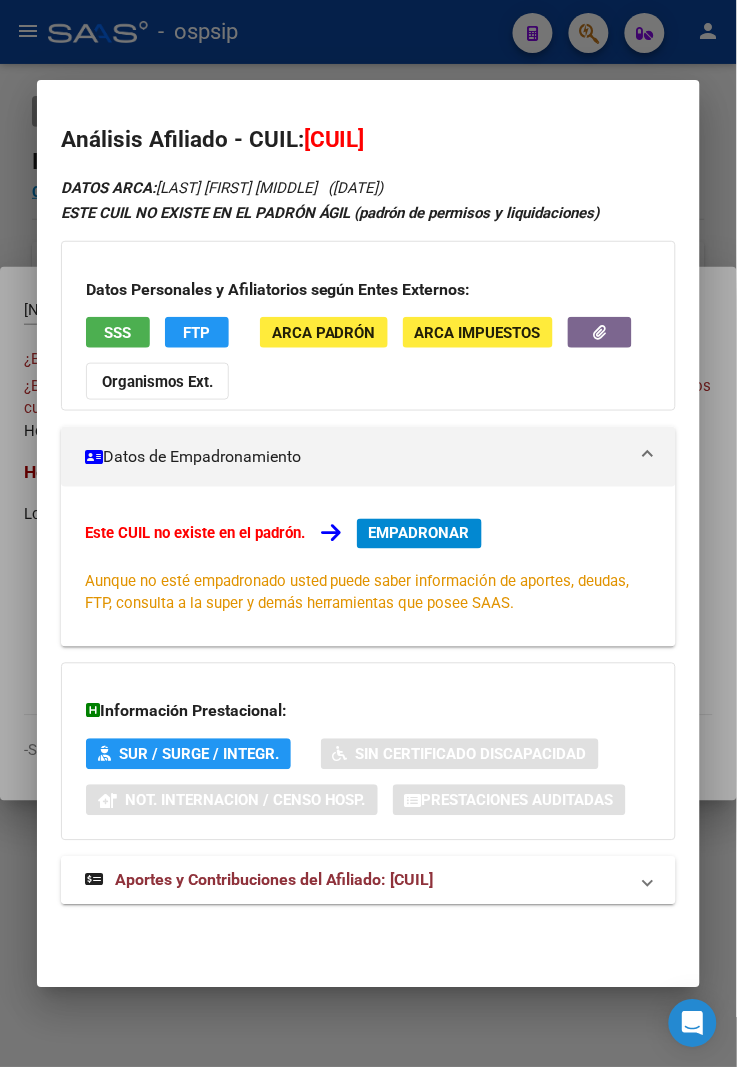 click on "Aportes y Contribuciones del Afiliado: 23326494119" at bounding box center [274, 880] 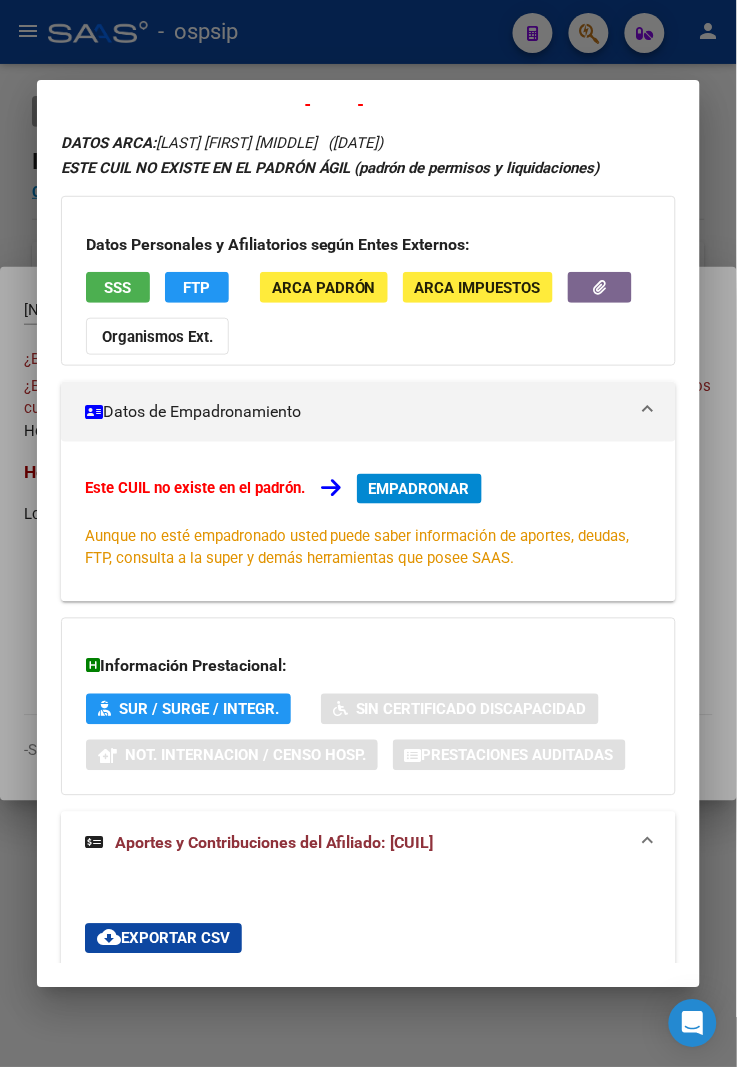 scroll, scrollTop: 111, scrollLeft: 0, axis: vertical 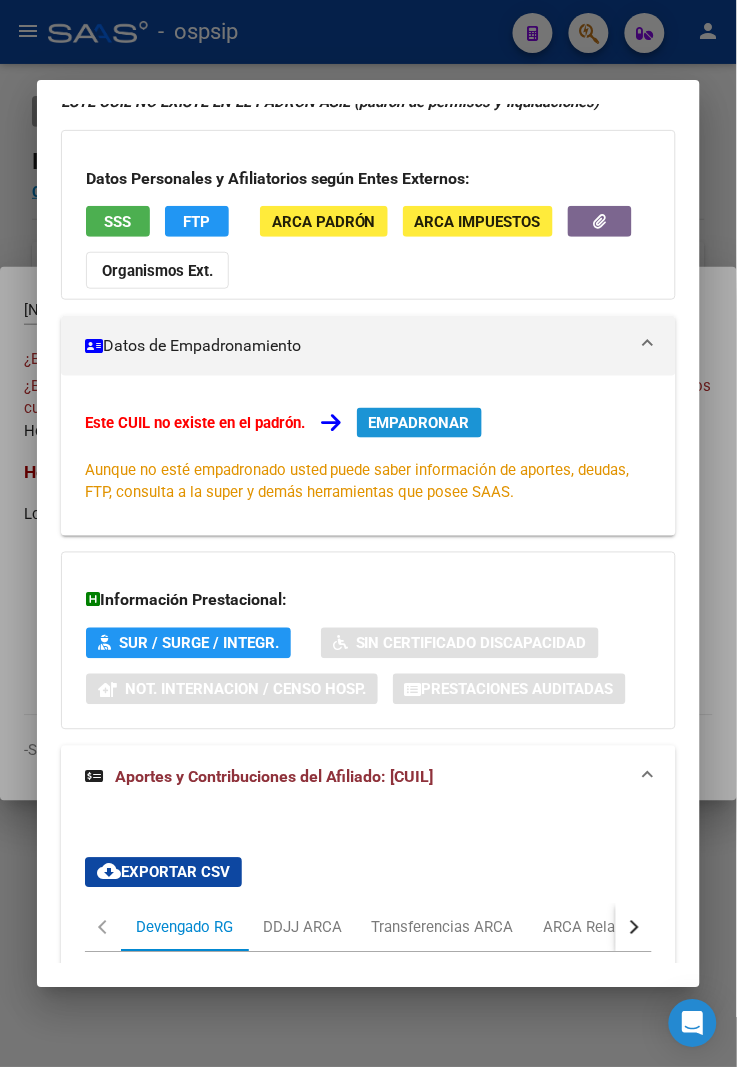 click on "EMPADRONAR" at bounding box center (419, 423) 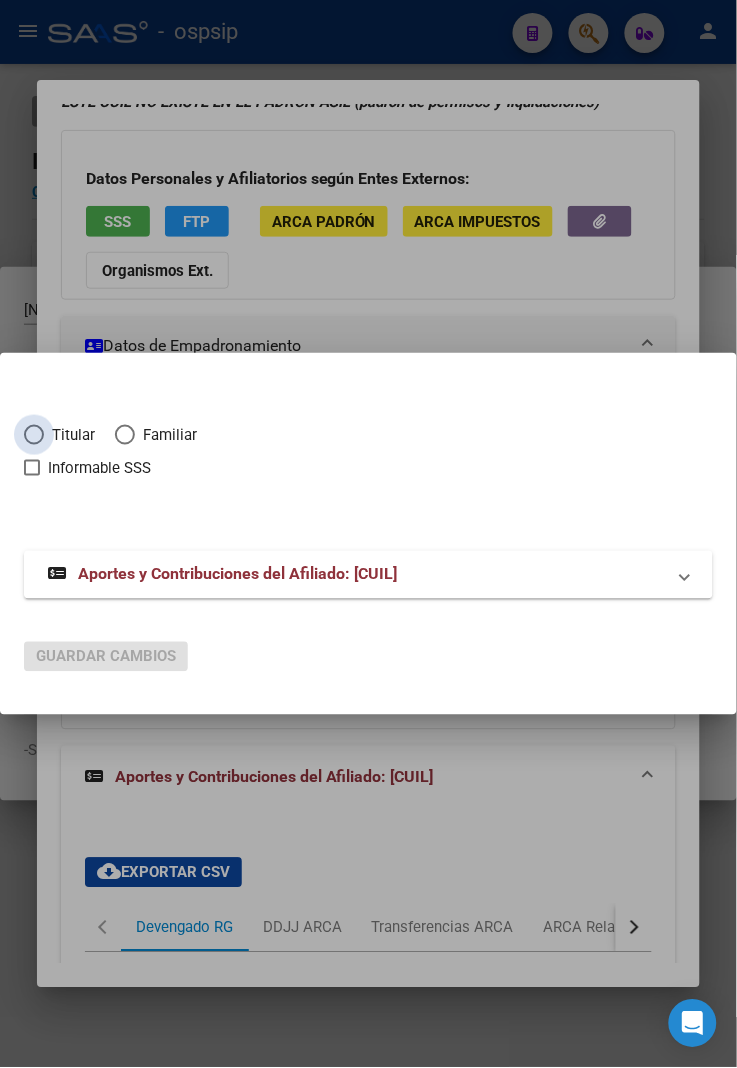 click at bounding box center (34, 435) 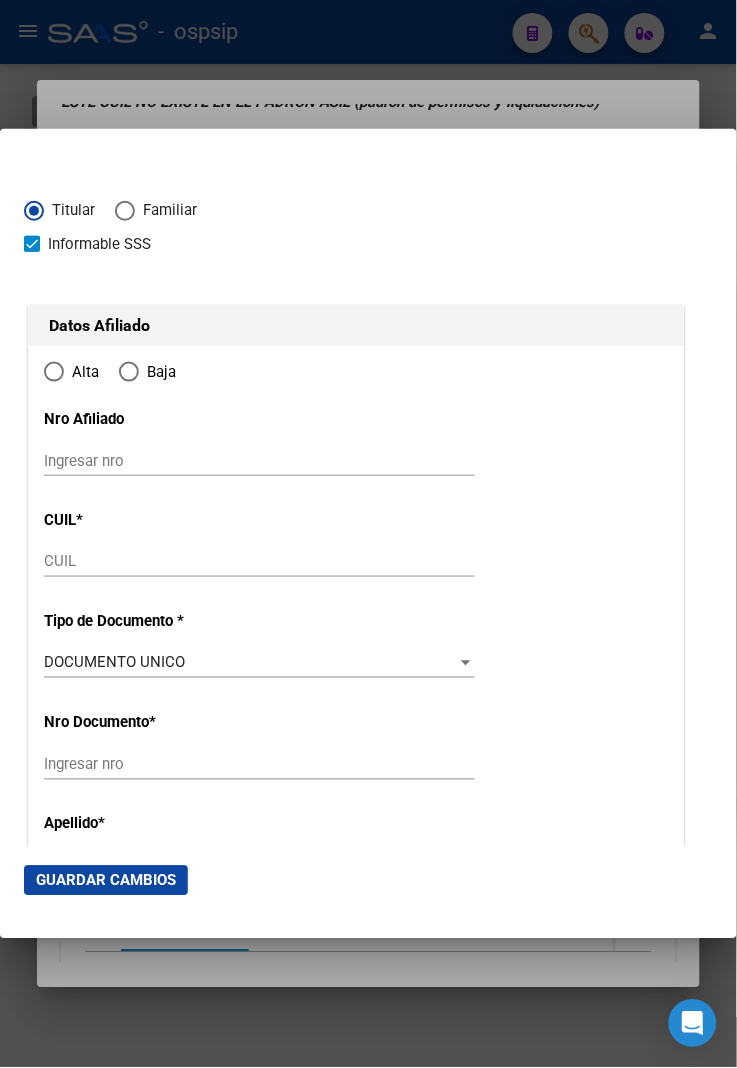 type on "23-32649411-9" 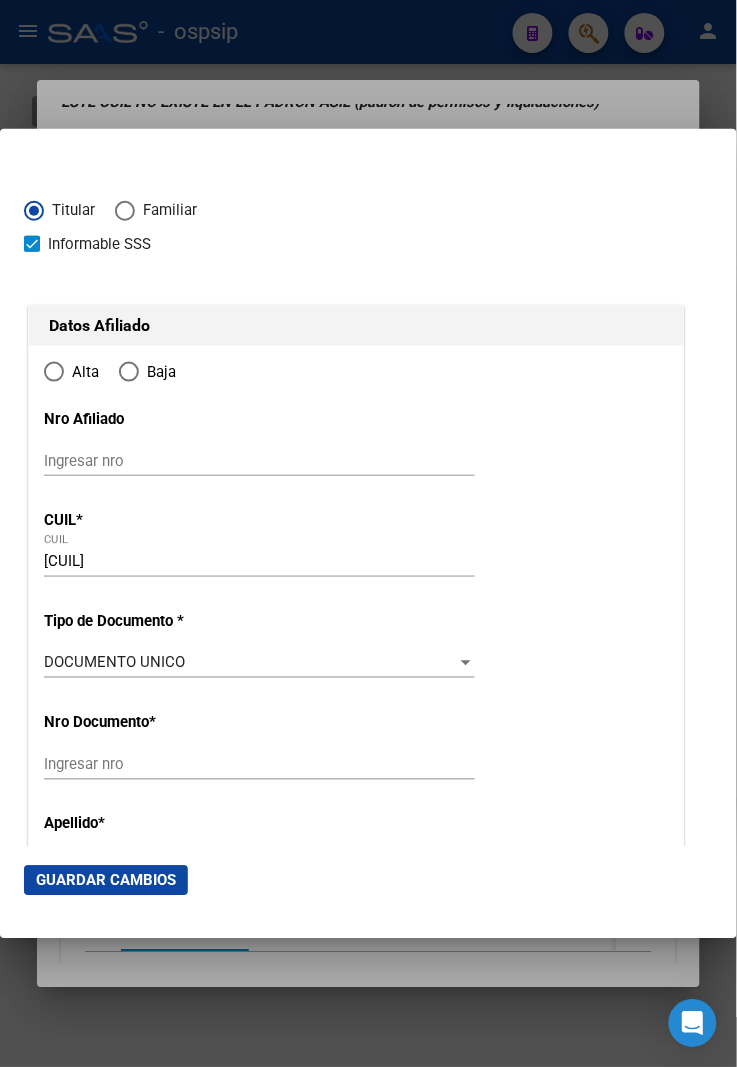 radio on "true" 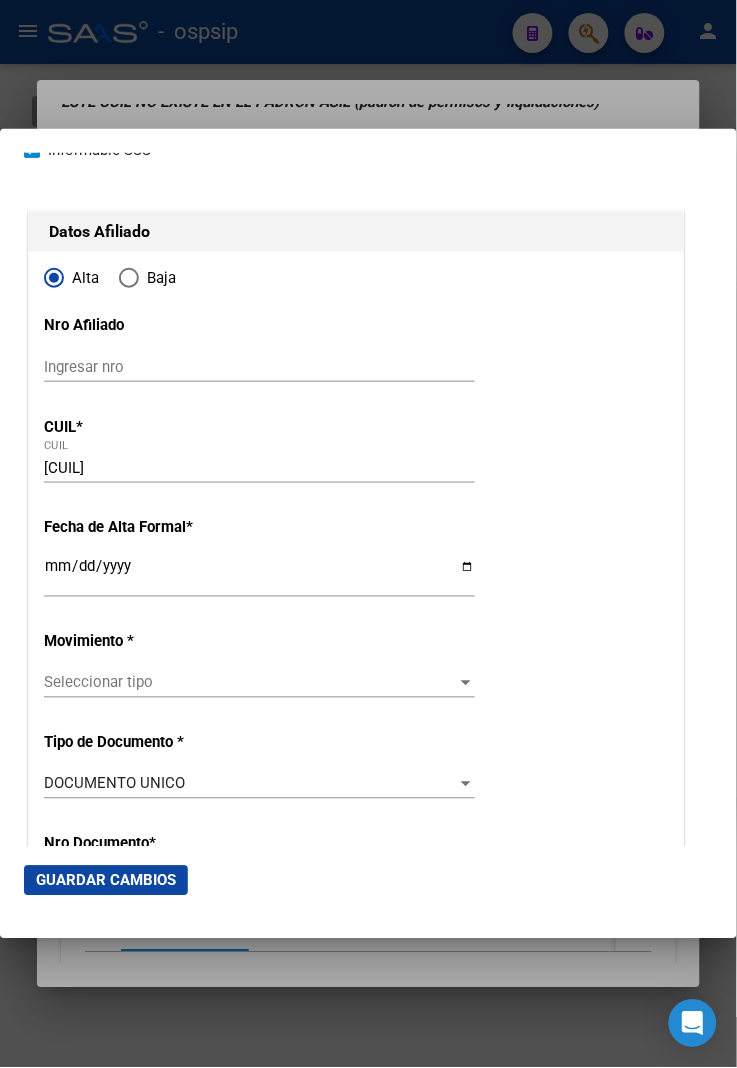 scroll, scrollTop: 222, scrollLeft: 0, axis: vertical 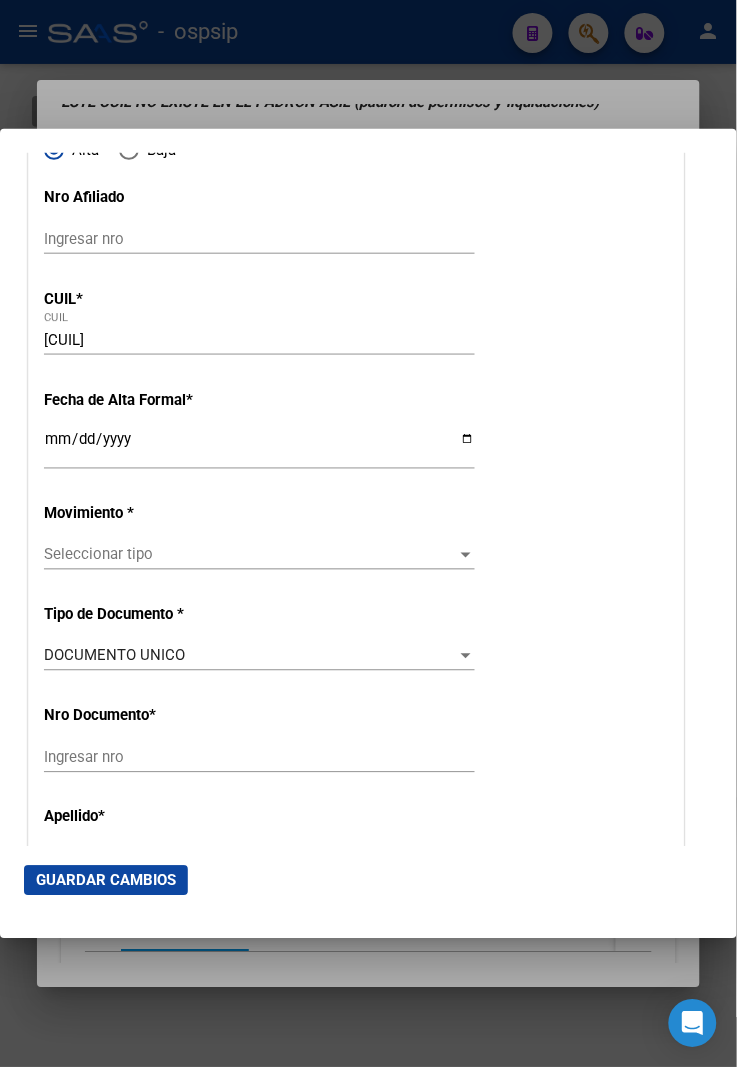 type on "32649411" 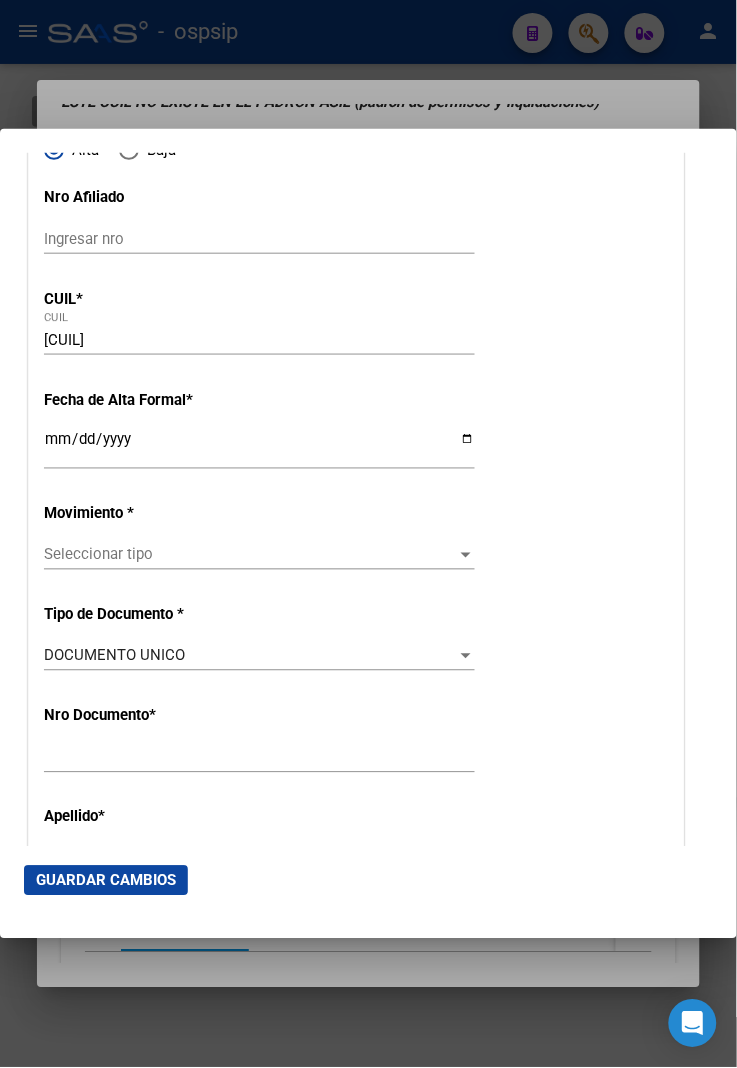 click on "Ingresar fecha" at bounding box center (259, 447) 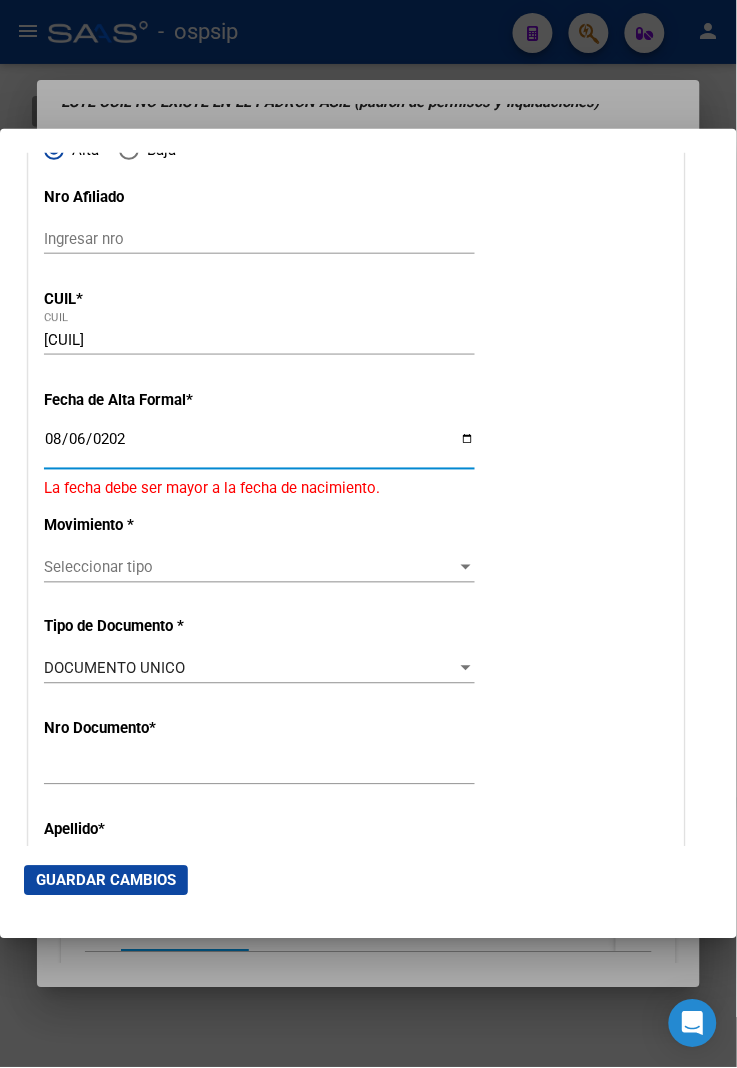 type on "2025-08-06" 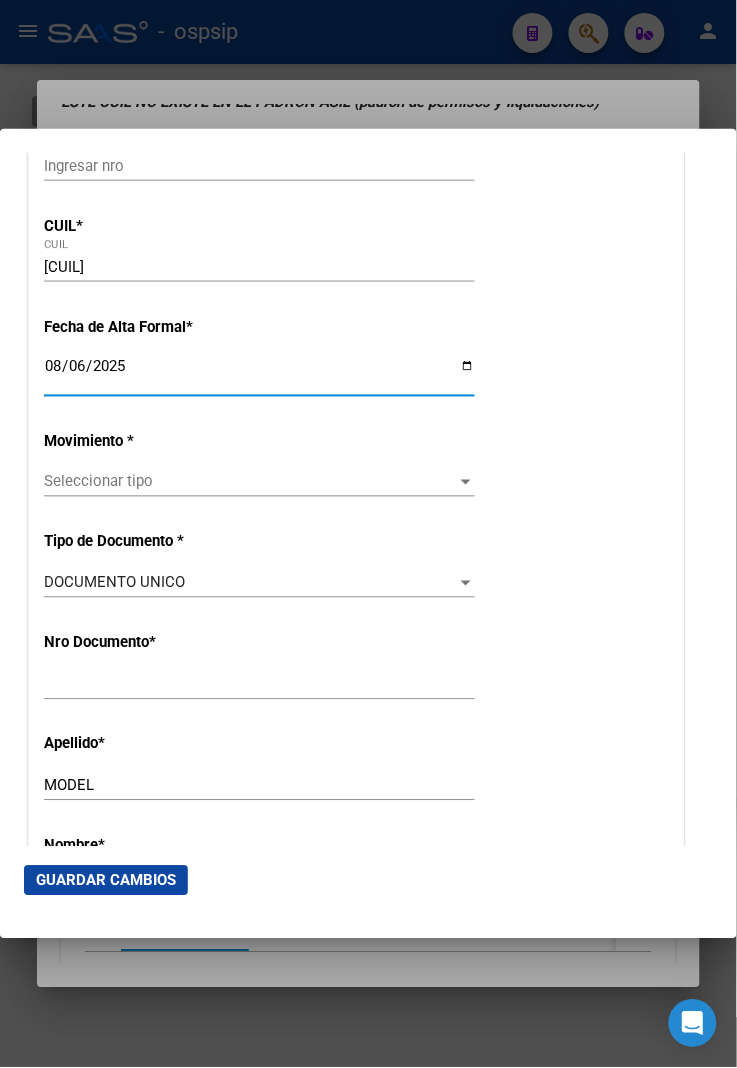 scroll, scrollTop: 333, scrollLeft: 0, axis: vertical 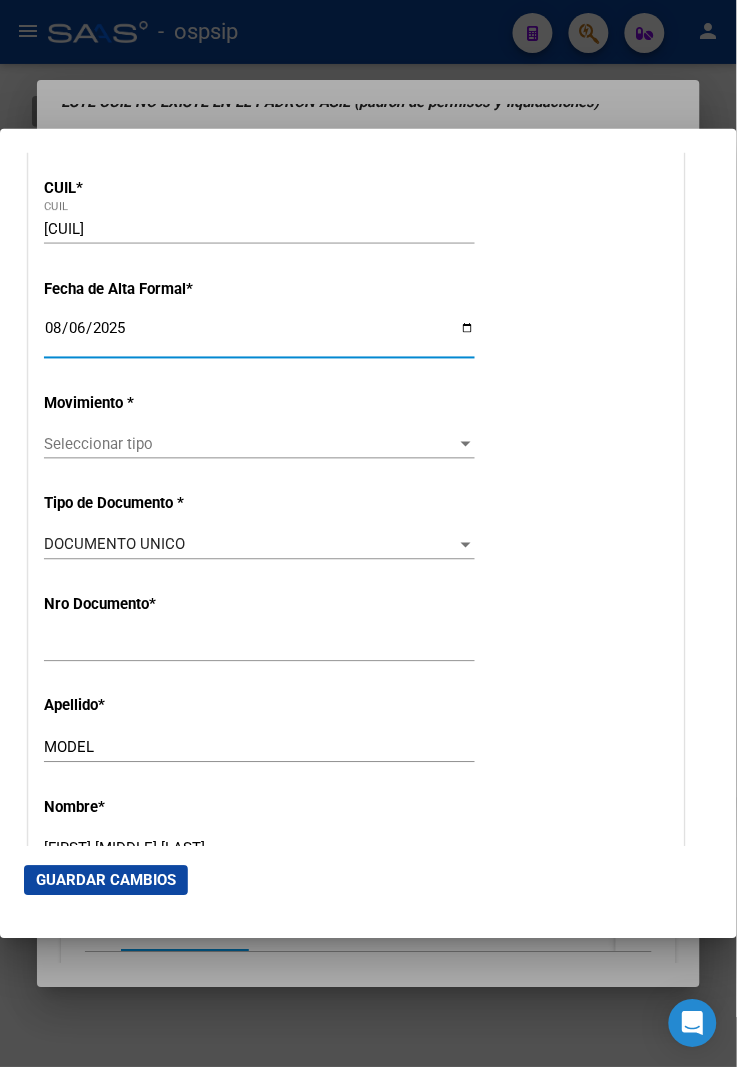 click on "Seleccionar tipo" at bounding box center (250, 444) 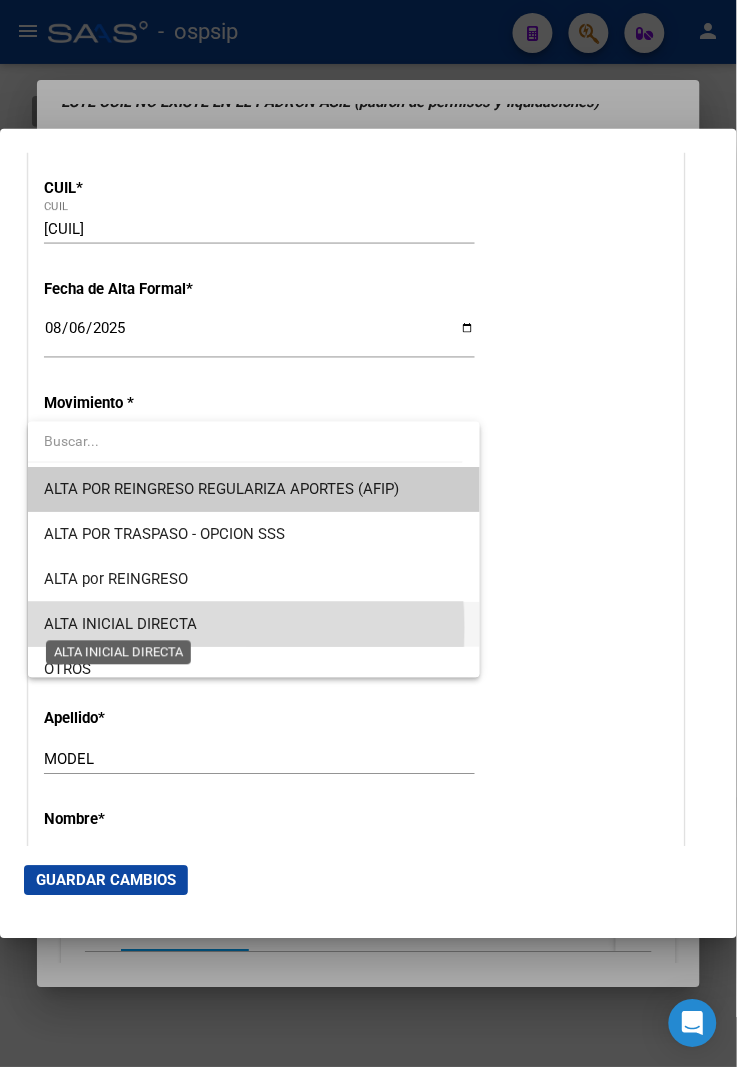 click on "ALTA INICIAL DIRECTA" at bounding box center (120, 624) 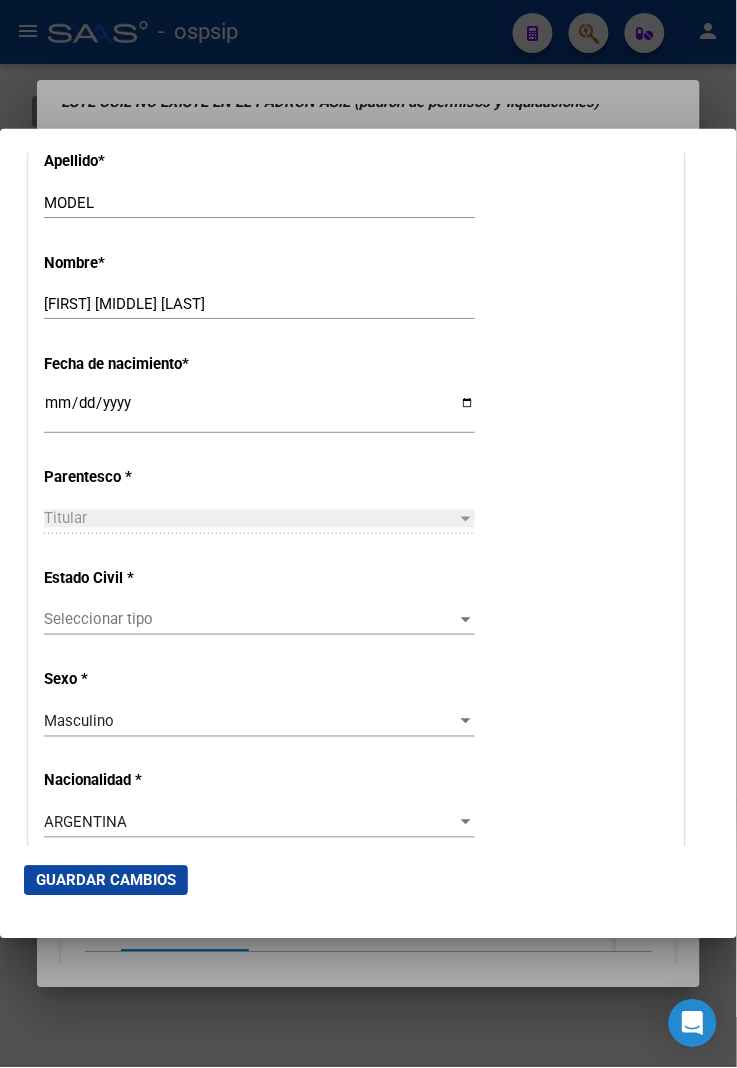 scroll, scrollTop: 1000, scrollLeft: 0, axis: vertical 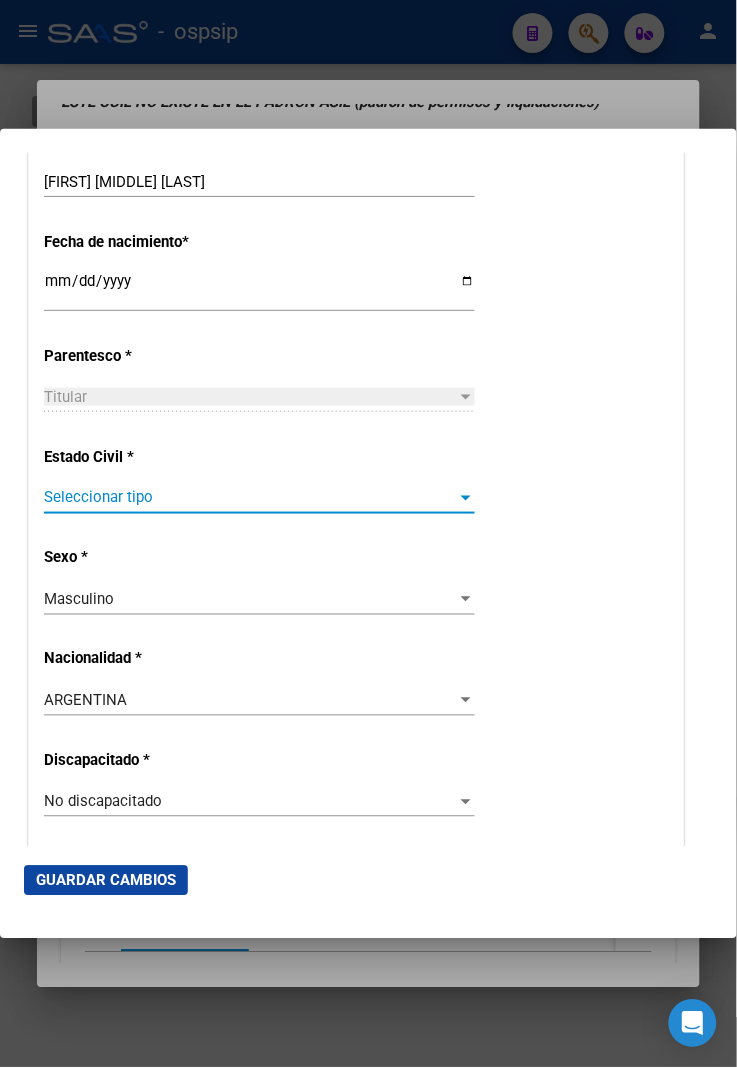 click on "Seleccionar tipo" at bounding box center (250, 498) 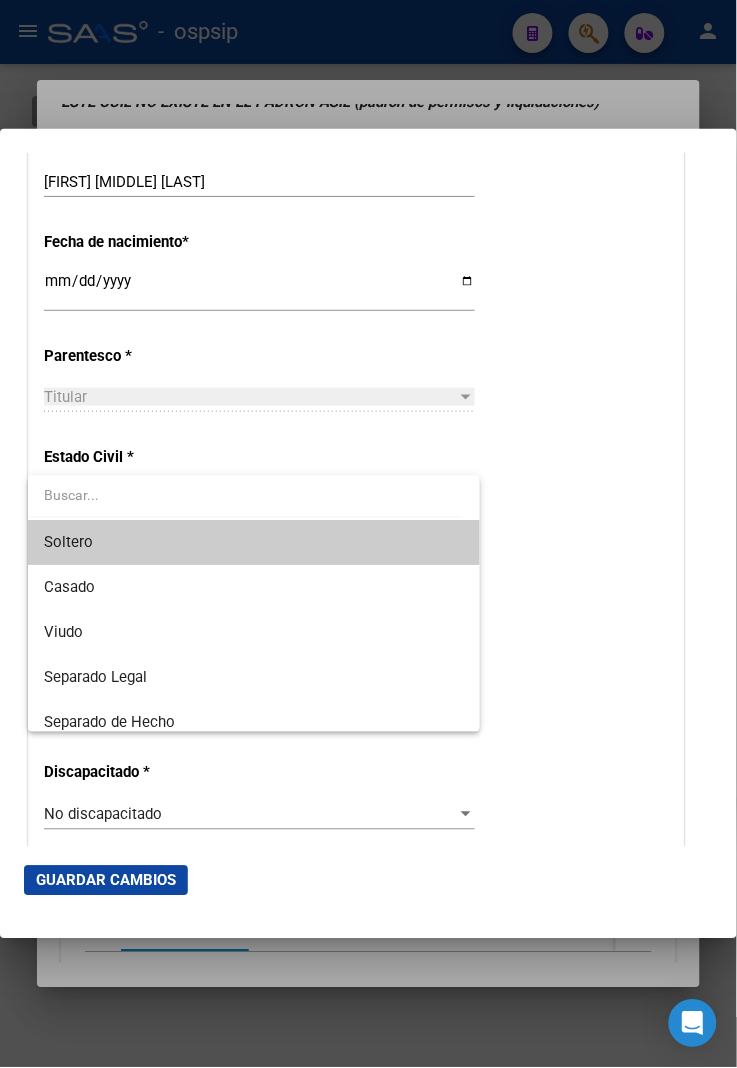 click on "Soltero" at bounding box center (254, 543) 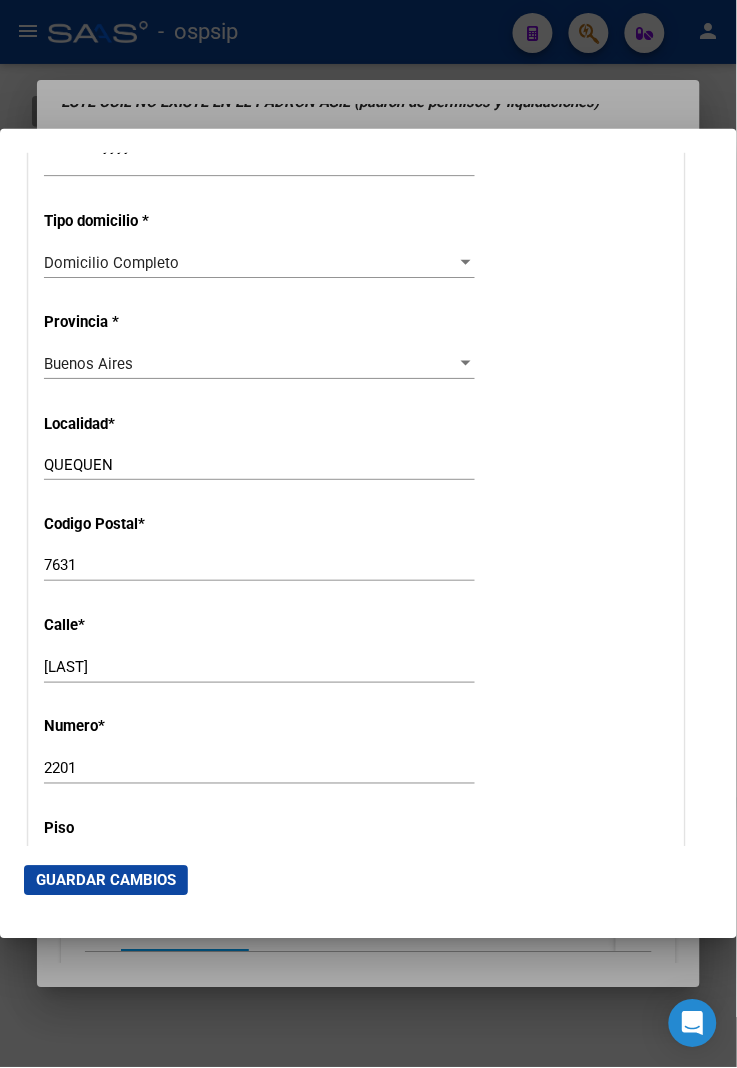 scroll, scrollTop: 1888, scrollLeft: 0, axis: vertical 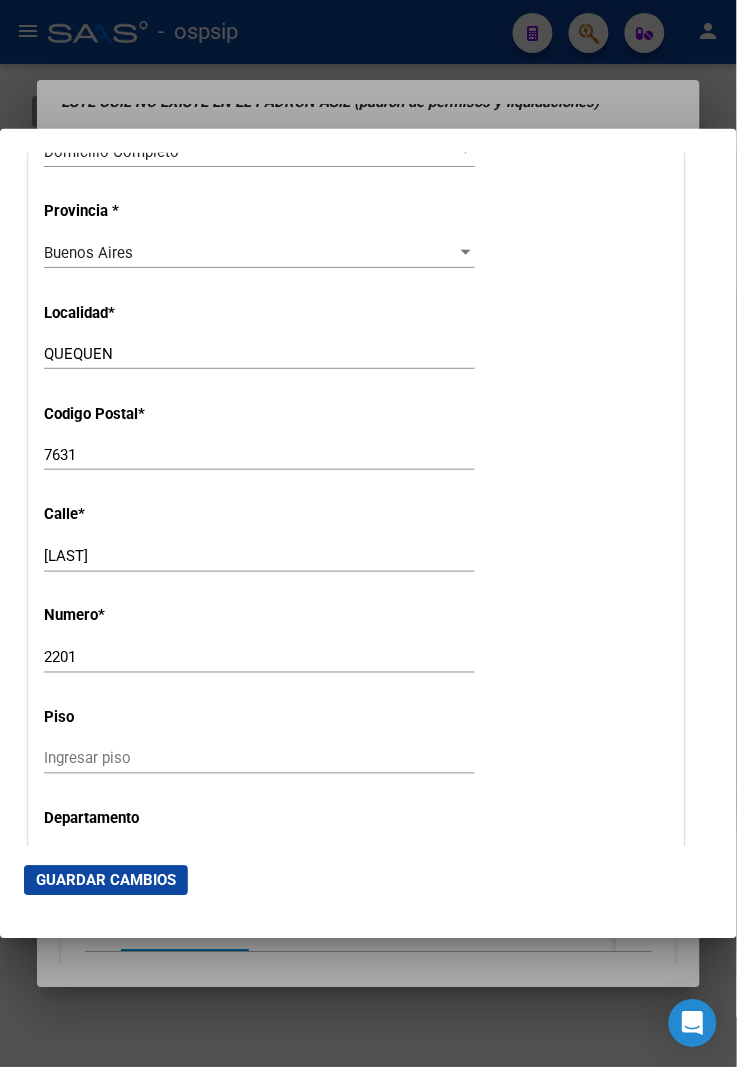 click on "CASTELLI" at bounding box center [259, 557] 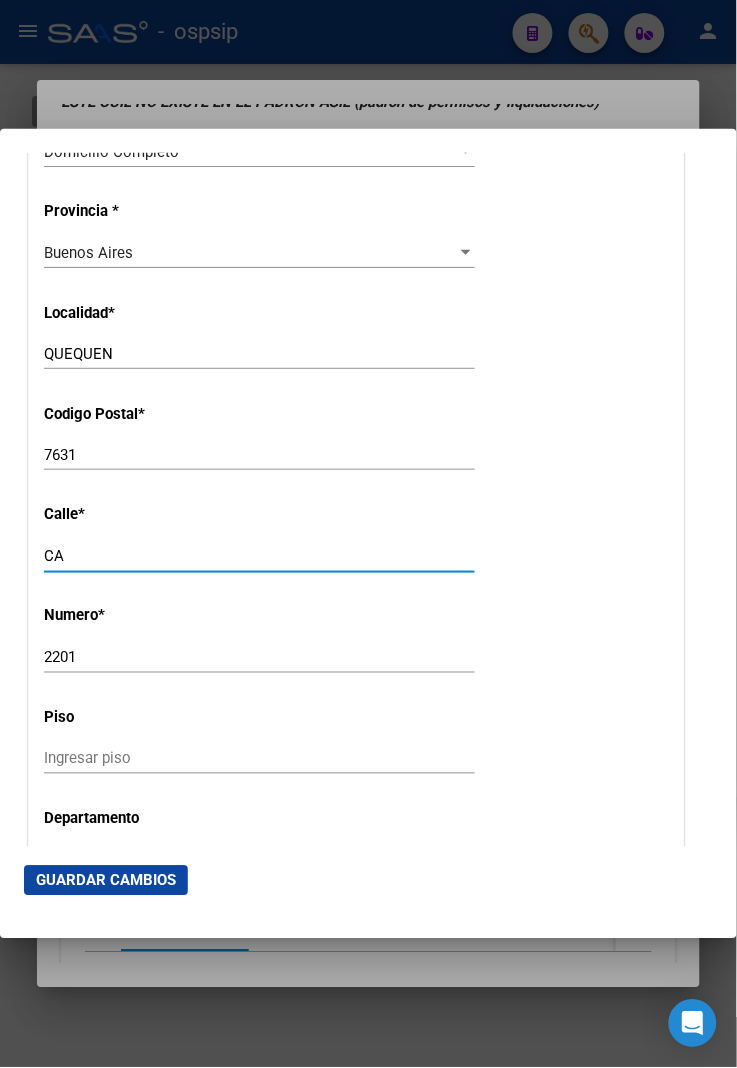 type on "C" 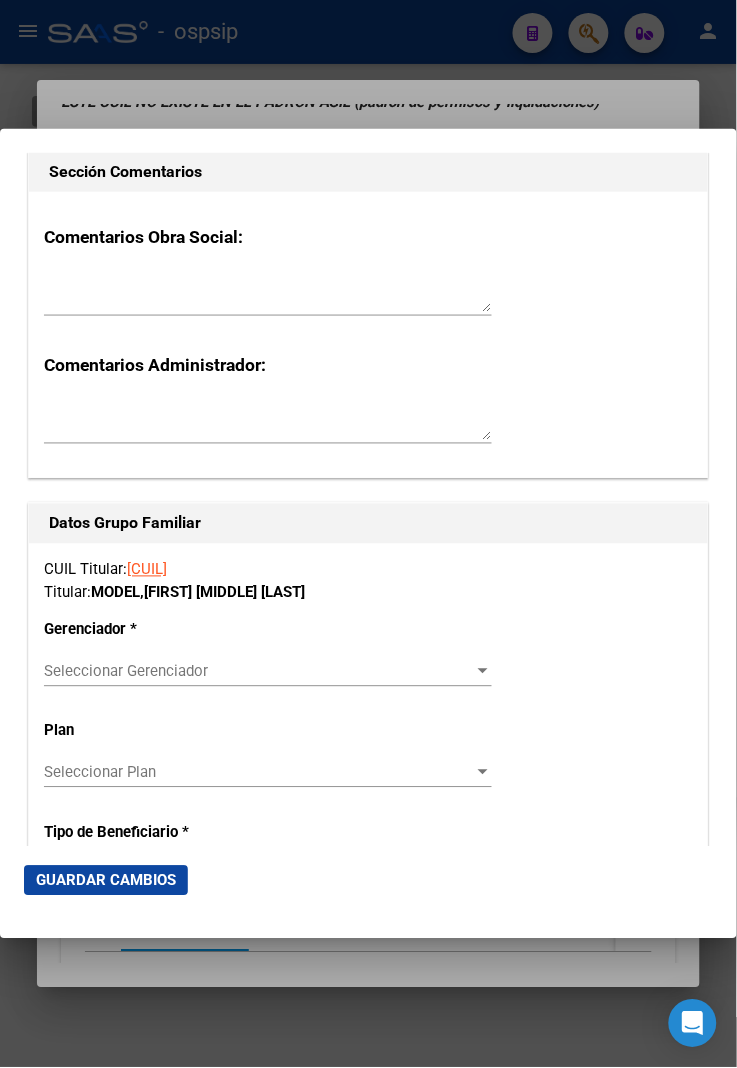 scroll, scrollTop: 3111, scrollLeft: 0, axis: vertical 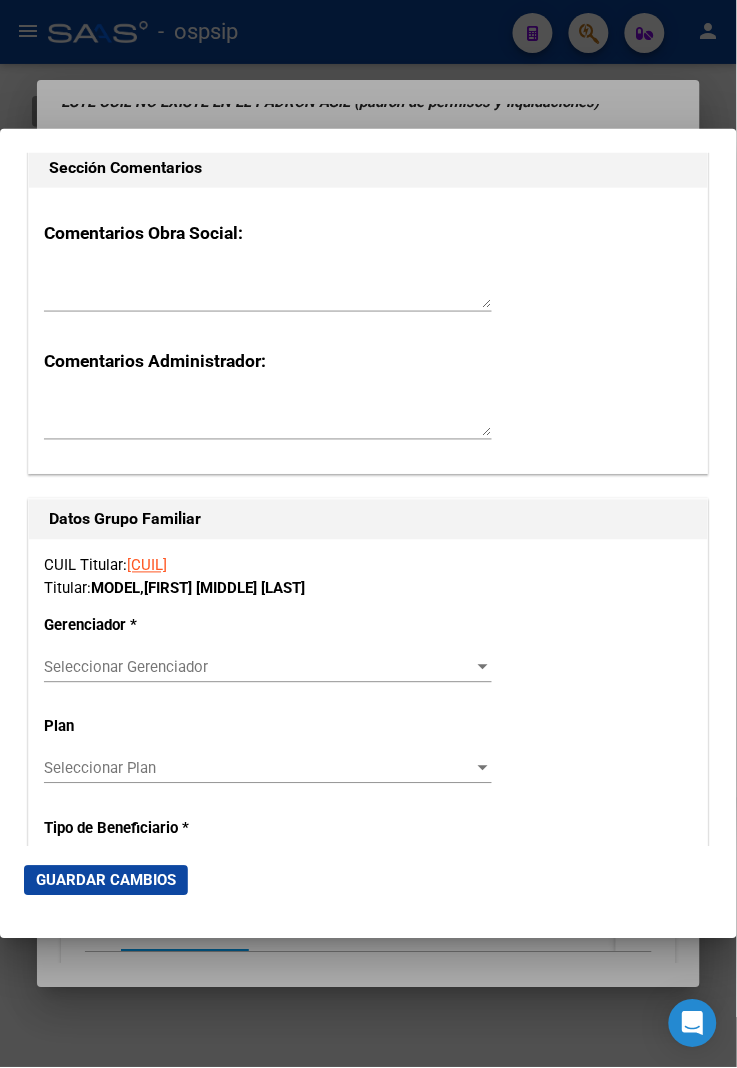 type on "572" 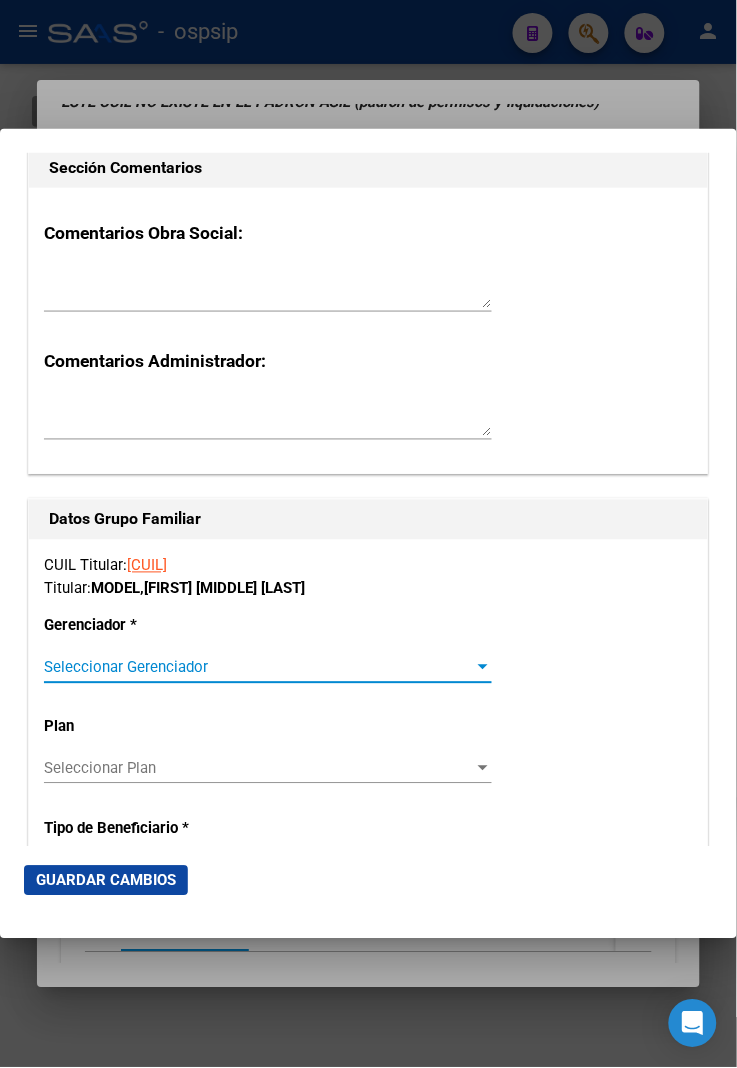 click on "Seleccionar Gerenciador" at bounding box center (259, 668) 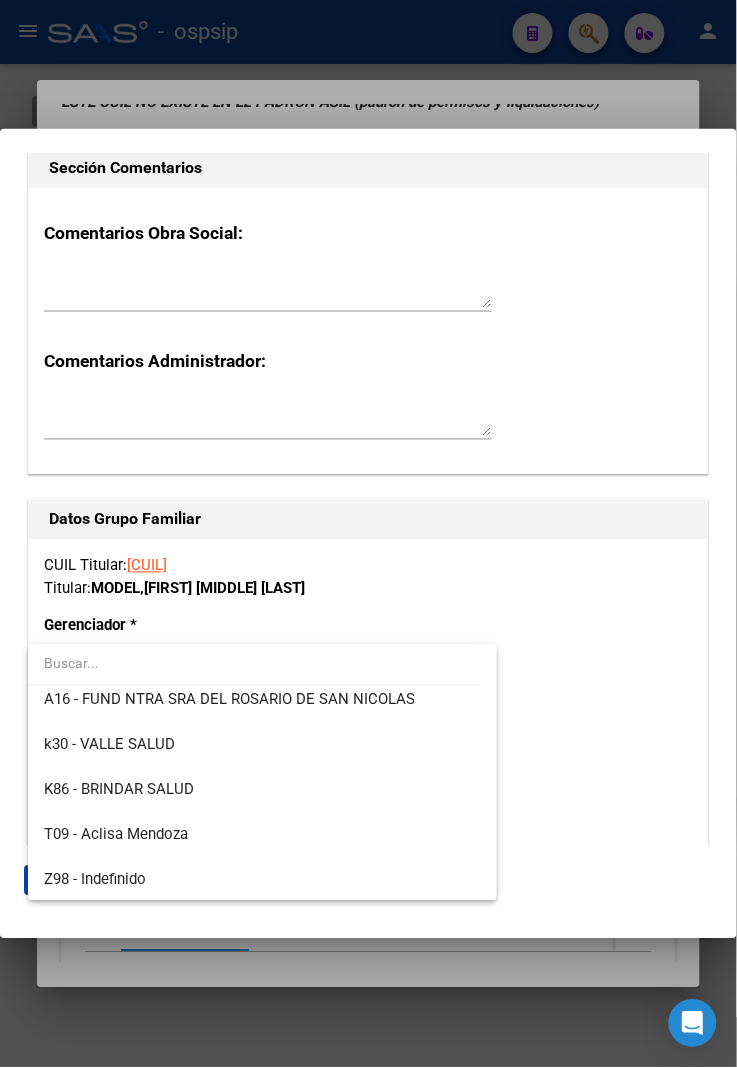 scroll, scrollTop: 554, scrollLeft: 0, axis: vertical 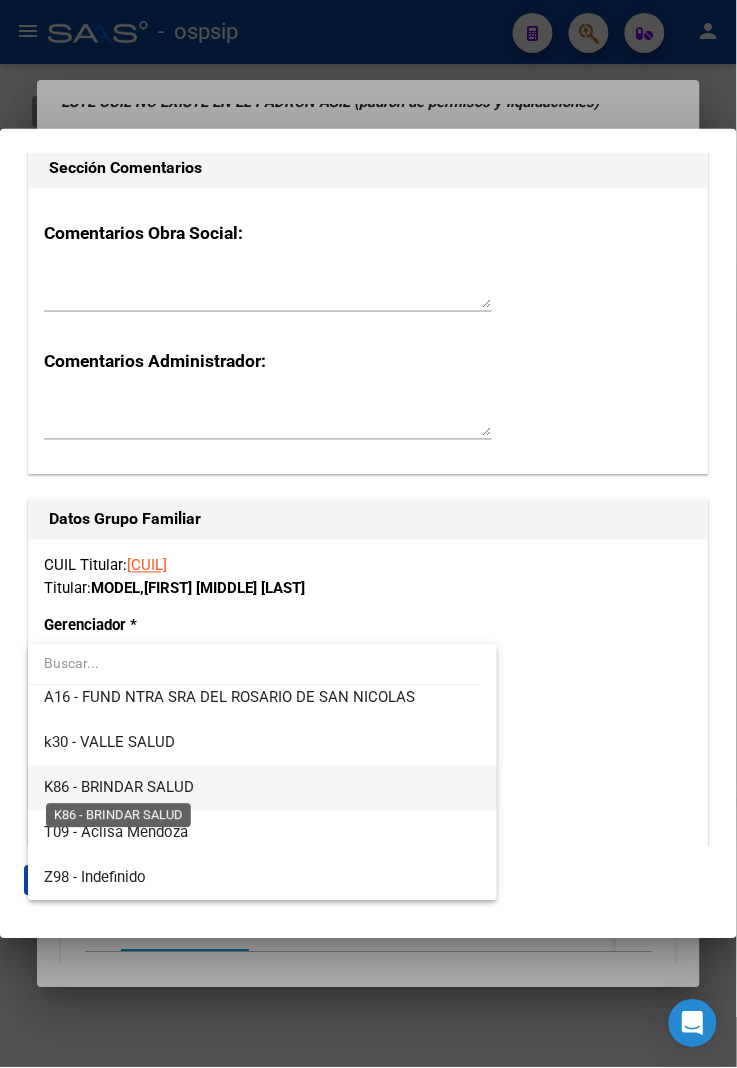 click on "K86 - BRINDAR SALUD" at bounding box center (119, 788) 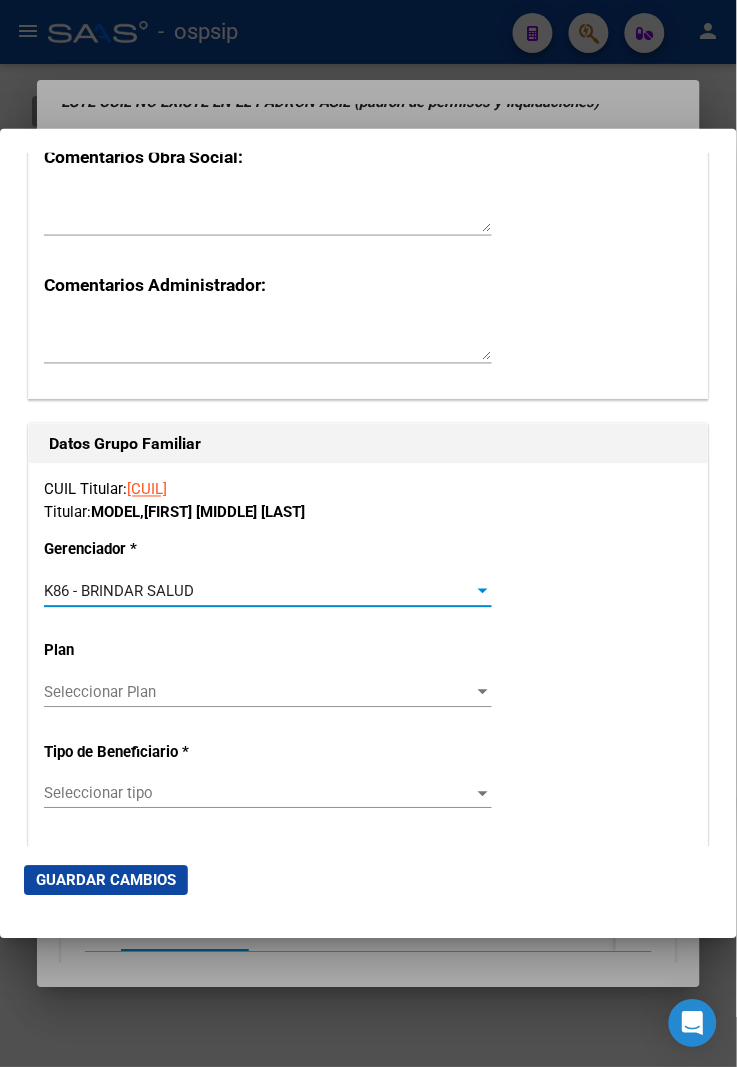 scroll, scrollTop: 3222, scrollLeft: 0, axis: vertical 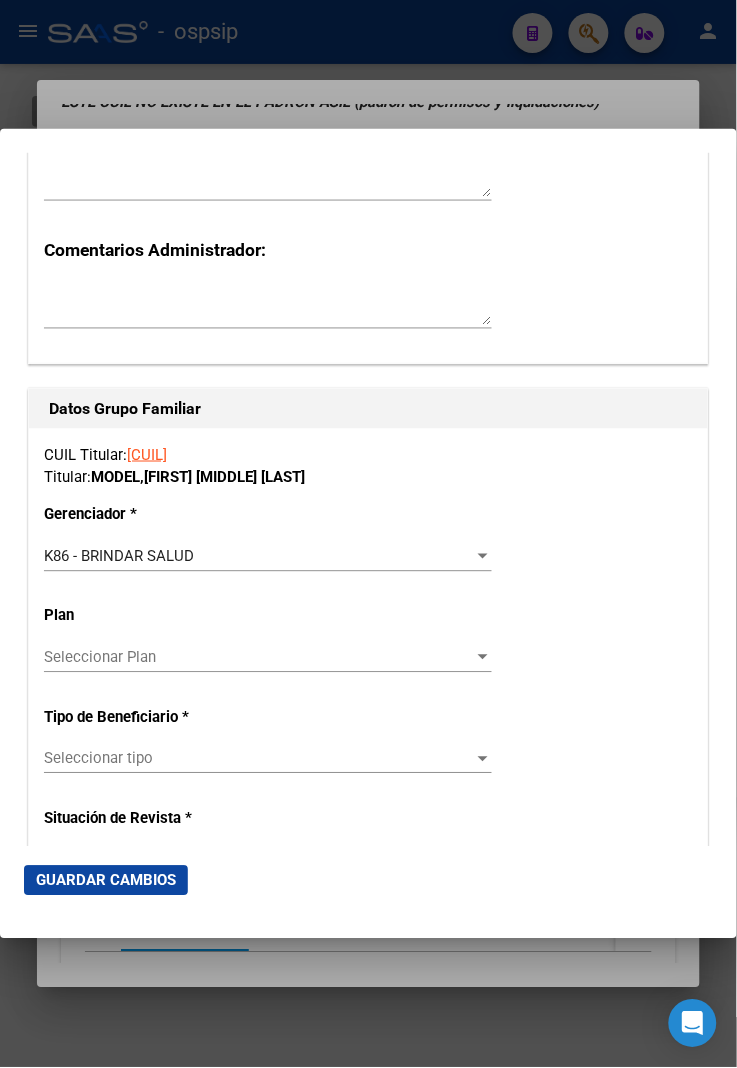 click on "Seleccionar tipo Seleccionar tipo" at bounding box center [268, 759] 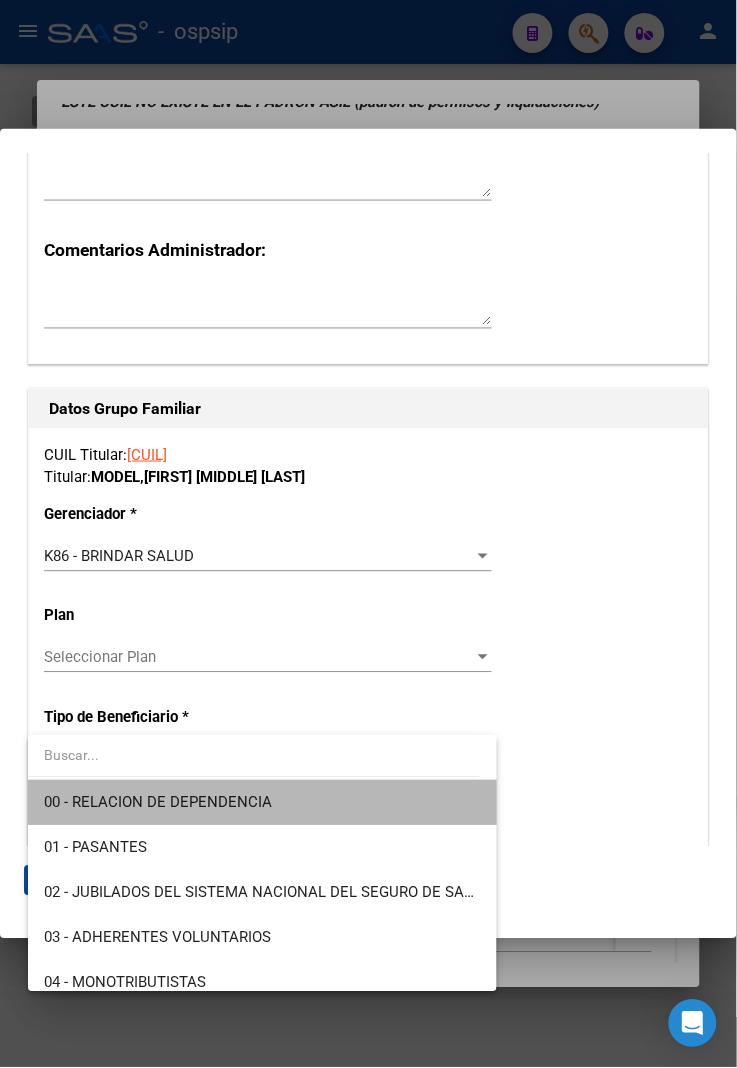 click on "00 - RELACION DE DEPENDENCIA" at bounding box center [262, 803] 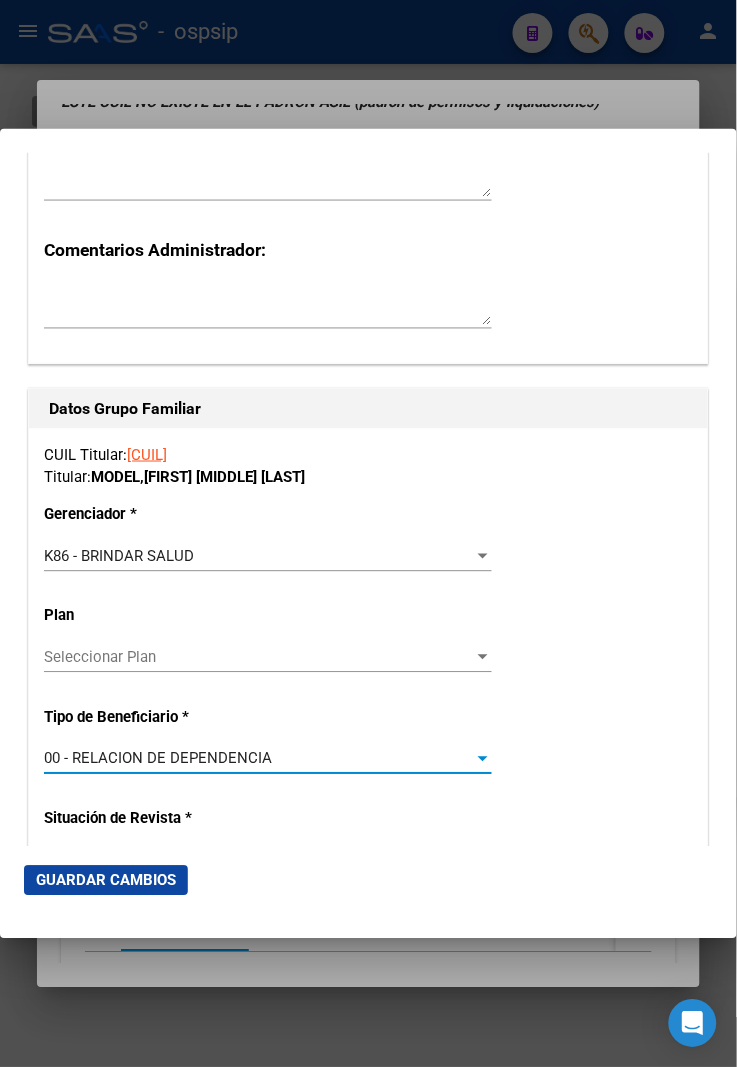 type on "33-71630774-9" 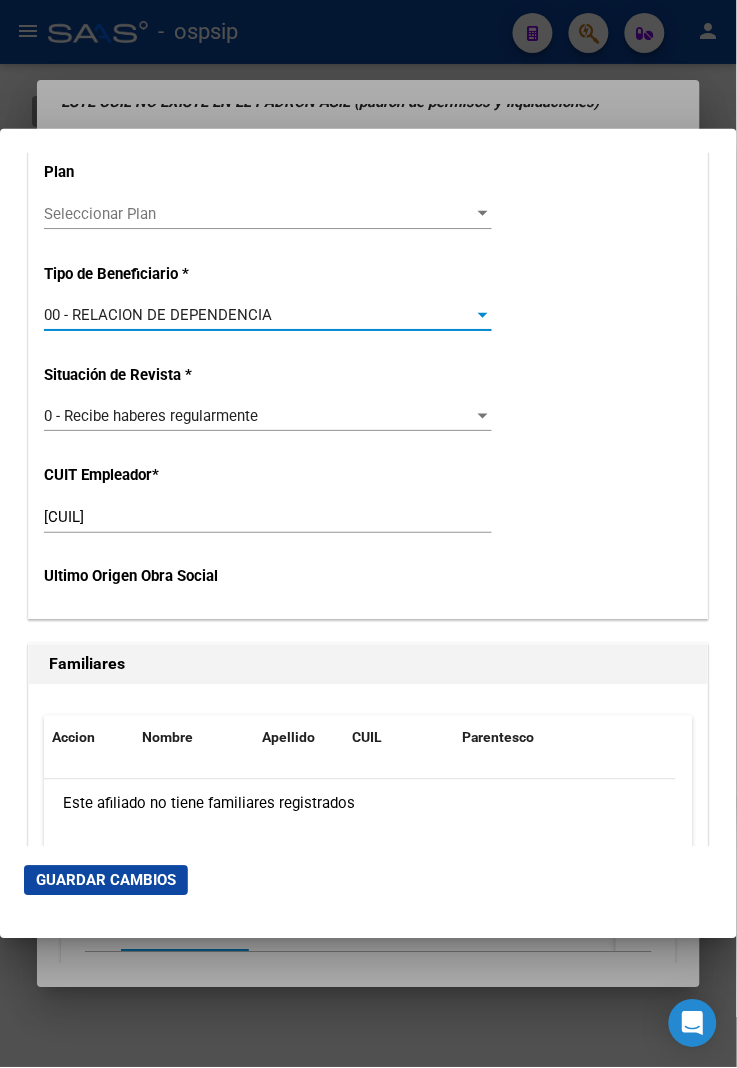 click on "Guardar Cambios" 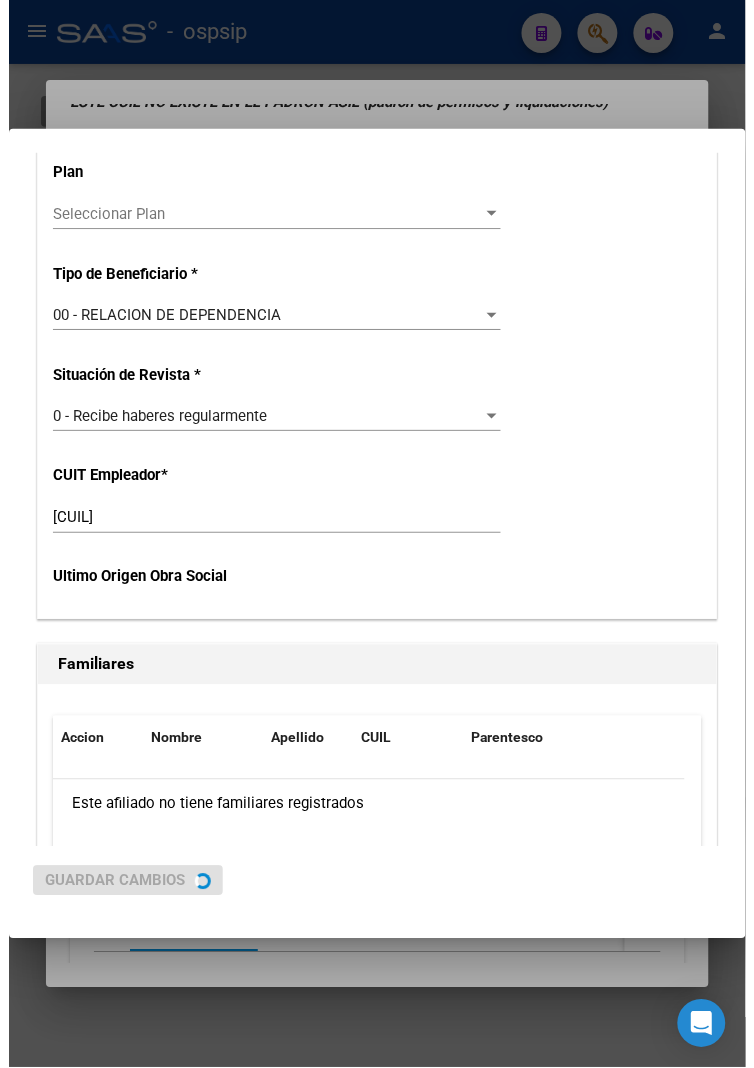 scroll, scrollTop: 0, scrollLeft: 0, axis: both 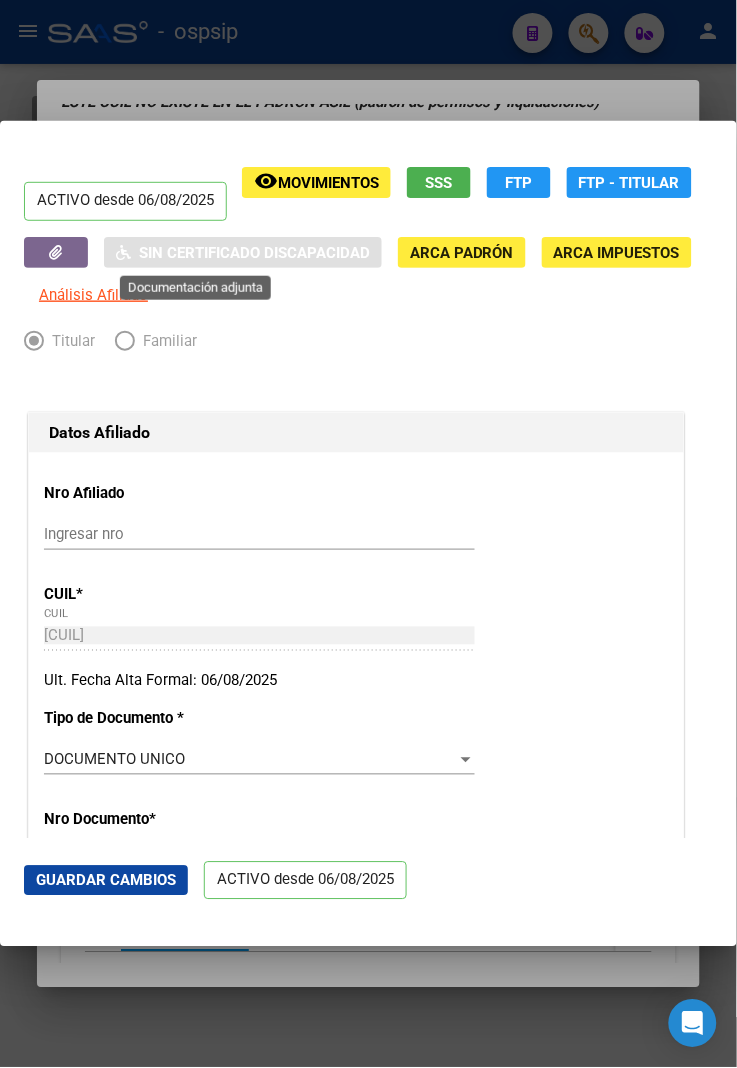 click 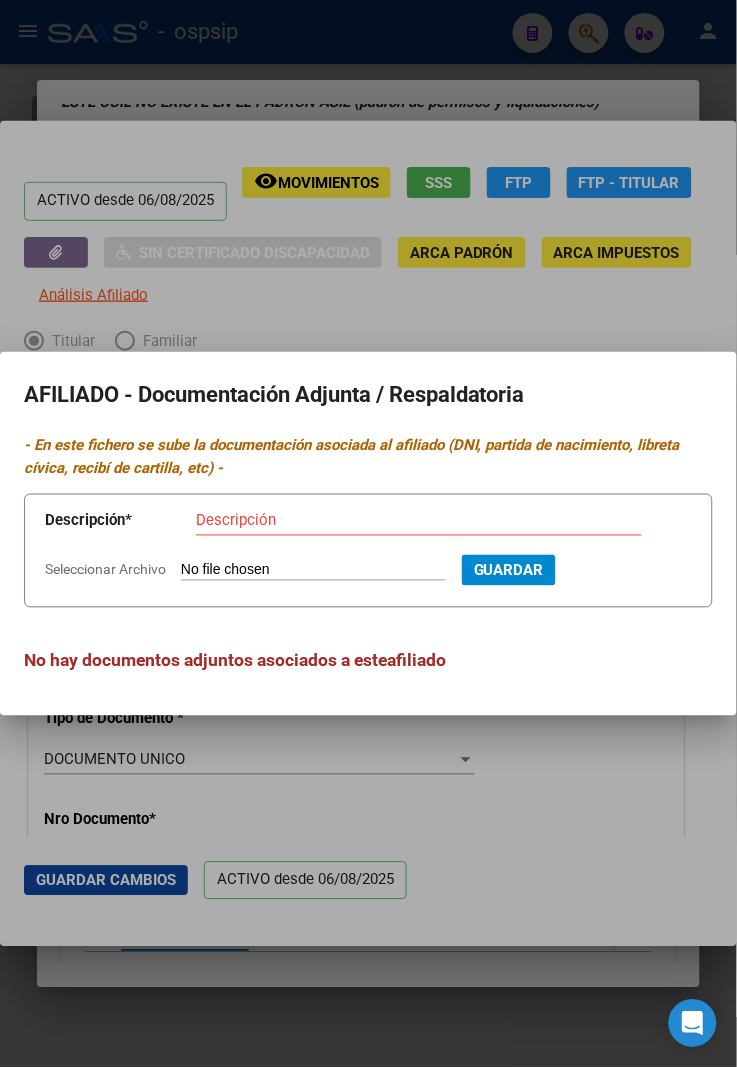 click on "Seleccionar Archivo" at bounding box center (313, 571) 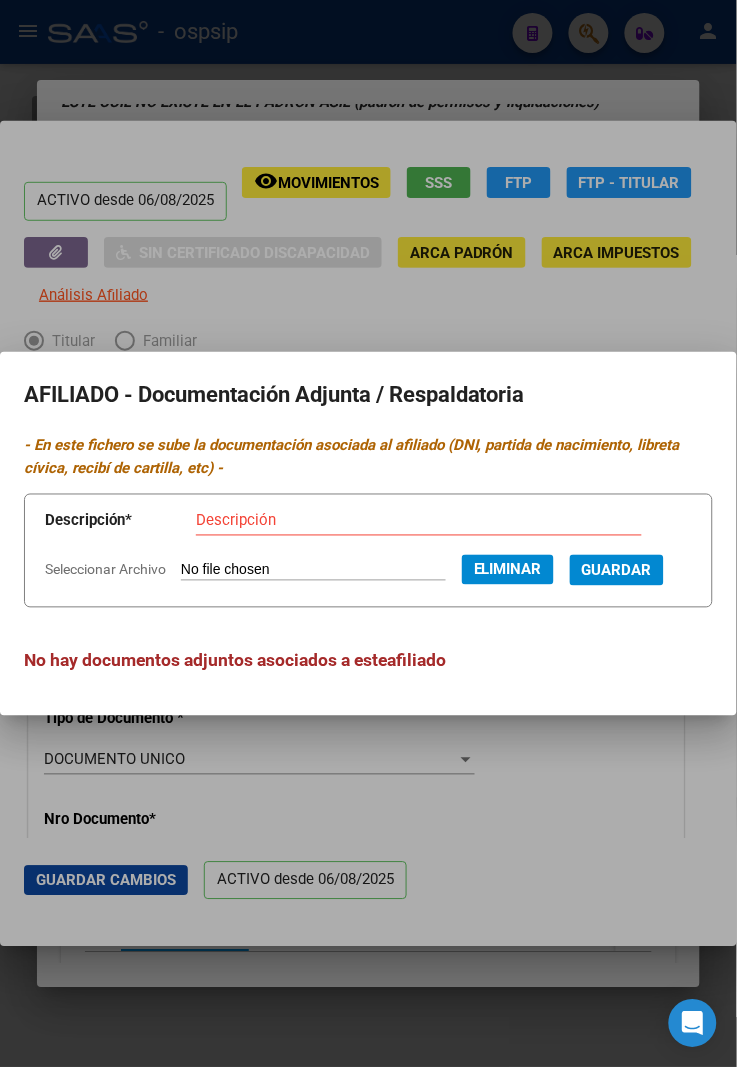 click on "Descripción  *   Descripción" at bounding box center (368, 525) 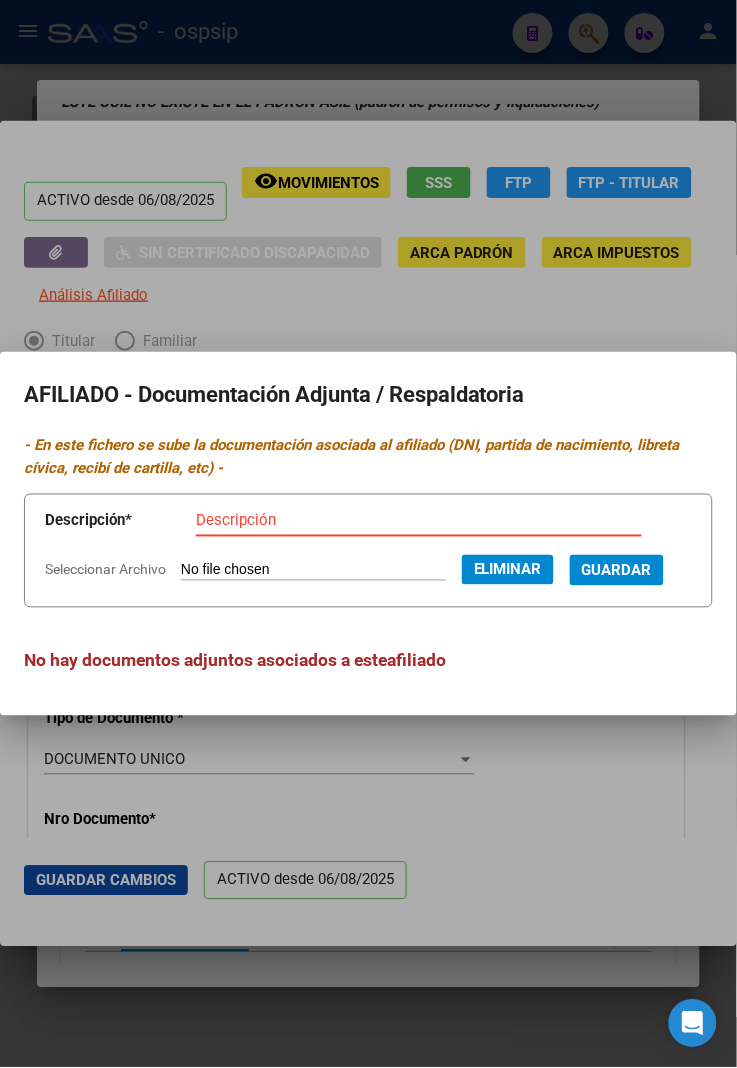 drag, startPoint x: 221, startPoint y: 513, endPoint x: 204, endPoint y: 497, distance: 23.345236 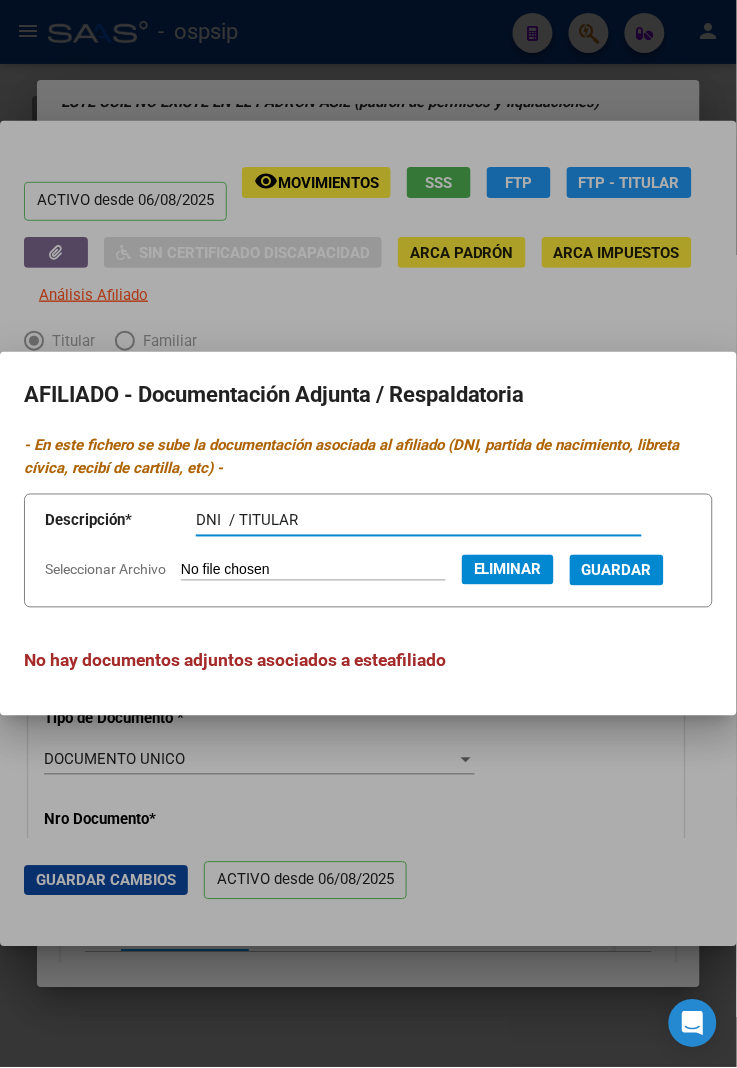 type on "DNI  / TITULAR" 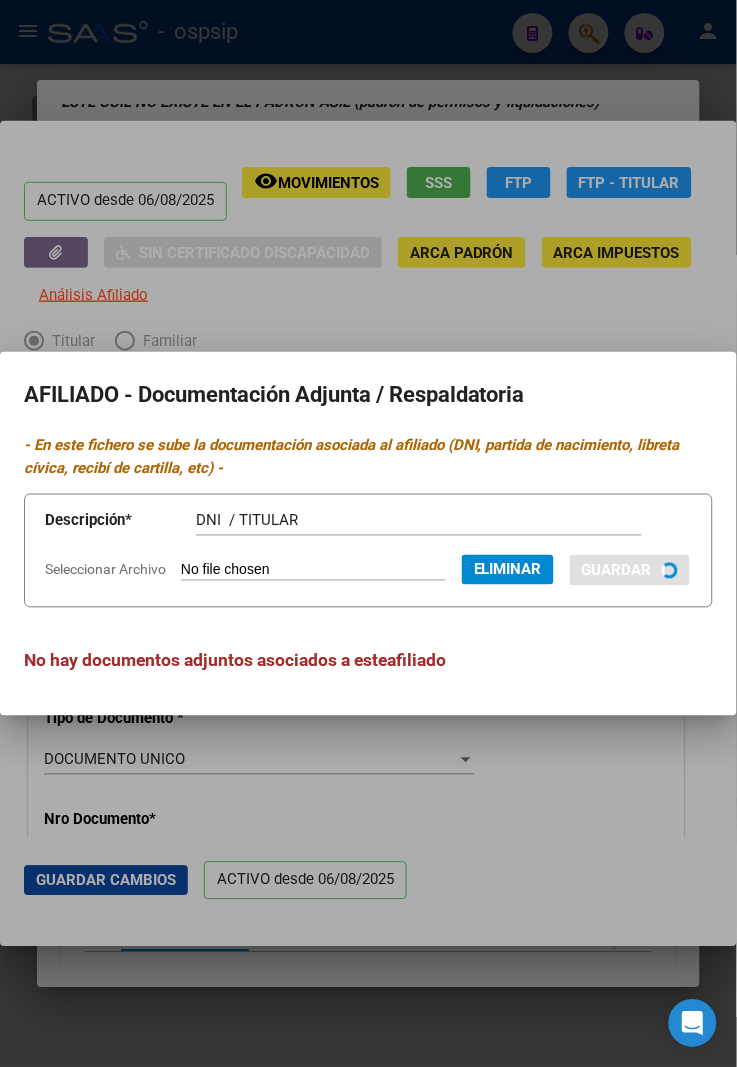 type 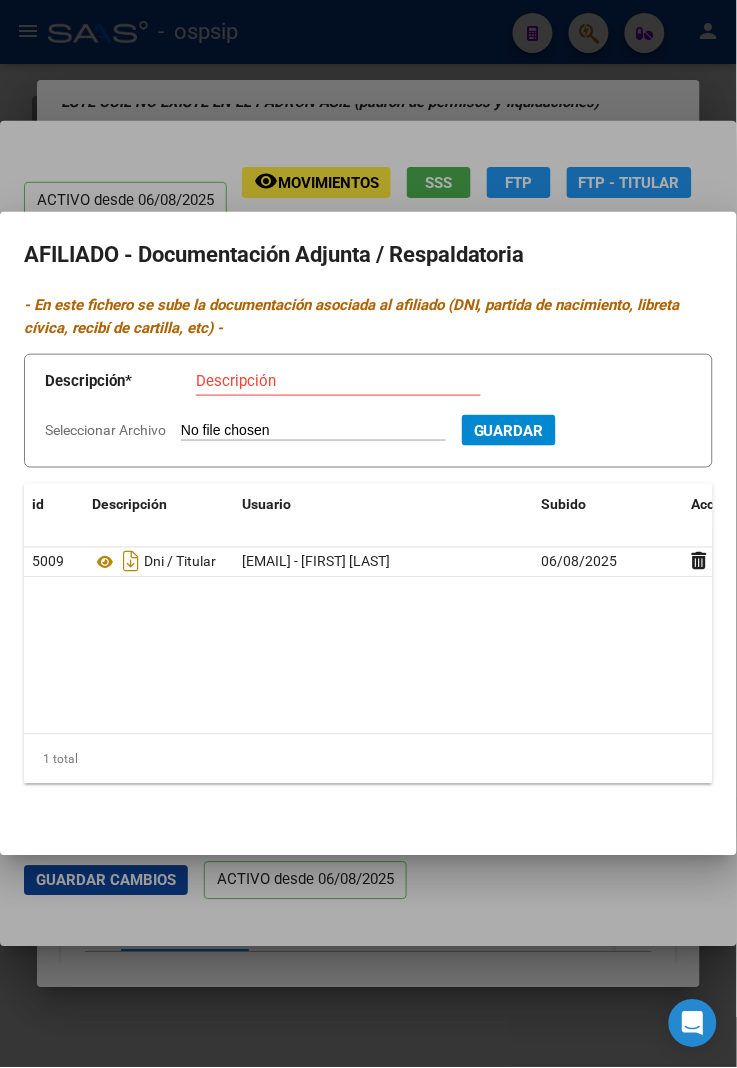 click on "Seleccionar Archivo" at bounding box center [313, 431] 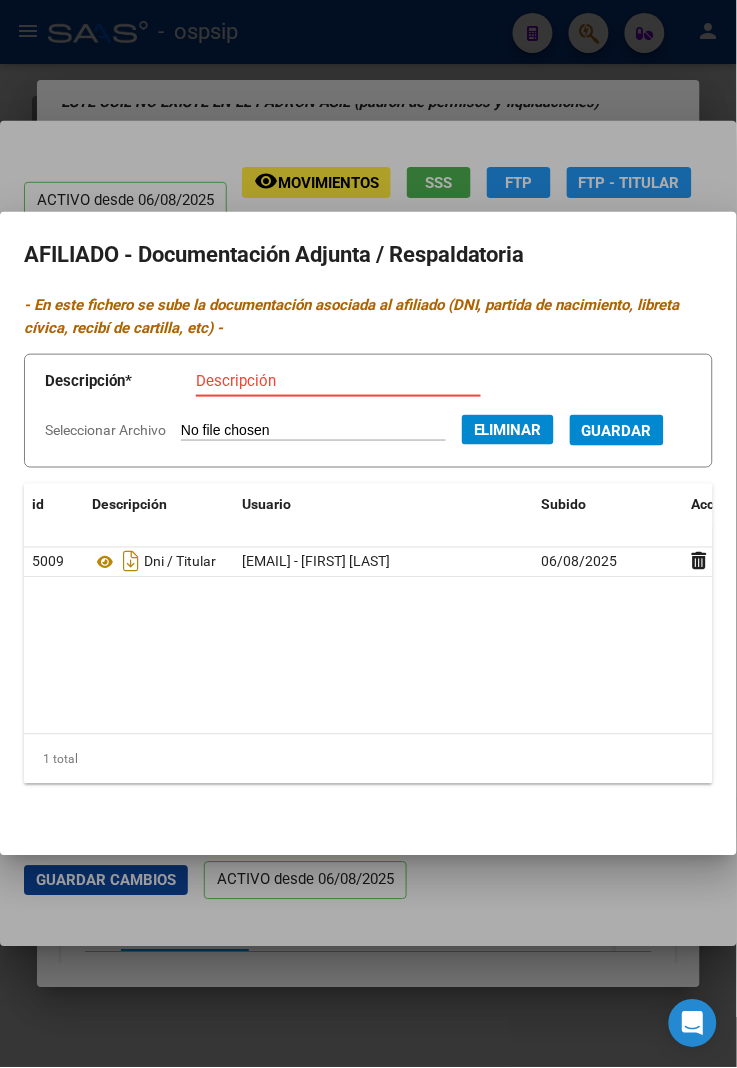 click on "Descripción" at bounding box center [338, 381] 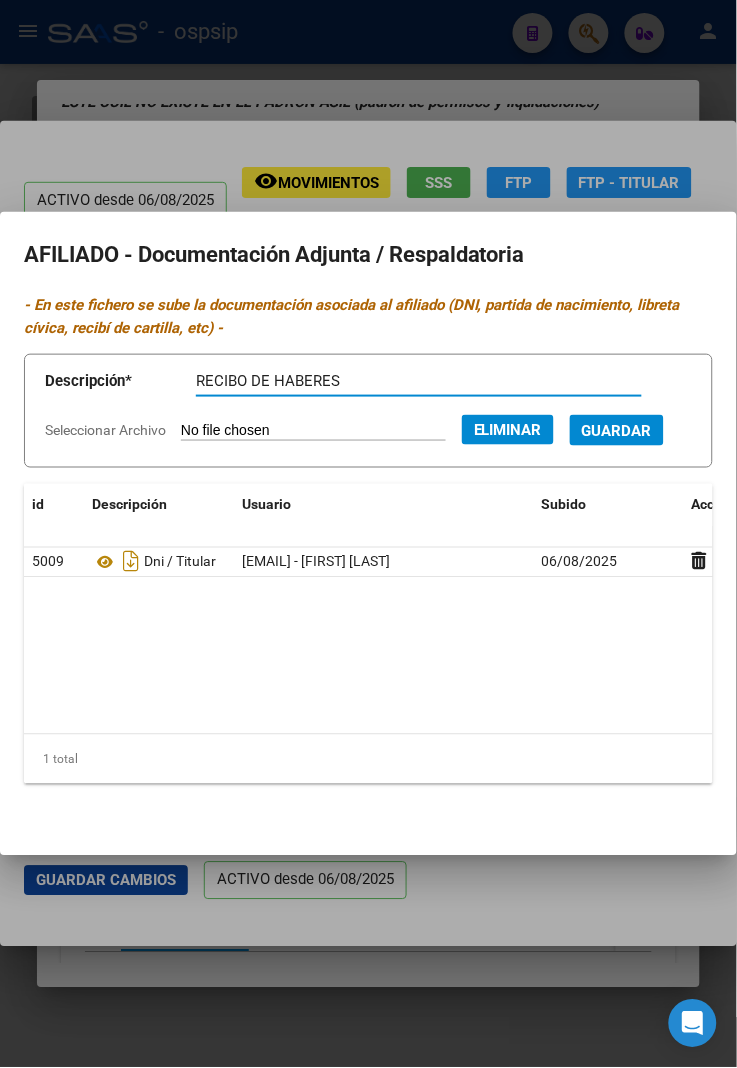 type on "RECIBO DE HABERES" 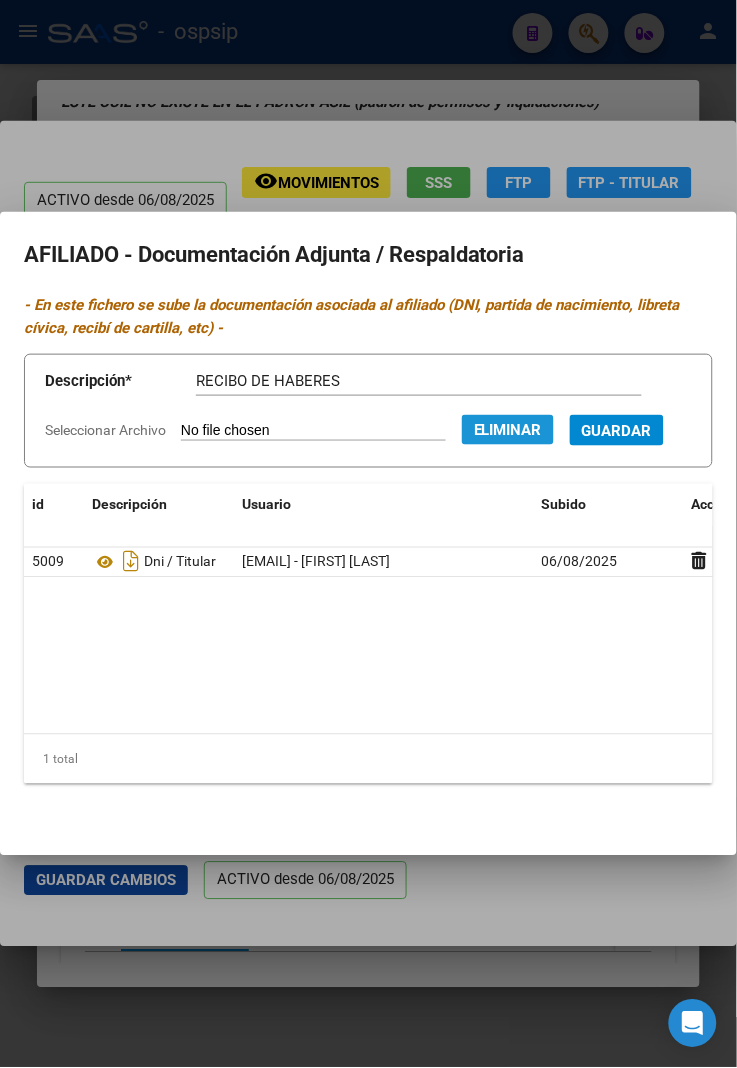 click on "Eliminar" 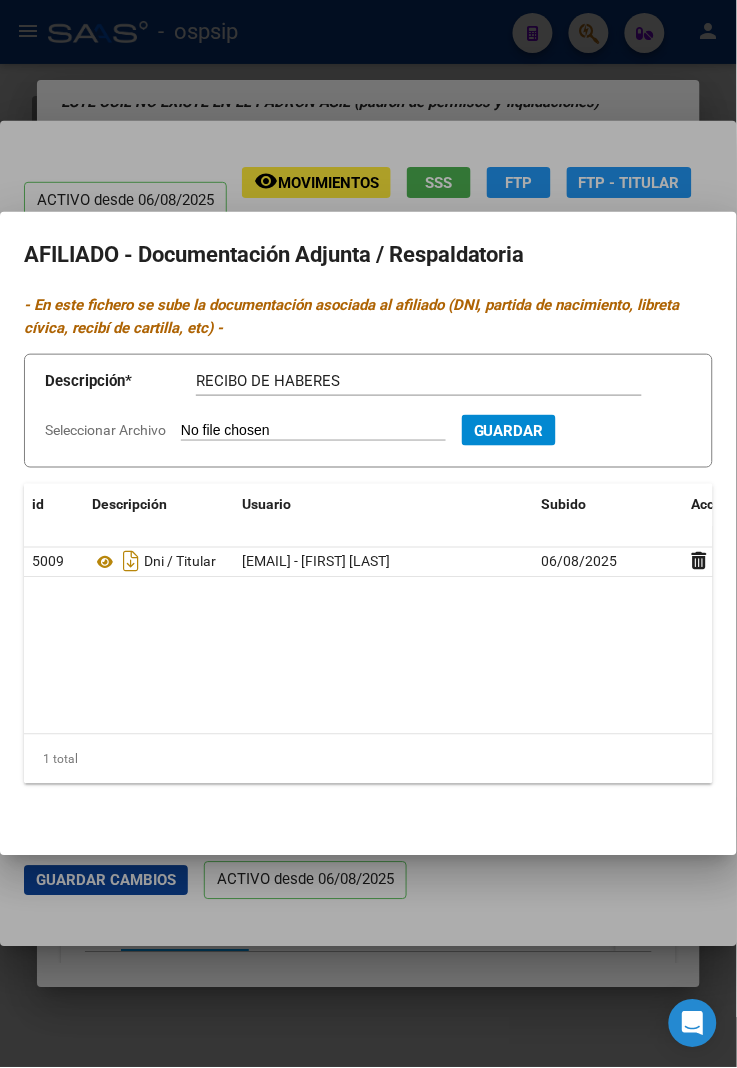 click on "Guardar" at bounding box center [509, 431] 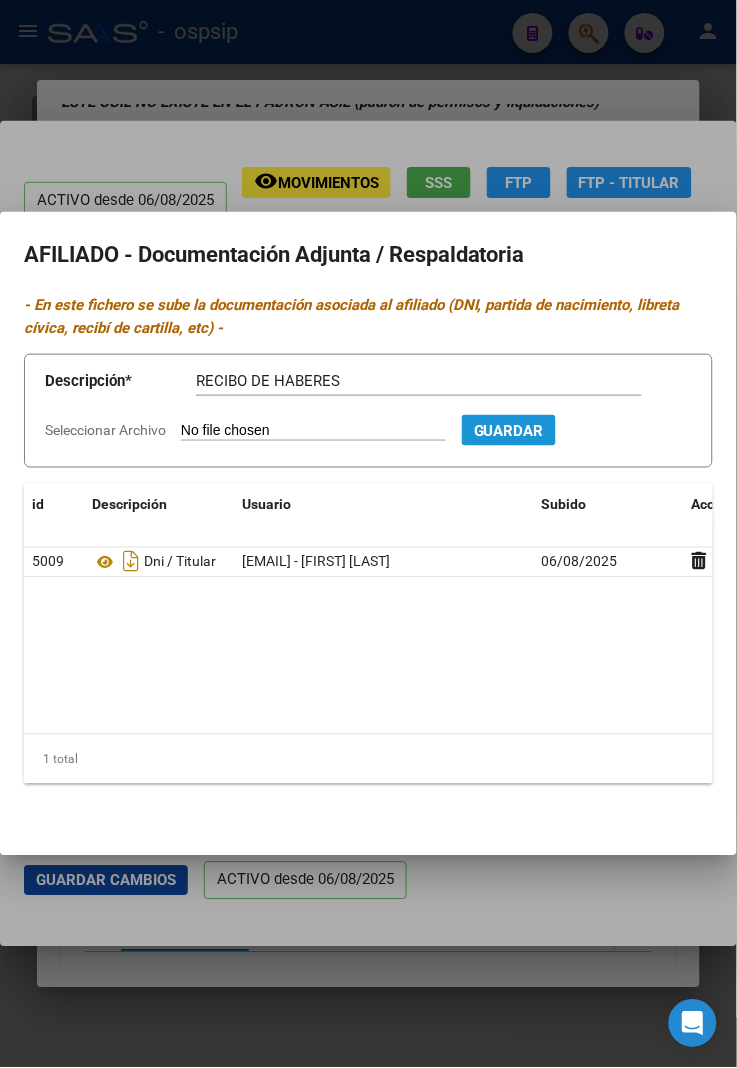 click on "Guardar" at bounding box center (509, 431) 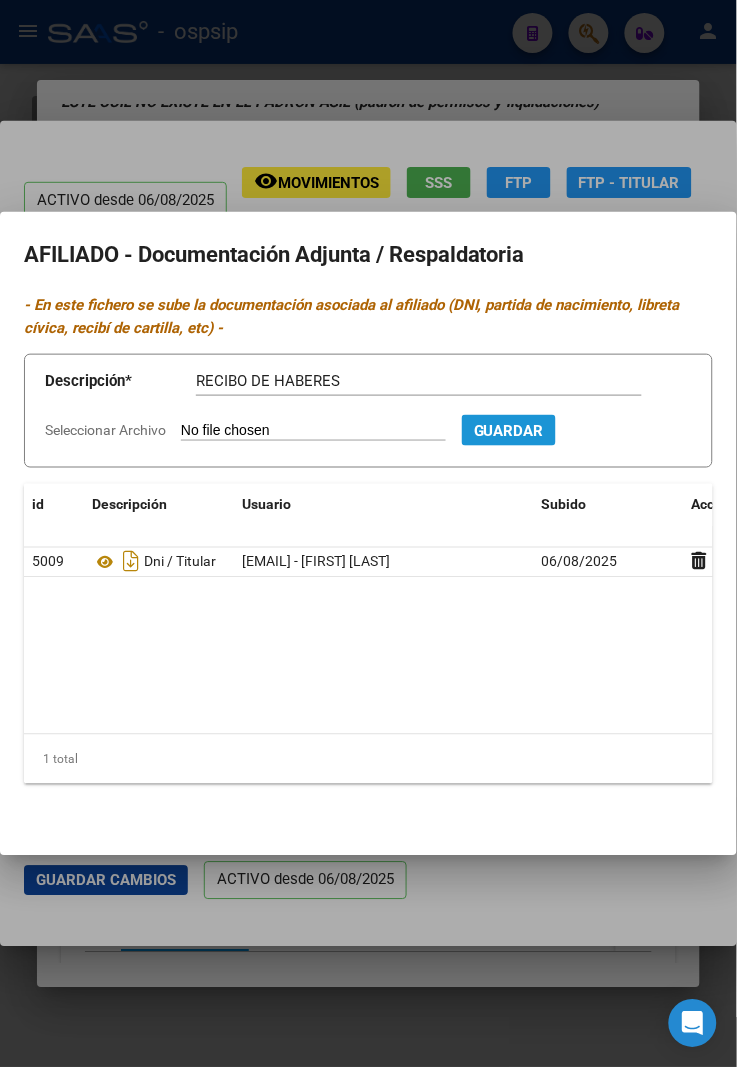 click on "Guardar" at bounding box center (509, 431) 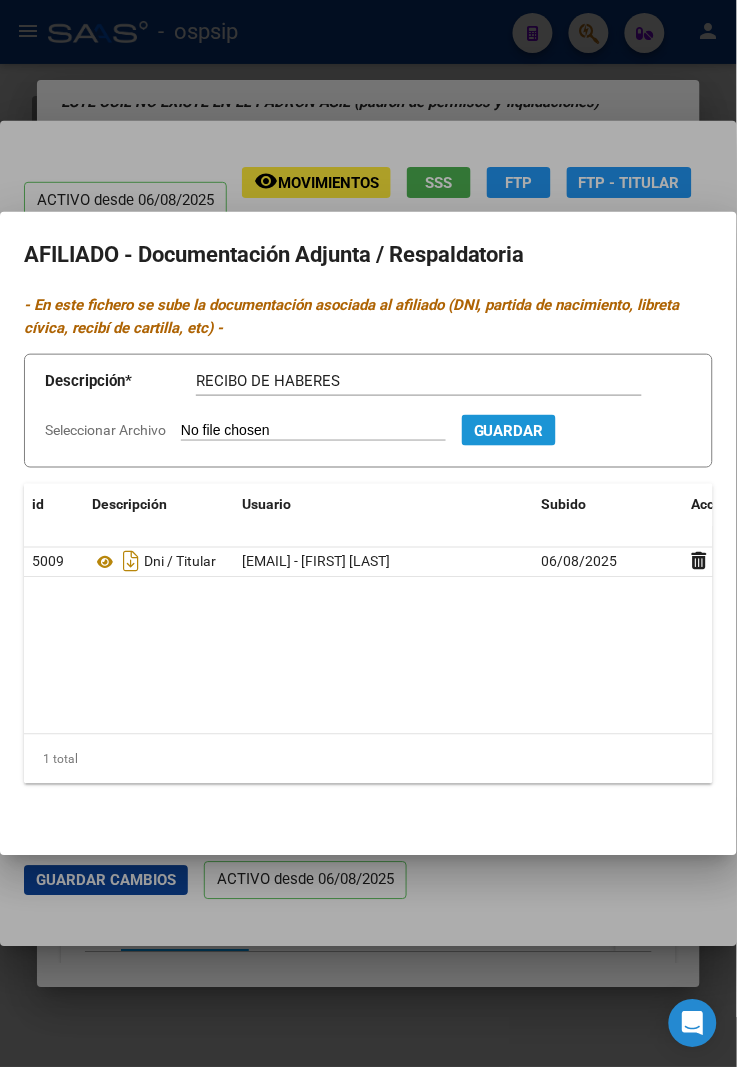 click on "Guardar" at bounding box center [509, 431] 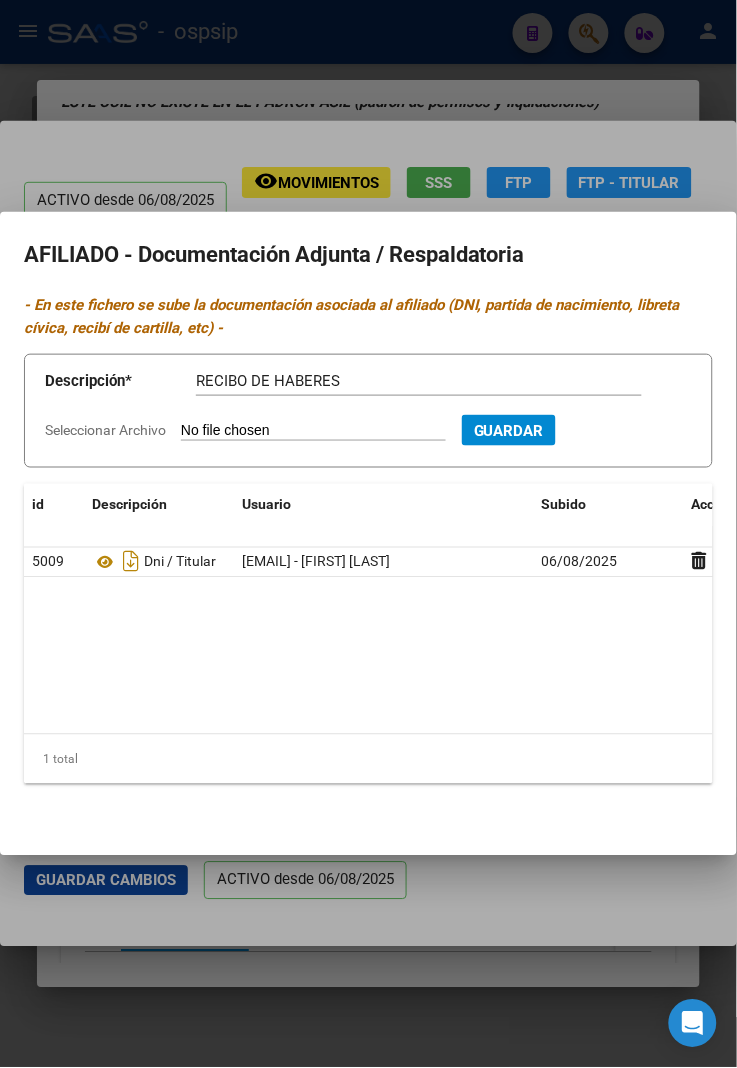 click on "Seleccionar Archivo" at bounding box center (313, 431) 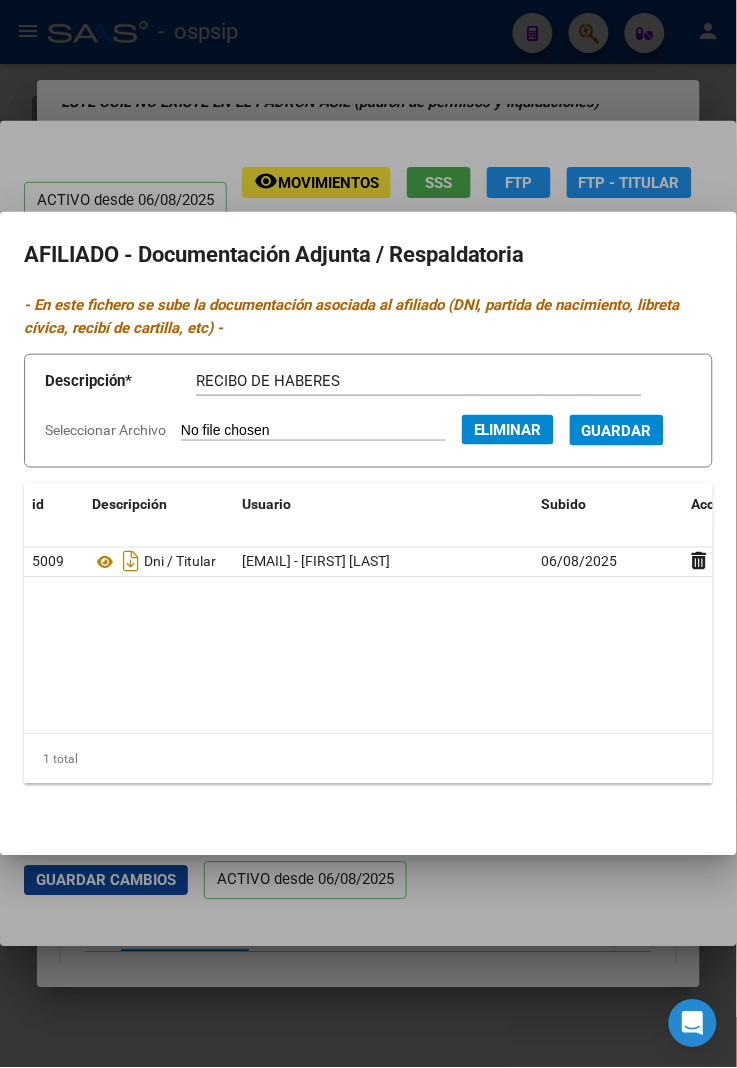 click on "Guardar" at bounding box center [617, 431] 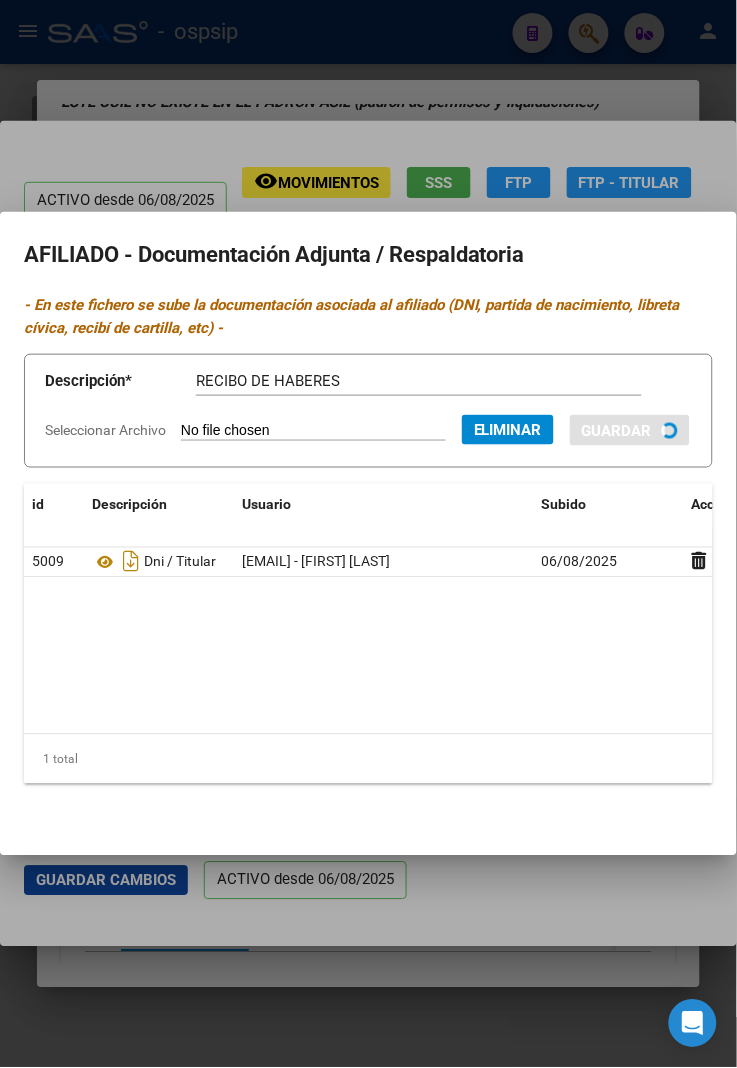 type 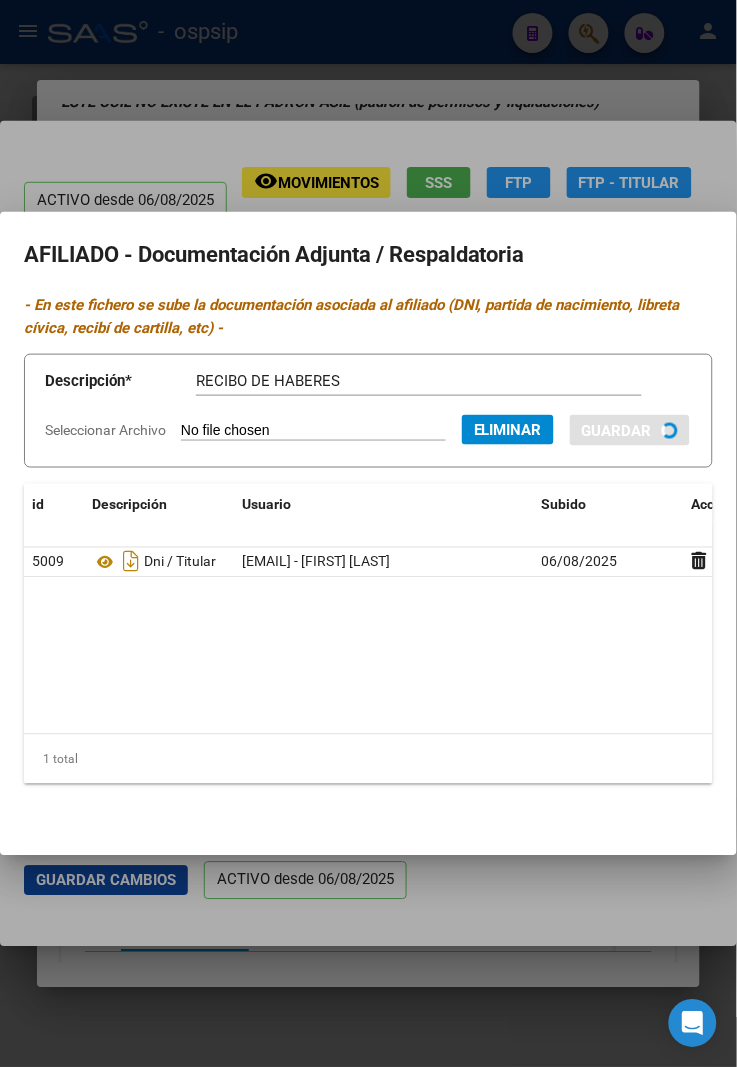 type 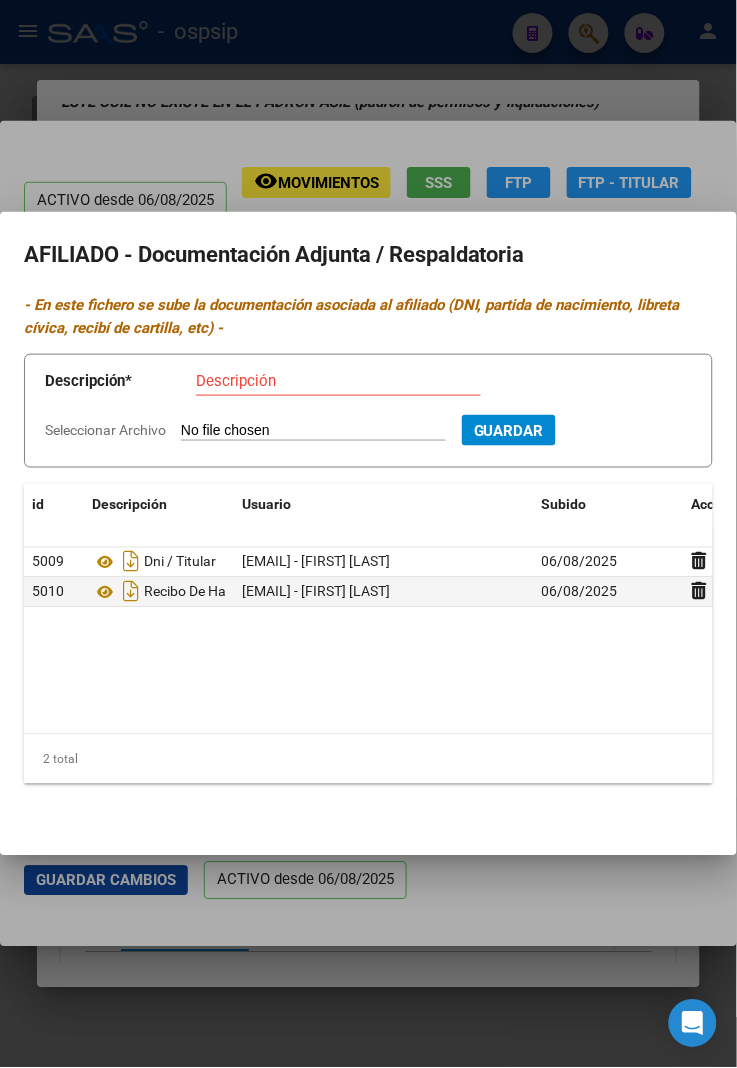 click at bounding box center [368, 534] 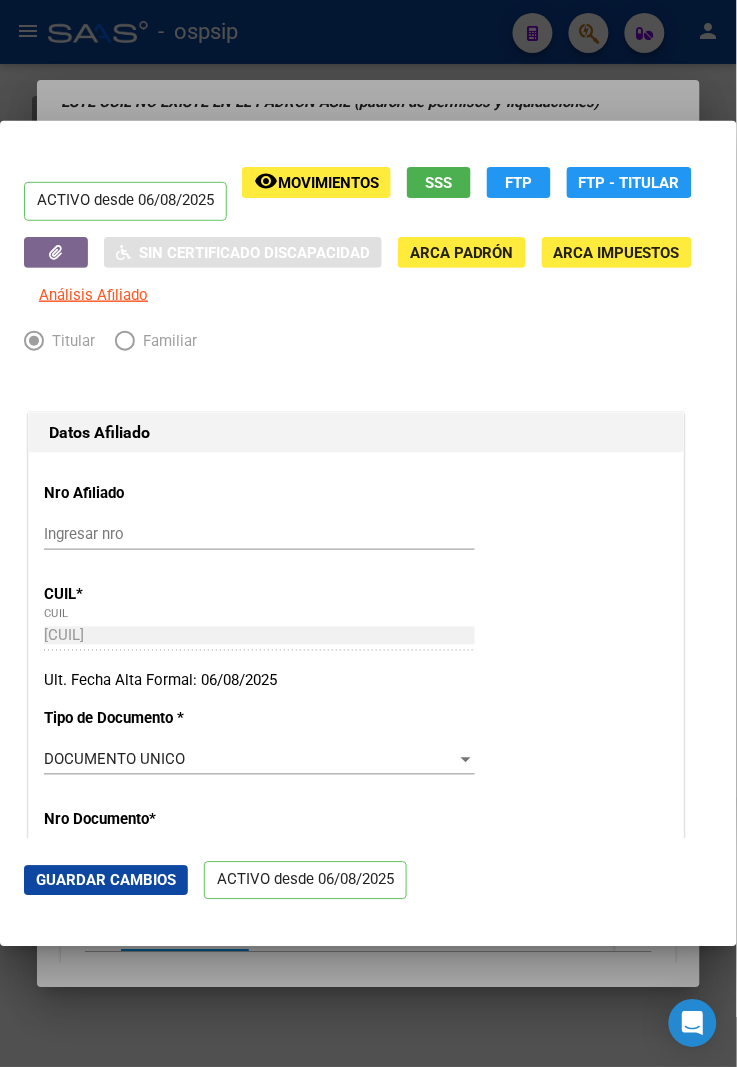click at bounding box center [368, 534] 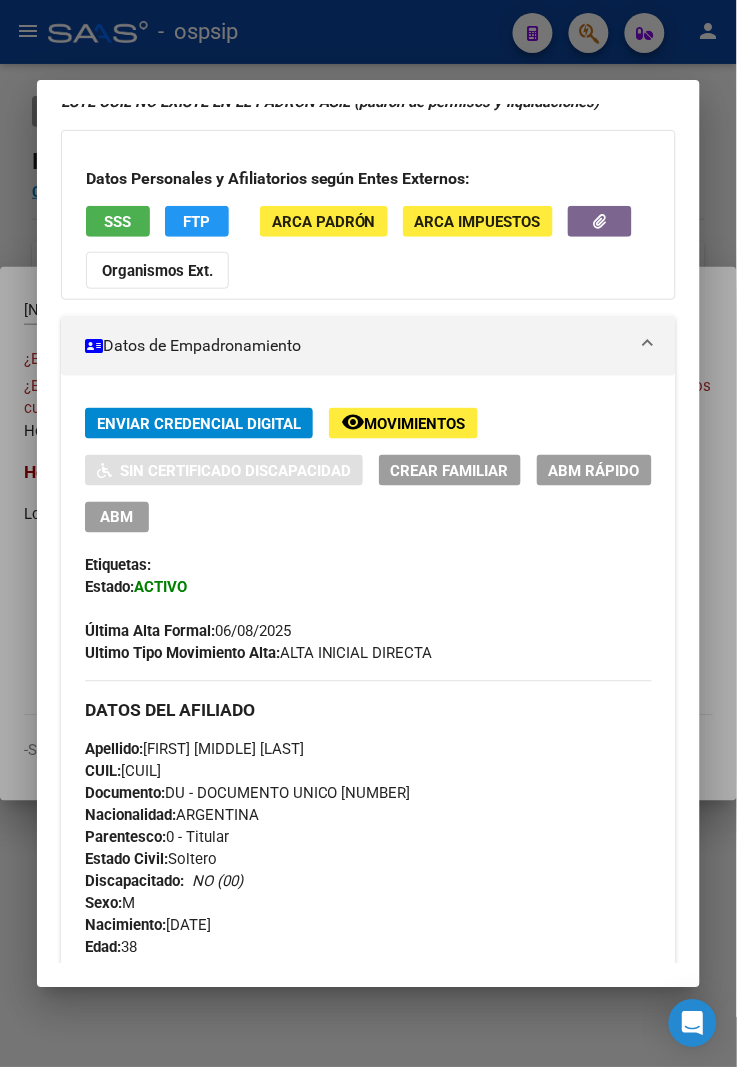 click at bounding box center (368, 534) 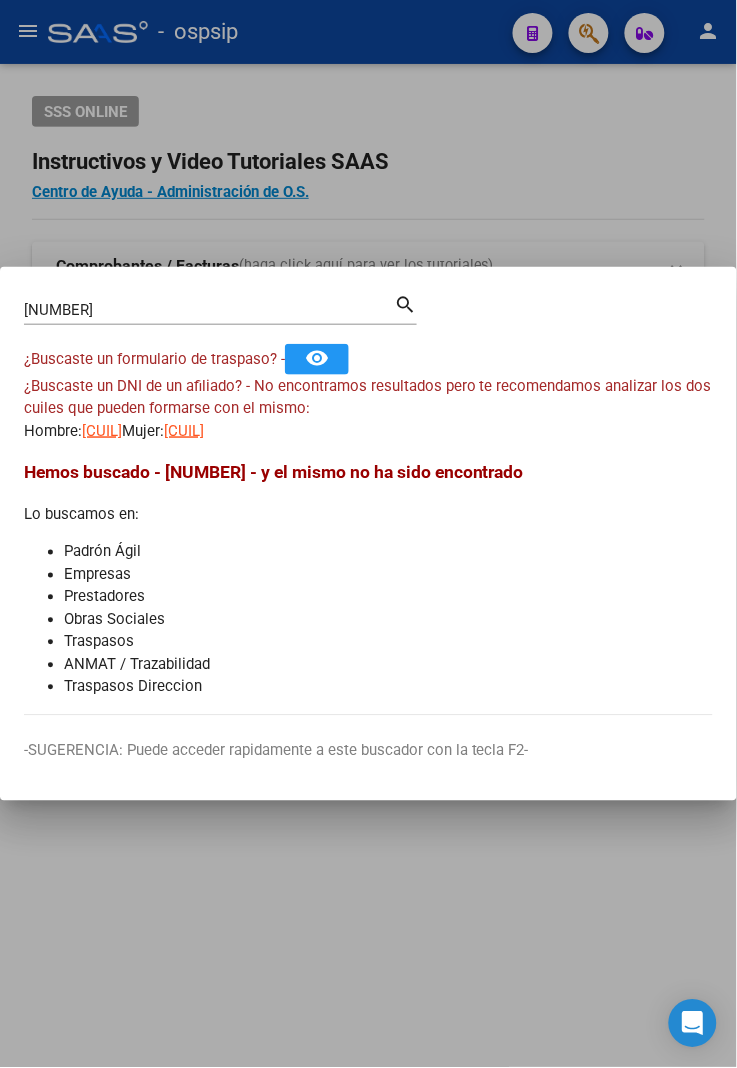 click at bounding box center (368, 534) 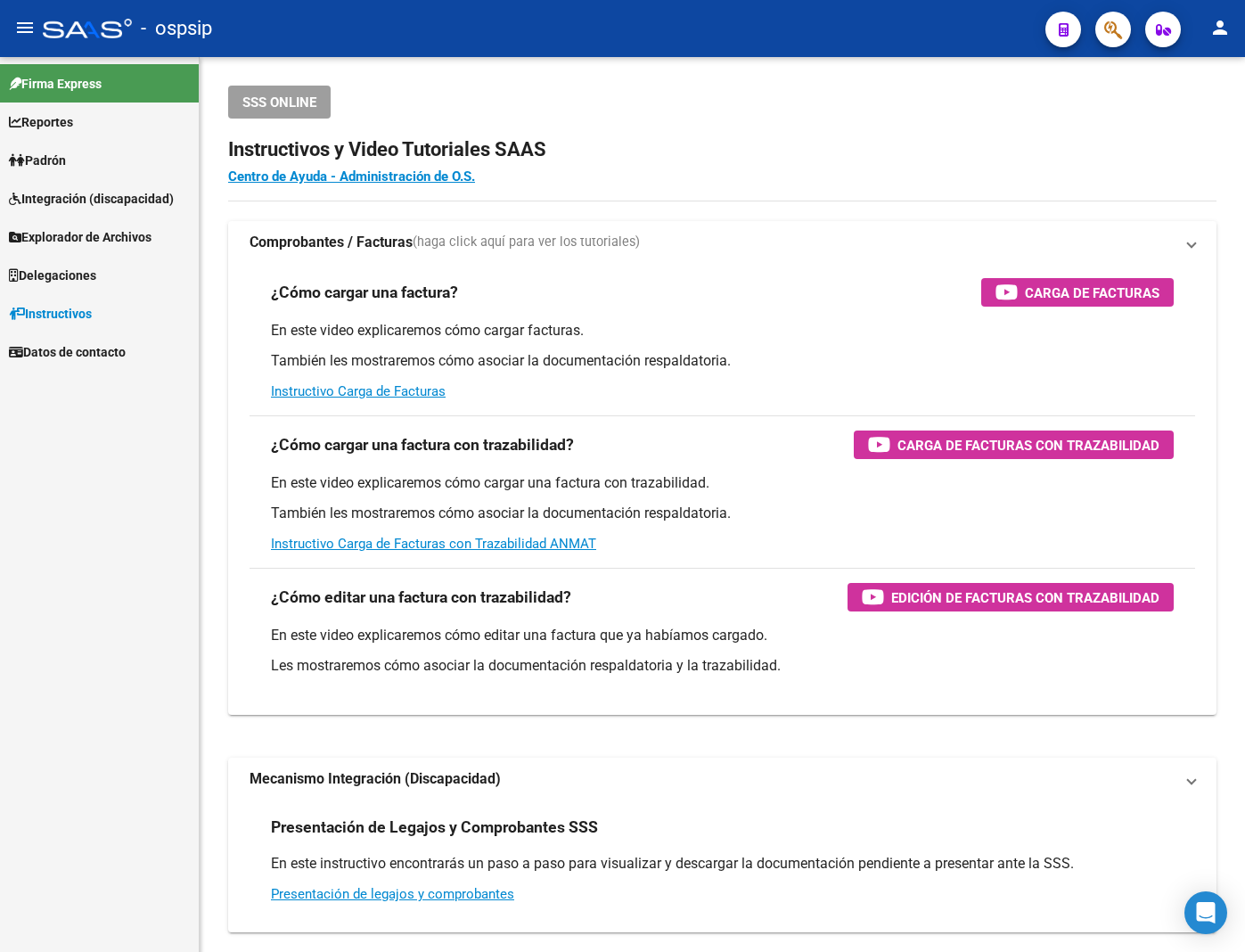 scroll, scrollTop: 0, scrollLeft: 0, axis: both 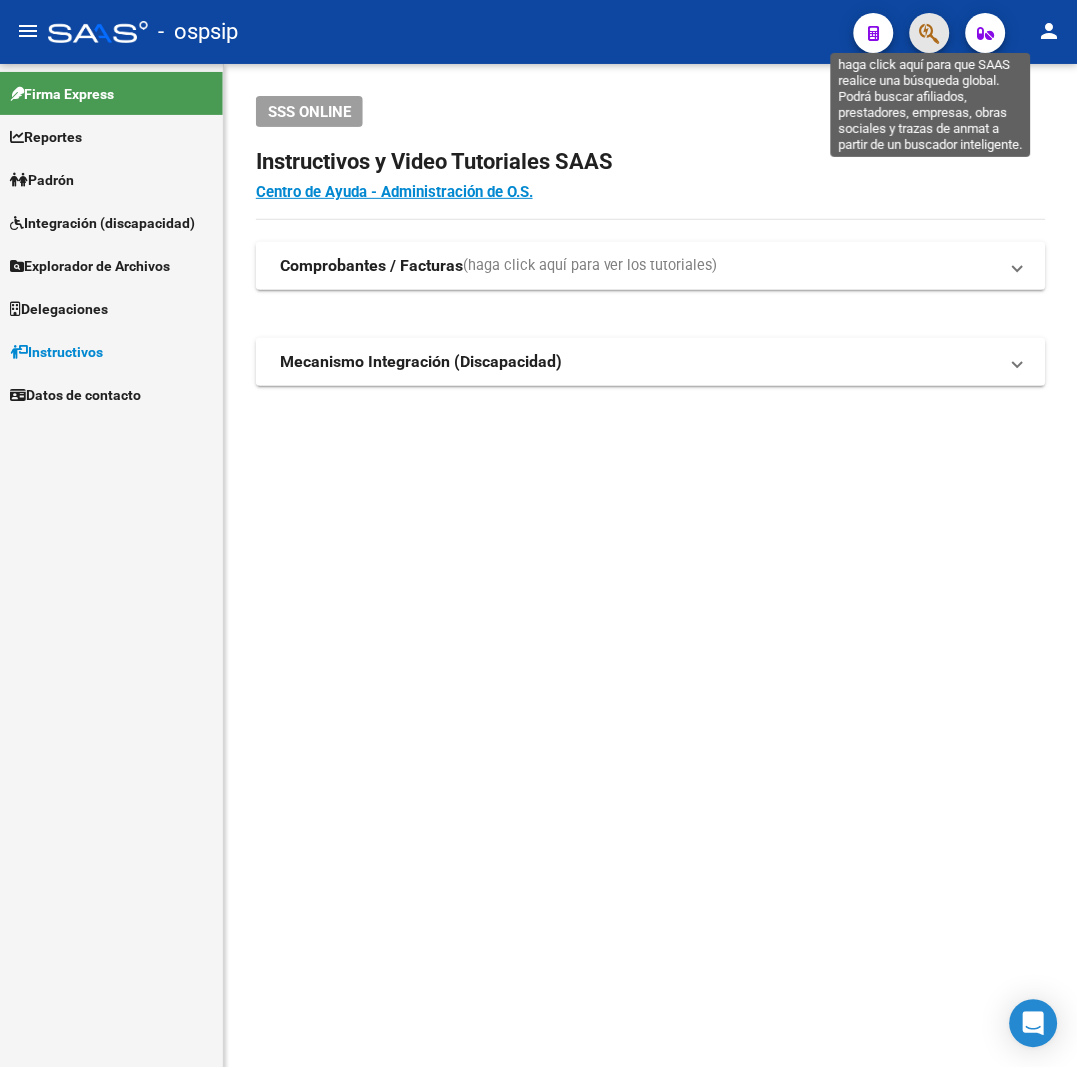 click 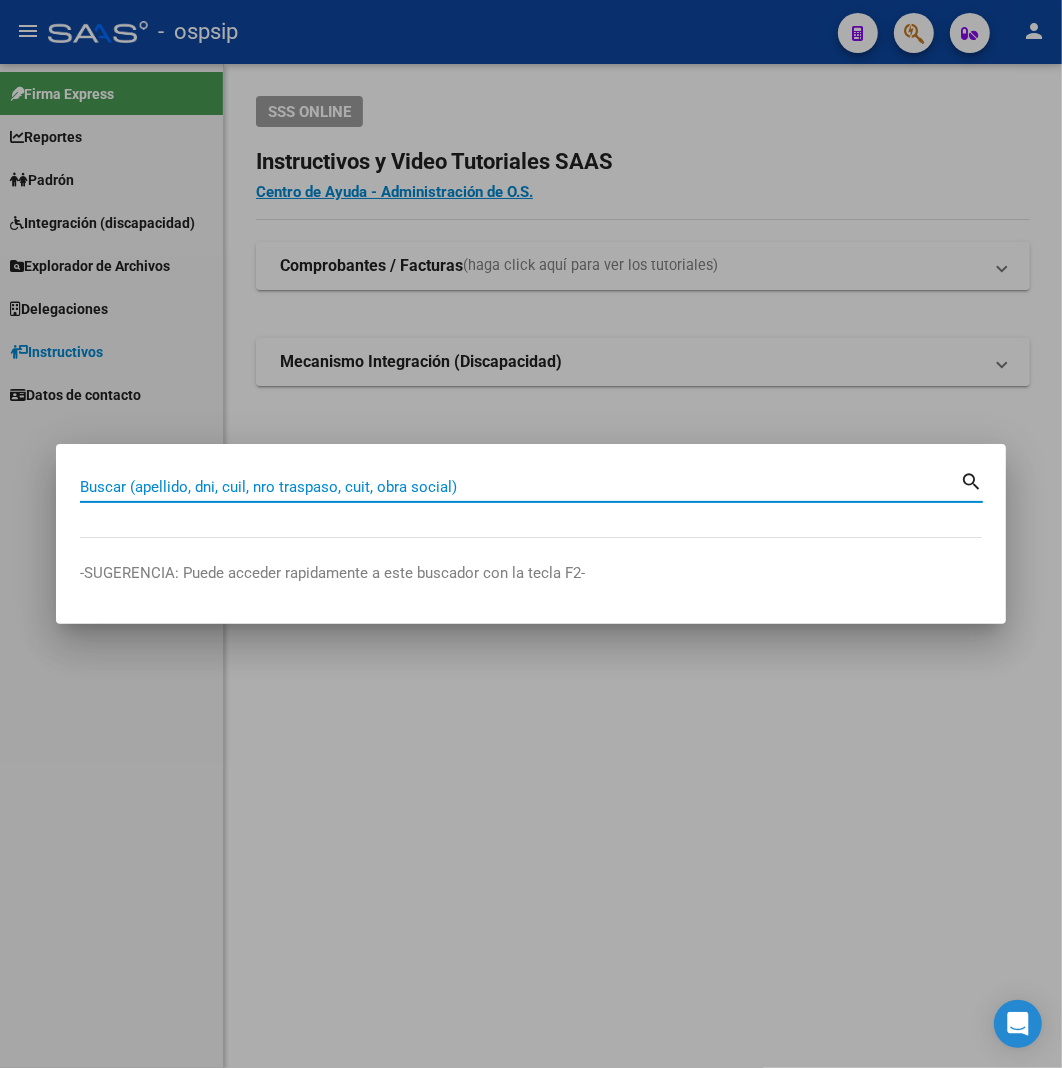 click on "Buscar (apellido, dni, cuil, nro traspaso, cuit, obra social)" at bounding box center [520, 487] 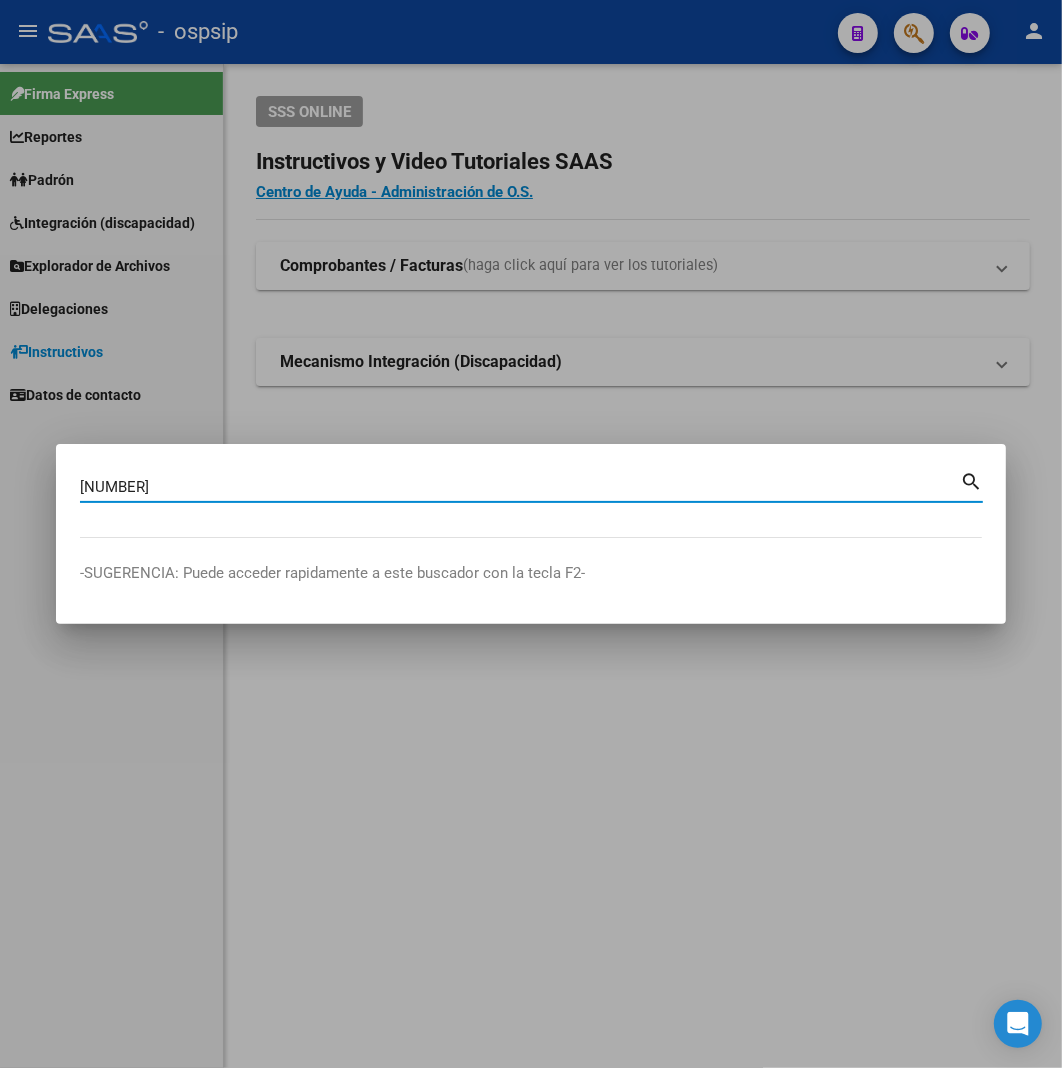 type on "[NUMBER]" 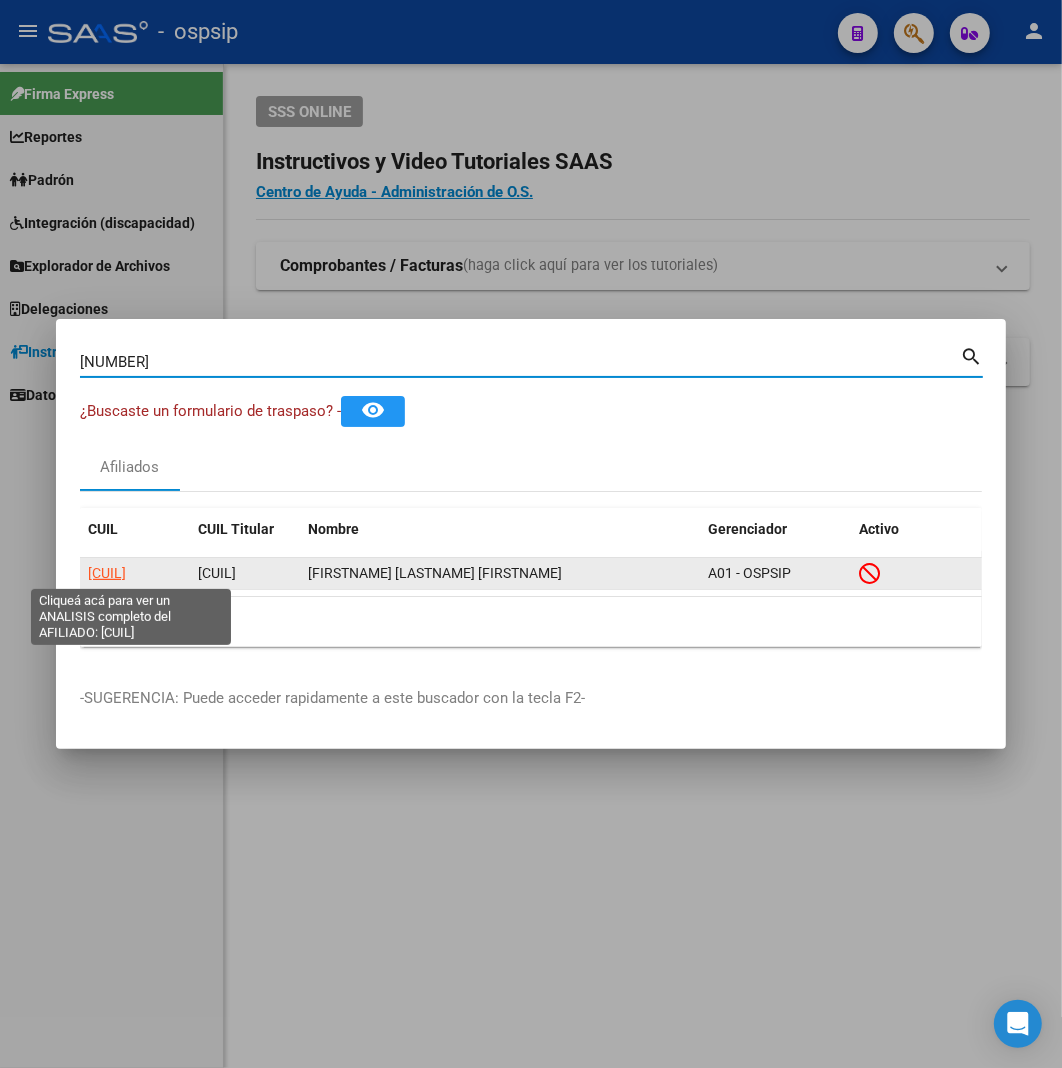 click on "[CUIL]" 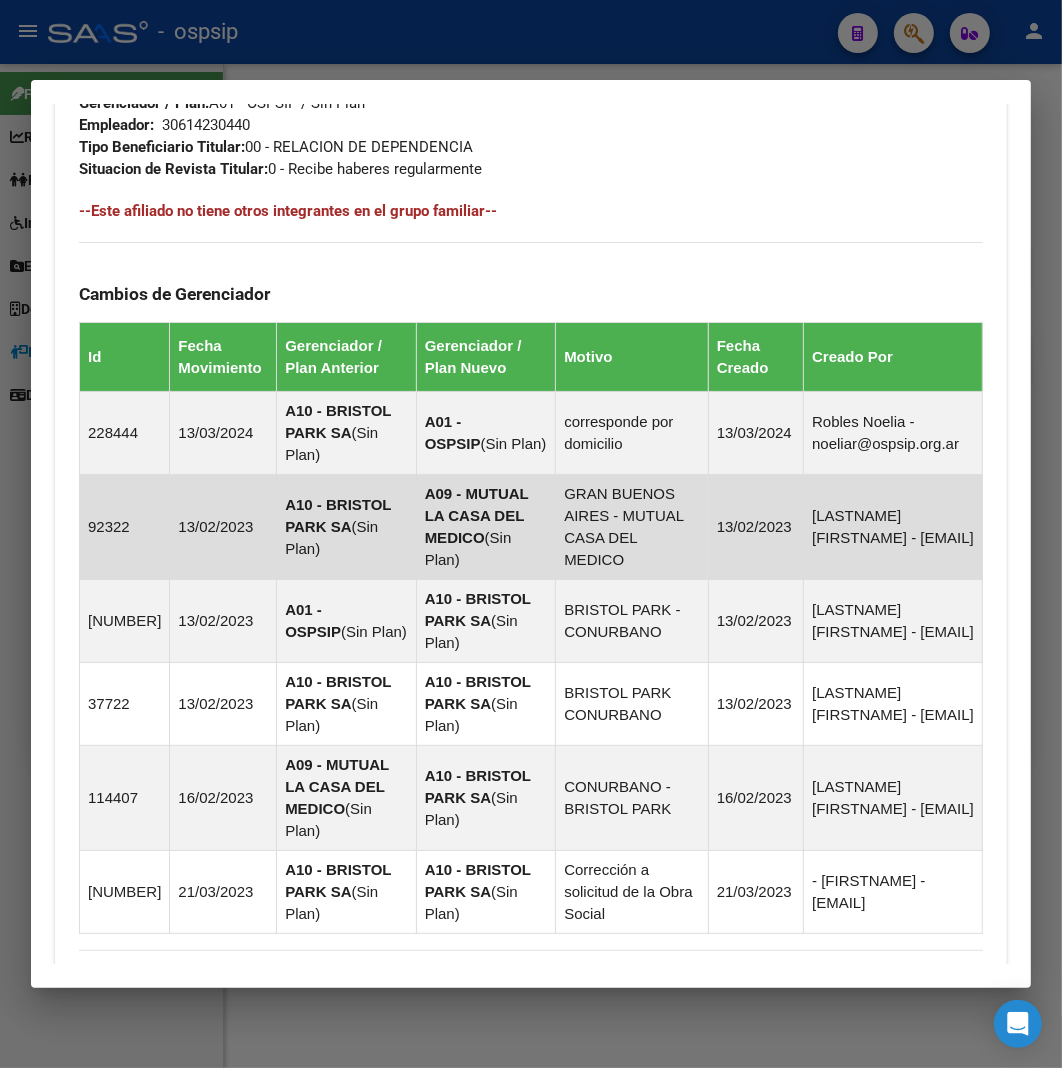 scroll, scrollTop: 1501, scrollLeft: 0, axis: vertical 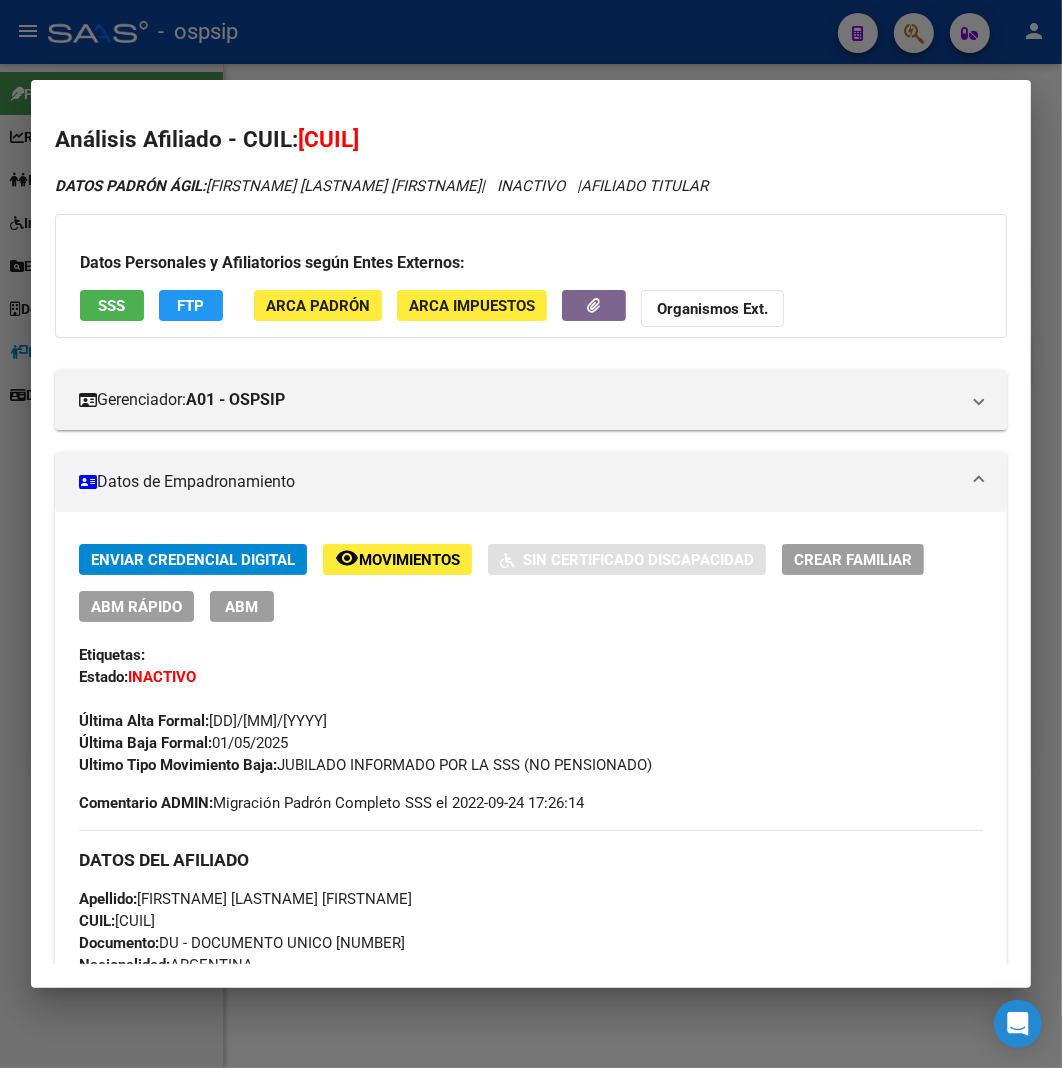 click at bounding box center [531, 534] 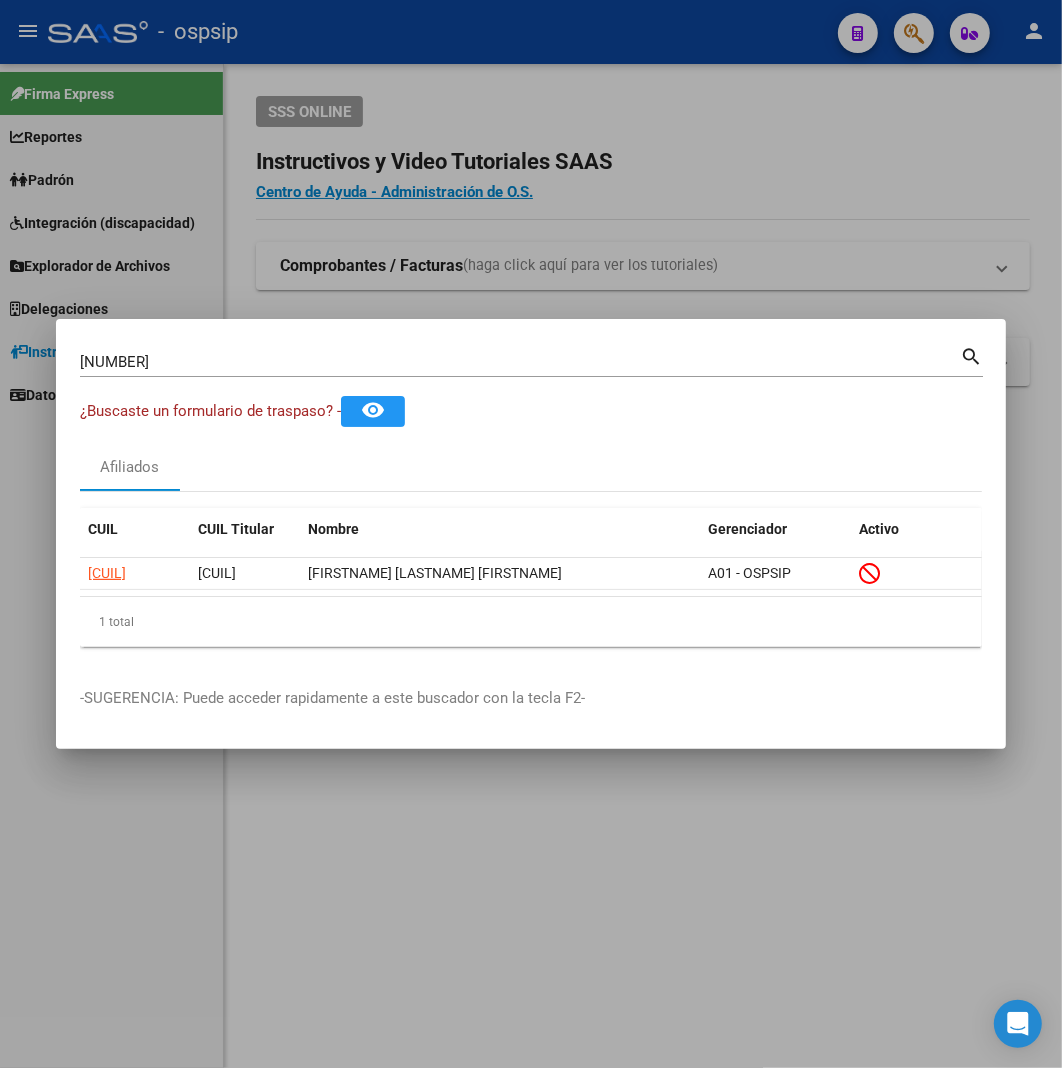 click at bounding box center (531, 534) 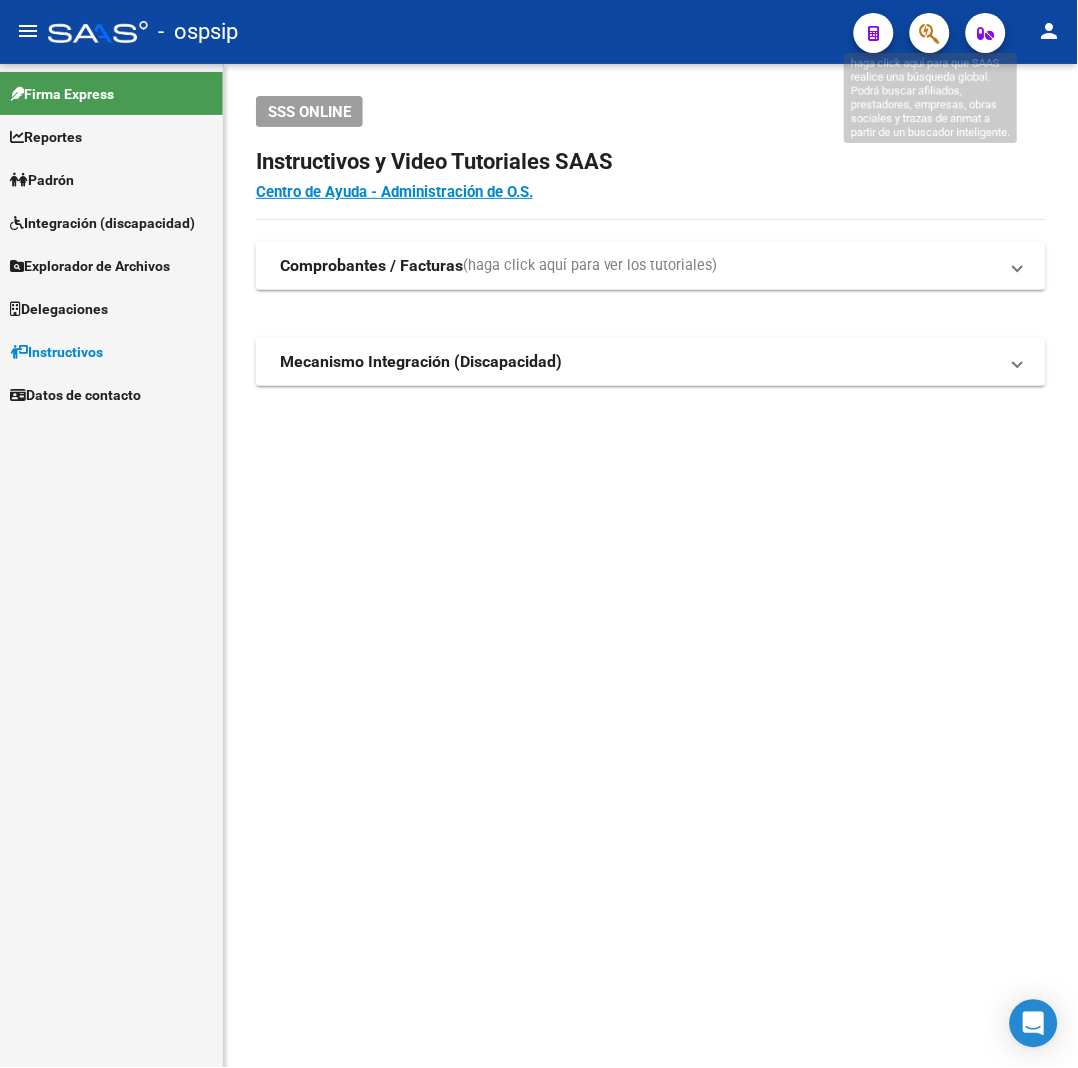 click 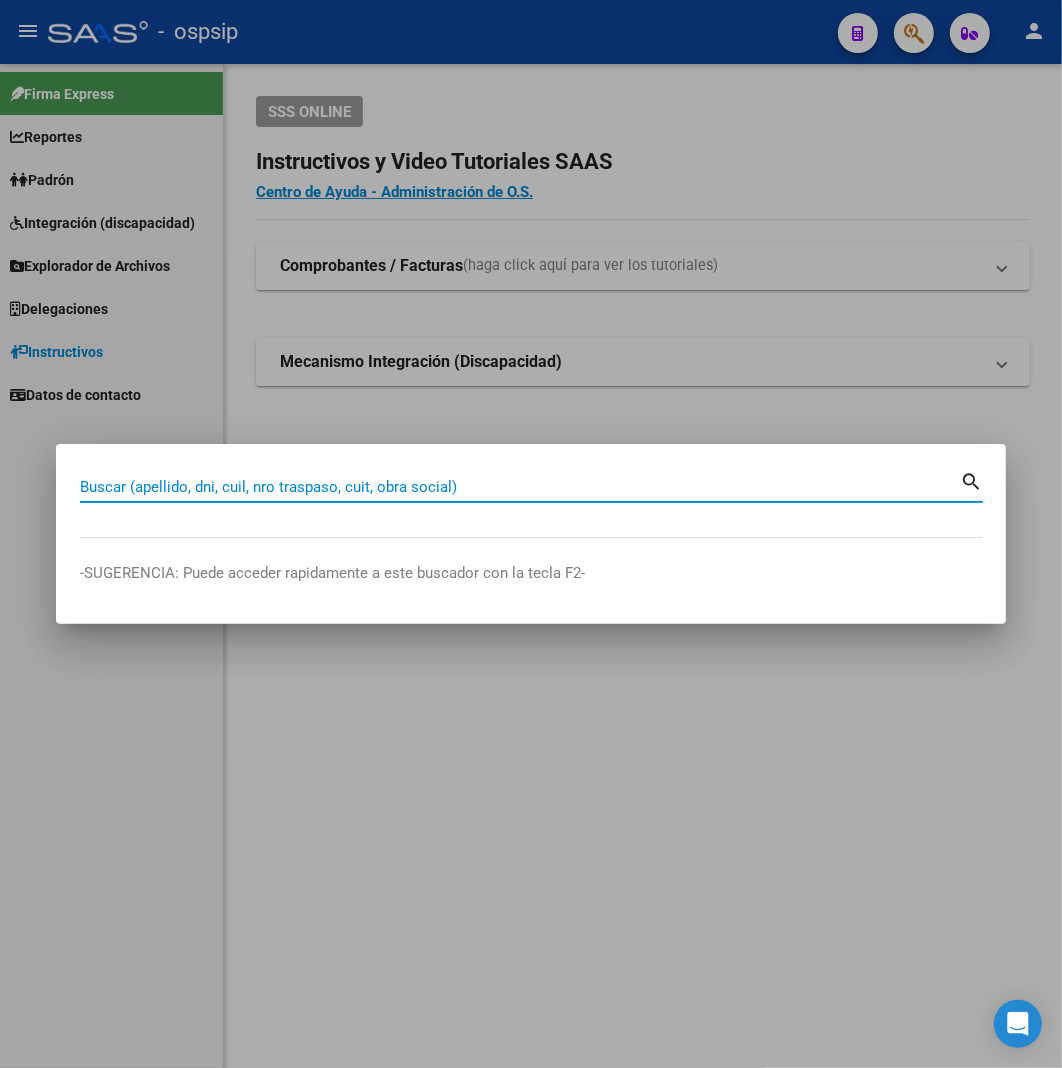 click on "Buscar (apellido, dni, cuil, nro traspaso, cuit, obra social)" at bounding box center (520, 487) 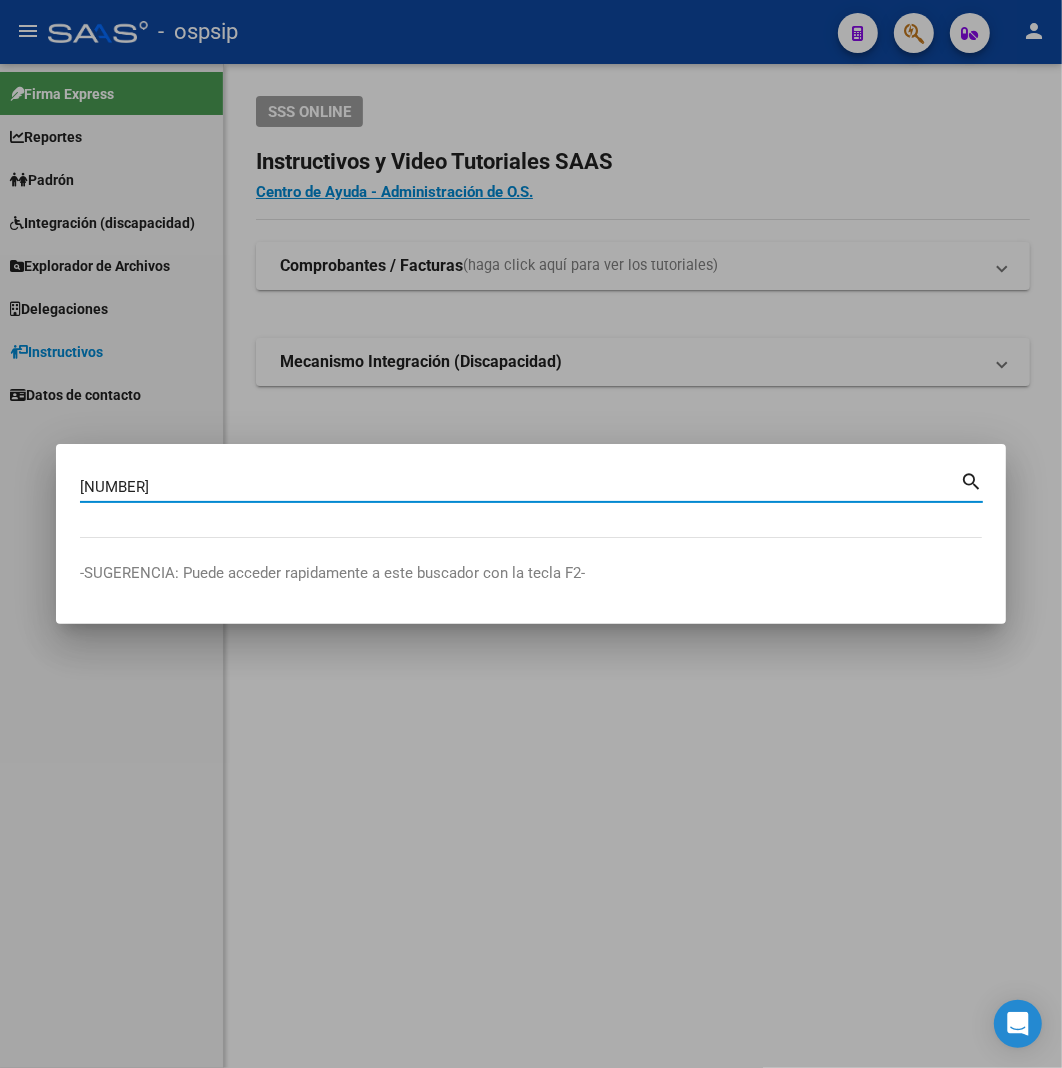type on "[NUMBER]" 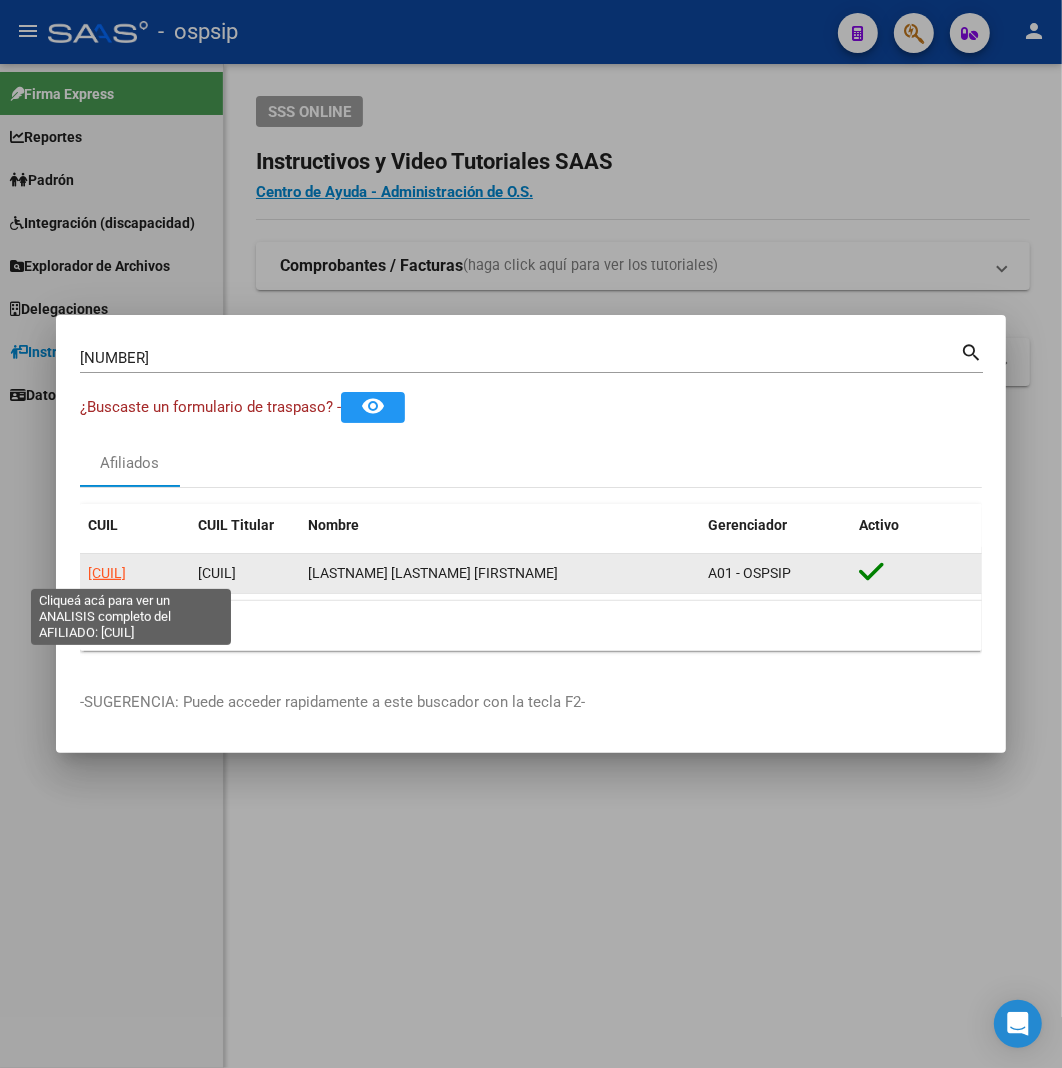 click on "[CUIL]" 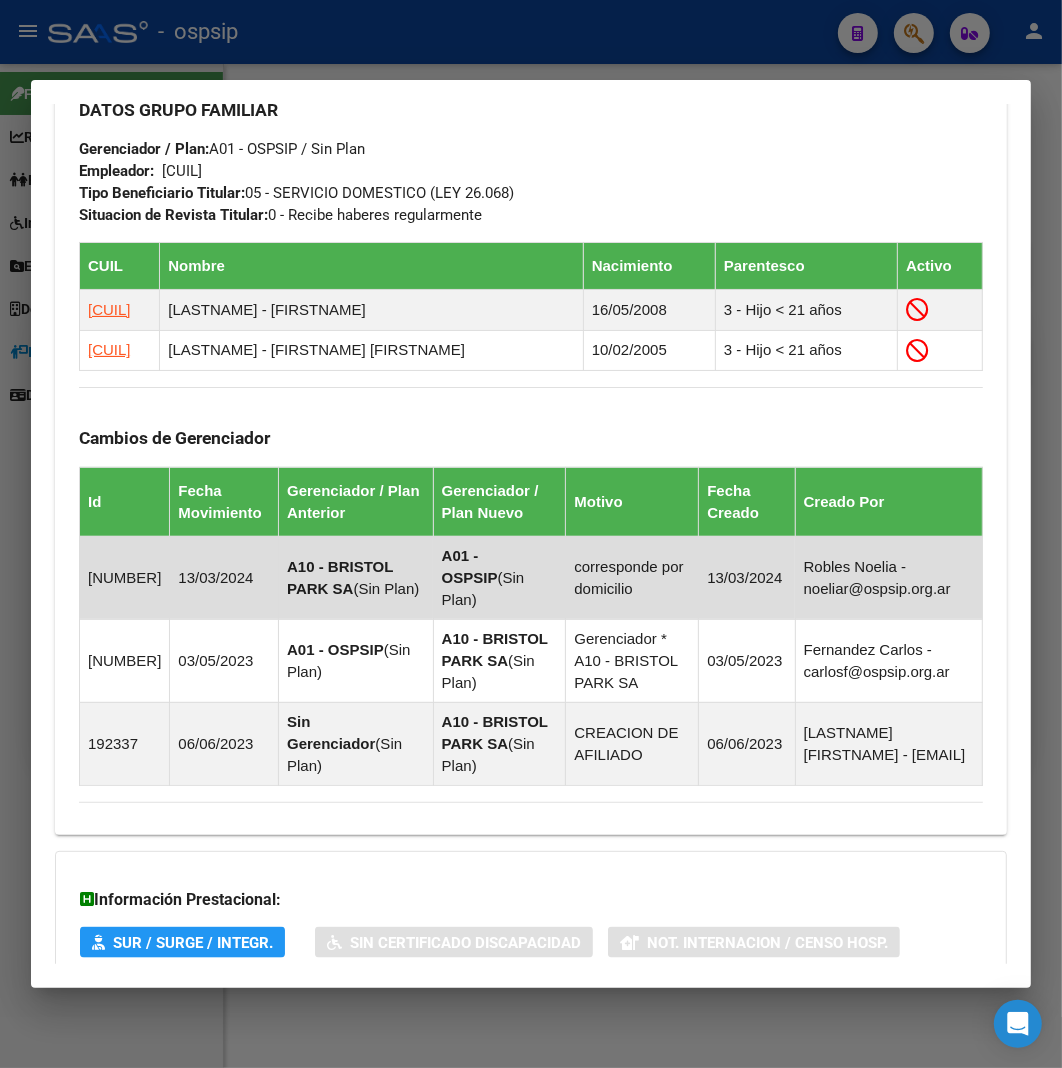 scroll, scrollTop: 1330, scrollLeft: 0, axis: vertical 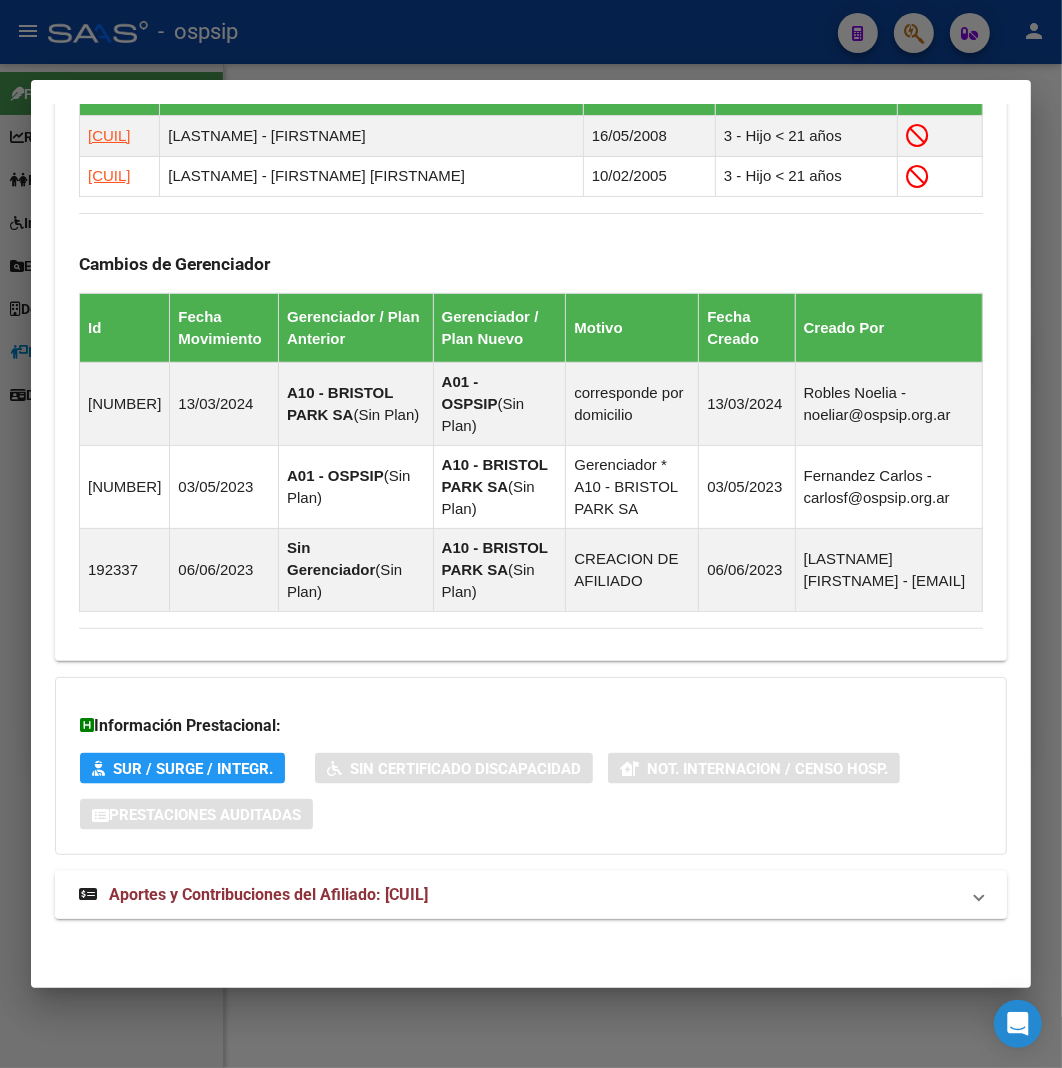 click on "Aportes y Contribuciones del Afiliado: [CUIL]" at bounding box center (268, 894) 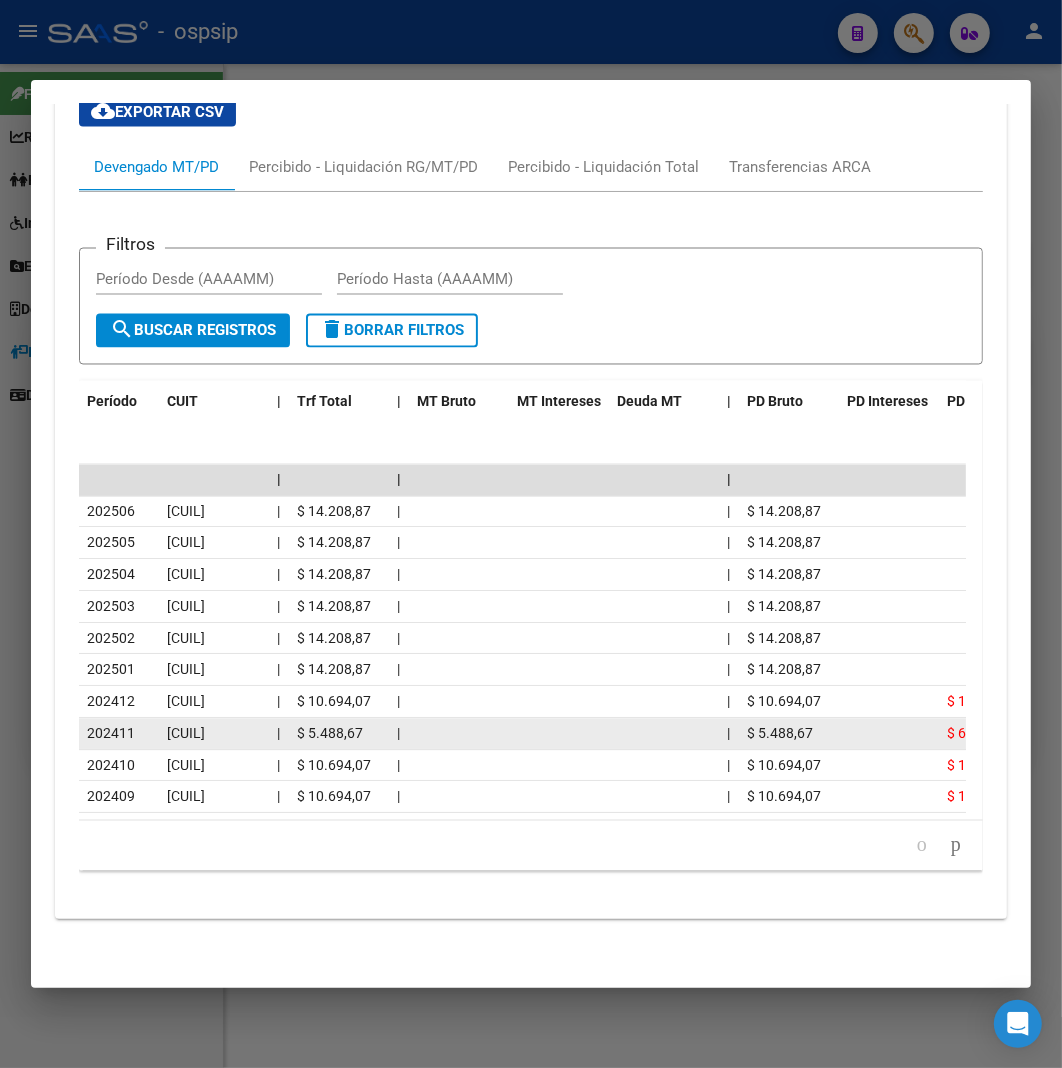 scroll, scrollTop: 2232, scrollLeft: 0, axis: vertical 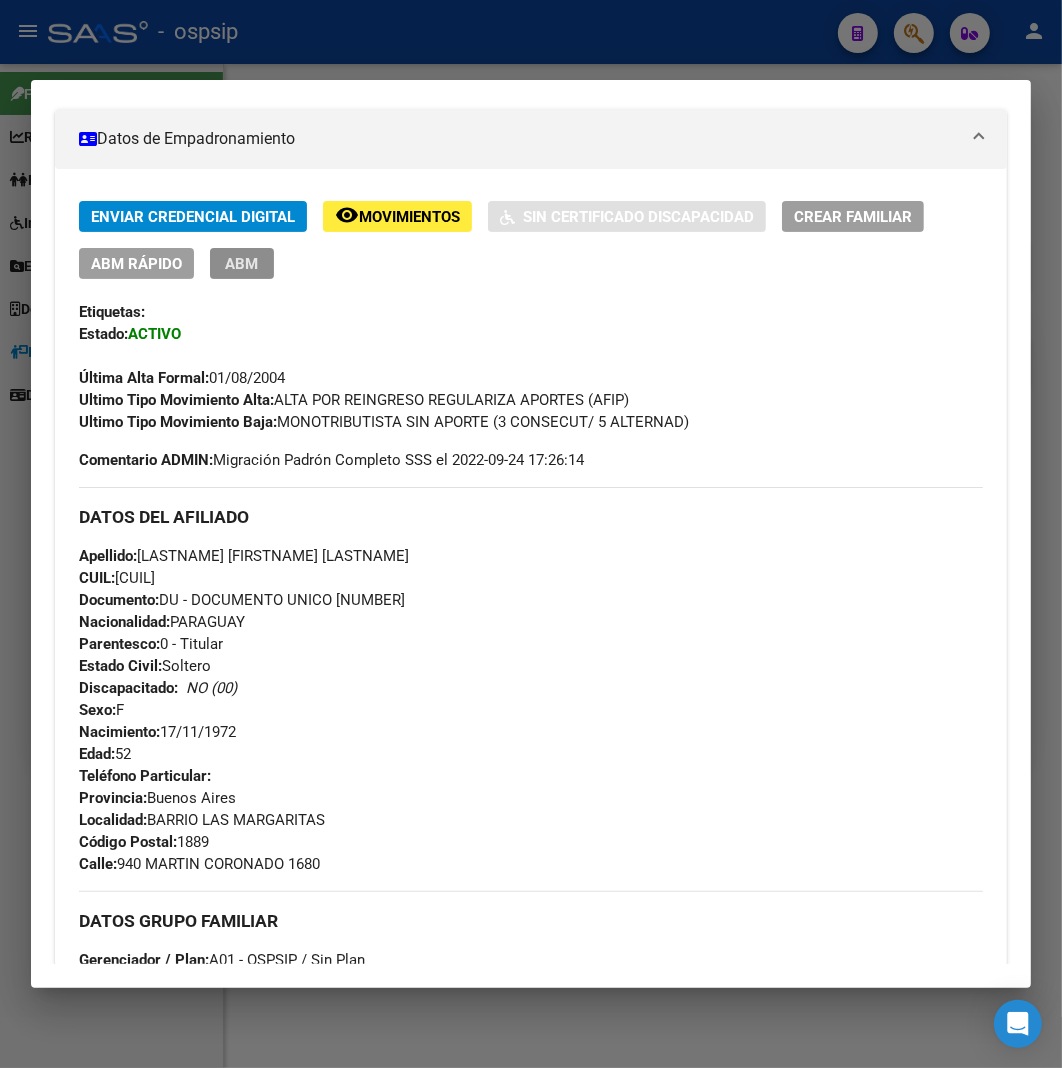 click on "ABM" at bounding box center (242, 264) 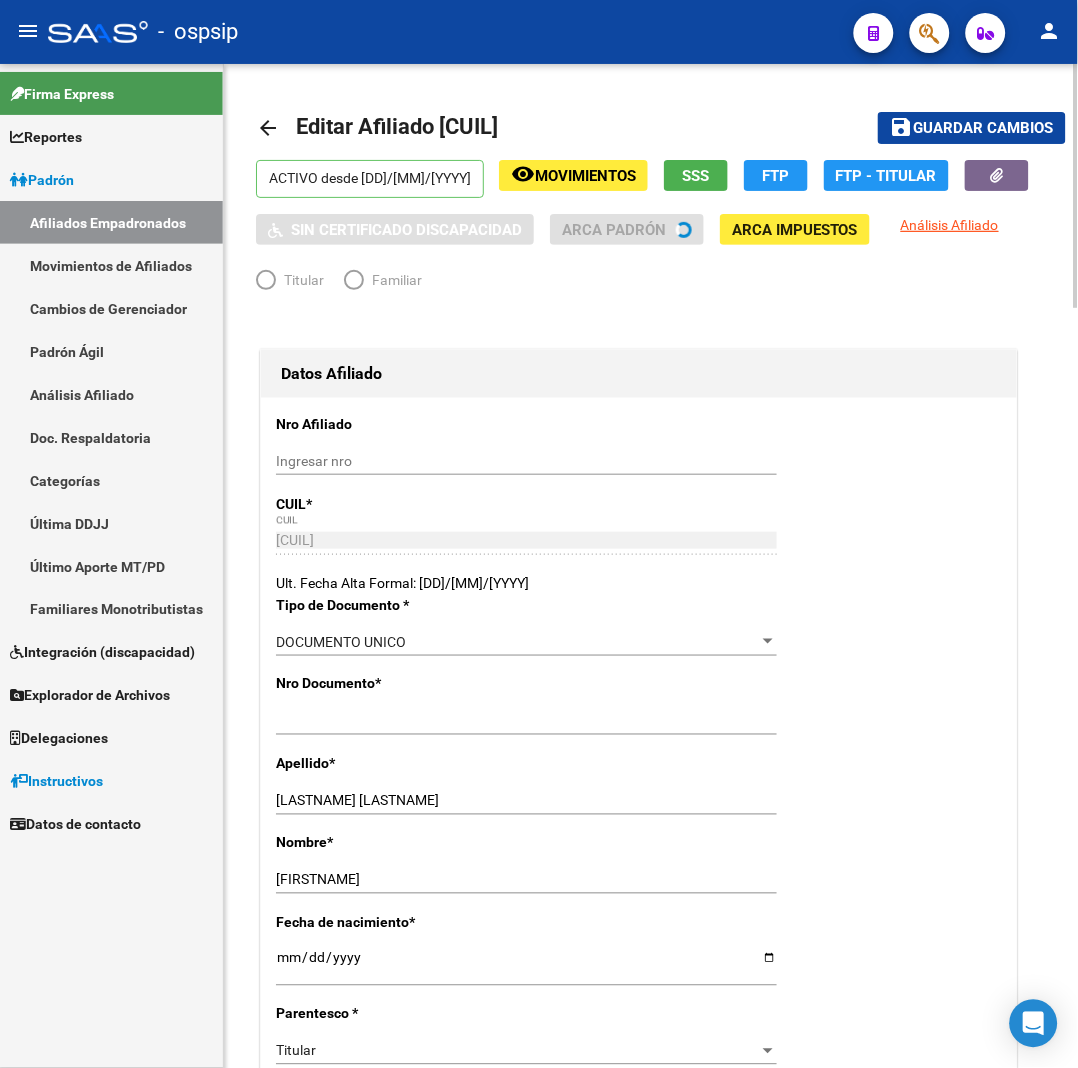 radio on "true" 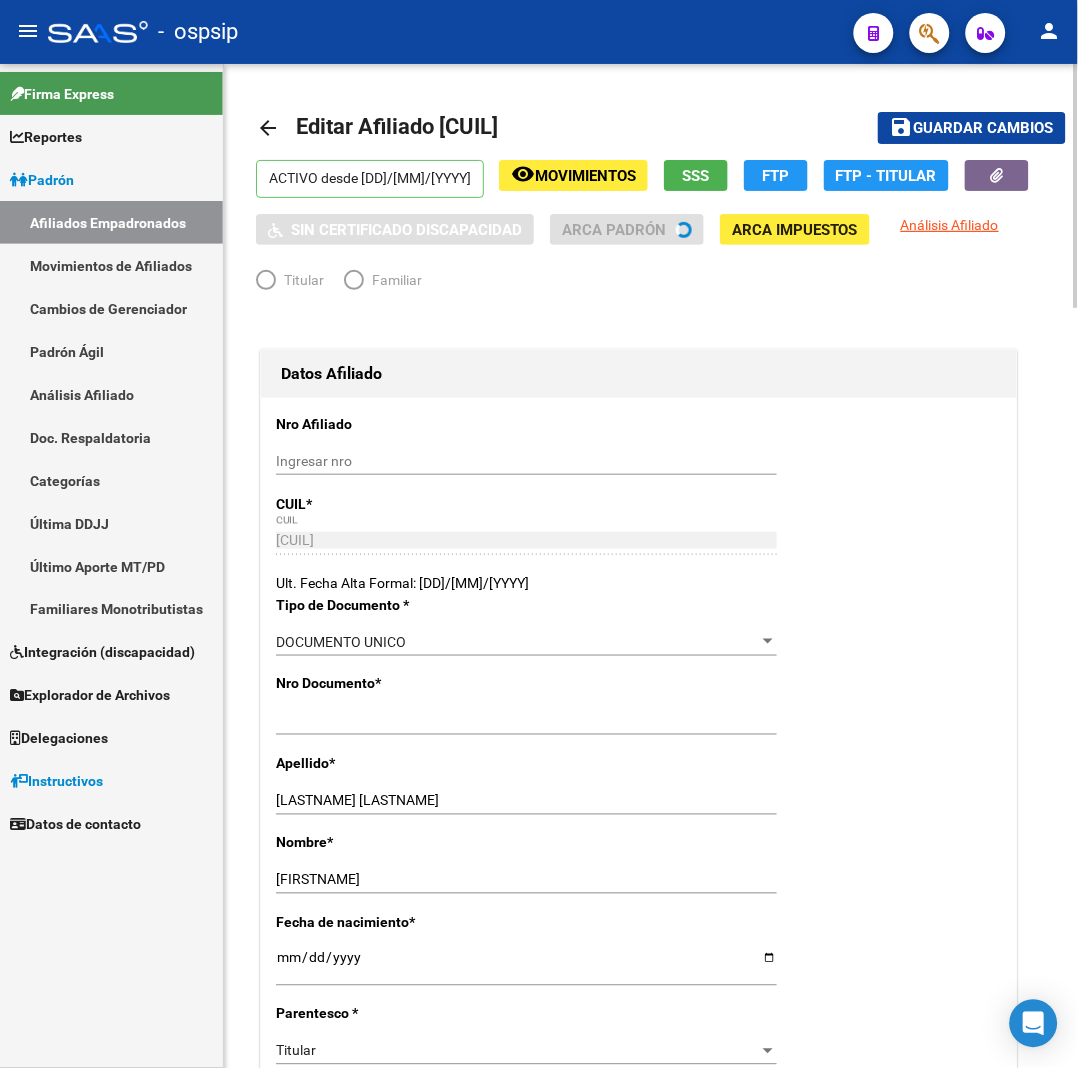 type on "[CUIL]" 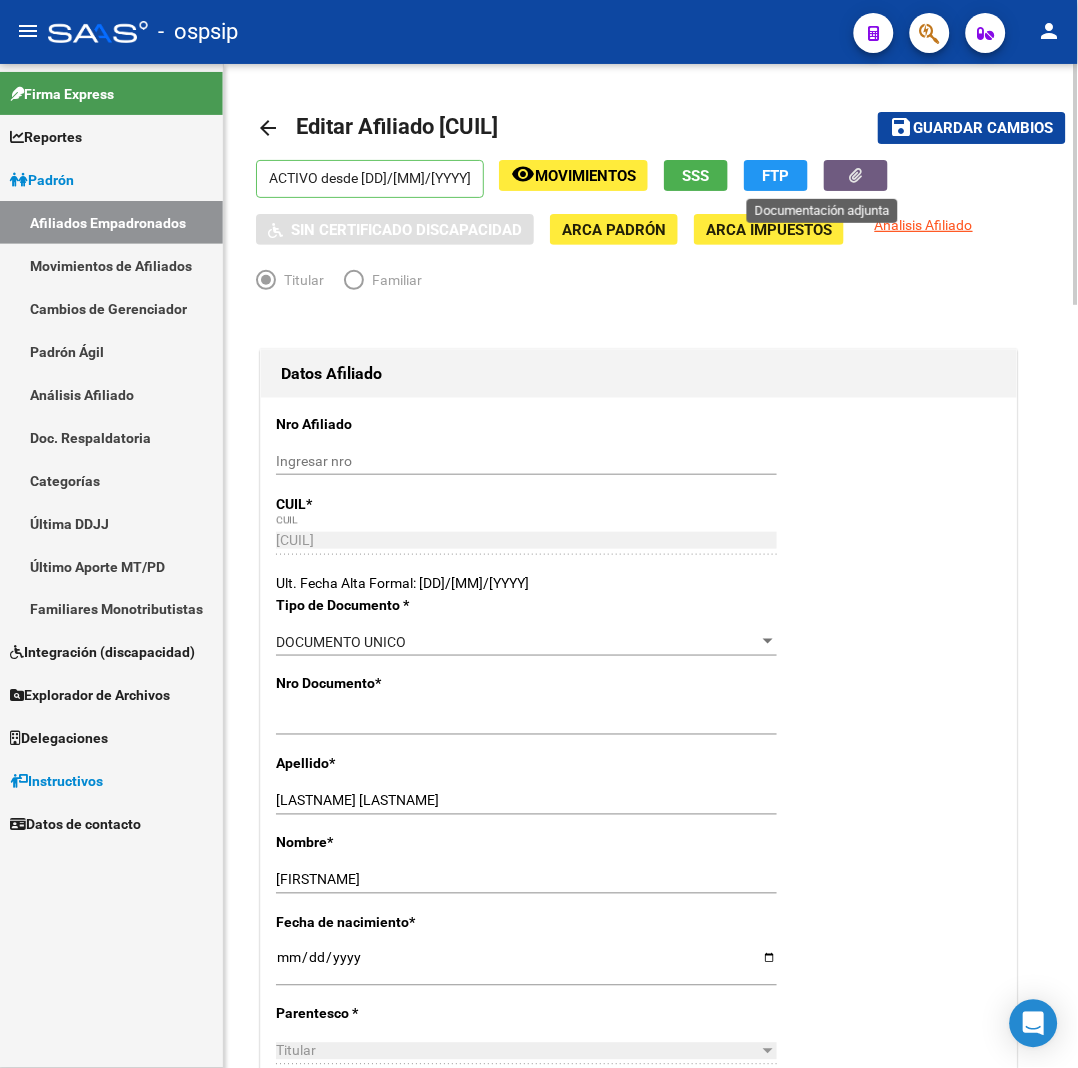 click 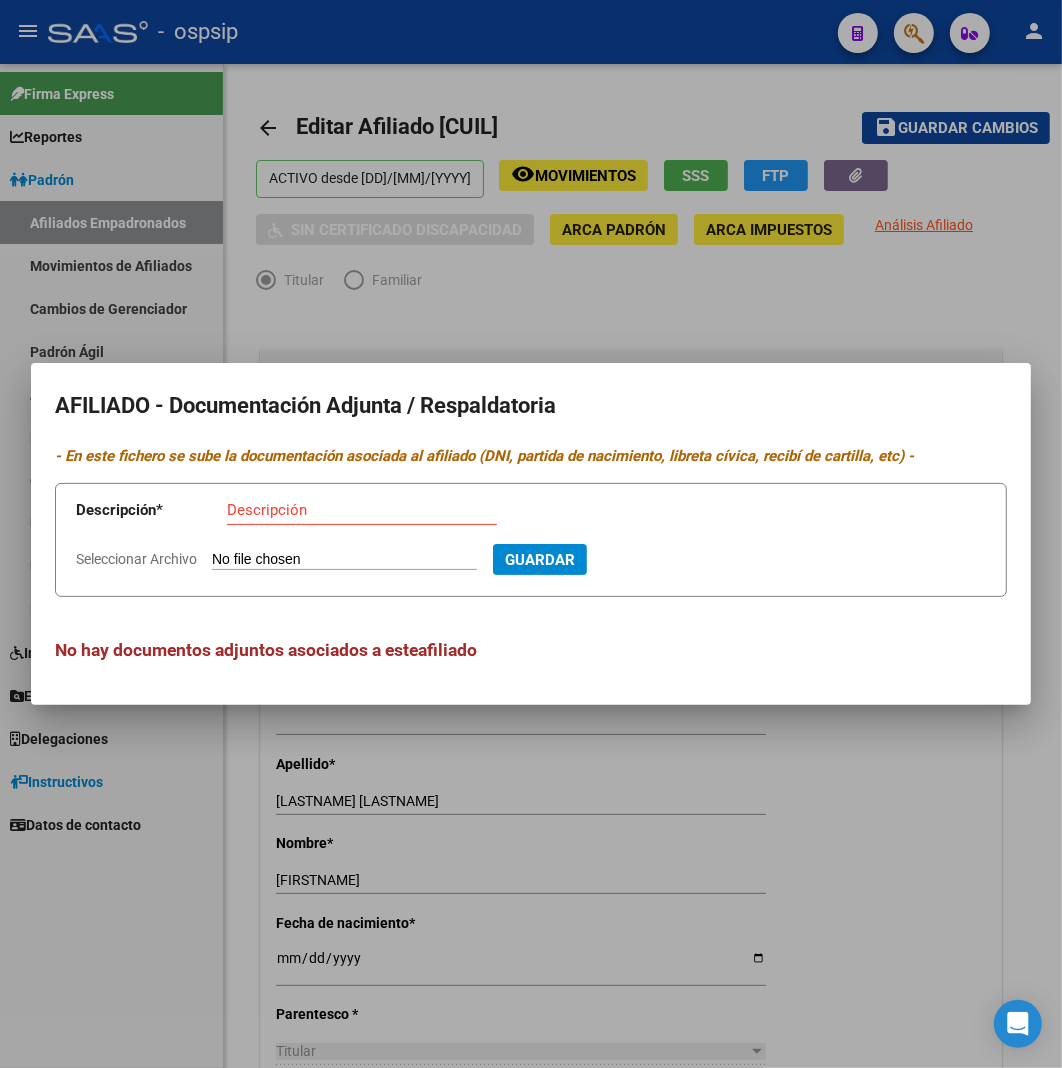 click on "Seleccionar Archivo" at bounding box center [344, 560] 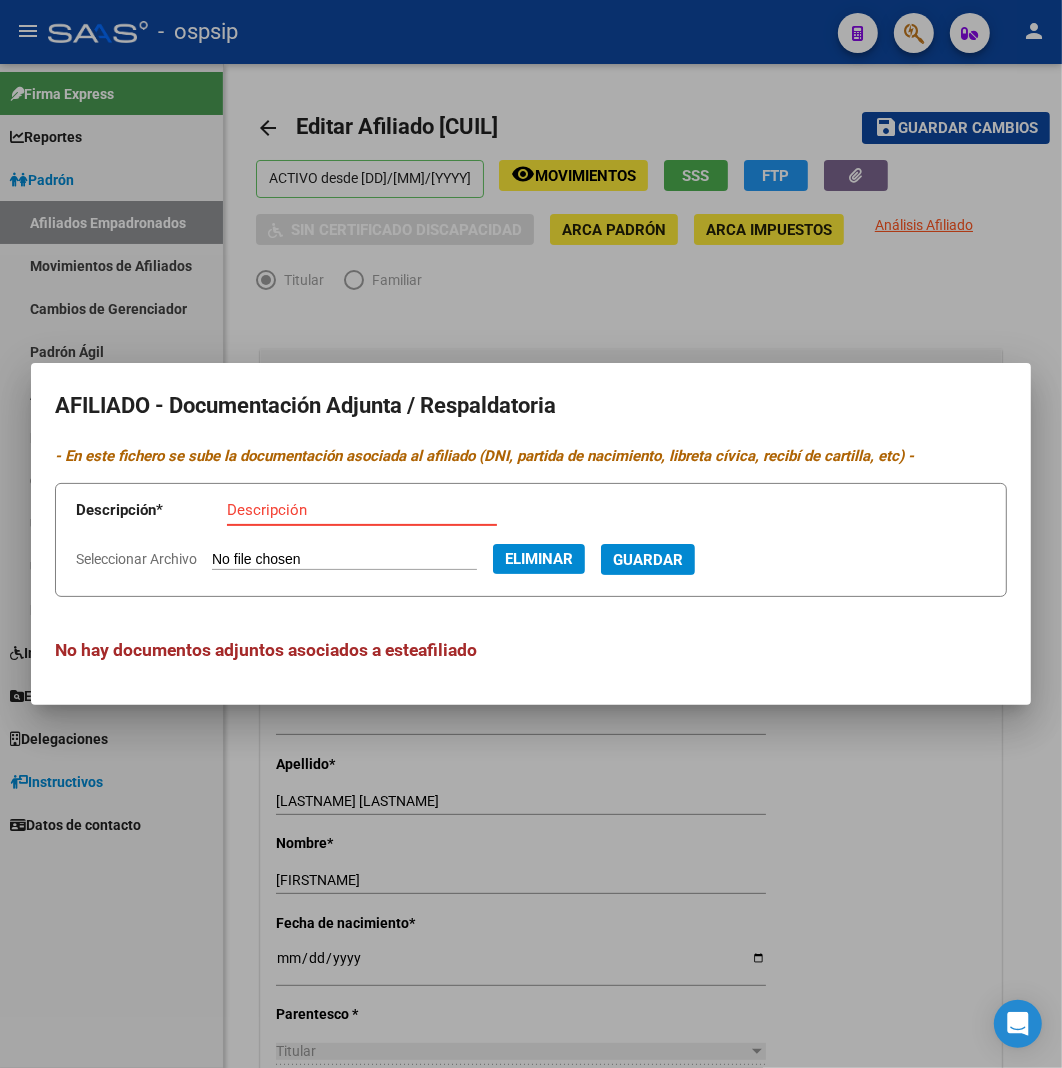 click on "Descripción" at bounding box center [362, 510] 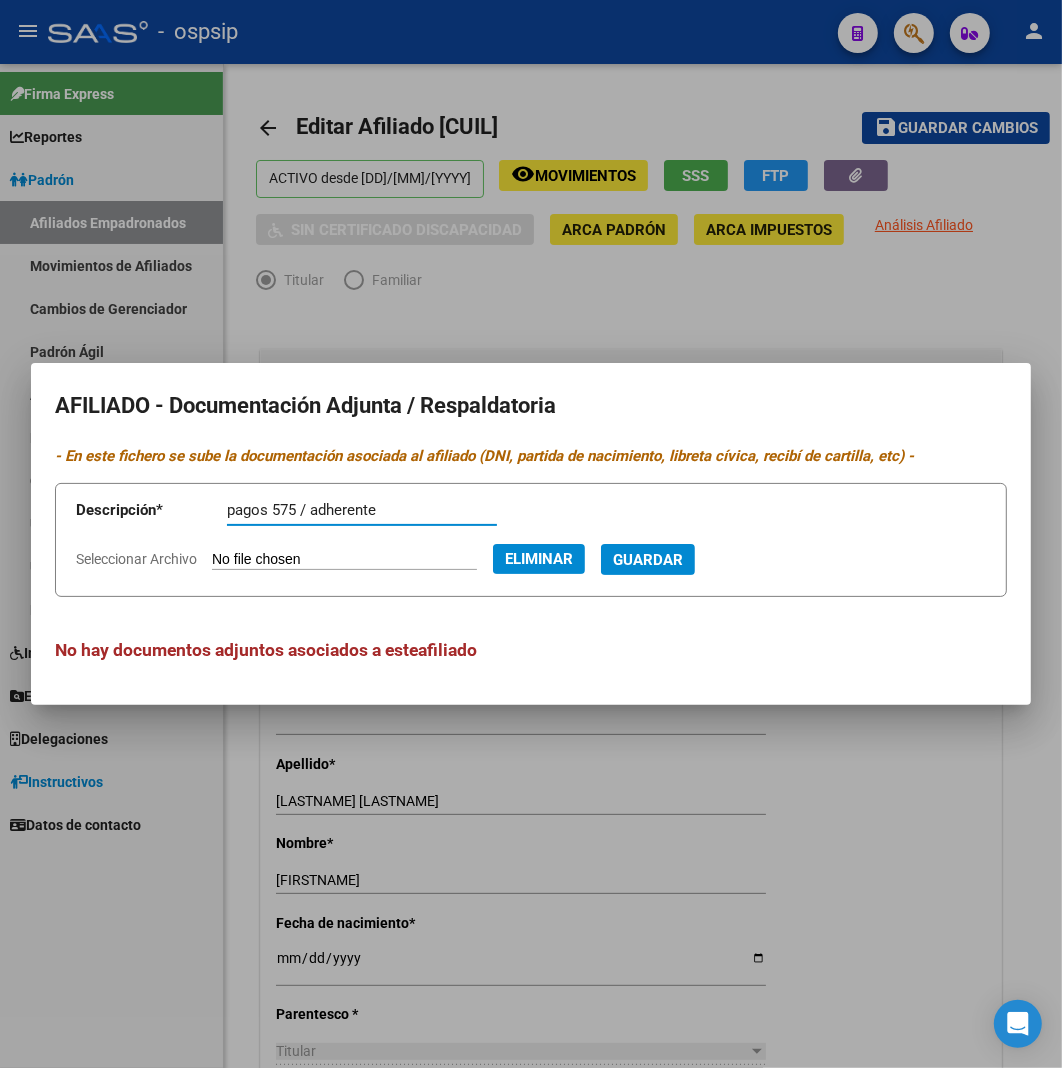 type on "pagos 575 / adherente" 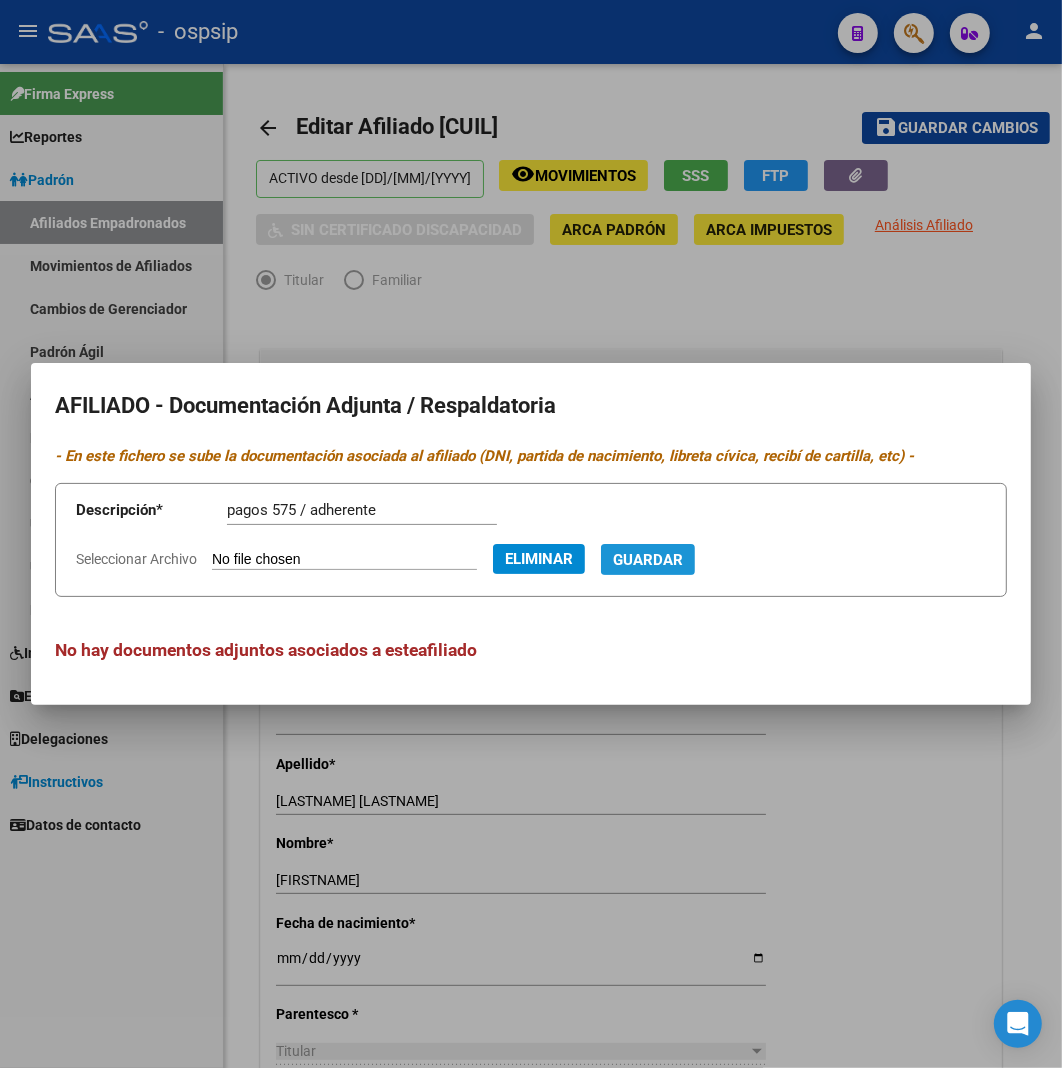 click on "Guardar" at bounding box center (648, 560) 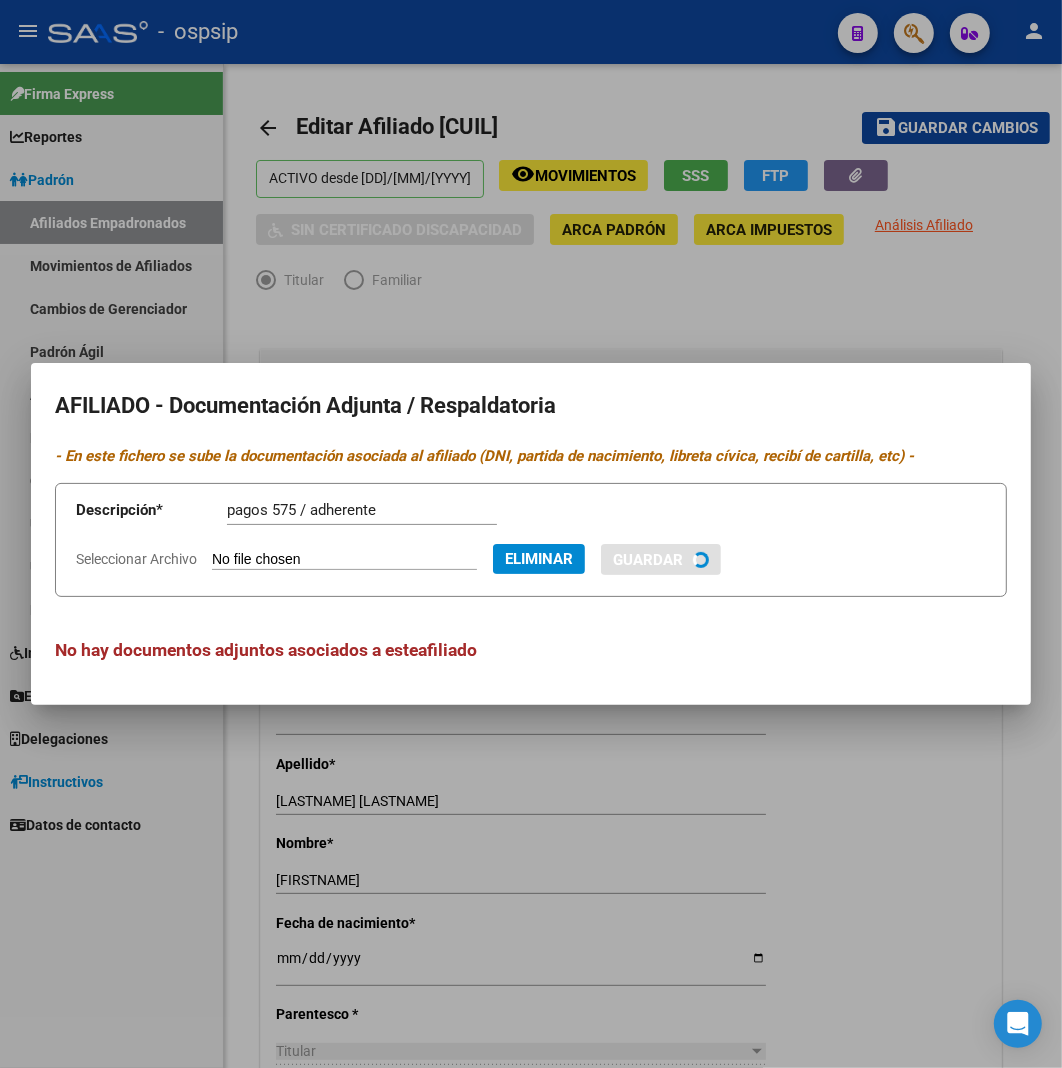 type 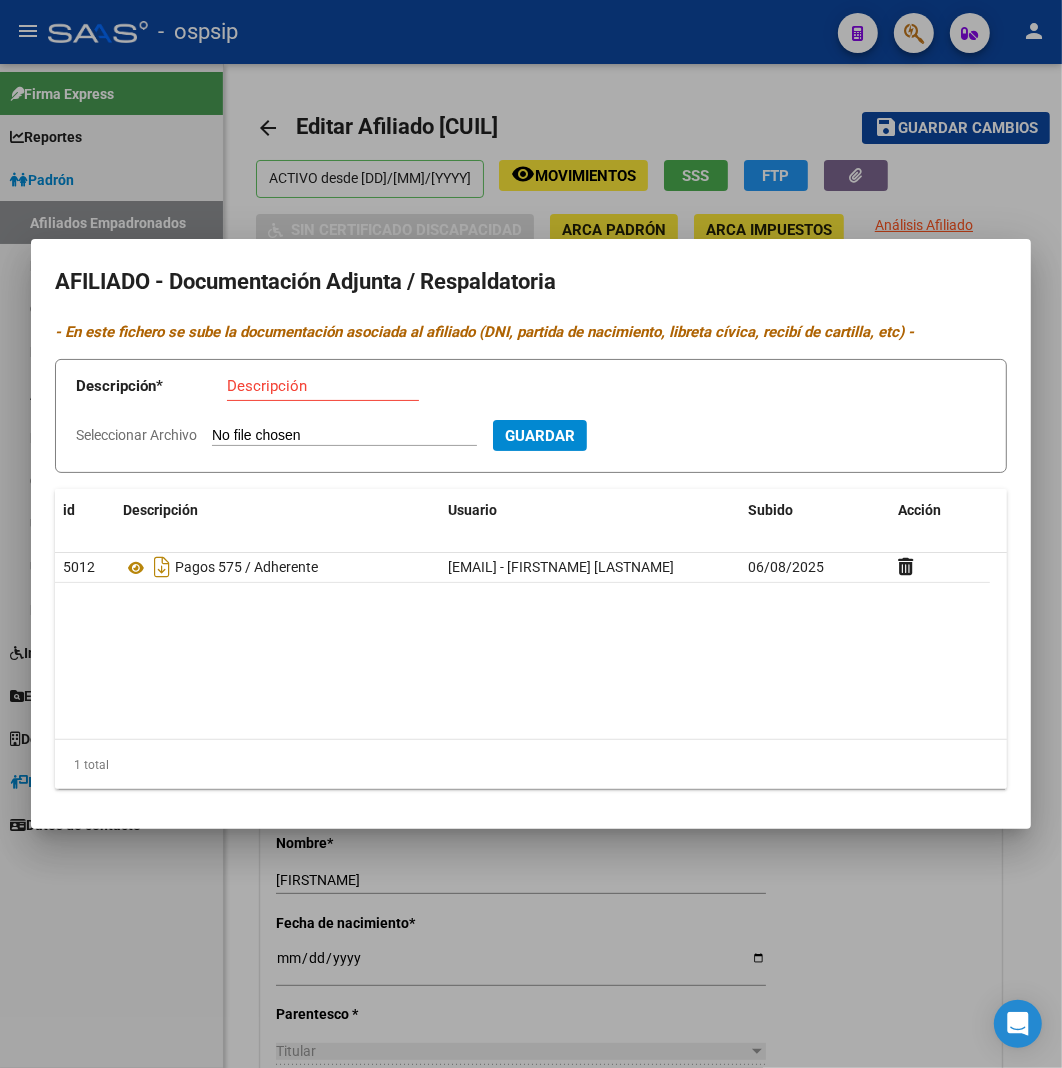 click at bounding box center [531, 534] 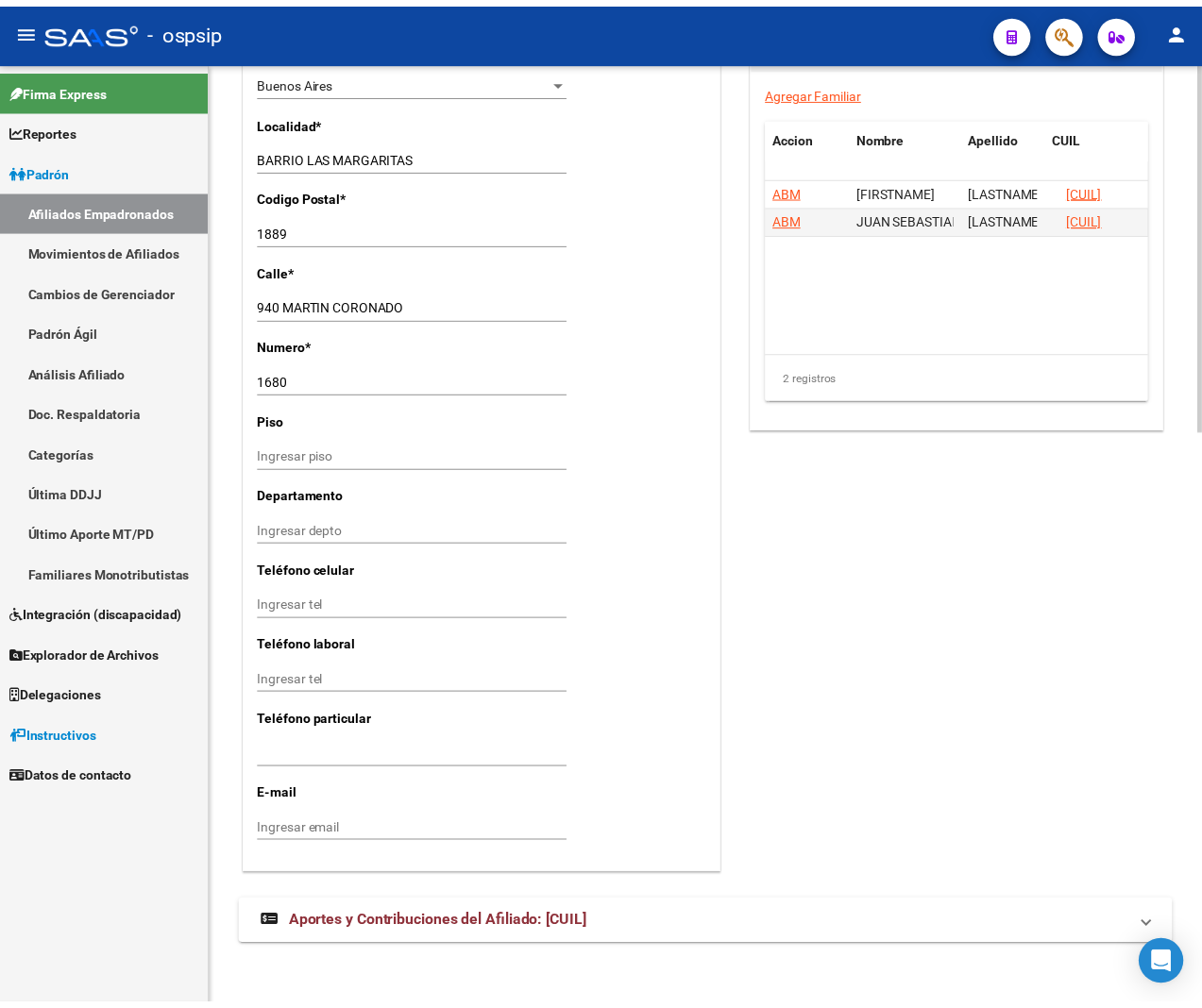 scroll, scrollTop: 1480, scrollLeft: 0, axis: vertical 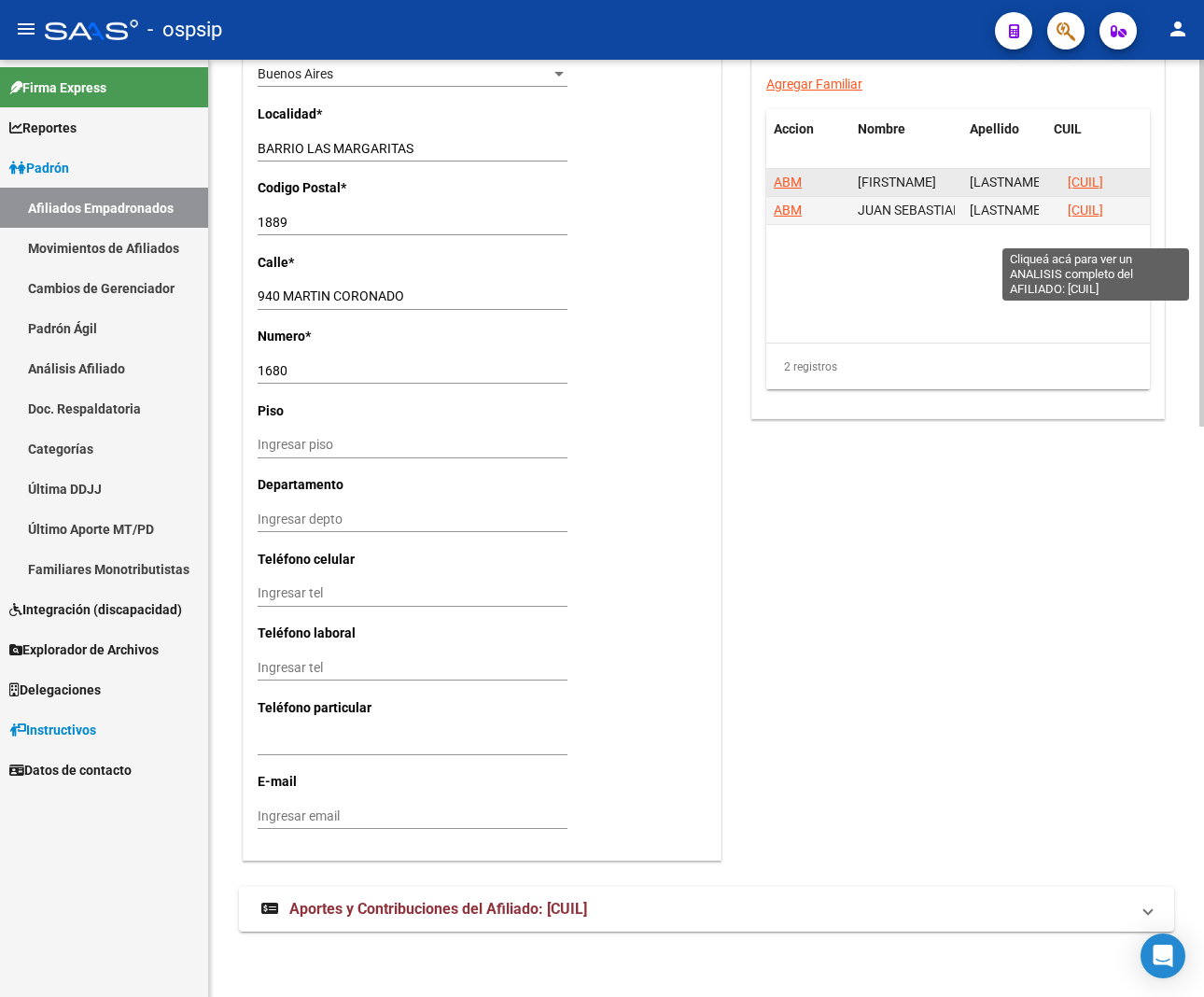 click on "[CUIL]" 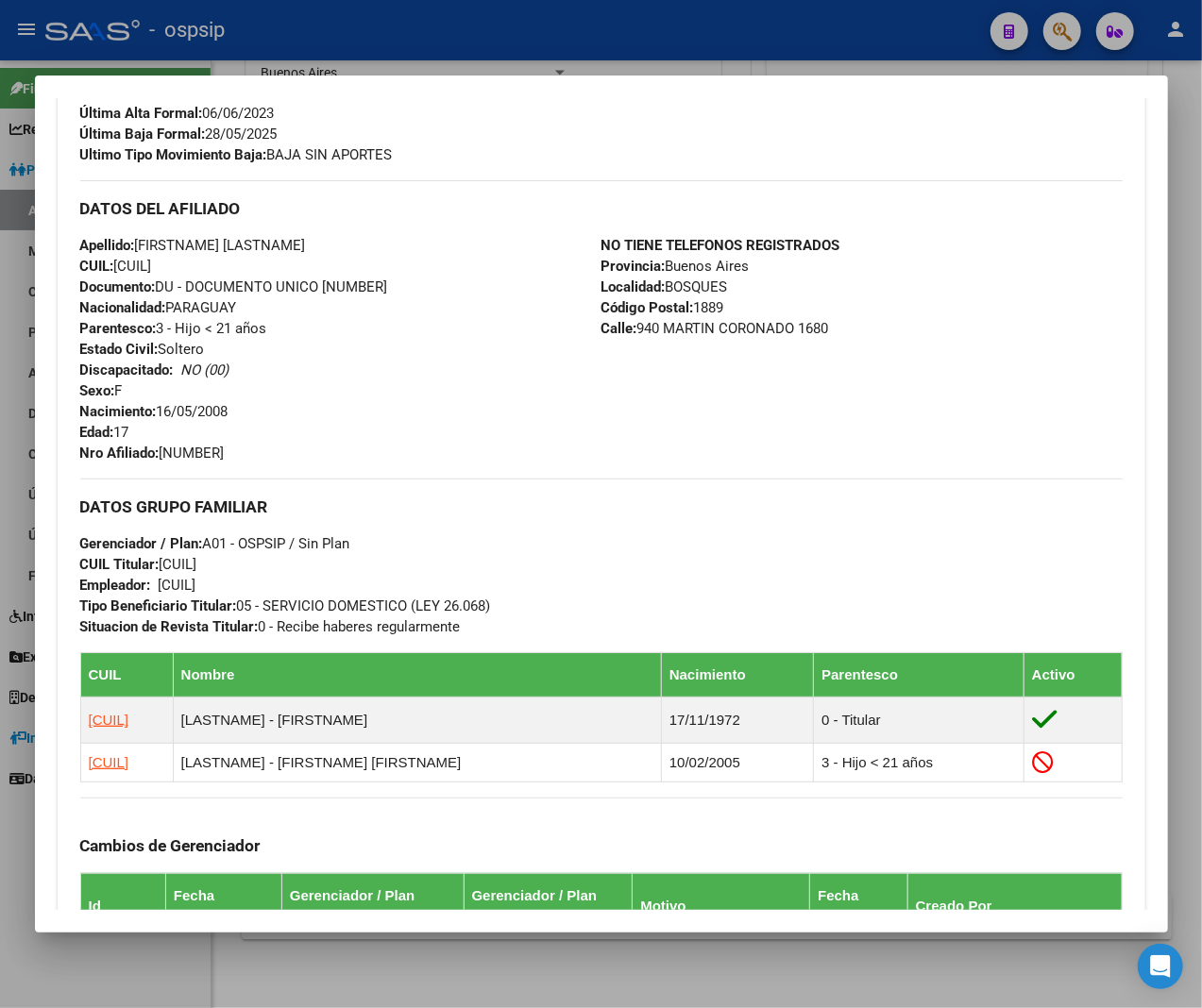 scroll, scrollTop: 733, scrollLeft: 0, axis: vertical 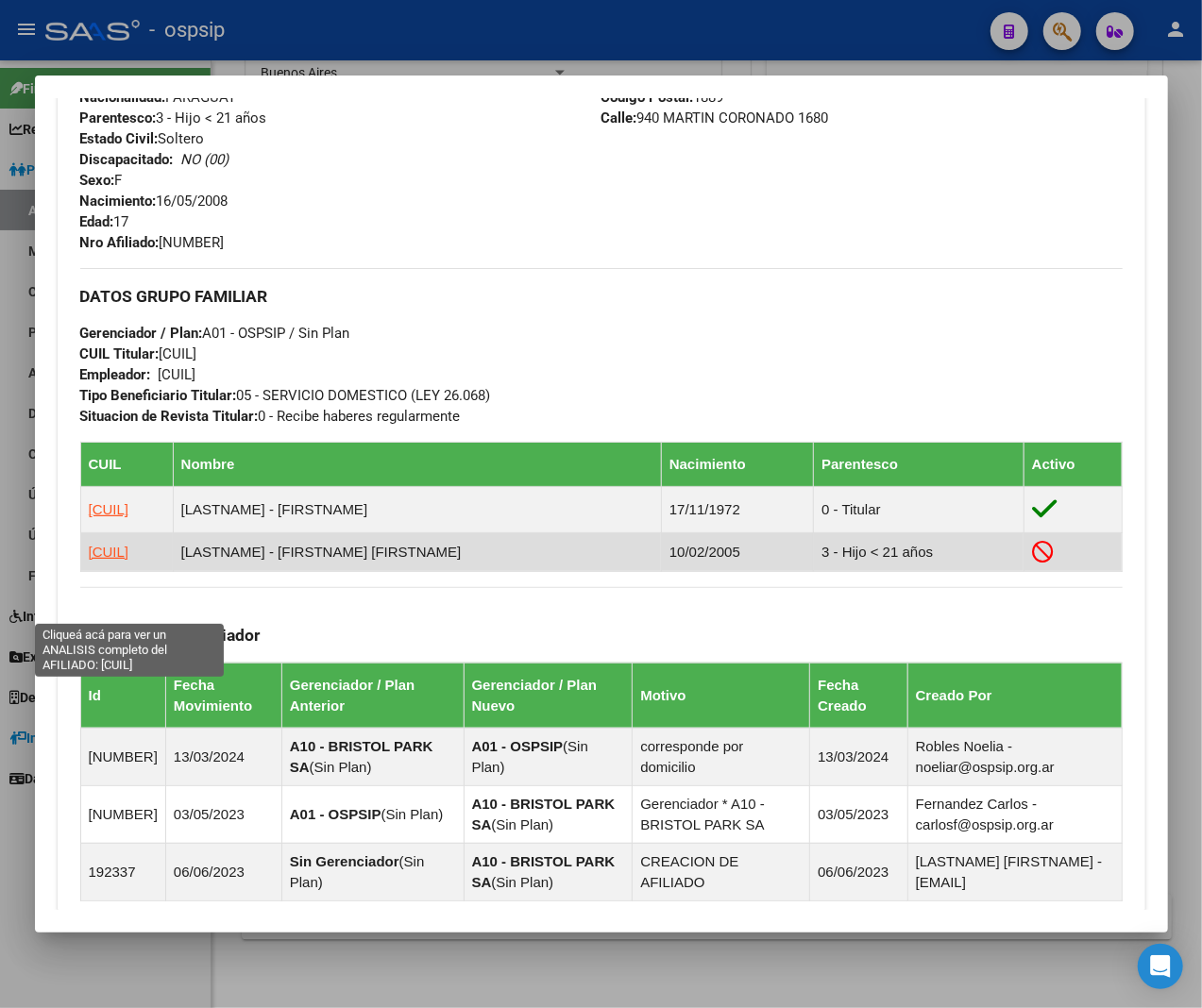 click on "[CUIL]" at bounding box center (109, 551) 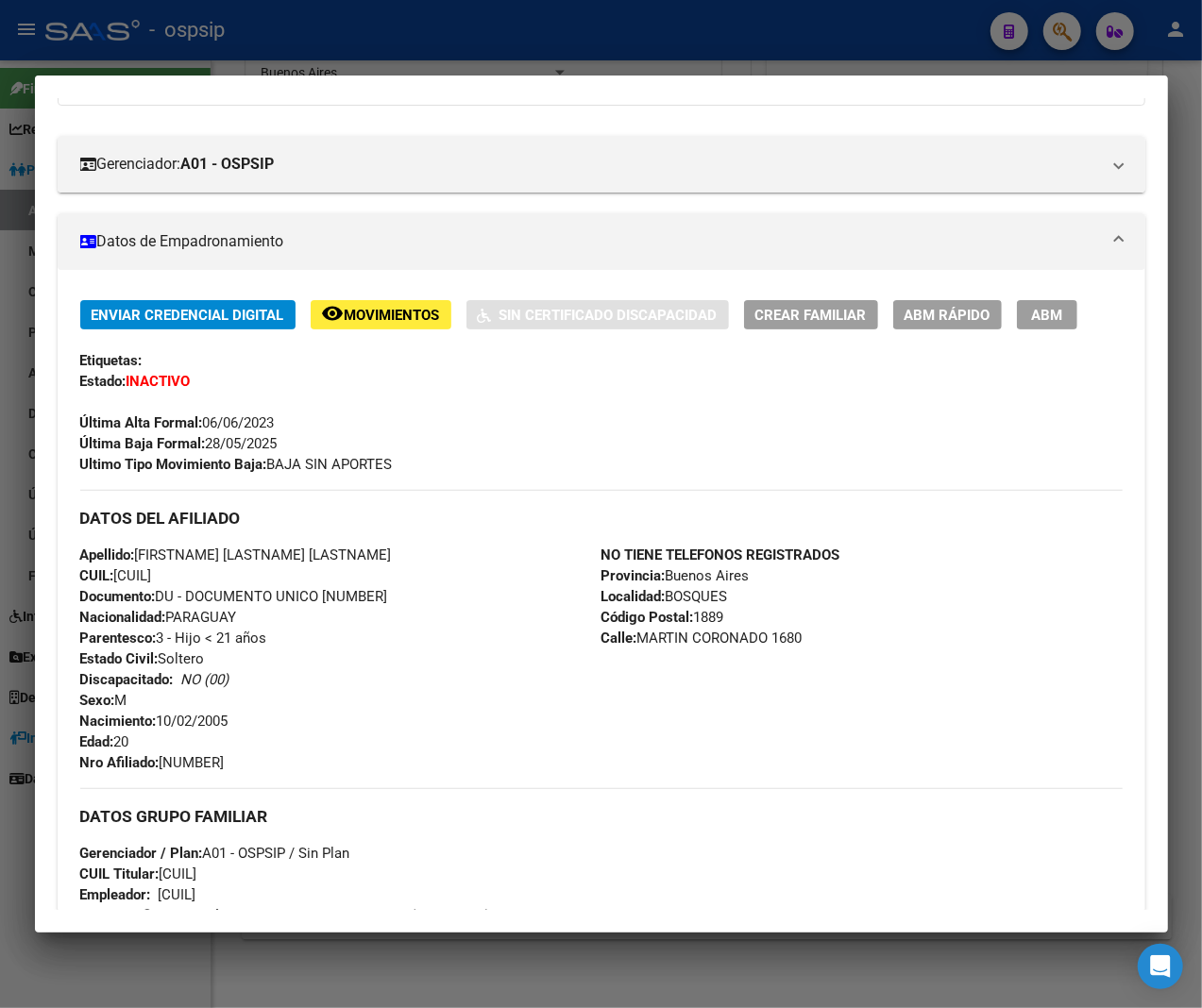 scroll, scrollTop: 105, scrollLeft: 0, axis: vertical 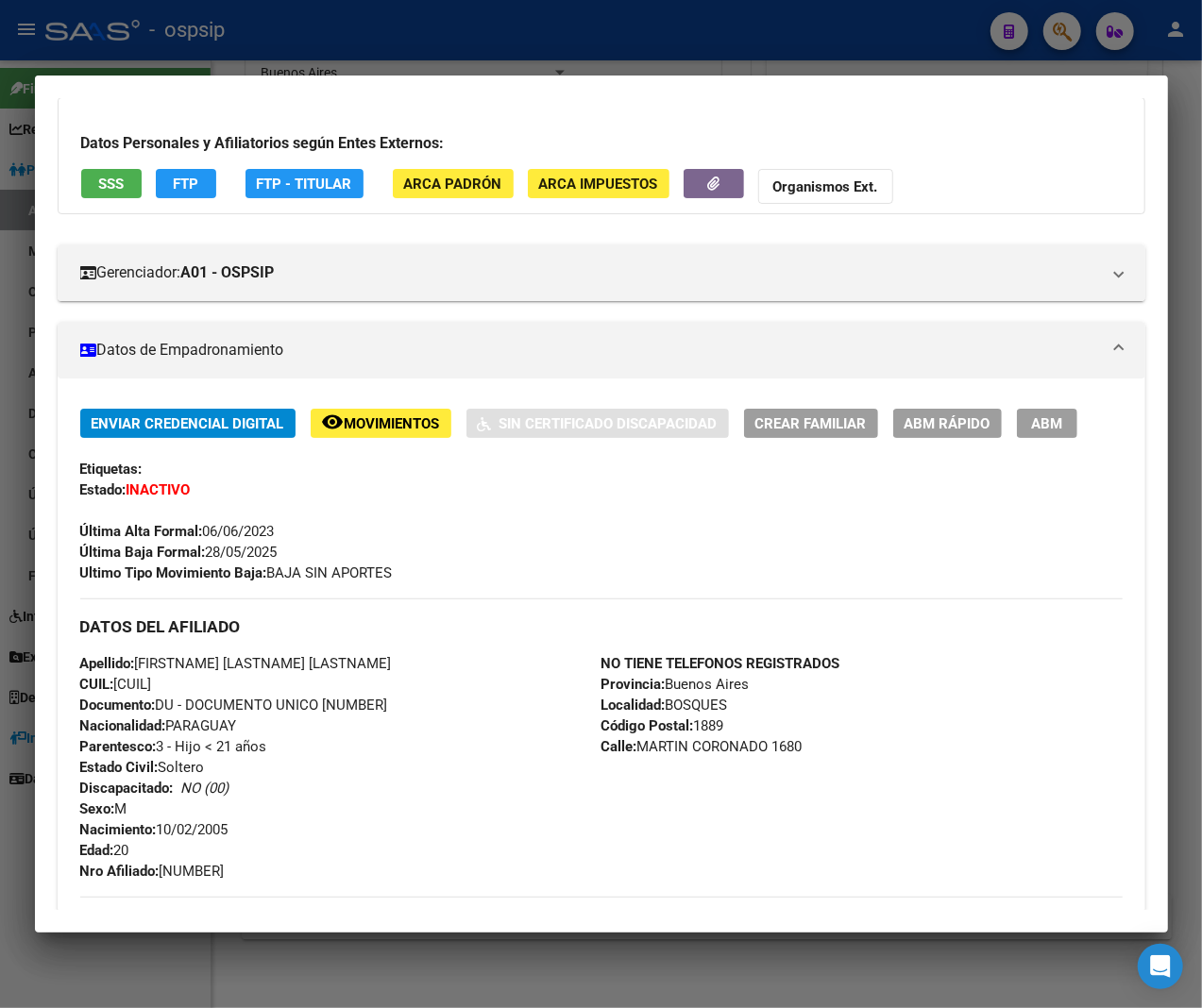 click on "ABM" at bounding box center [1046, 424] 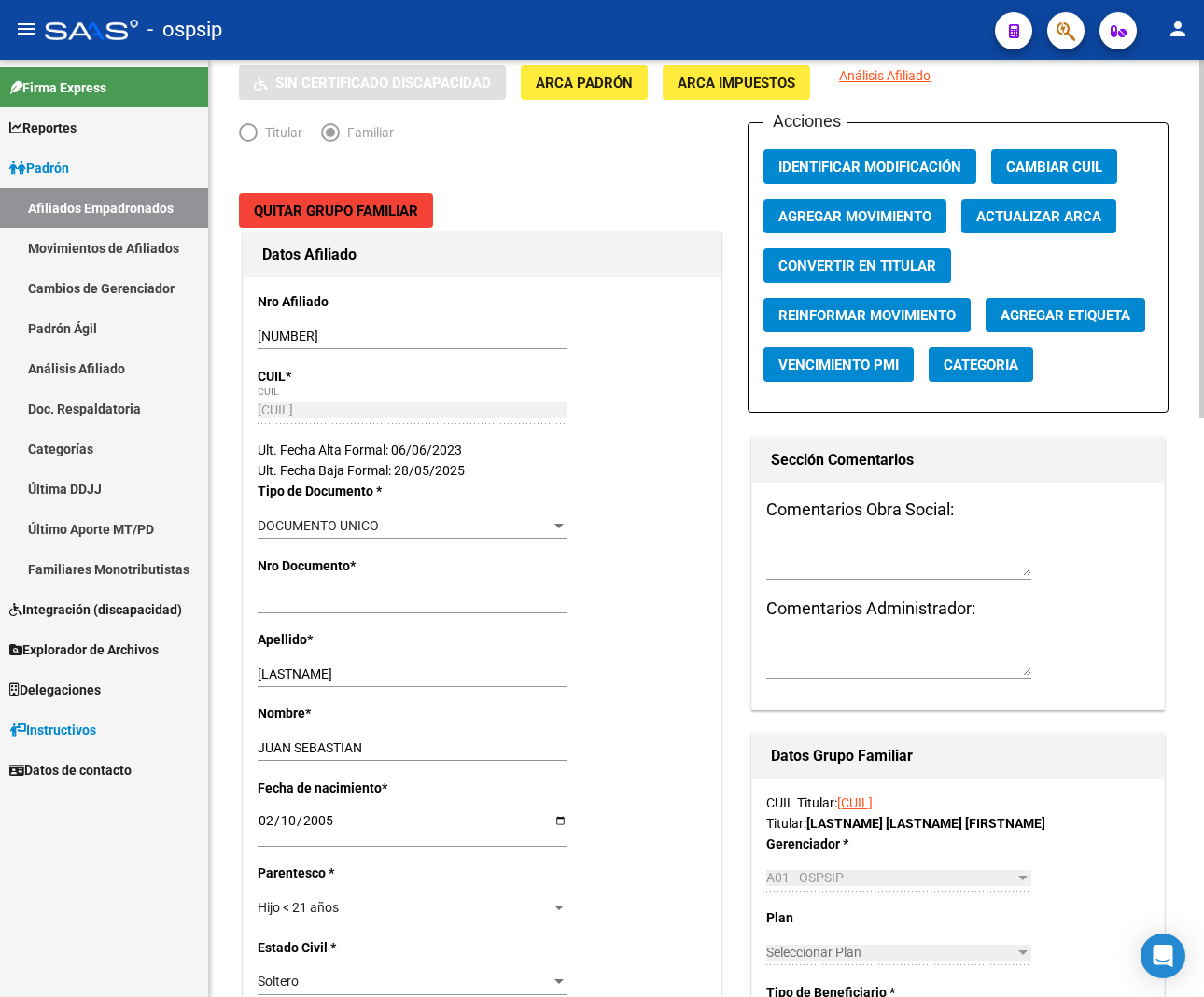 scroll, scrollTop: 104, scrollLeft: 0, axis: vertical 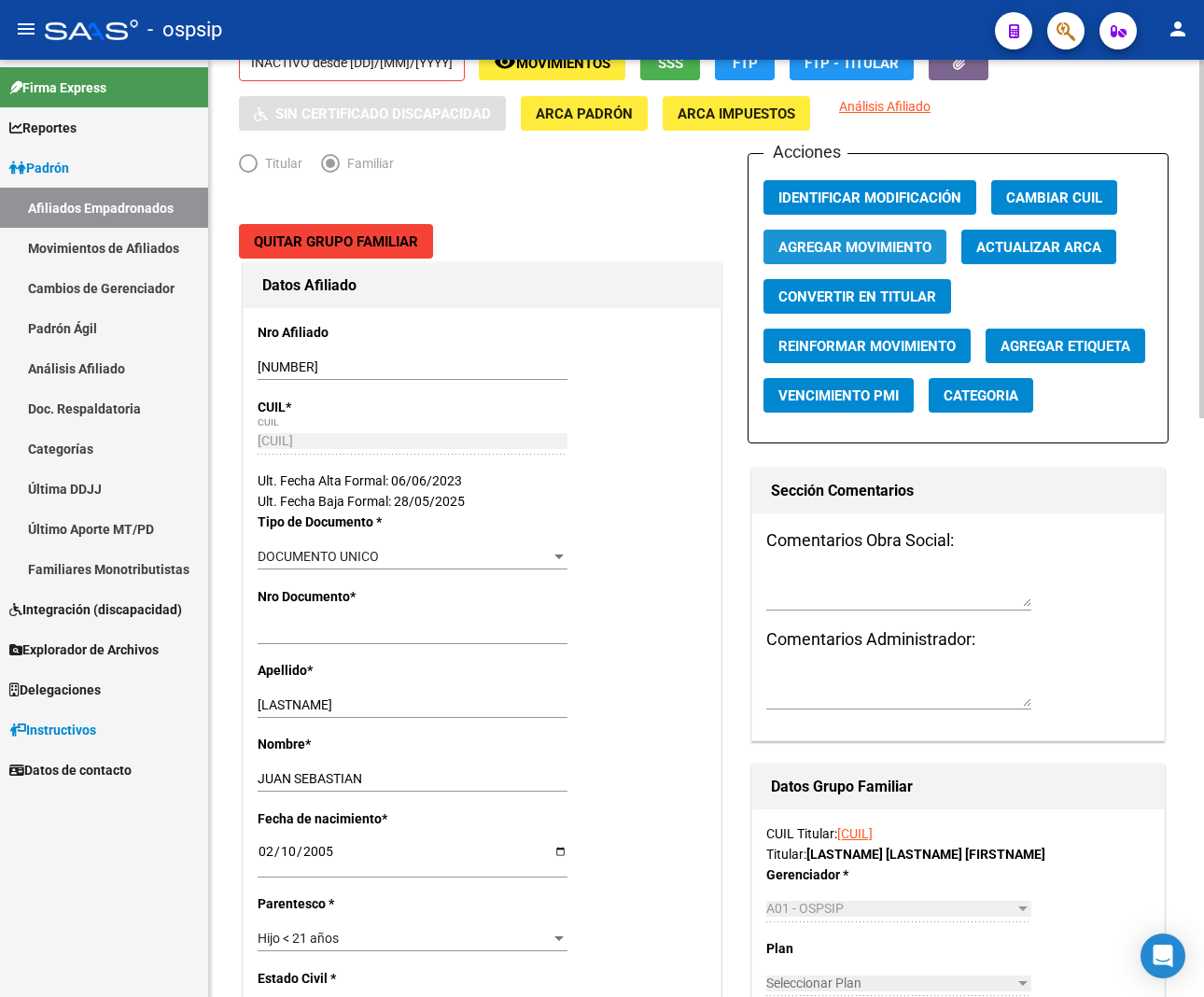 click on "Agregar Movimiento" 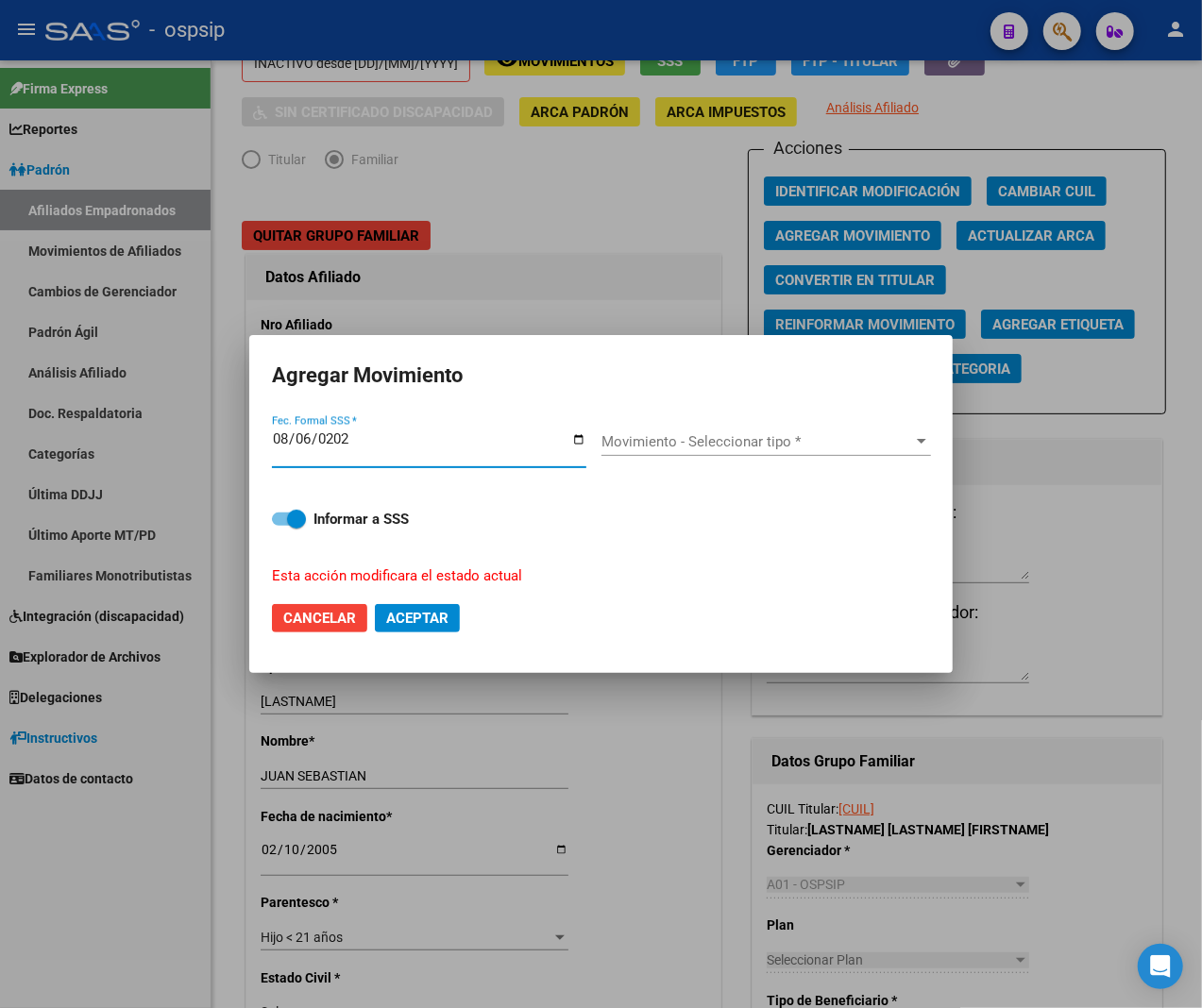 type on "2025-08-06" 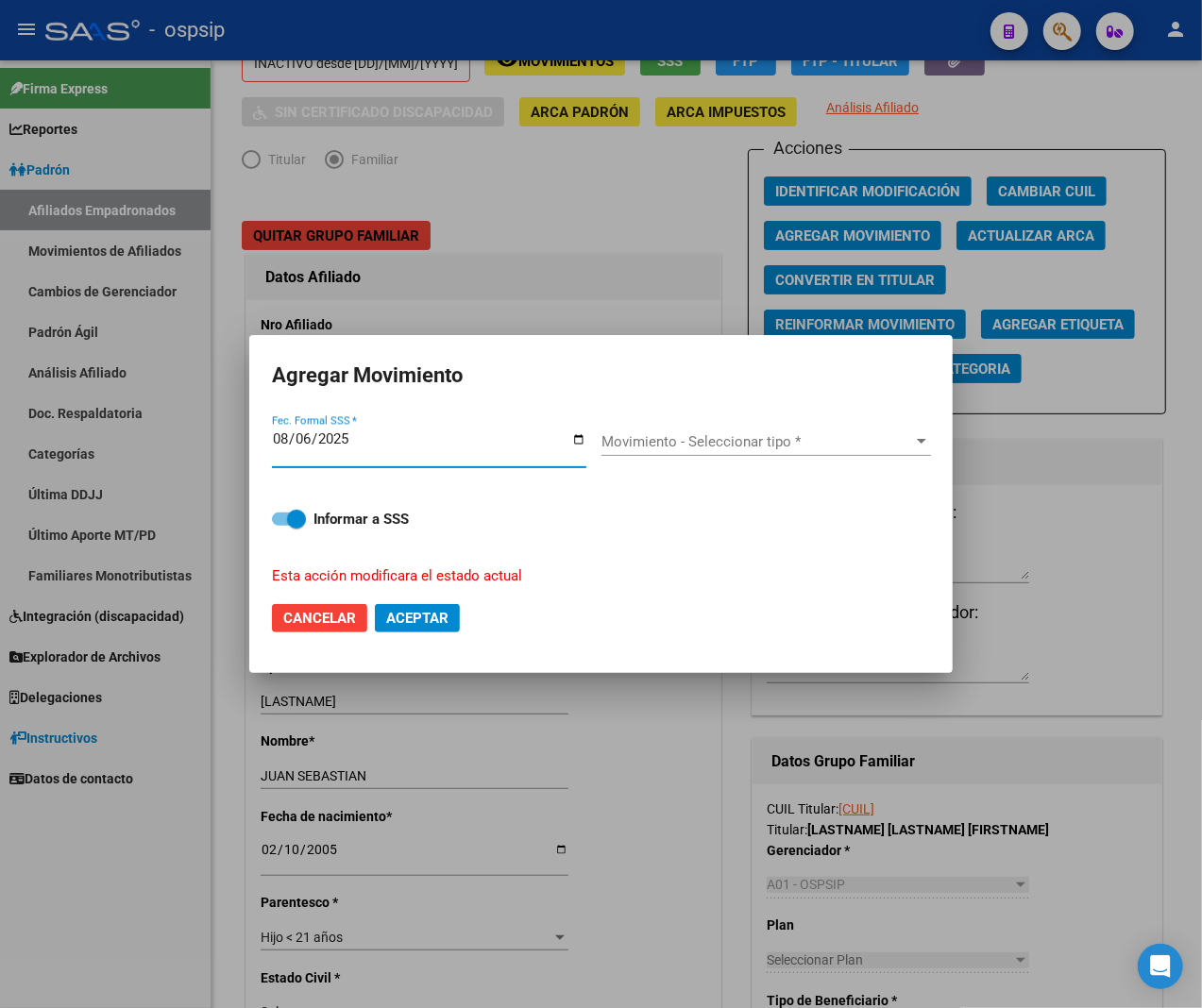 click on "Movimiento - Seleccionar tipo *" at bounding box center [757, 442] 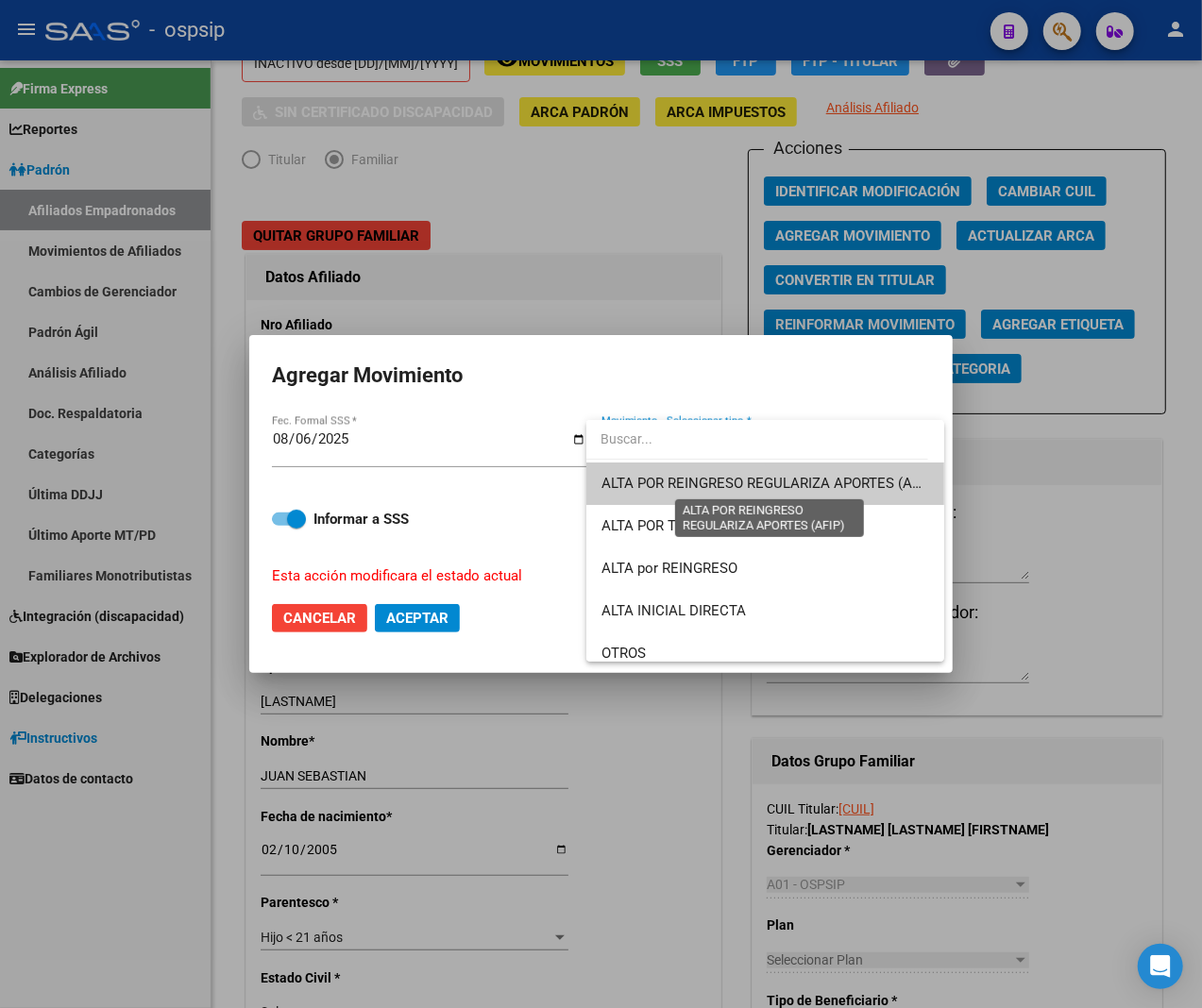 click on "ALTA POR REINGRESO REGULARIZA APORTES (AFIP)" at bounding box center [769, 483] 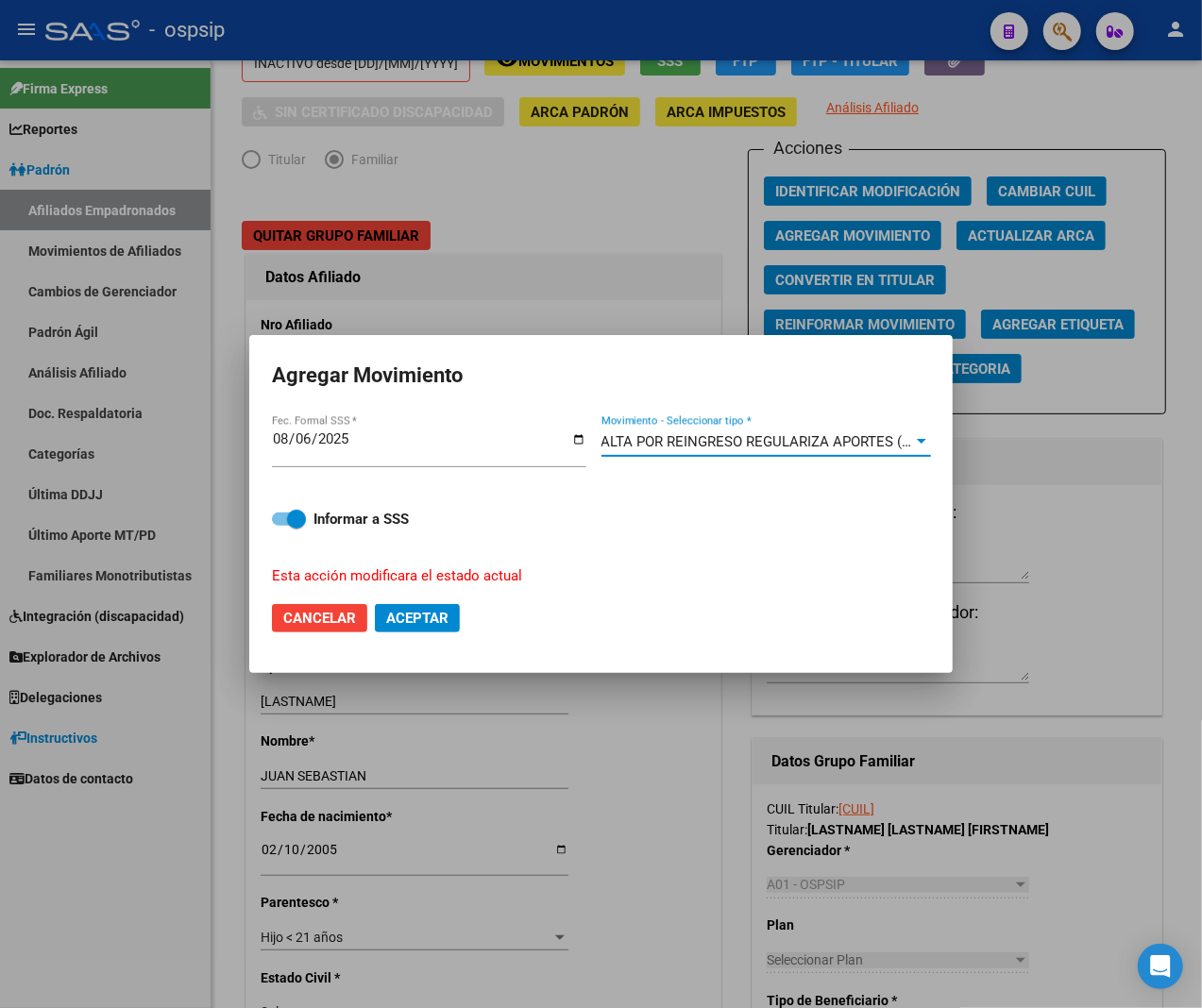 click on "Aceptar" 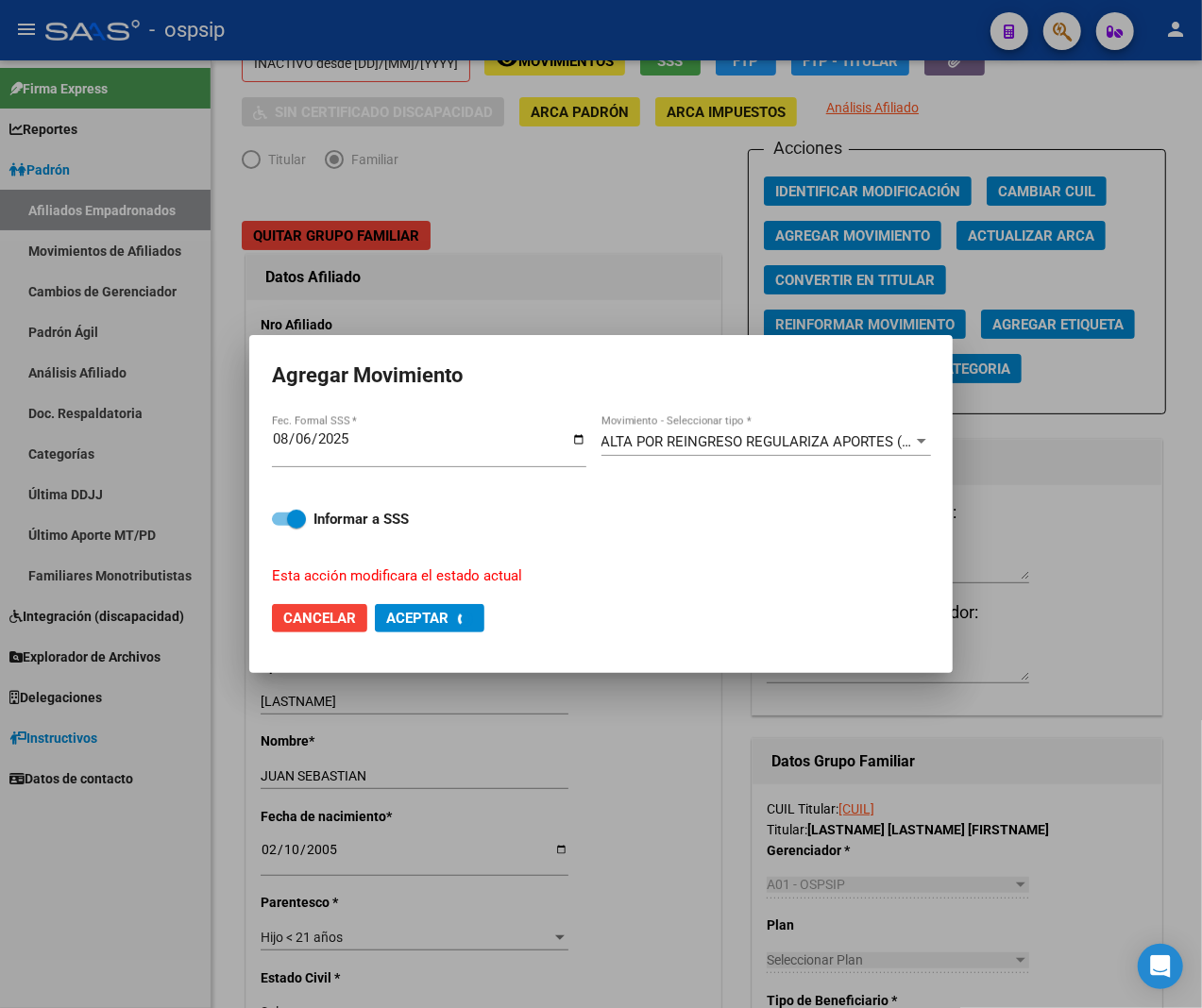 checkbox on "false" 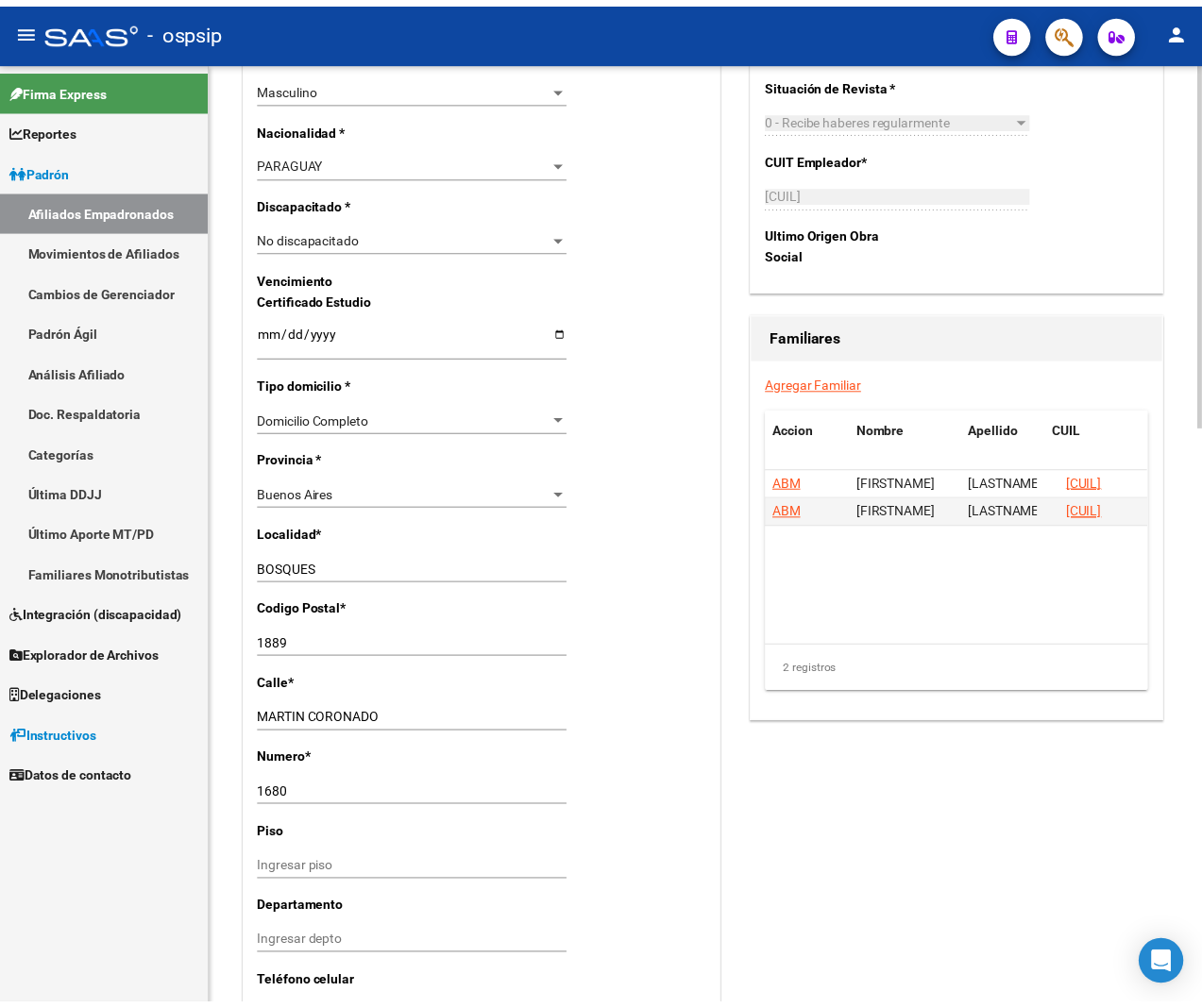 scroll, scrollTop: 976, scrollLeft: 0, axis: vertical 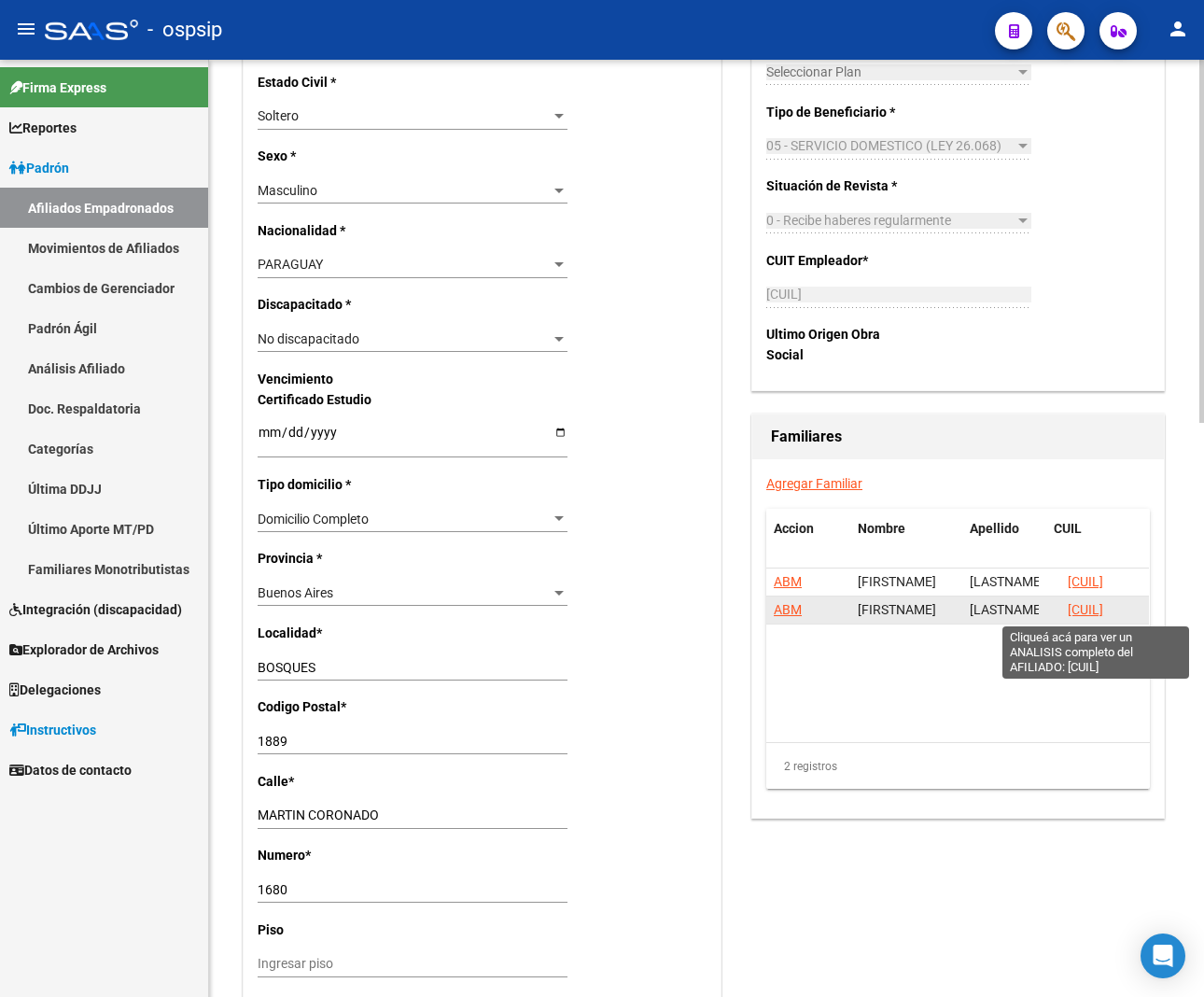 click on "[CUIL]" 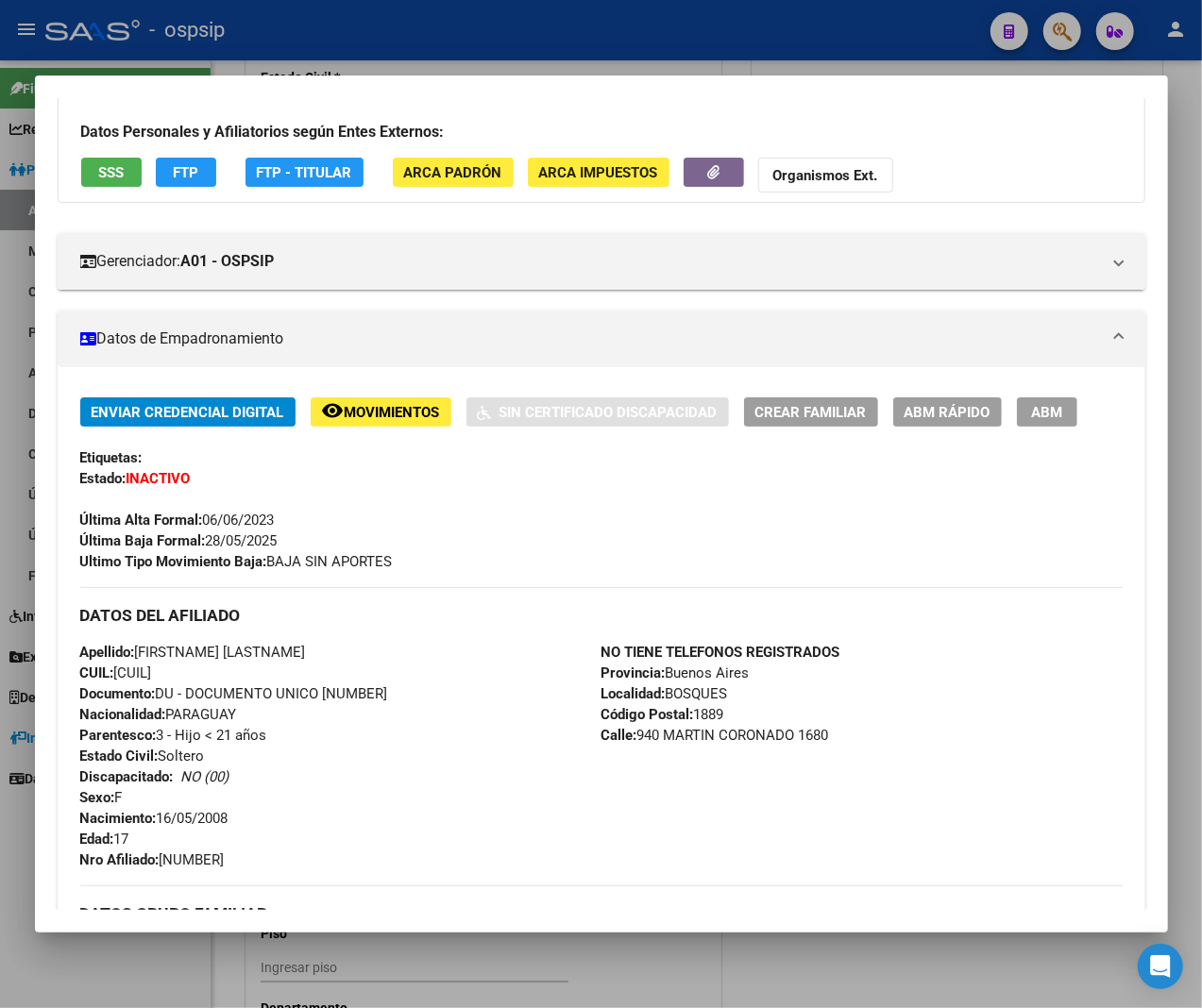 scroll, scrollTop: 210, scrollLeft: 0, axis: vertical 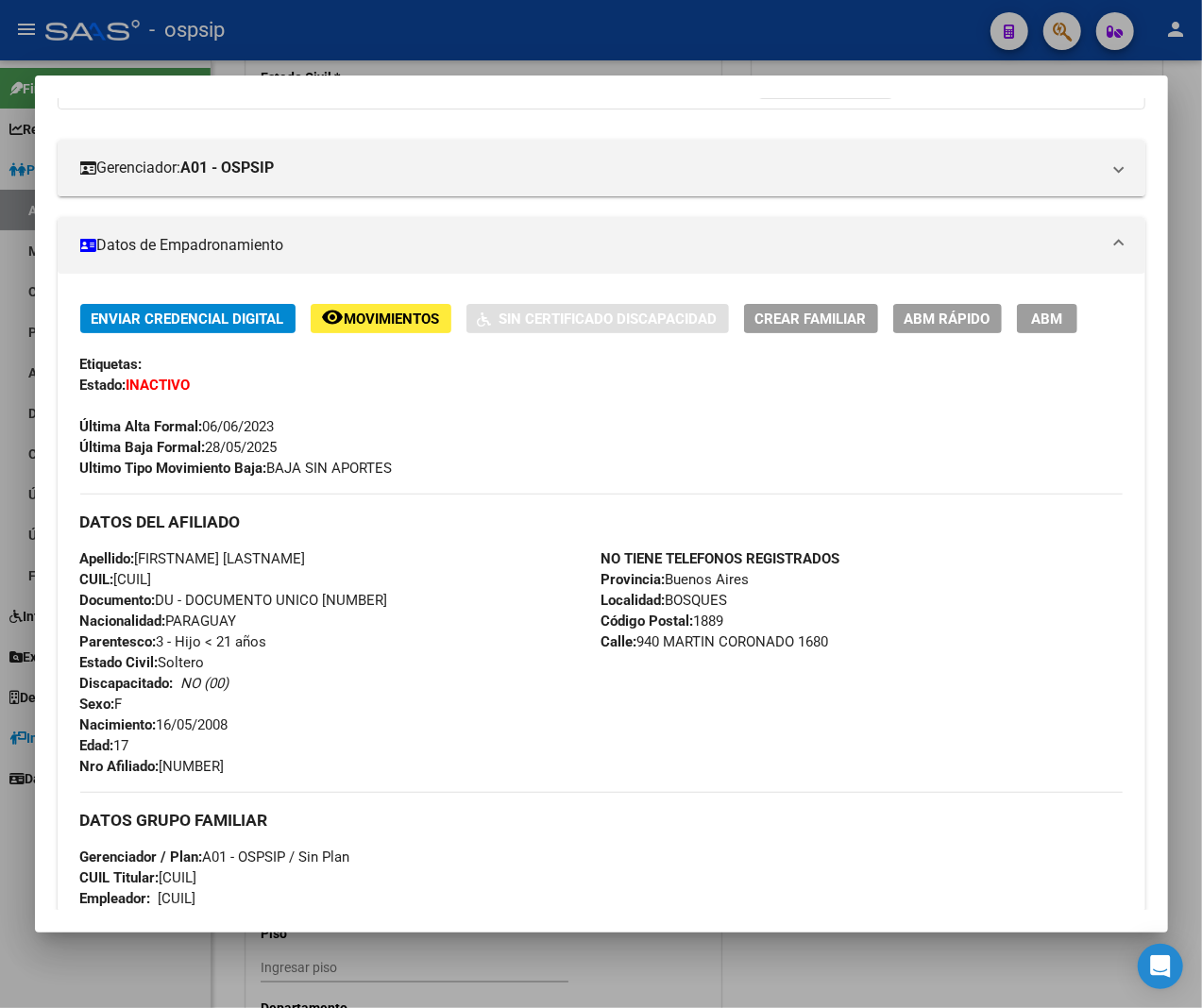 click on "ABM" at bounding box center (1046, 319) 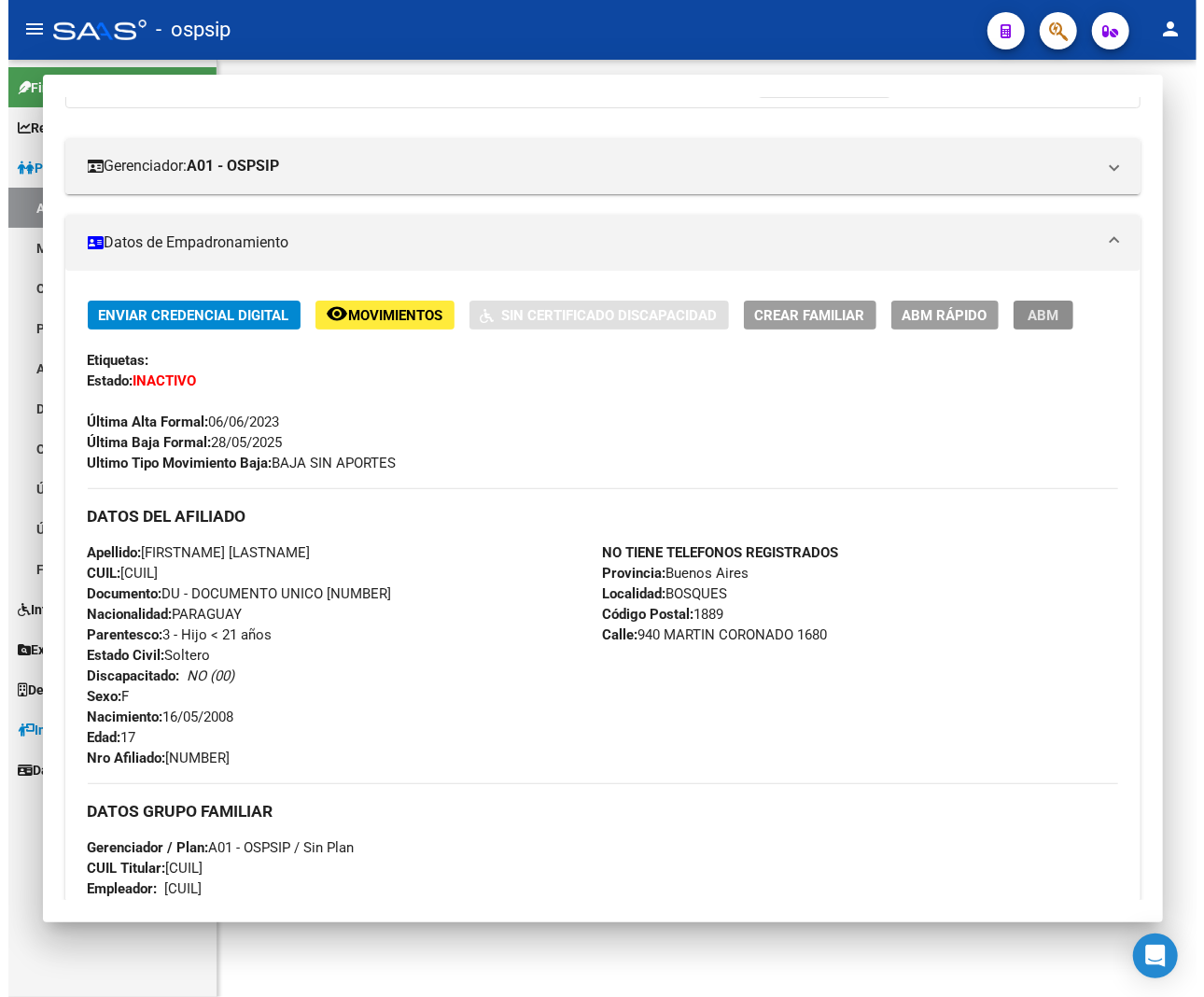 scroll, scrollTop: 0, scrollLeft: 0, axis: both 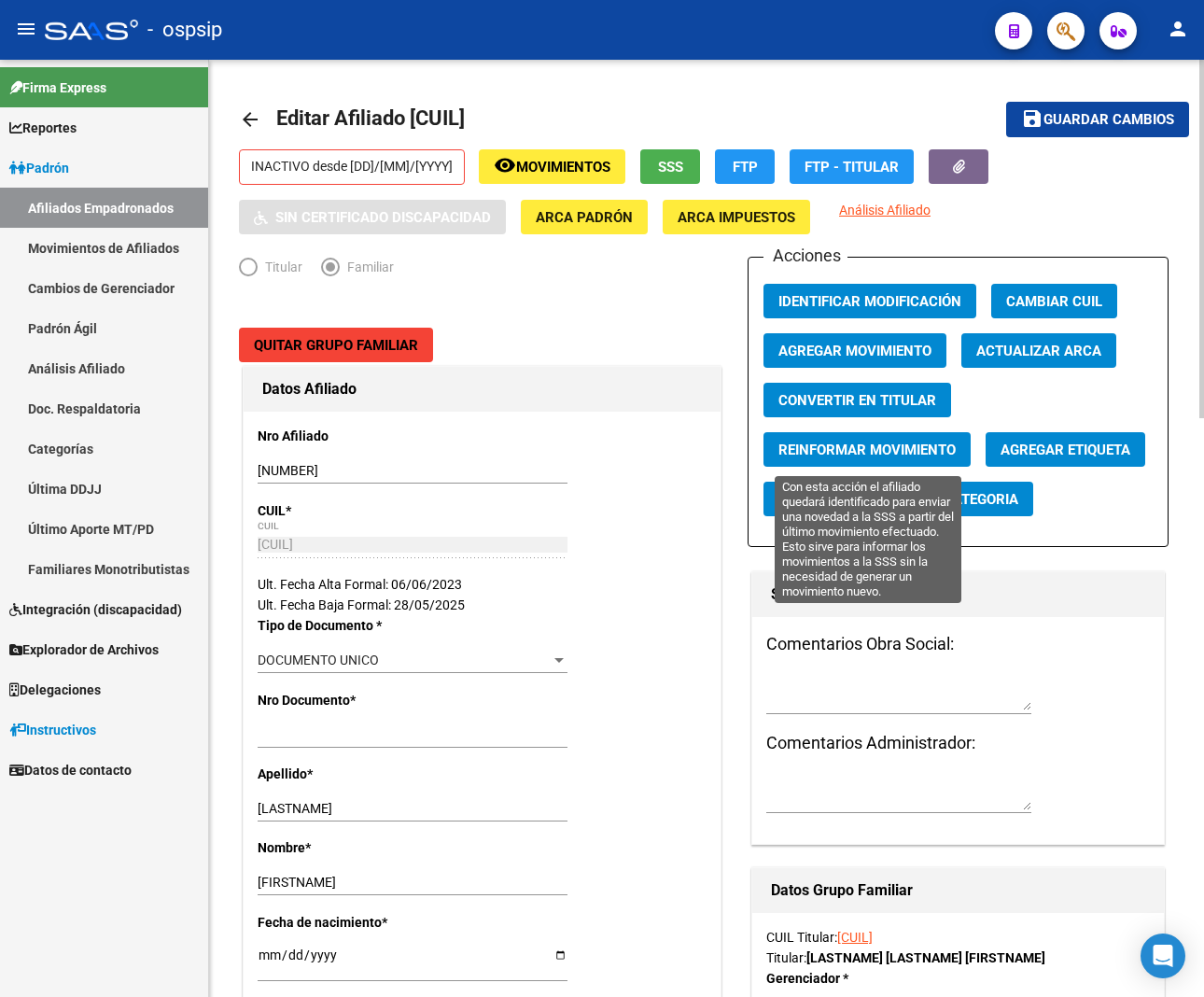 click on "Reinformar Movimiento" 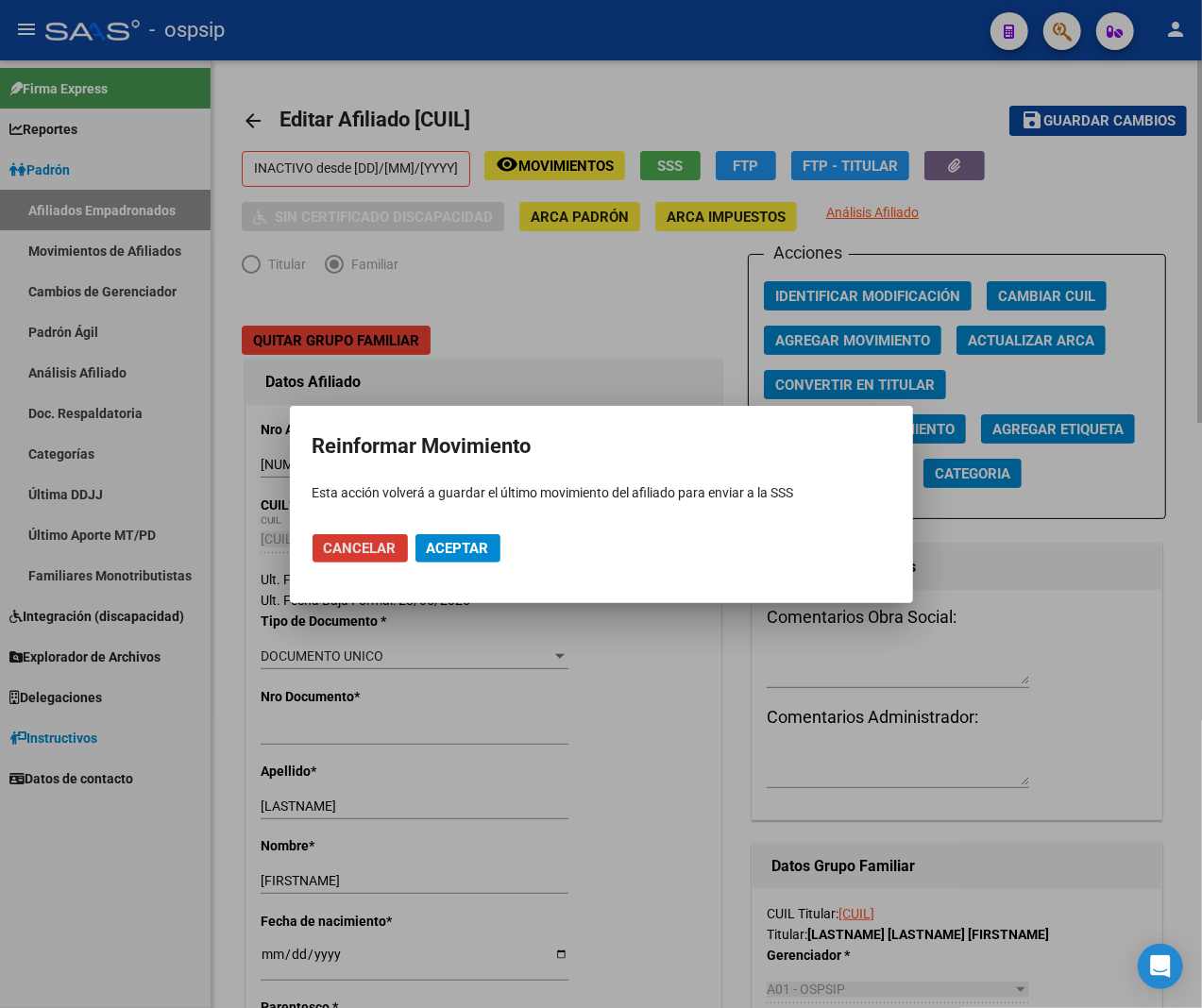 drag, startPoint x: 1069, startPoint y: 675, endPoint x: 1036, endPoint y: 643, distance: 45.96738 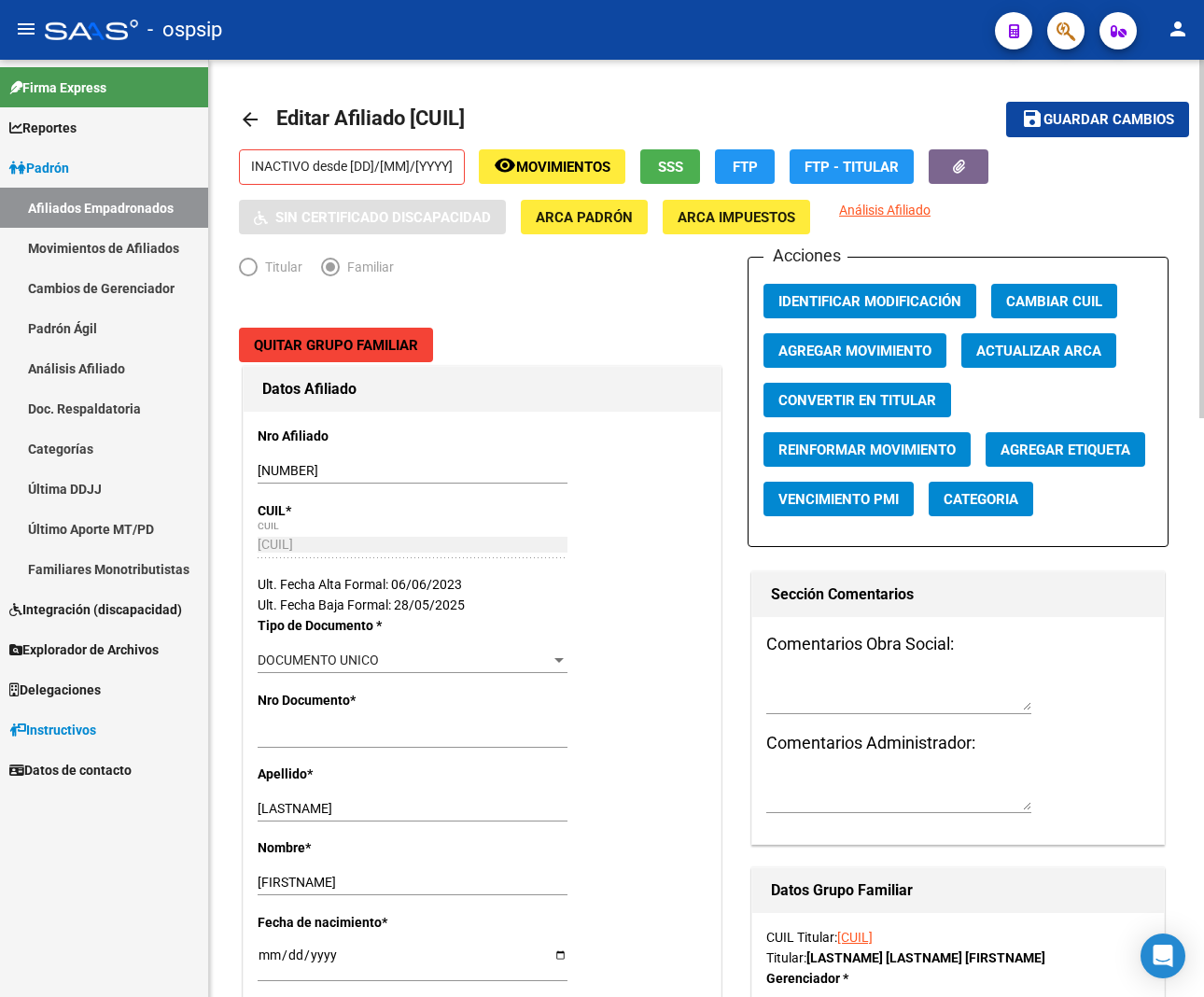 click on "Agregar Movimiento" 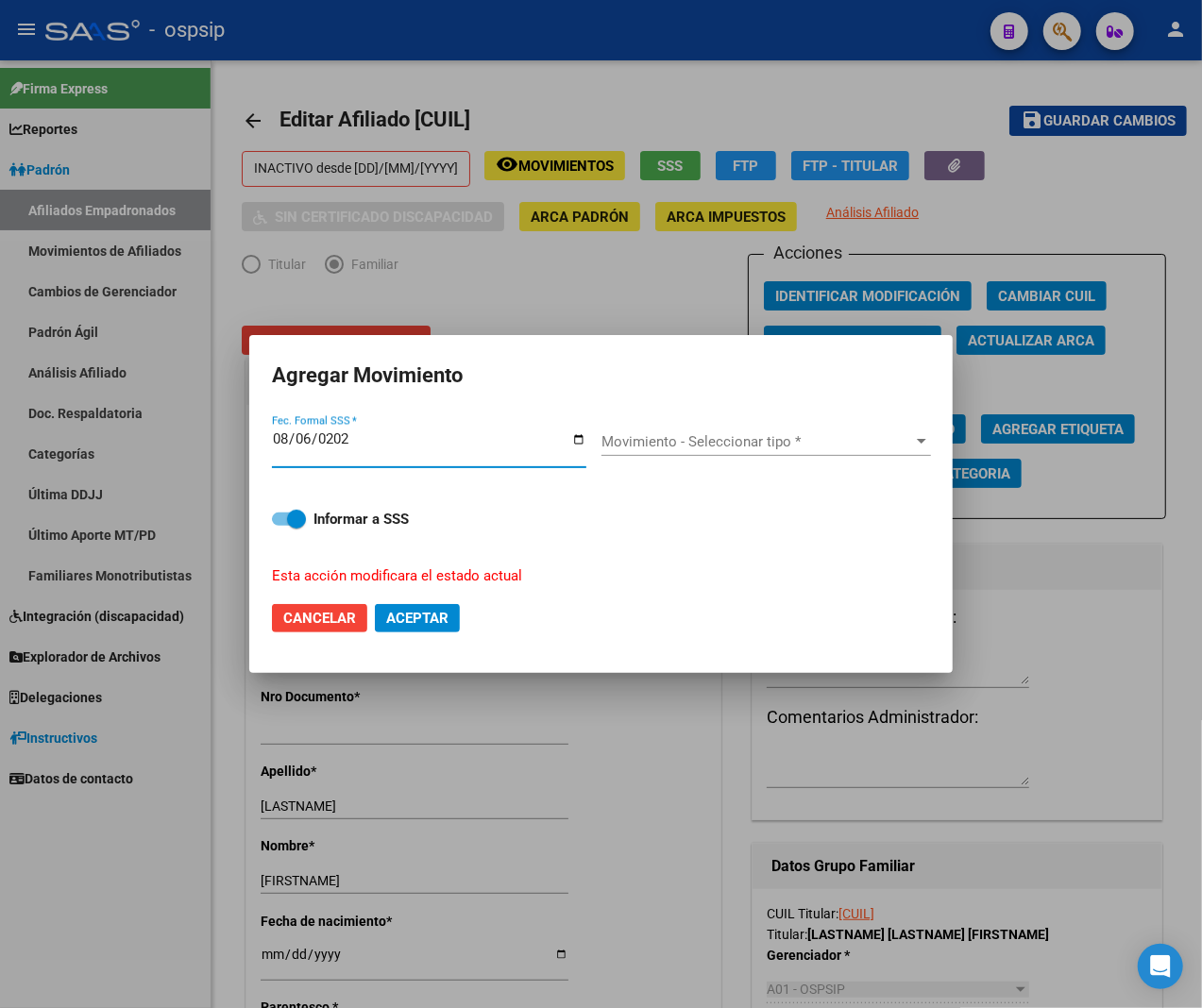 type on "2025-08-06" 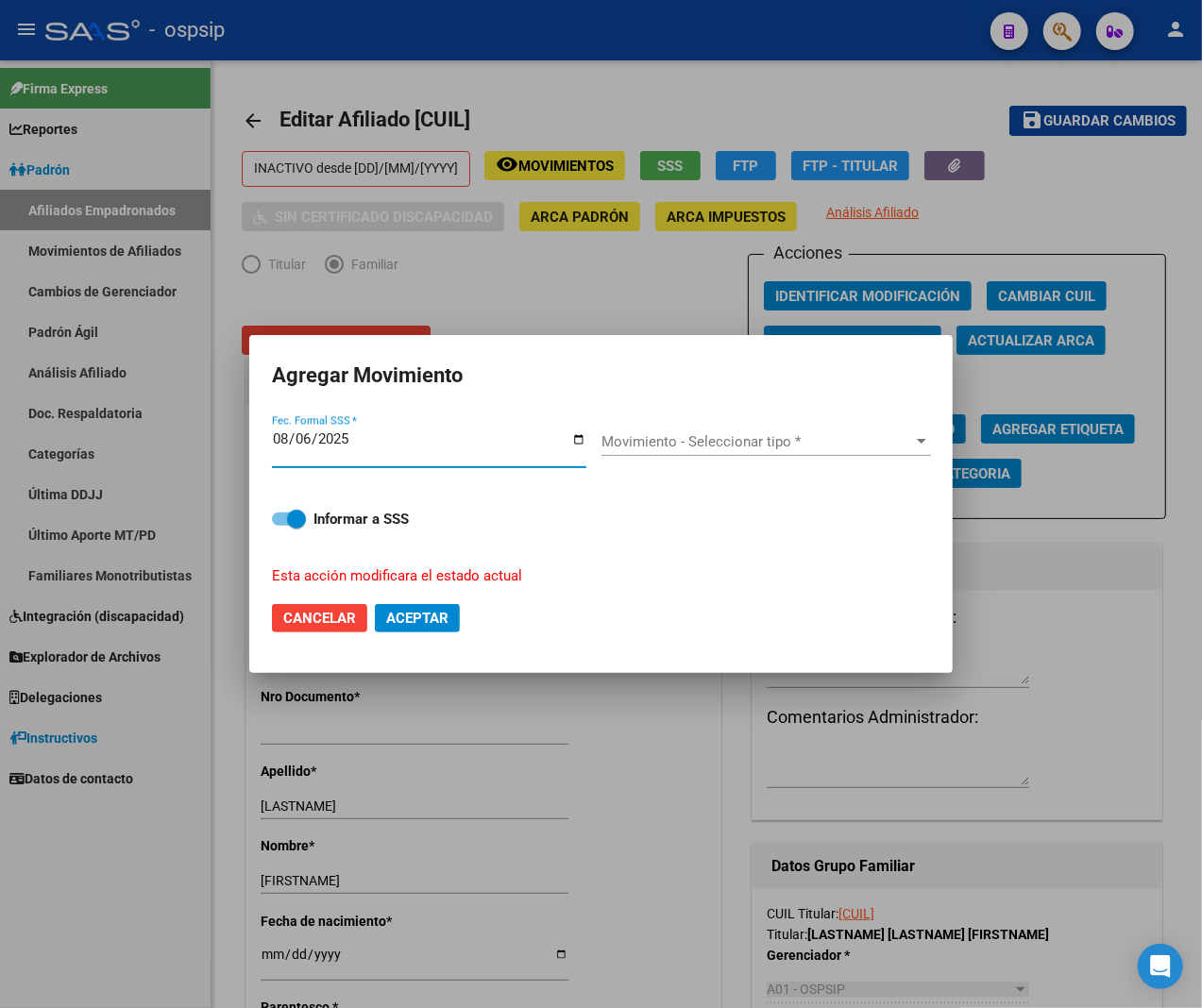 click on "Aceptar" 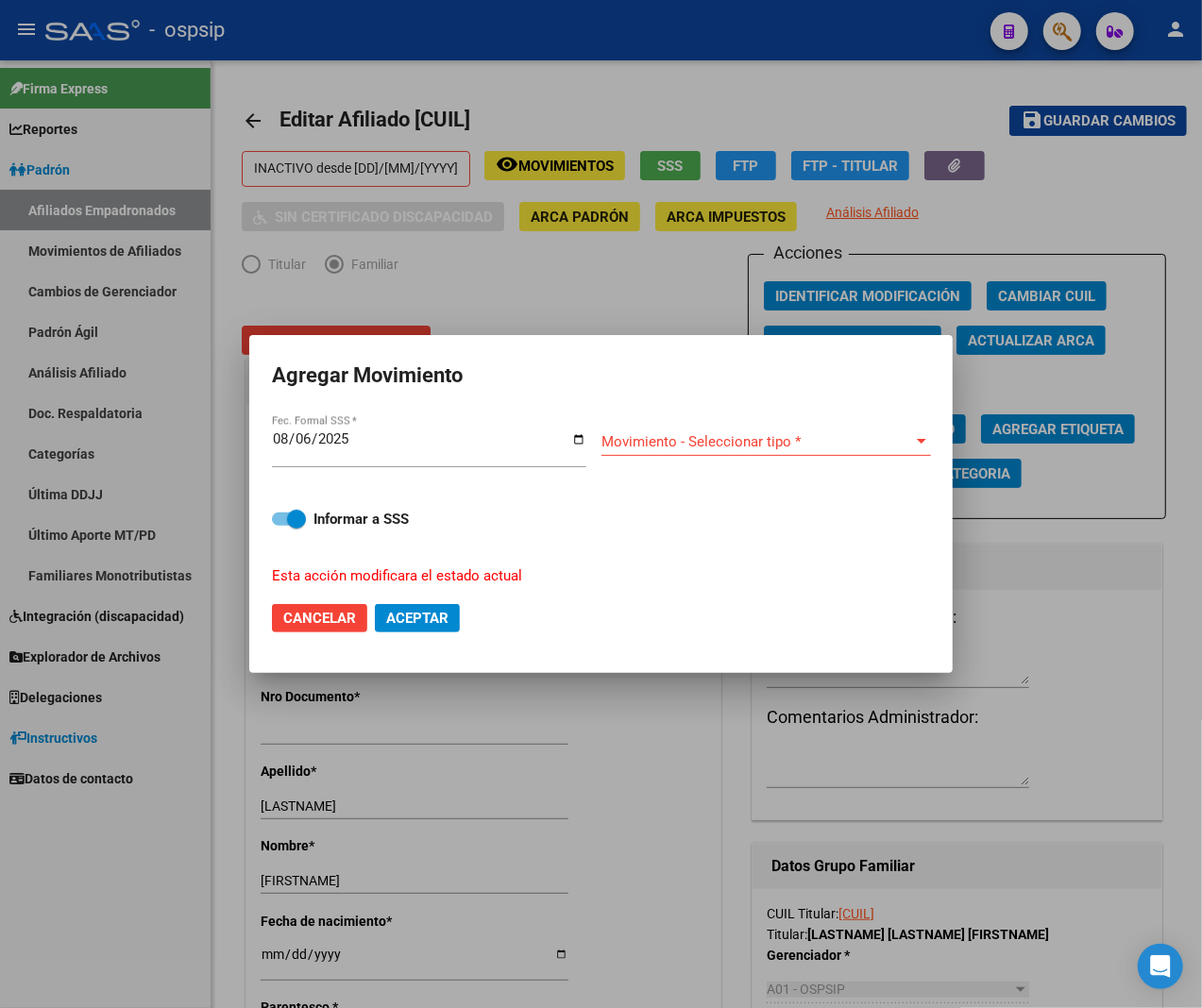 click at bounding box center (922, 442) 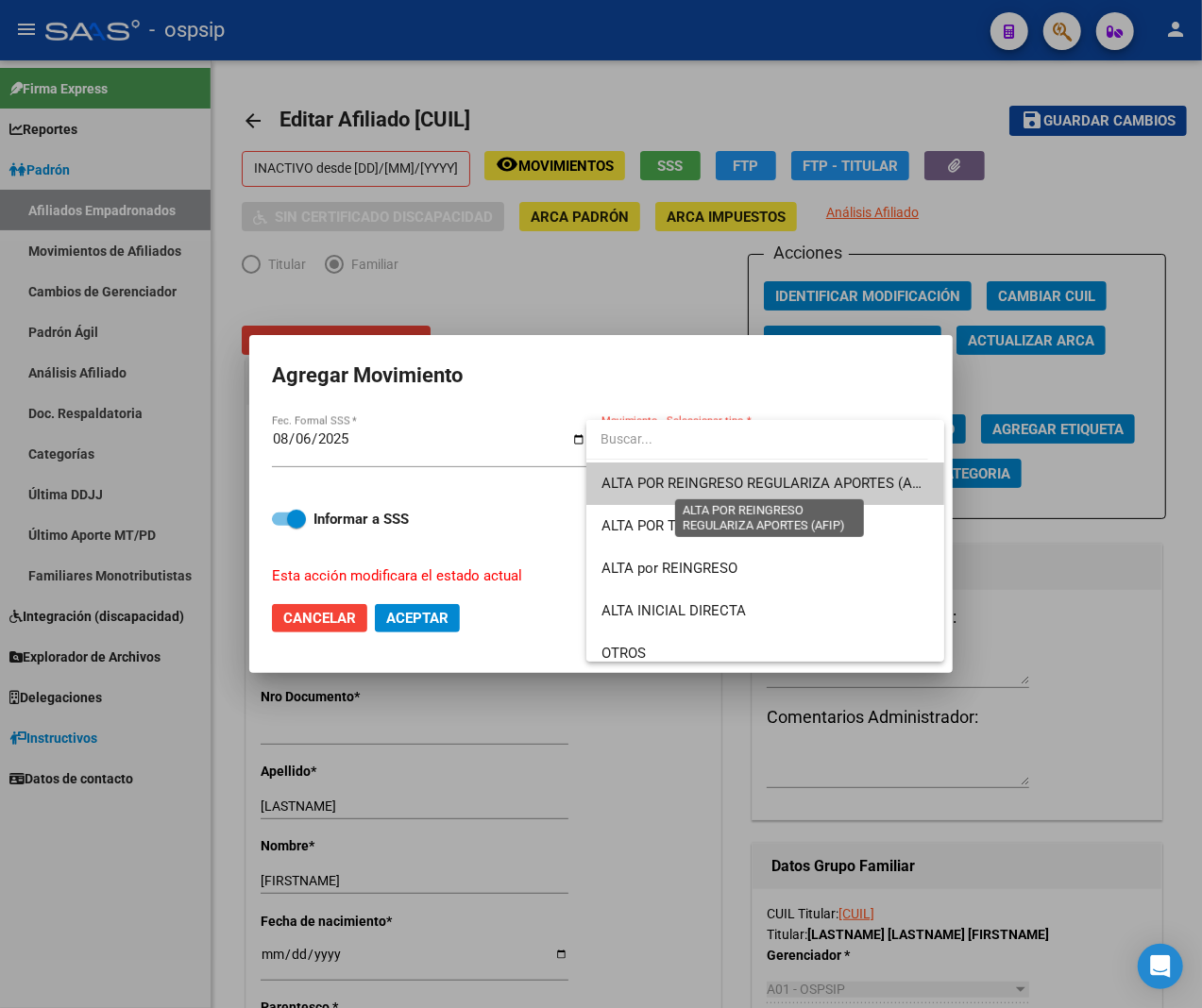 click on "ALTA POR REINGRESO REGULARIZA APORTES (AFIP)" at bounding box center (769, 483) 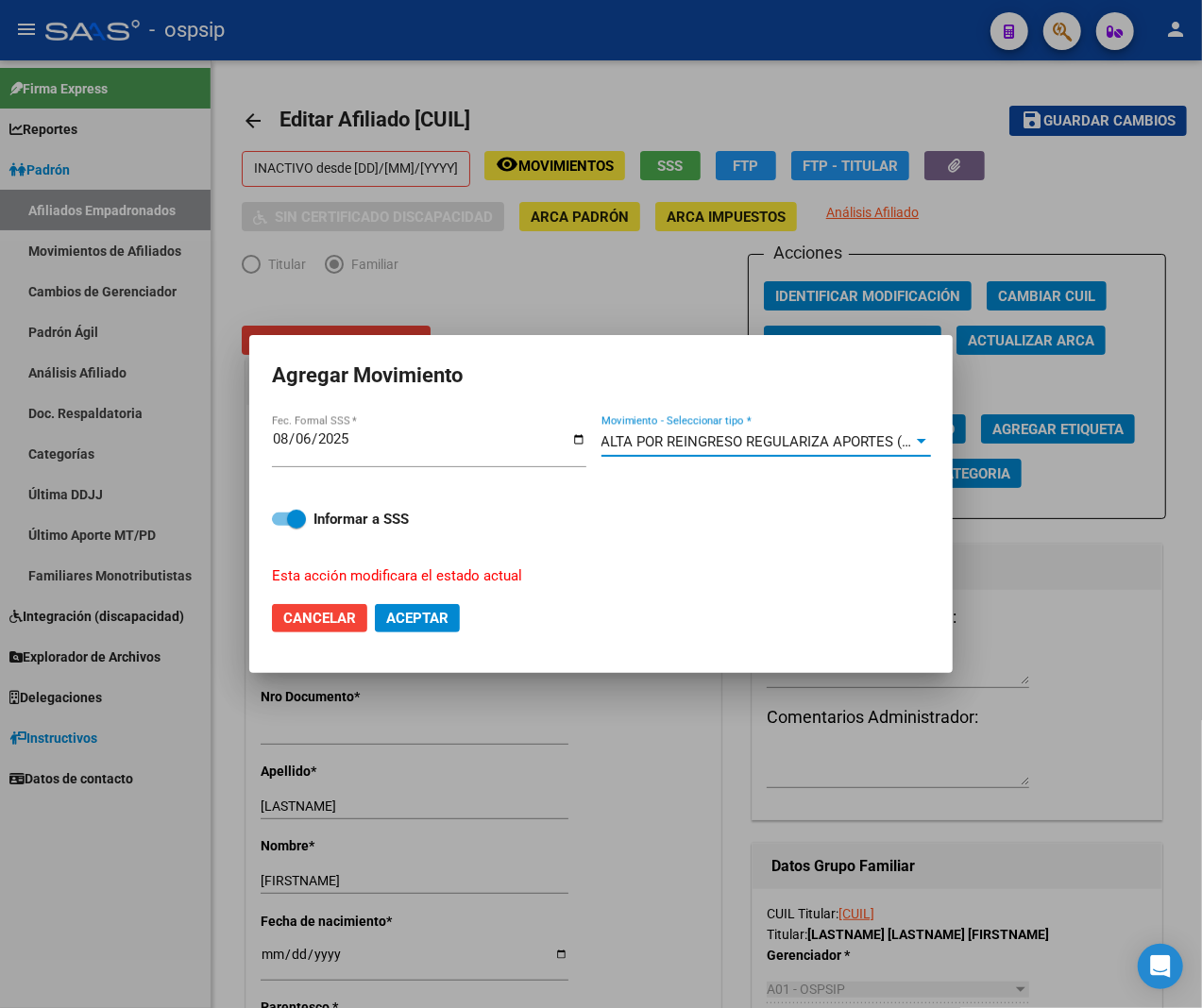 click on "Aceptar" 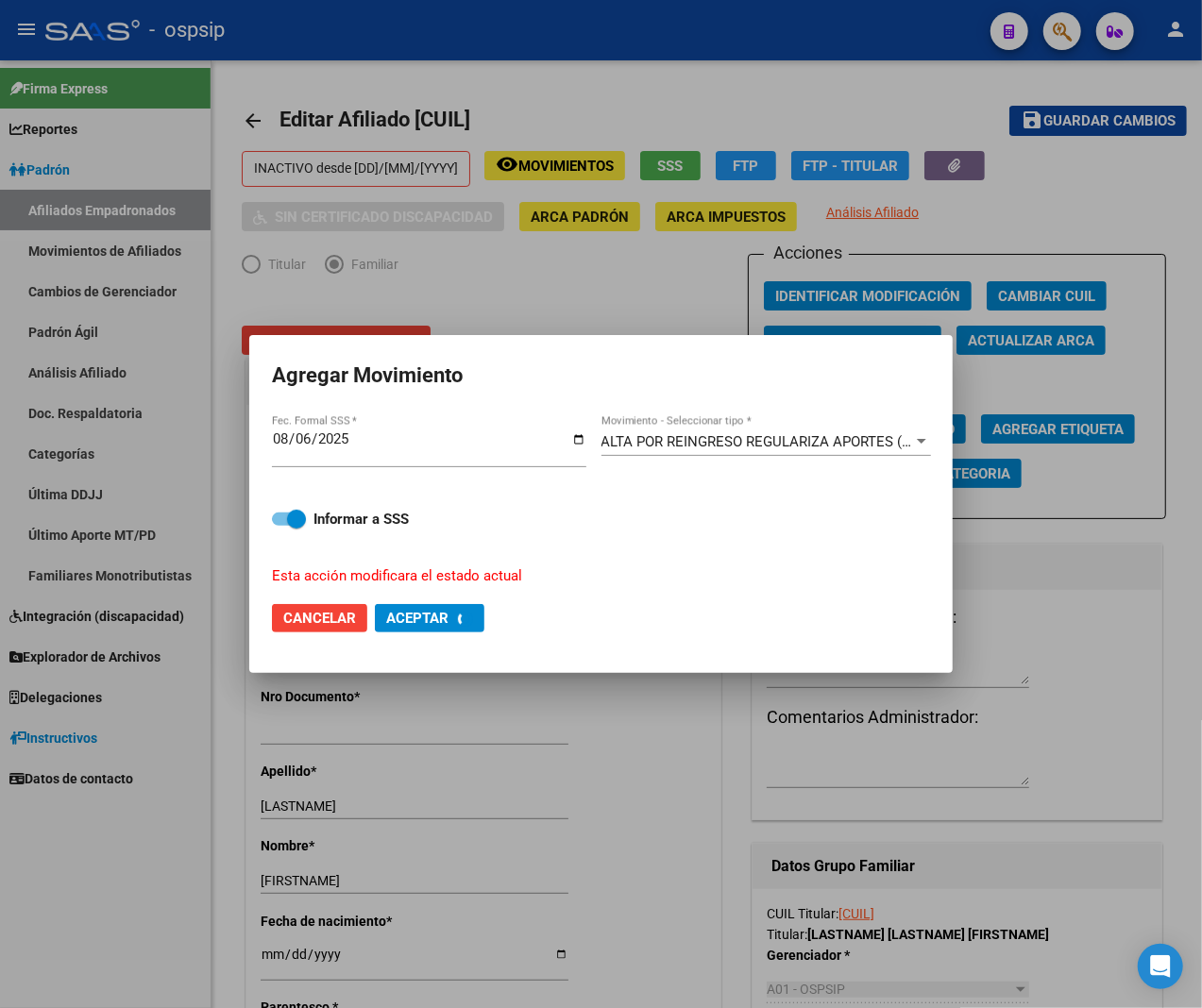 checkbox on "false" 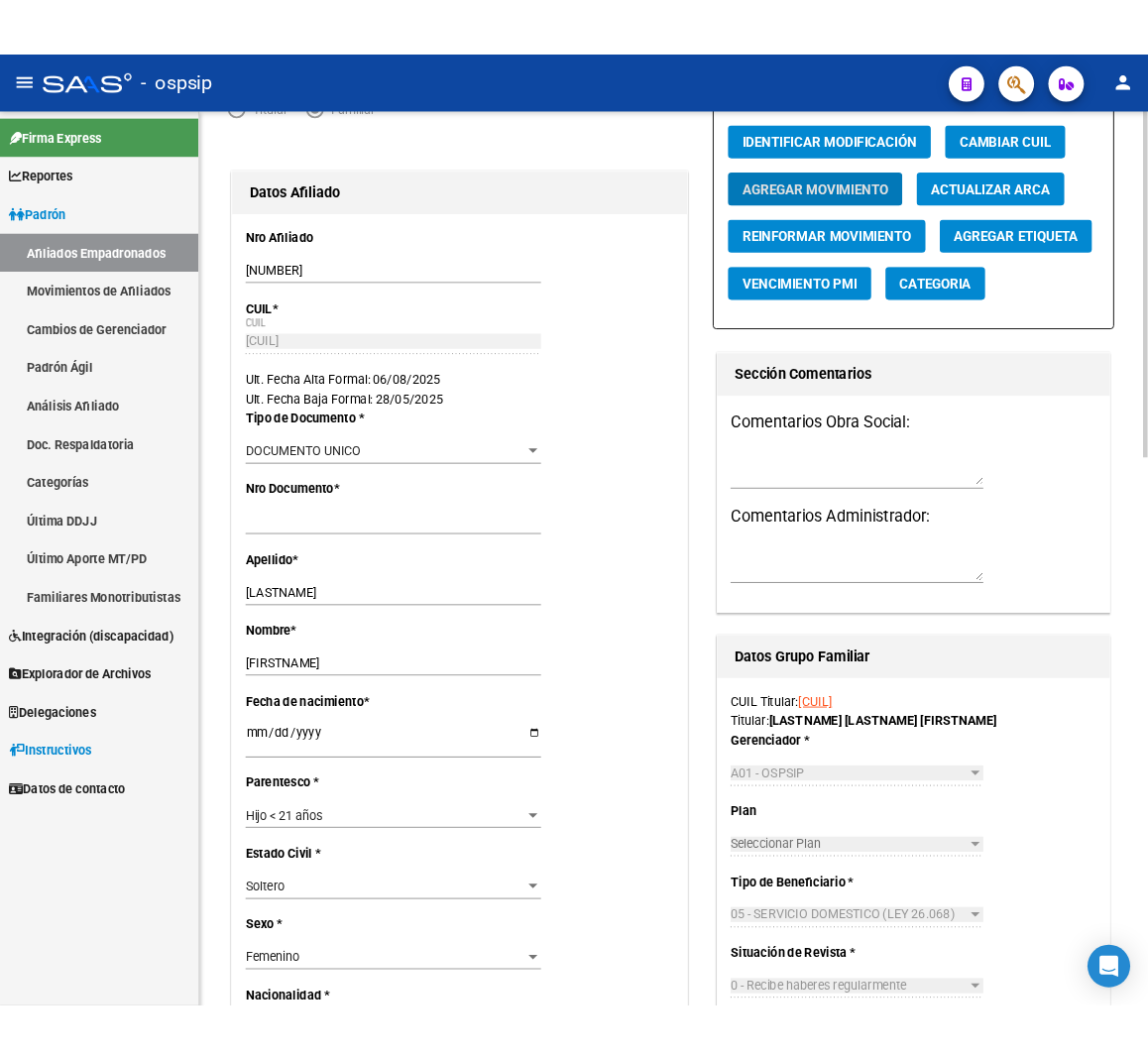 scroll, scrollTop: 110, scrollLeft: 0, axis: vertical 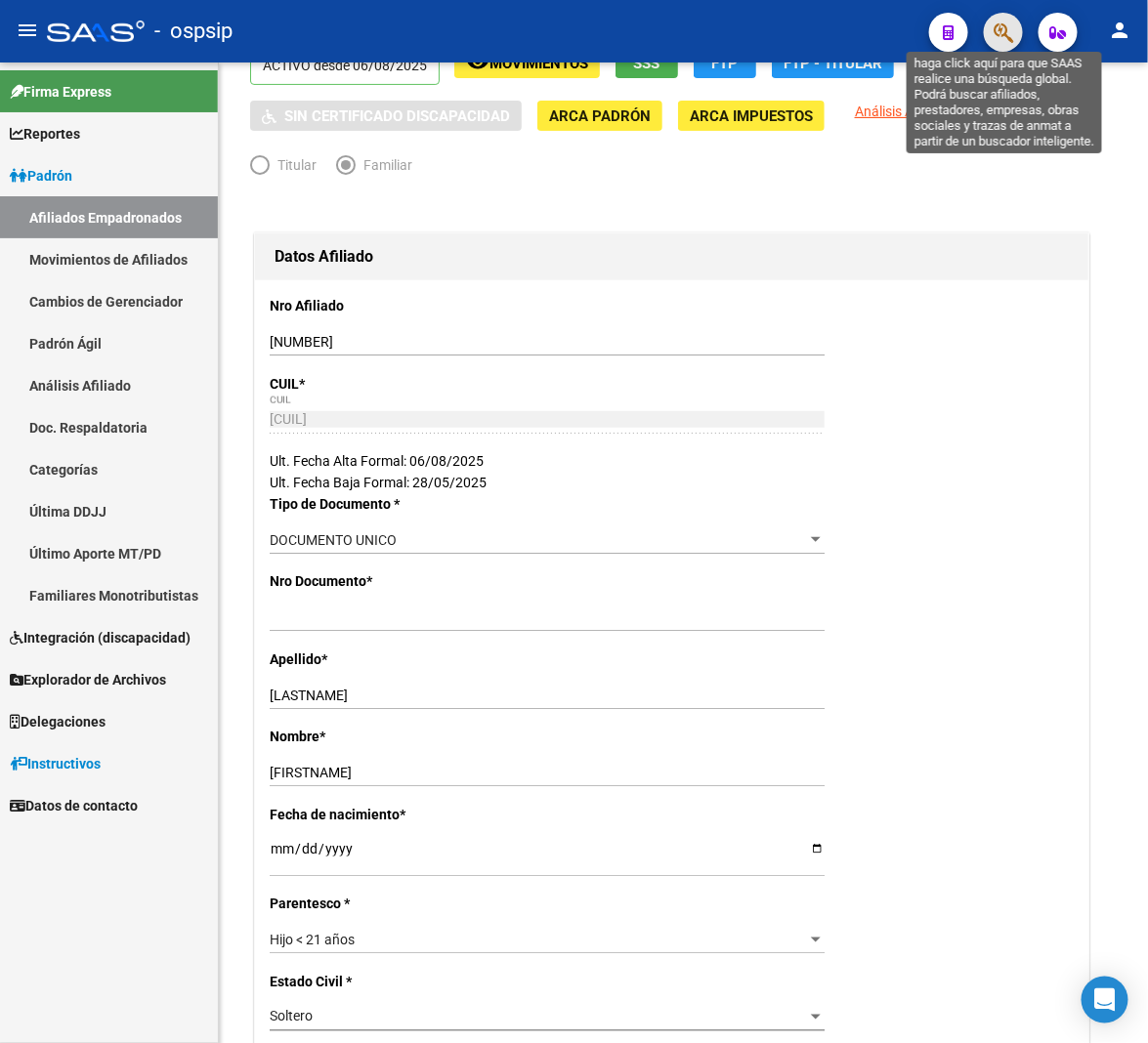 click 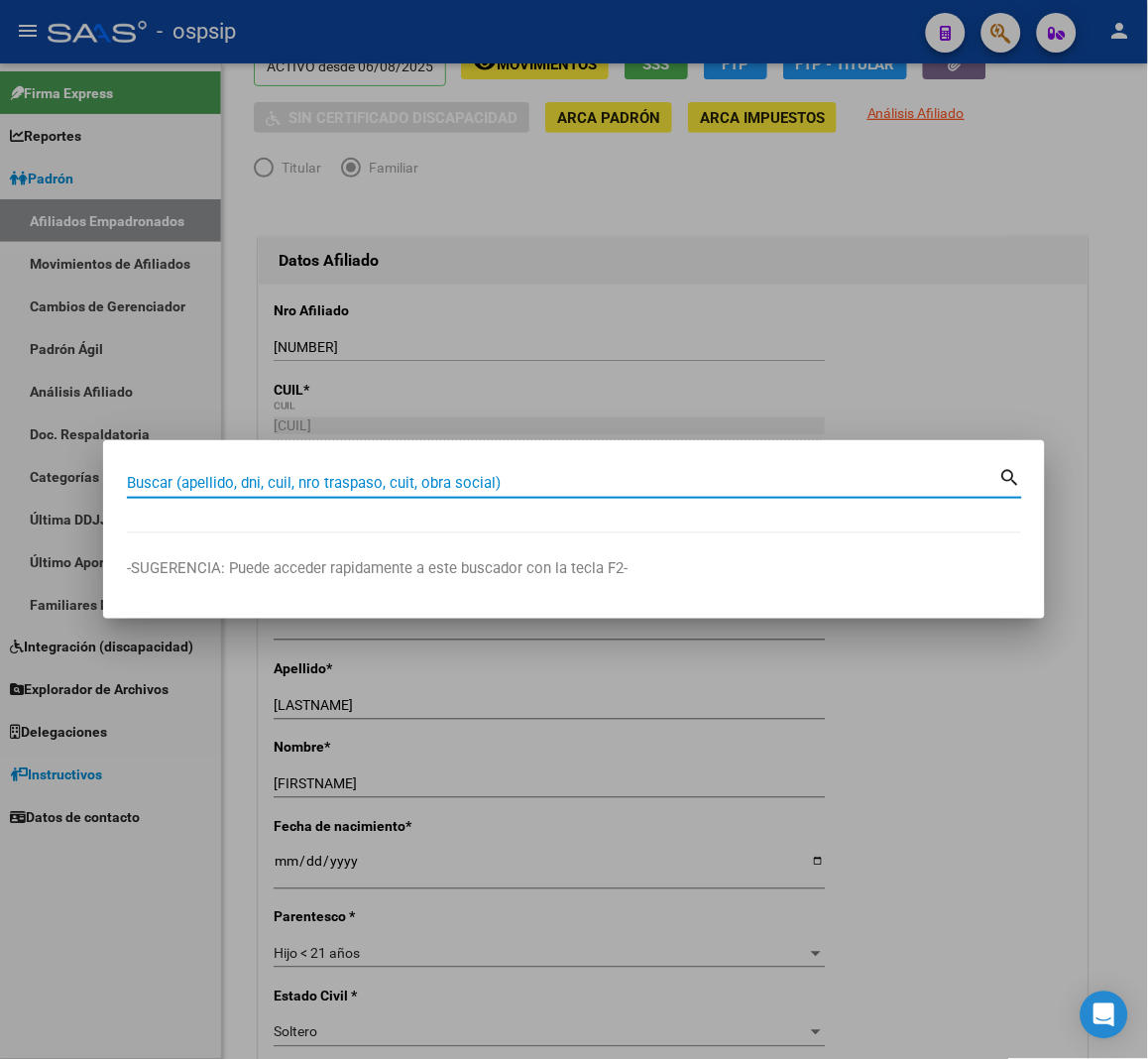 click on "Buscar (apellido, dni, cuil, nro traspaso, cuit, obra social)" at bounding box center (563, 483) 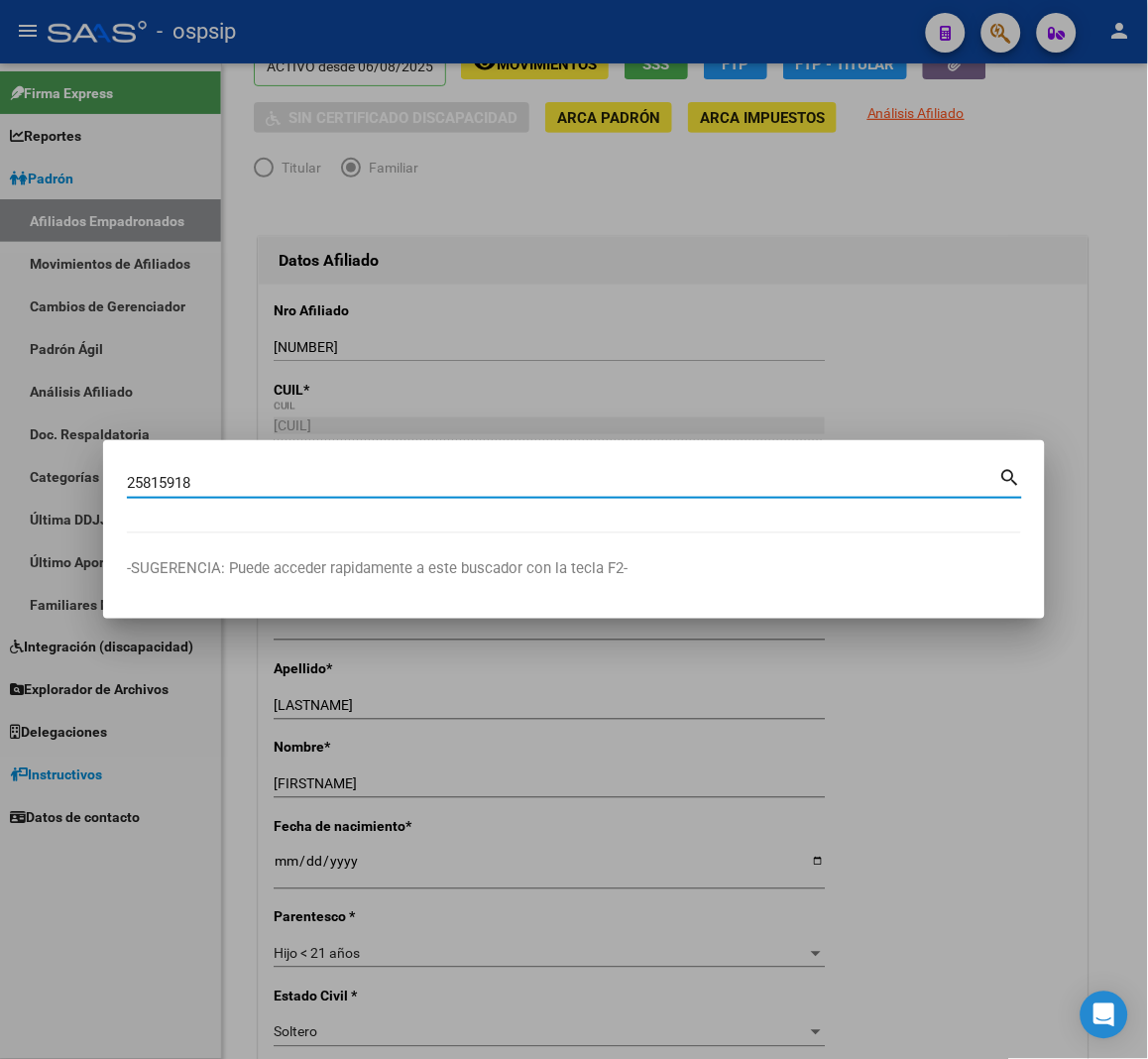 type on "25815918" 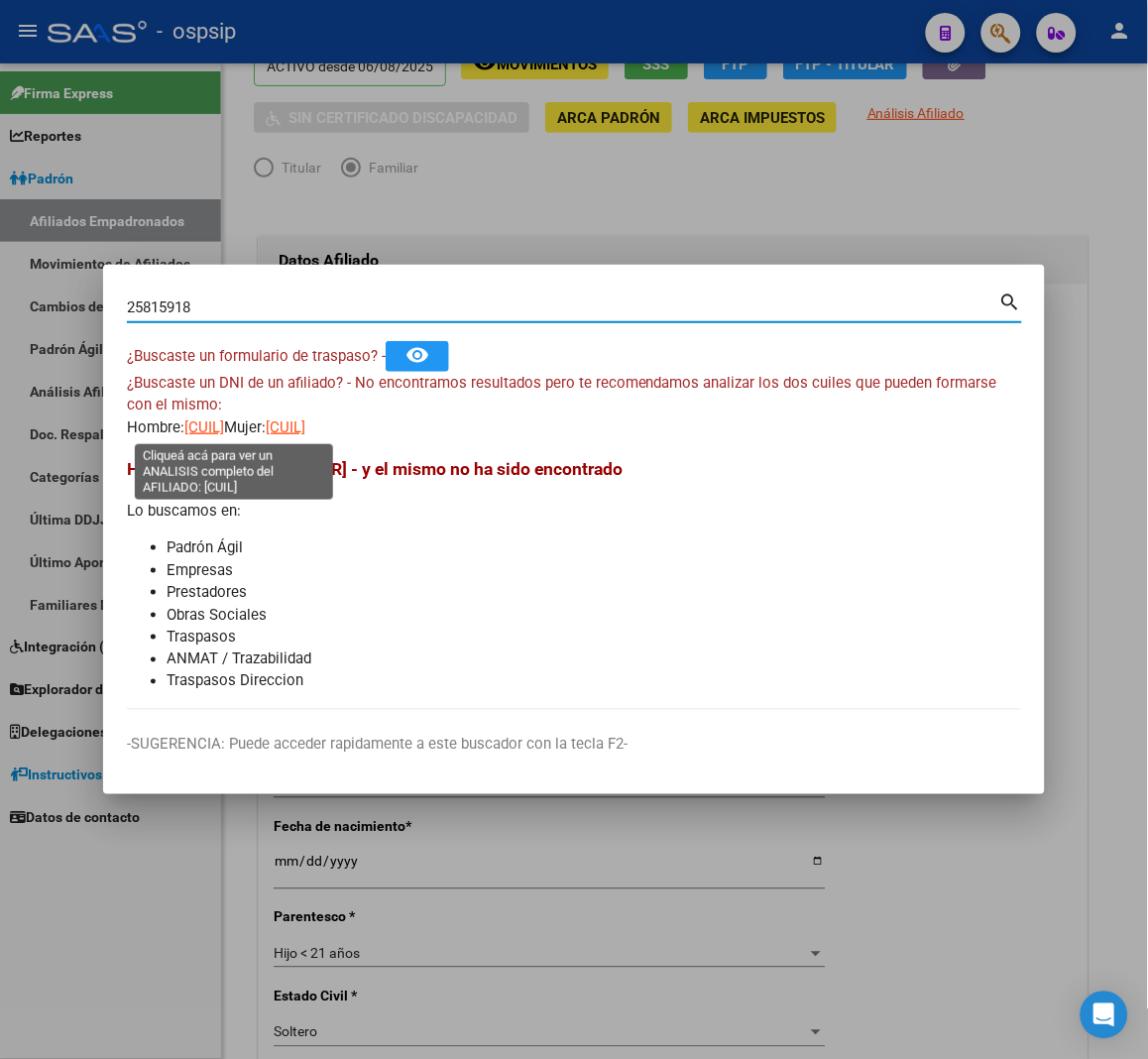 click on "[CUIL]" at bounding box center (204, 427) 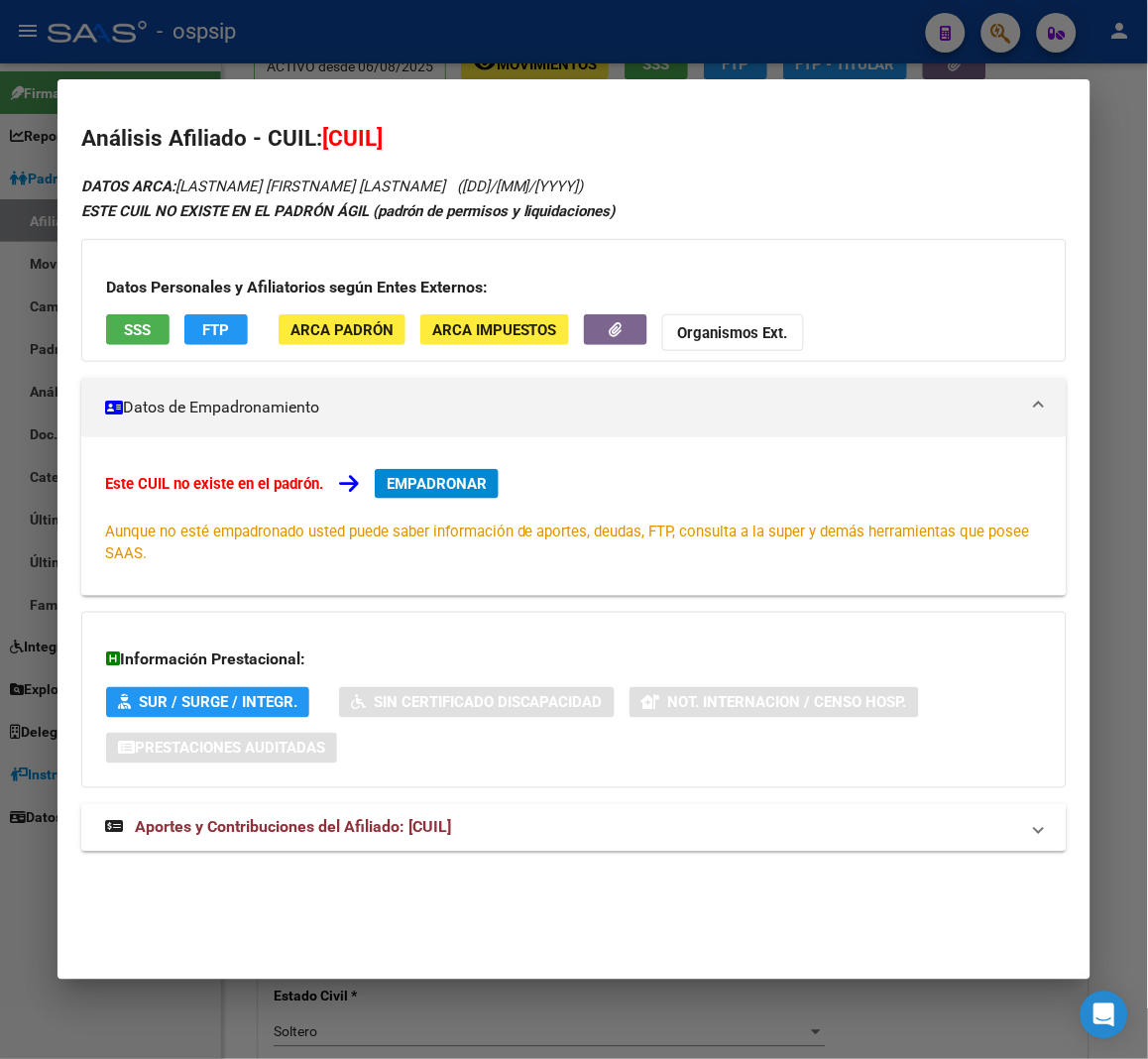 click on "Aportes y Contribuciones del Afiliado: [CUIL]" at bounding box center [292, 827] 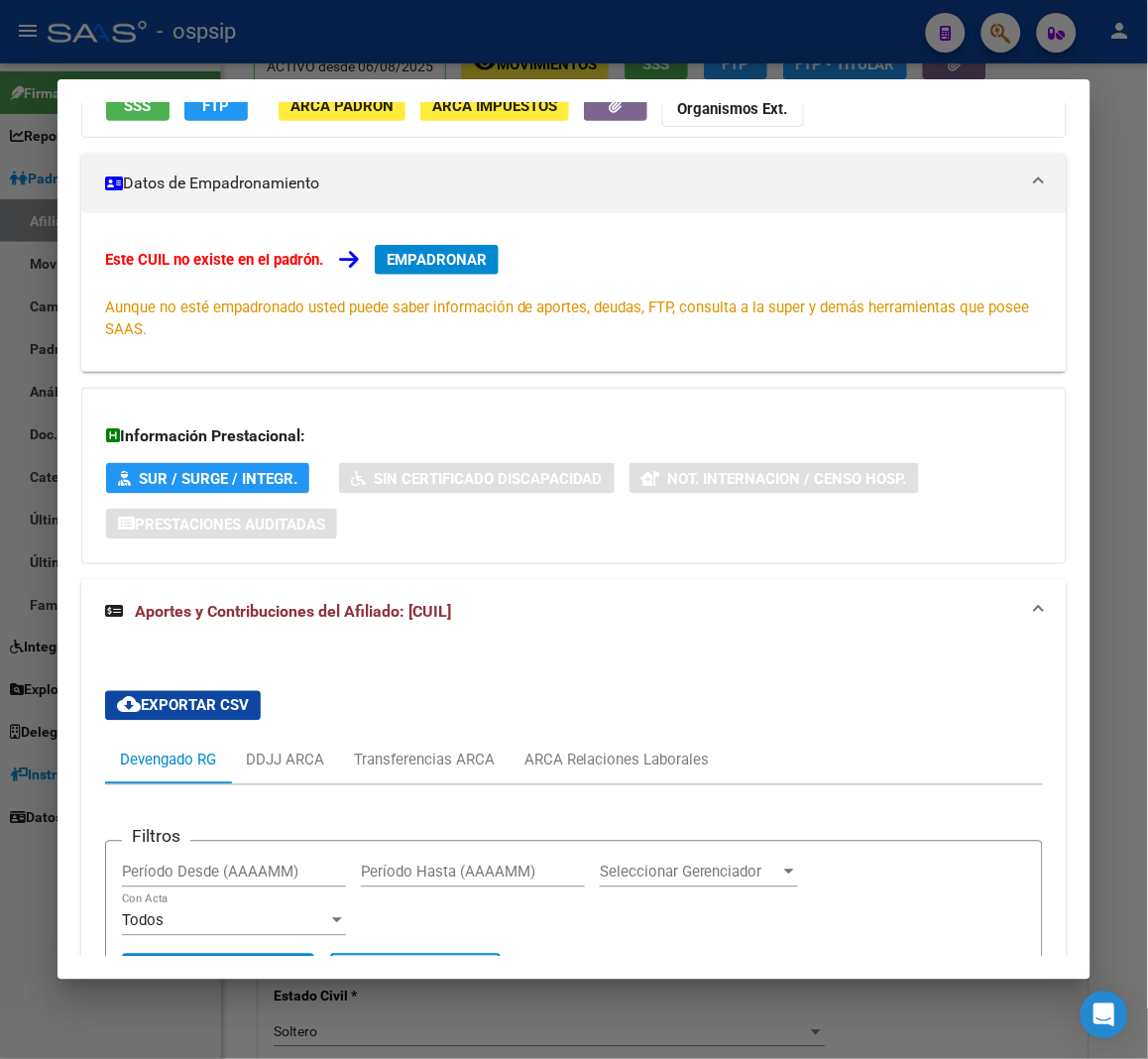 scroll, scrollTop: 185, scrollLeft: 0, axis: vertical 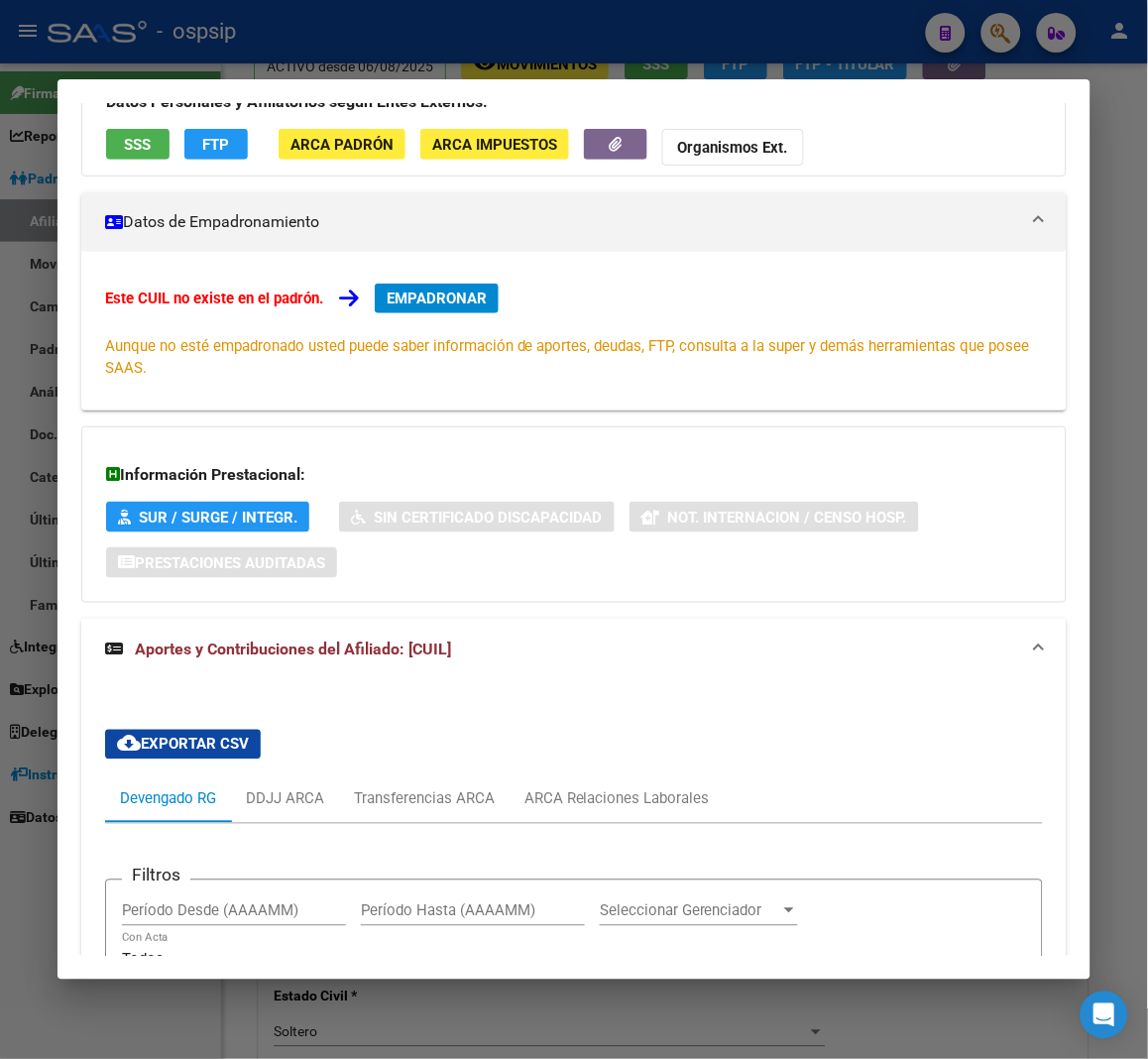 click on "EMPADRONAR" at bounding box center [436, 298] 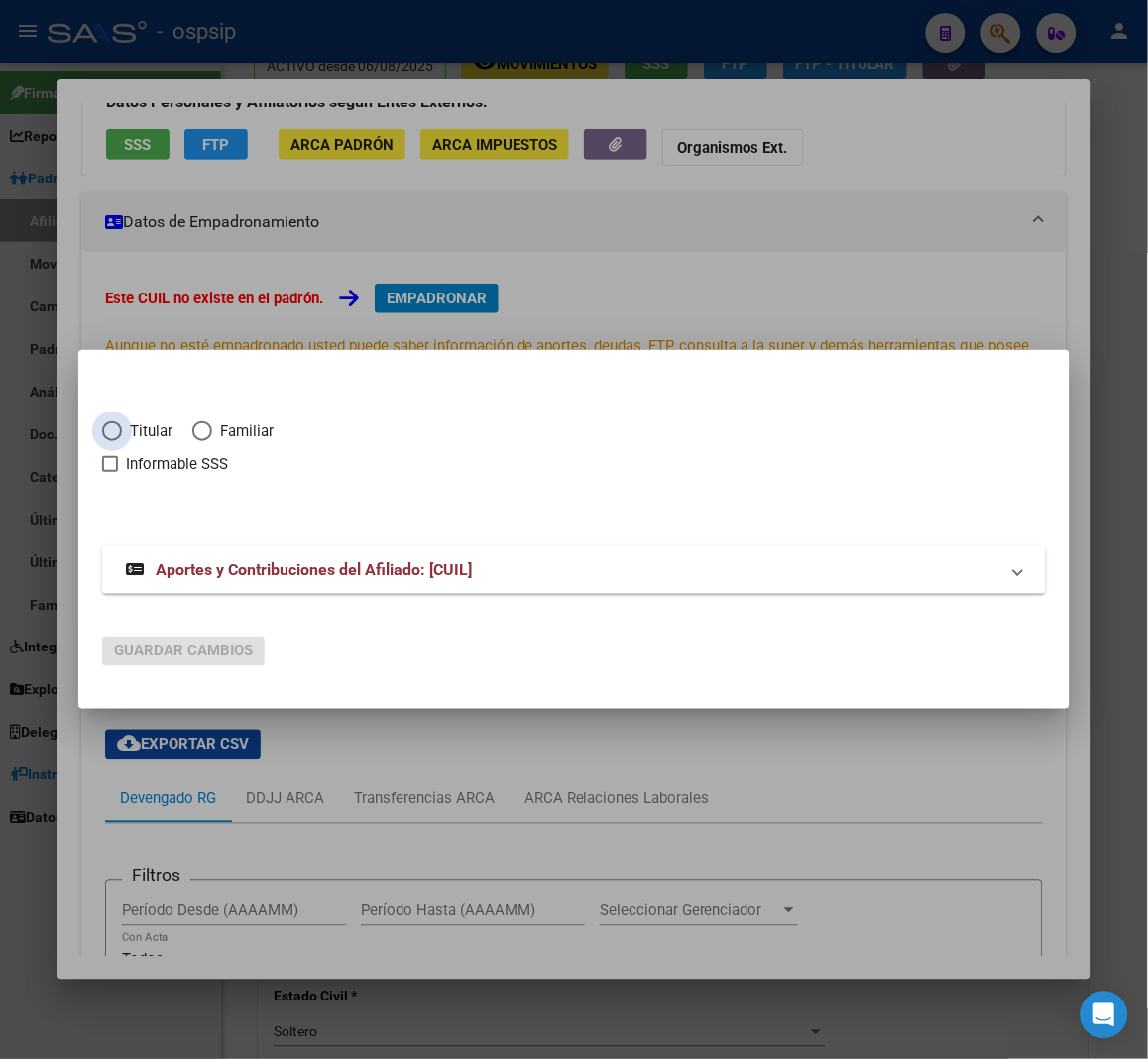 click at bounding box center (112, 431) 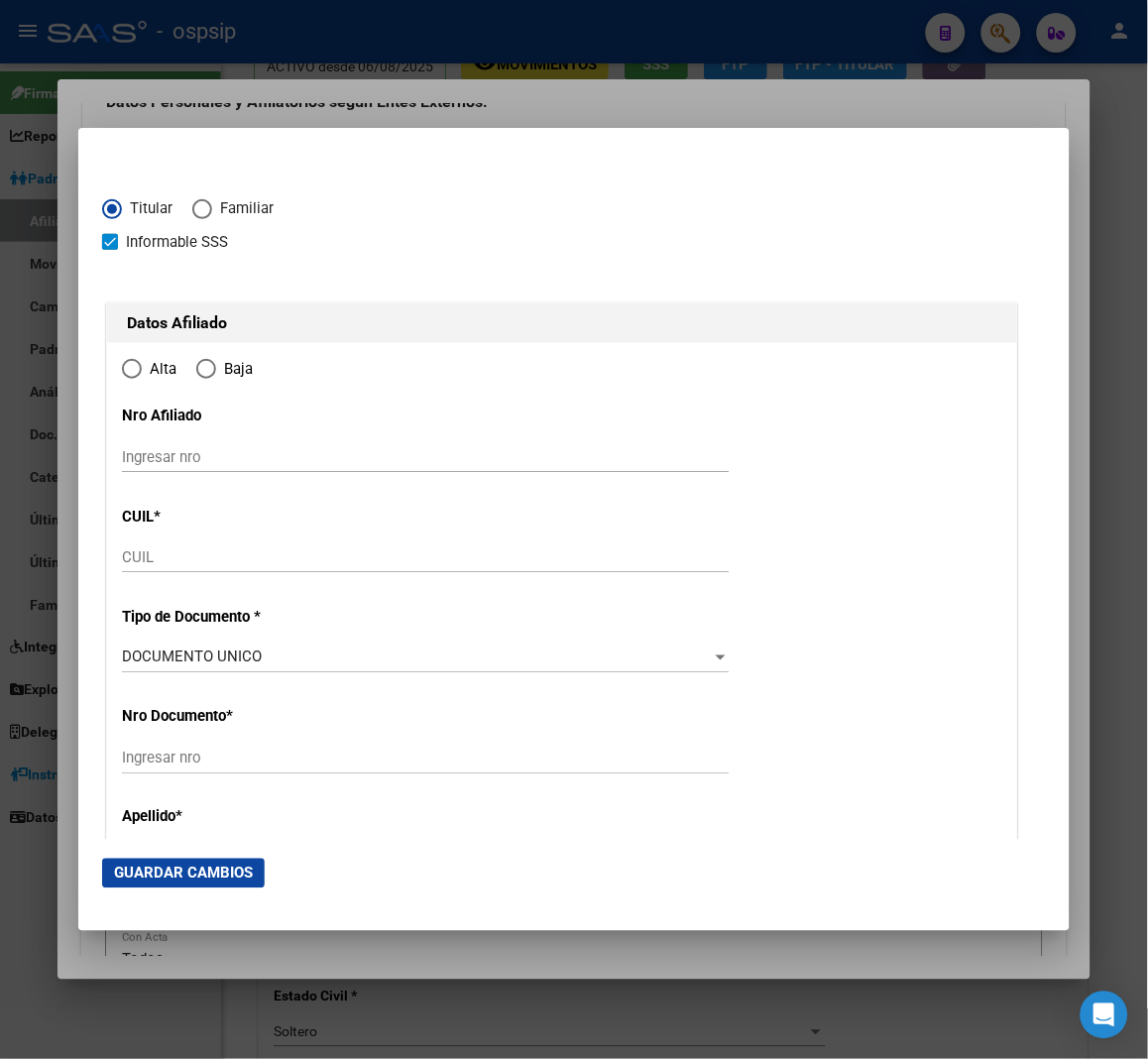 type on "[CUIL]" 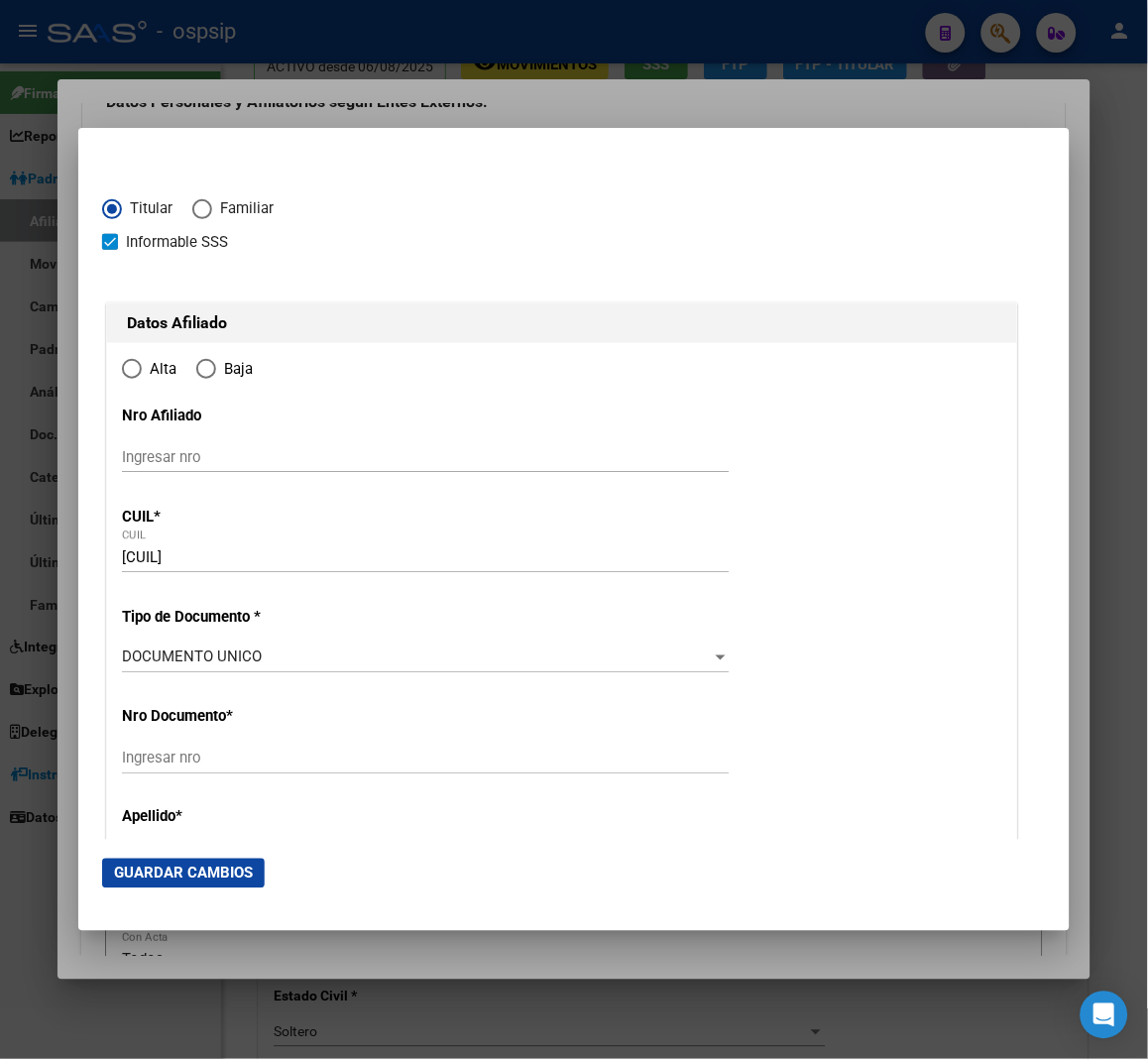 type on "25815918" 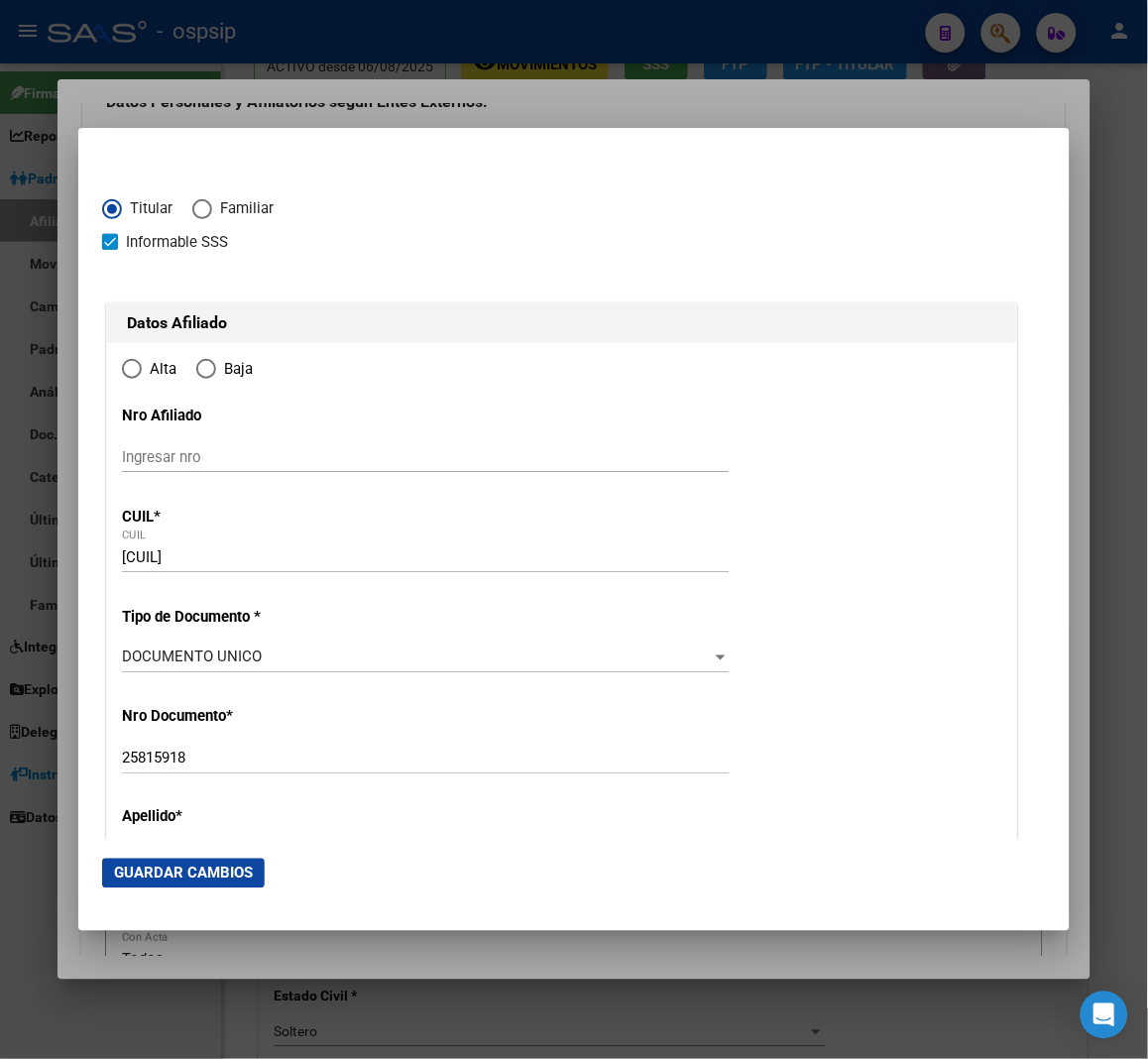 radio on "true" 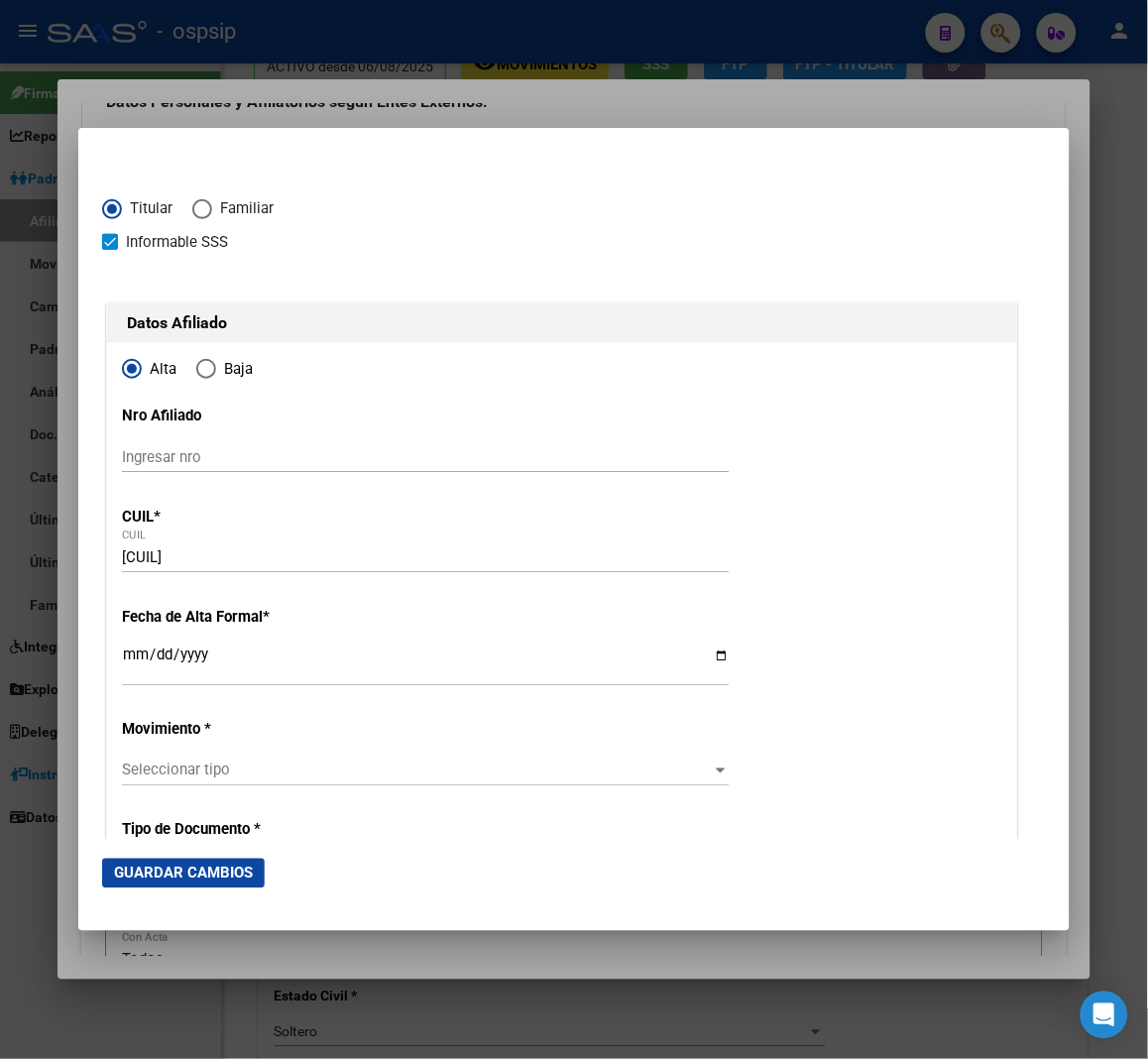 scroll, scrollTop: 110, scrollLeft: 0, axis: vertical 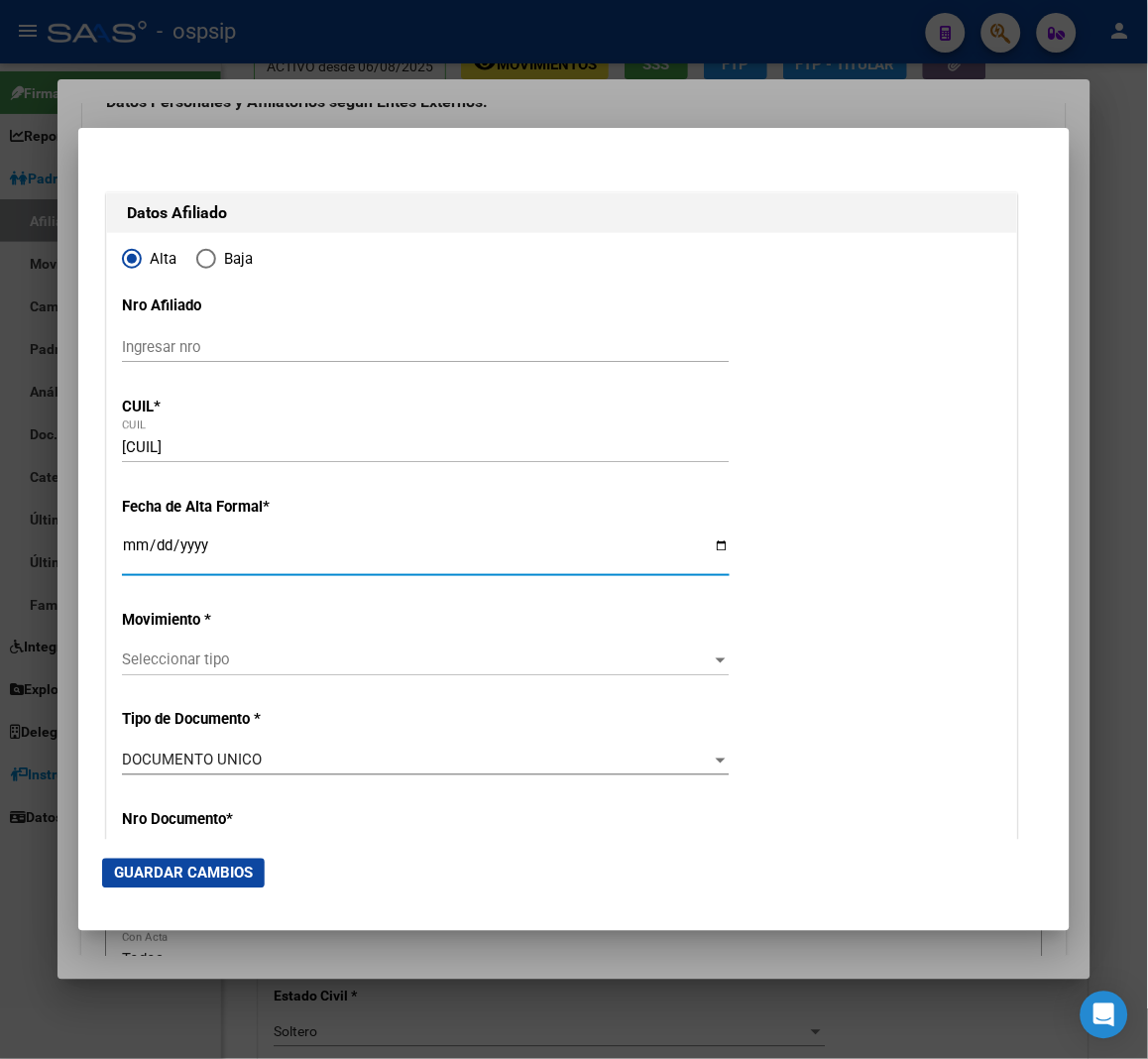 click on "Ingresar fecha" at bounding box center (425, 553) 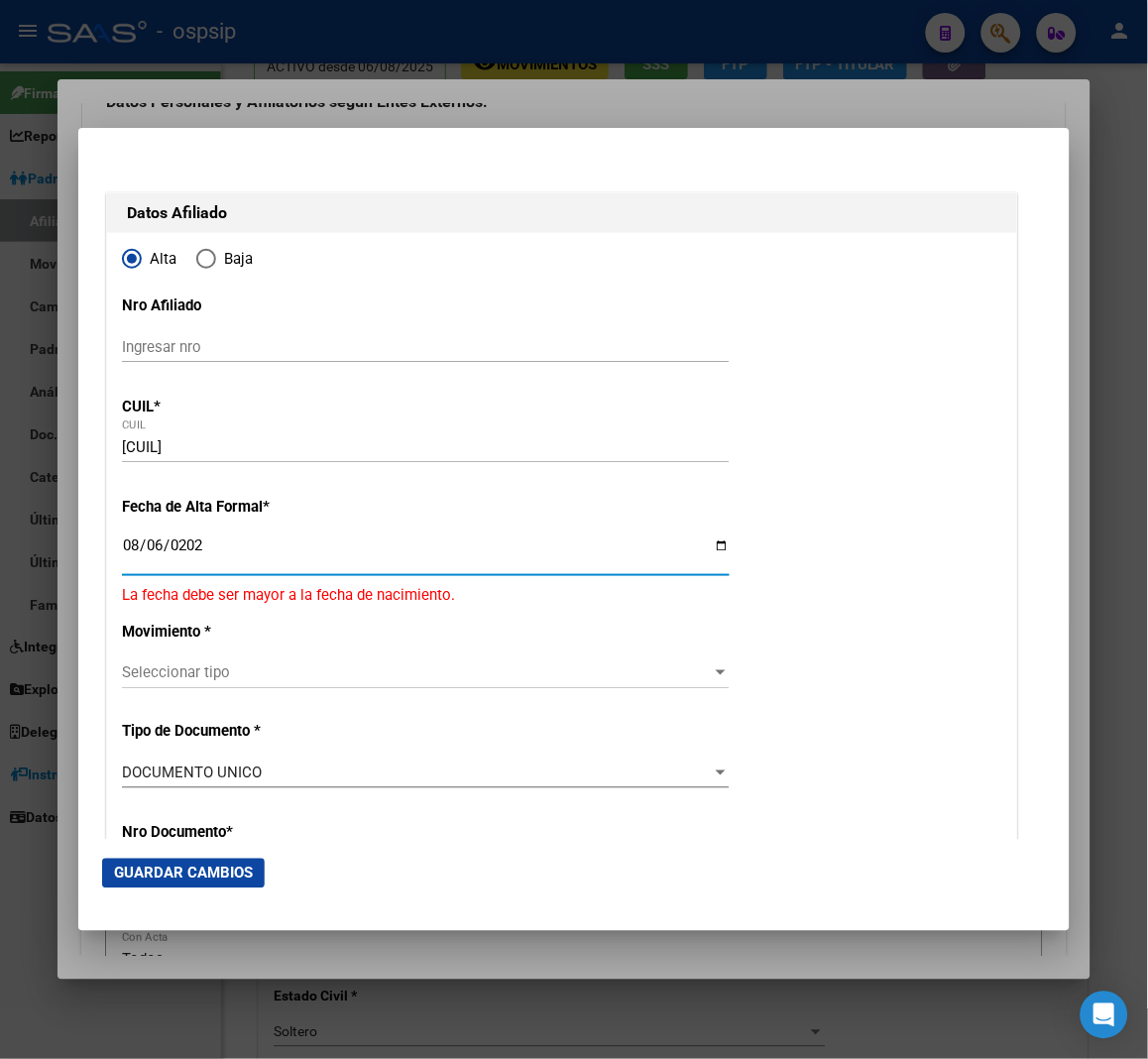 type on "2025-08-06" 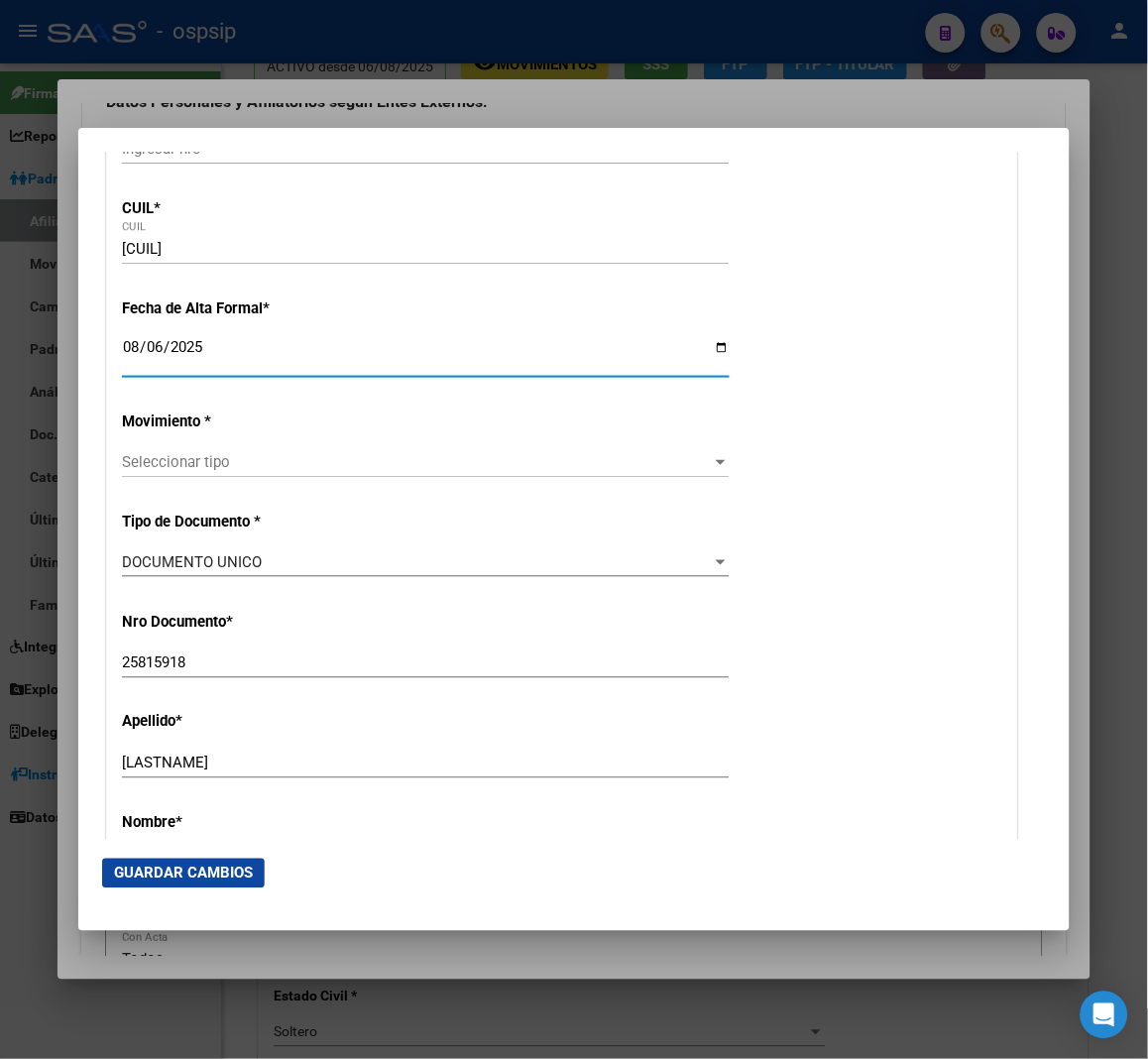 scroll, scrollTop: 330, scrollLeft: 0, axis: vertical 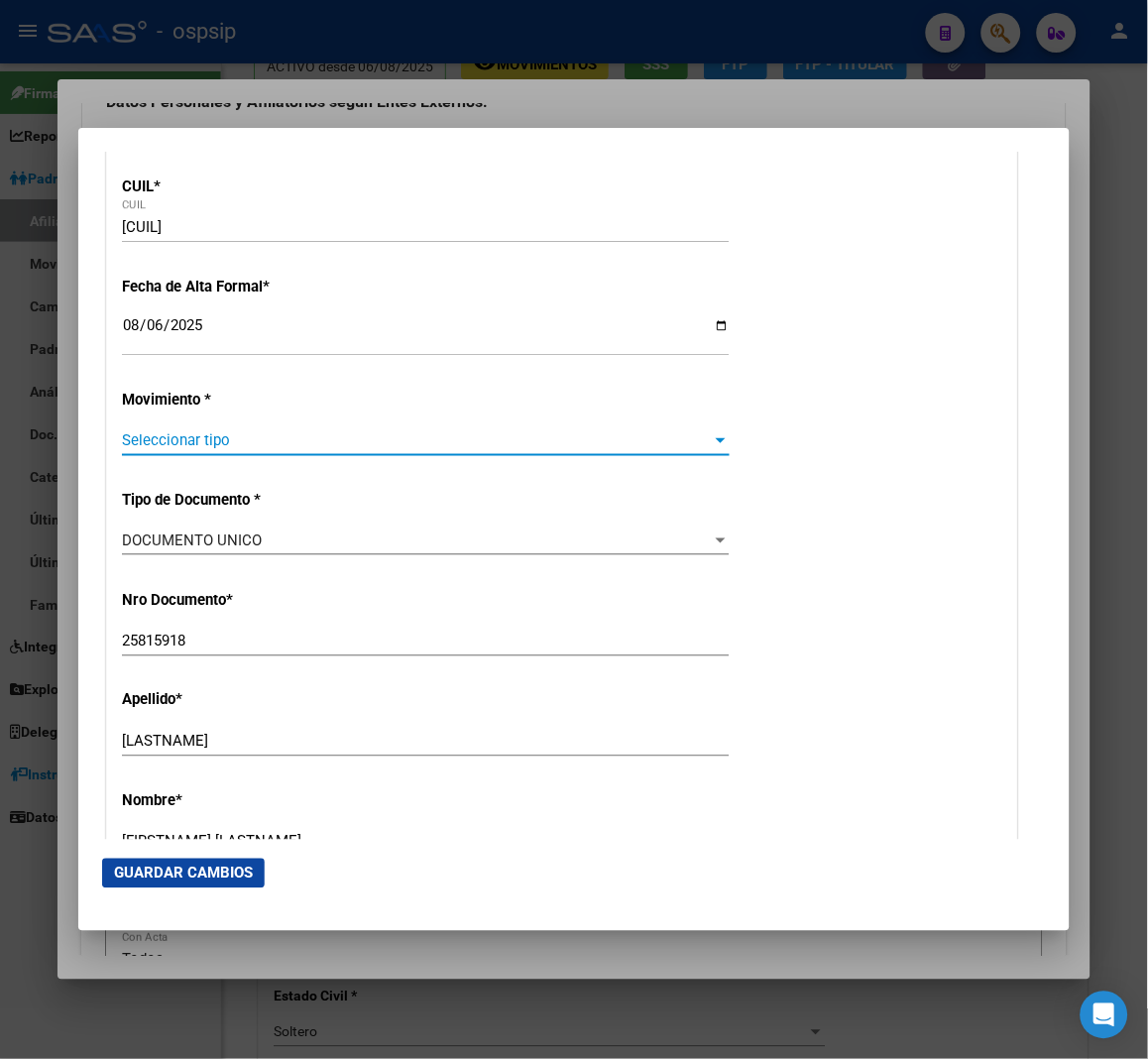 click on "Seleccionar tipo" at bounding box center [416, 440] 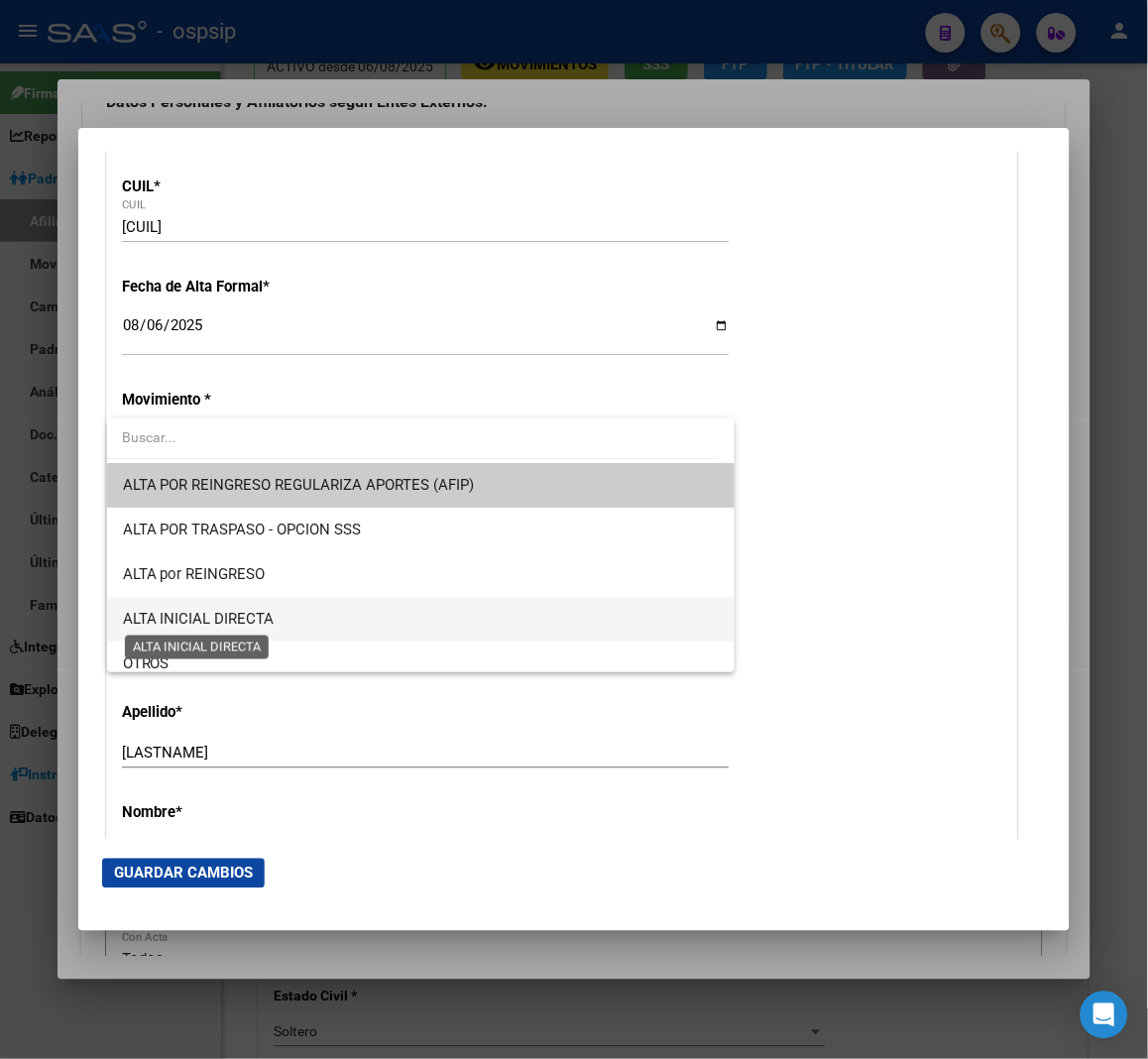 click on "ALTA INICIAL DIRECTA" at bounding box center [198, 619] 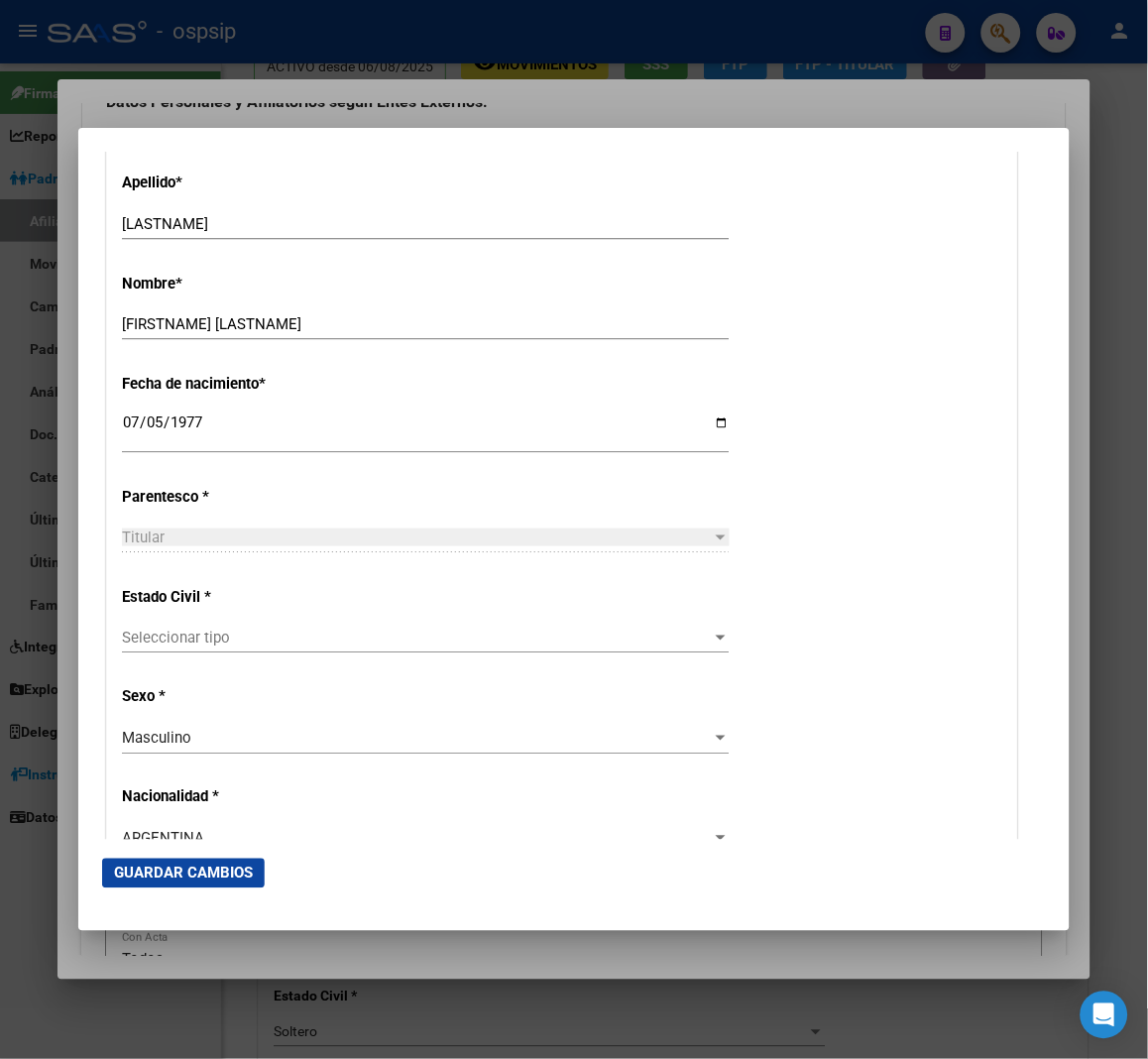 scroll, scrollTop: 881, scrollLeft: 0, axis: vertical 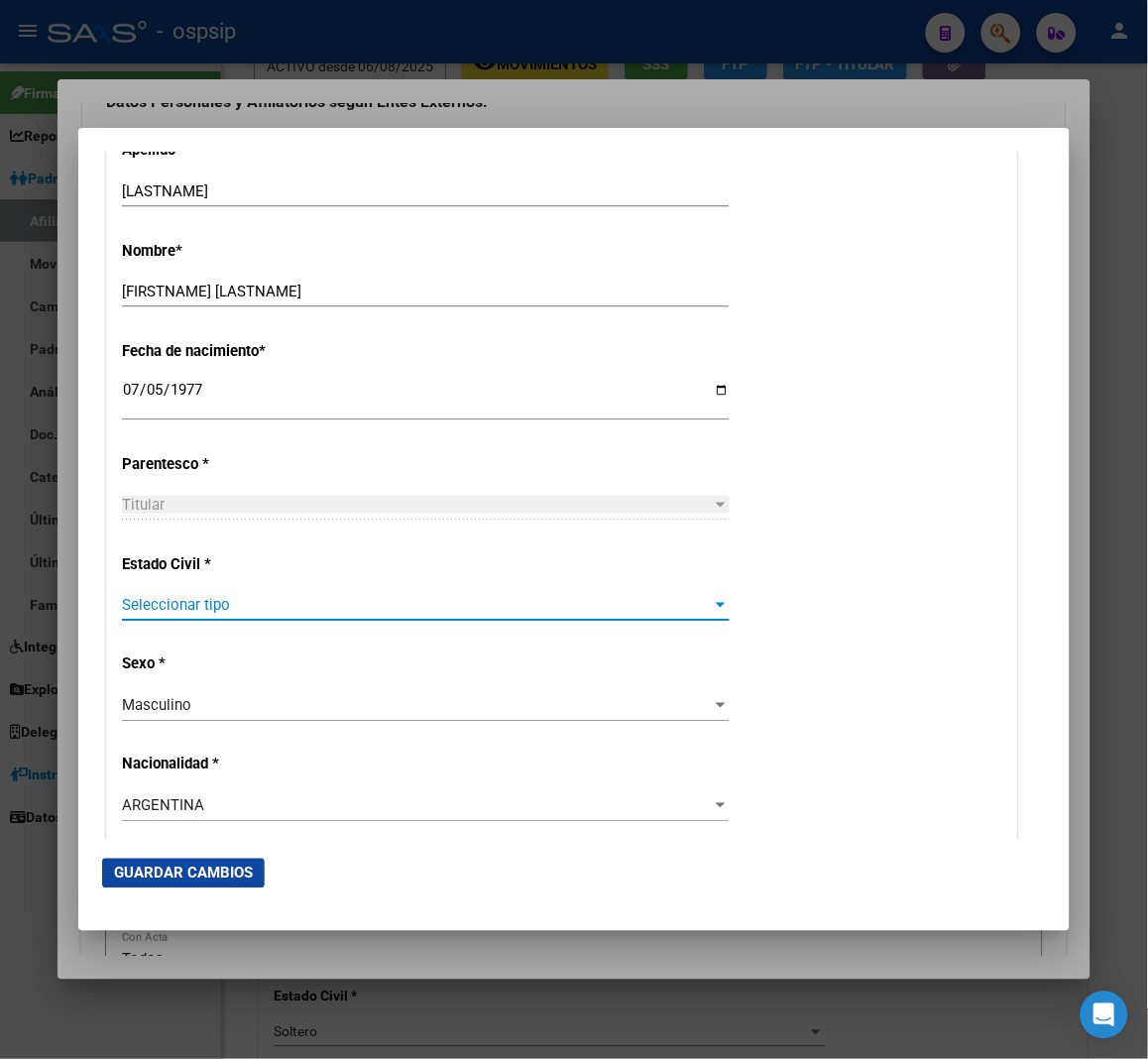 click on "Seleccionar tipo" at bounding box center [416, 605] 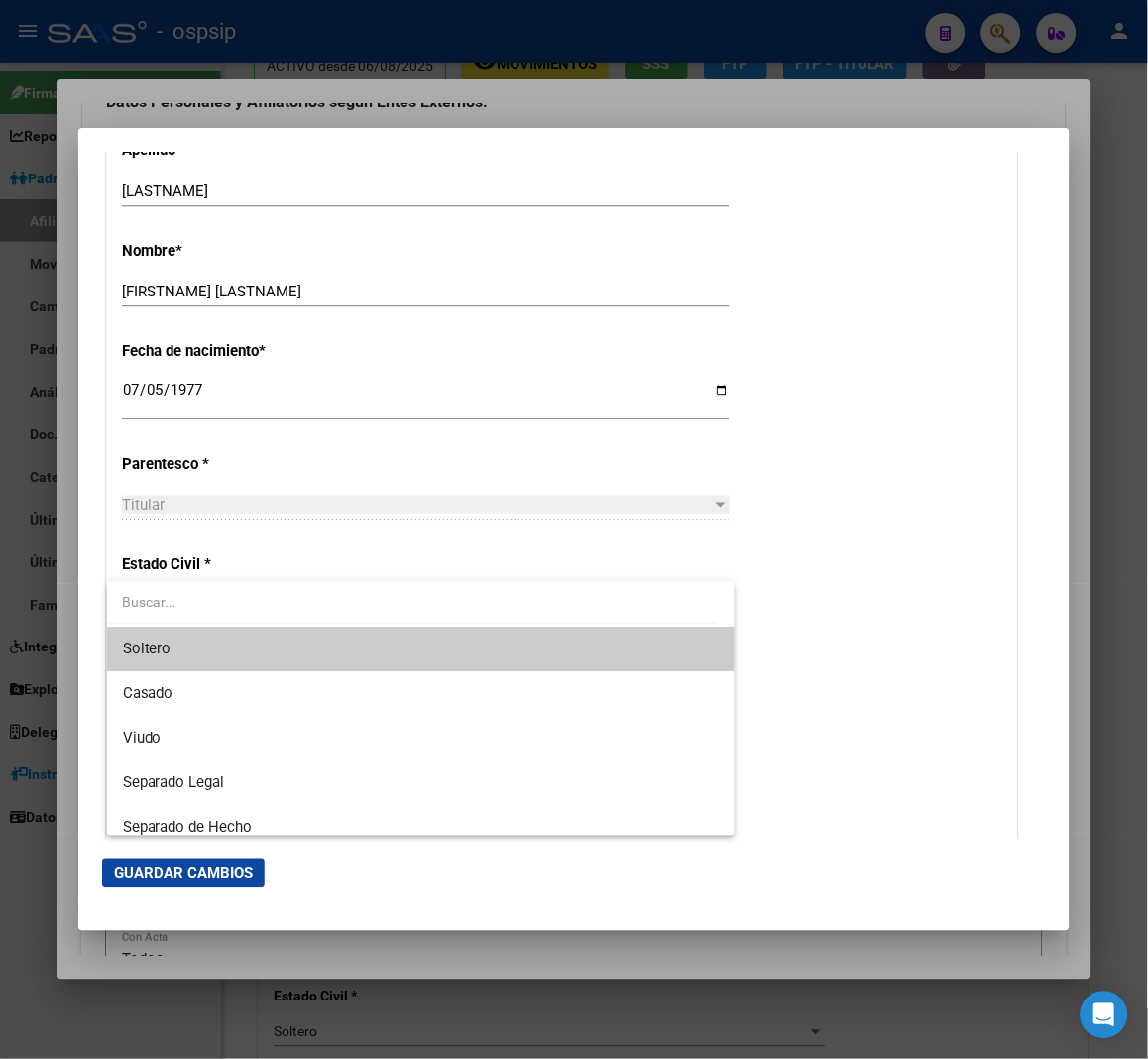 click on "Soltero" at bounding box center [420, 648] 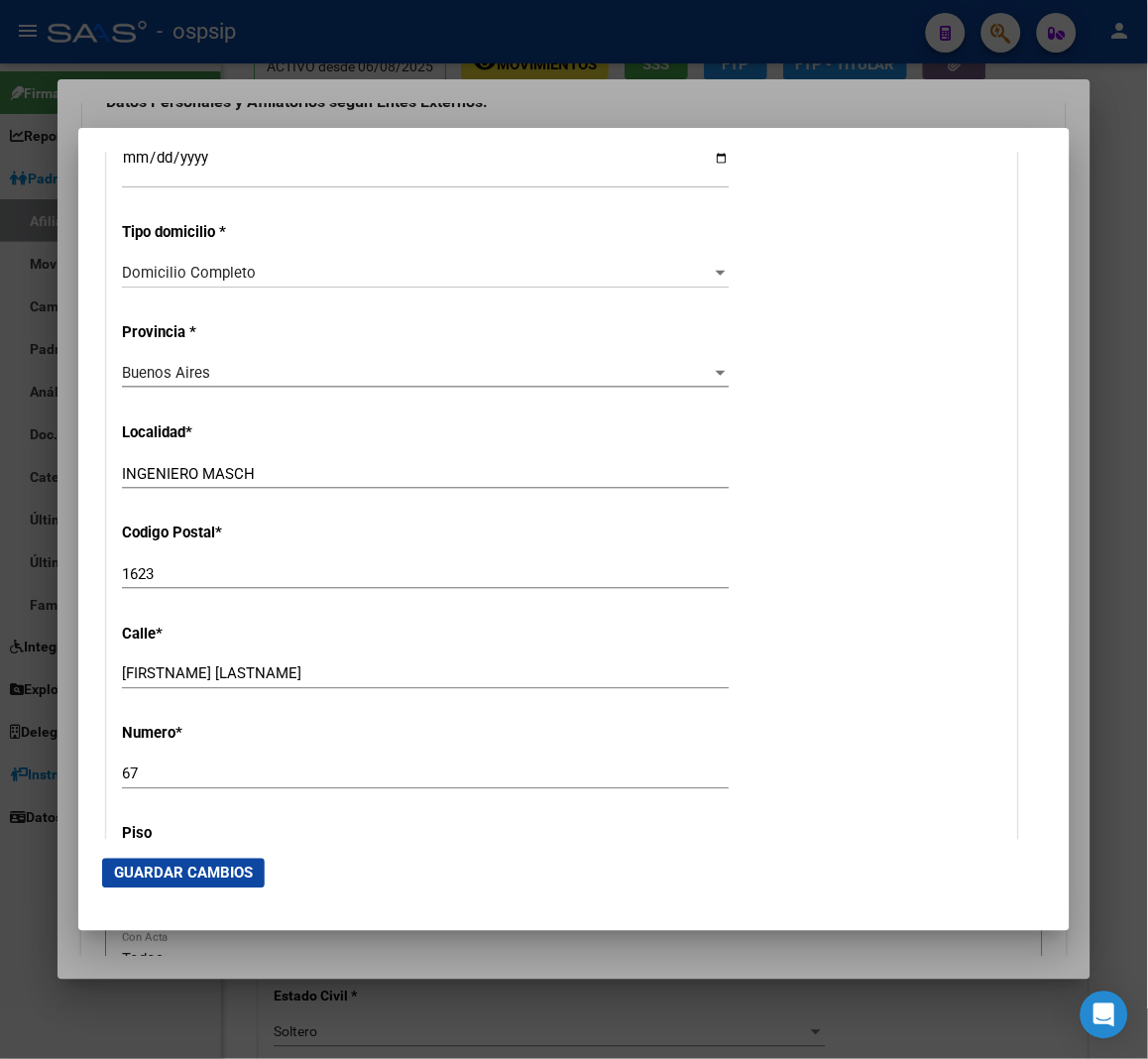 scroll, scrollTop: 1762, scrollLeft: 0, axis: vertical 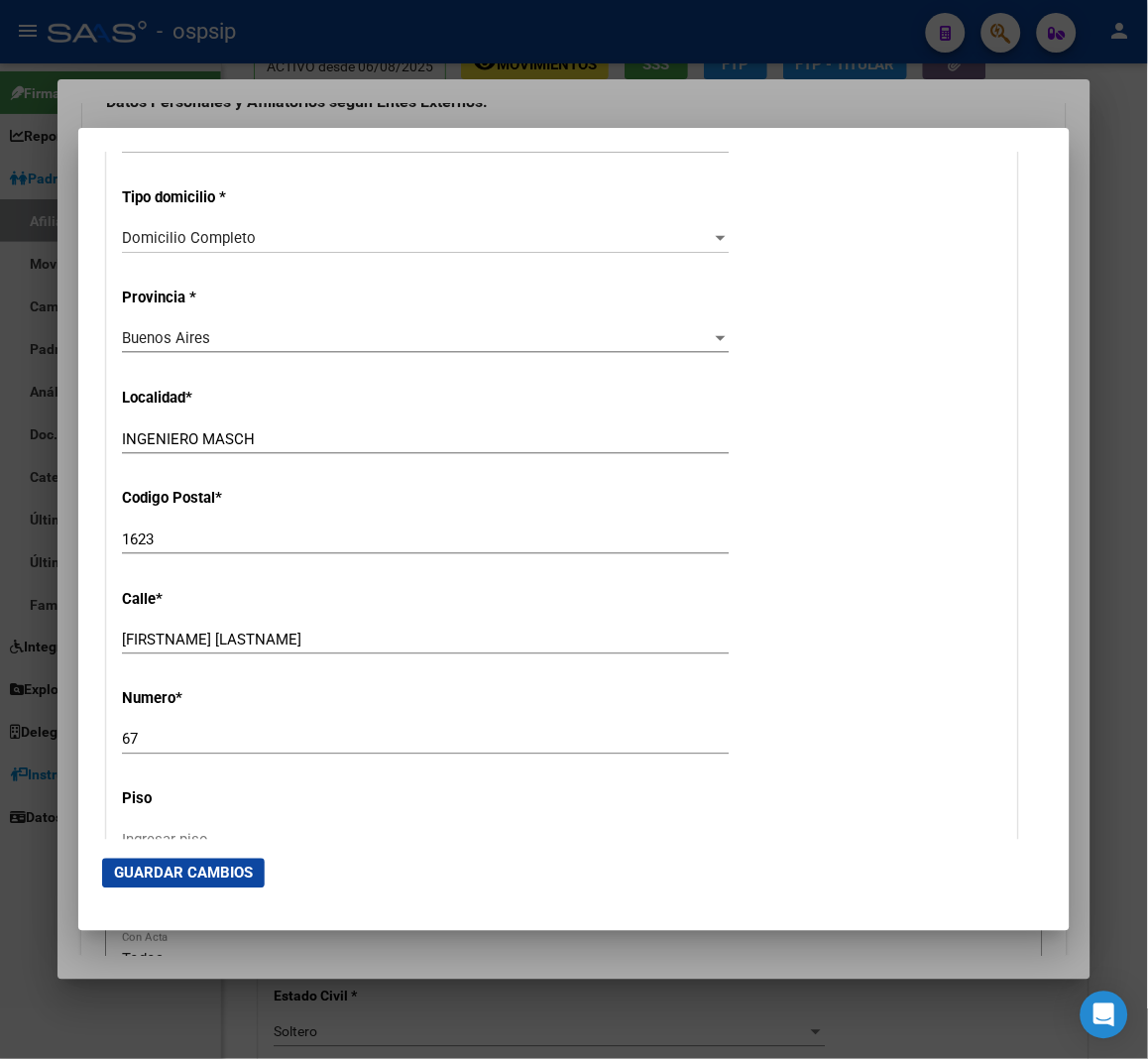 click on "INGENIERO MASCH" at bounding box center [425, 439] 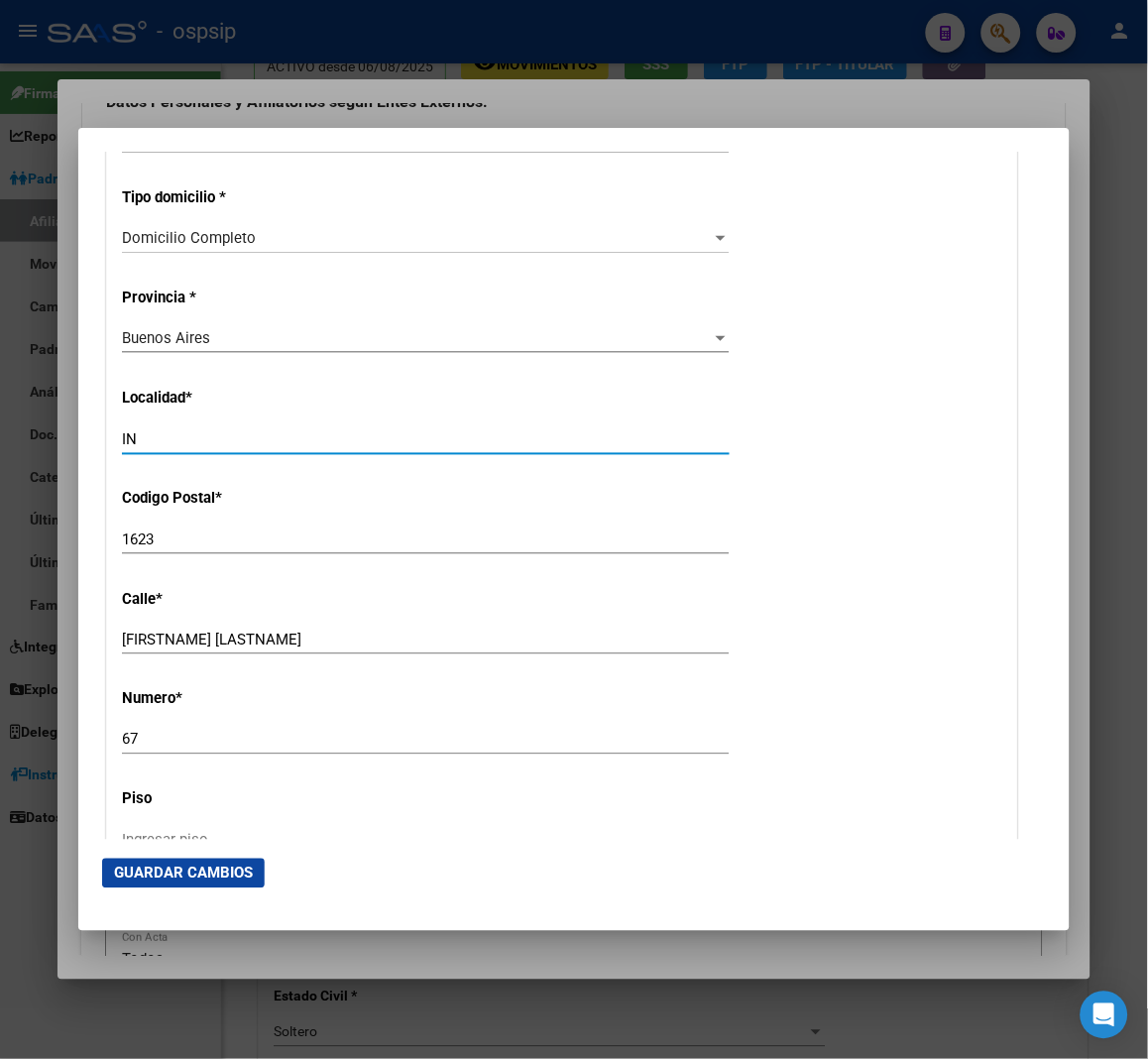 type on "I" 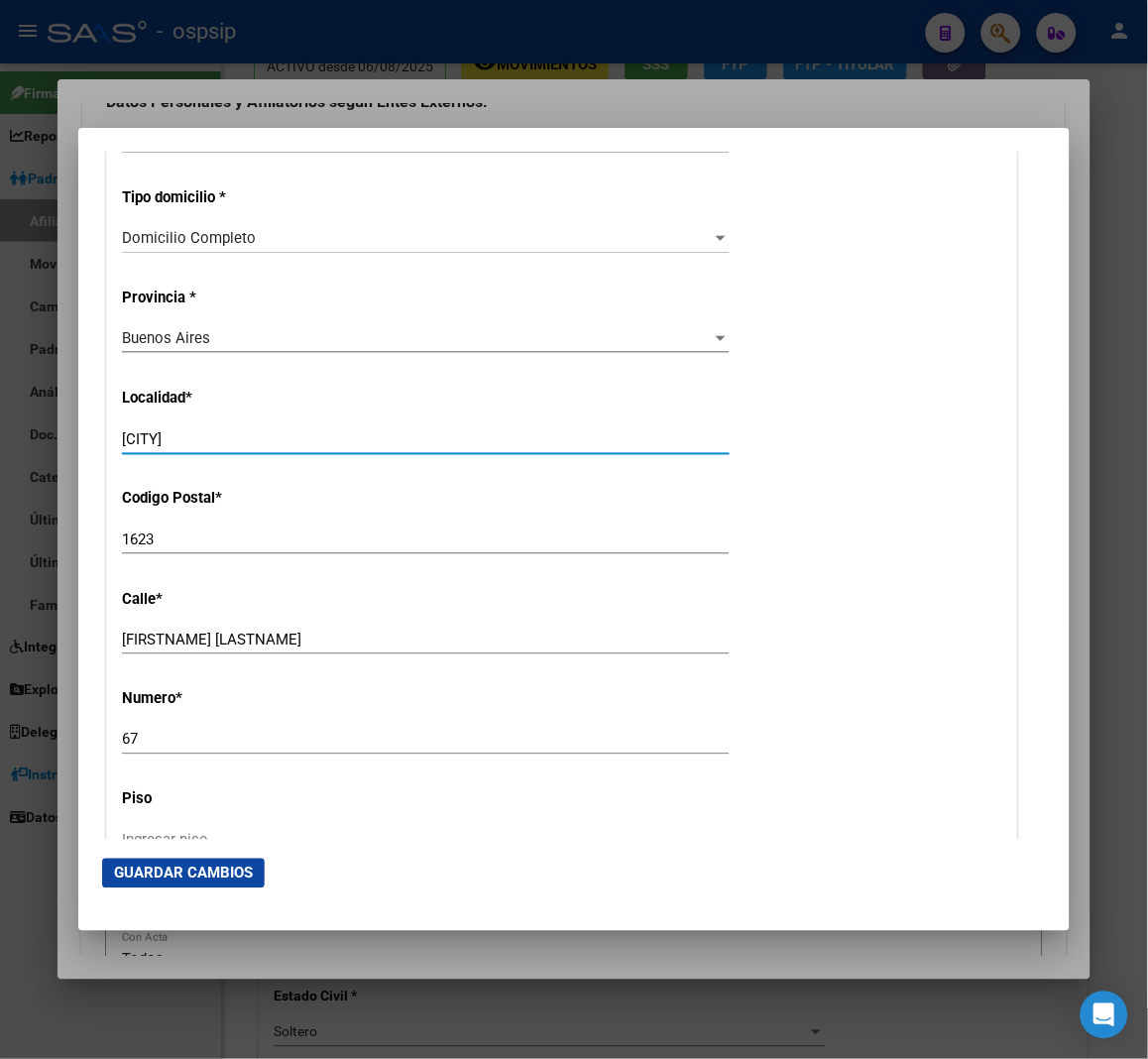 type on "[CITY]" 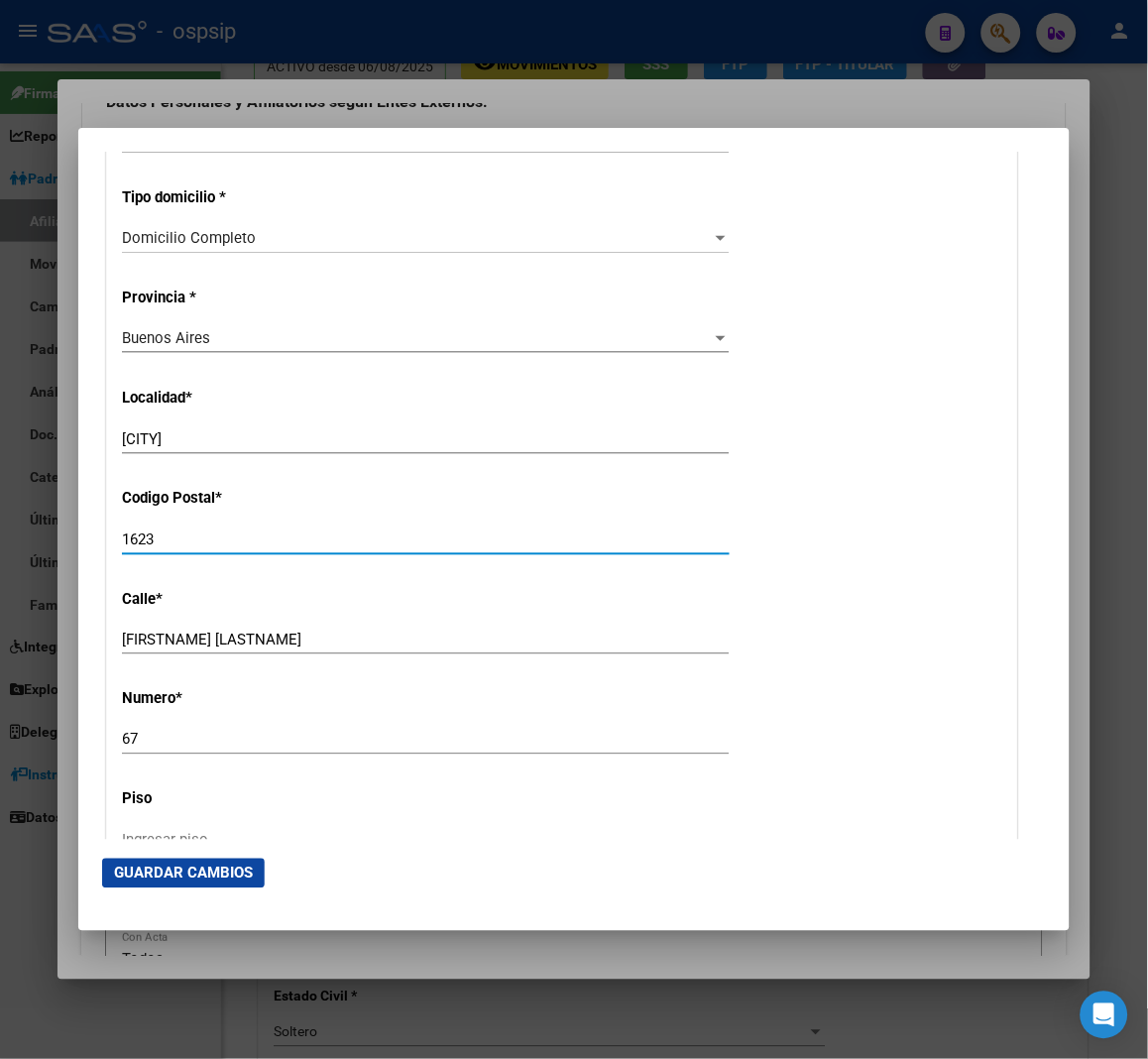click on "1623" at bounding box center (425, 539) 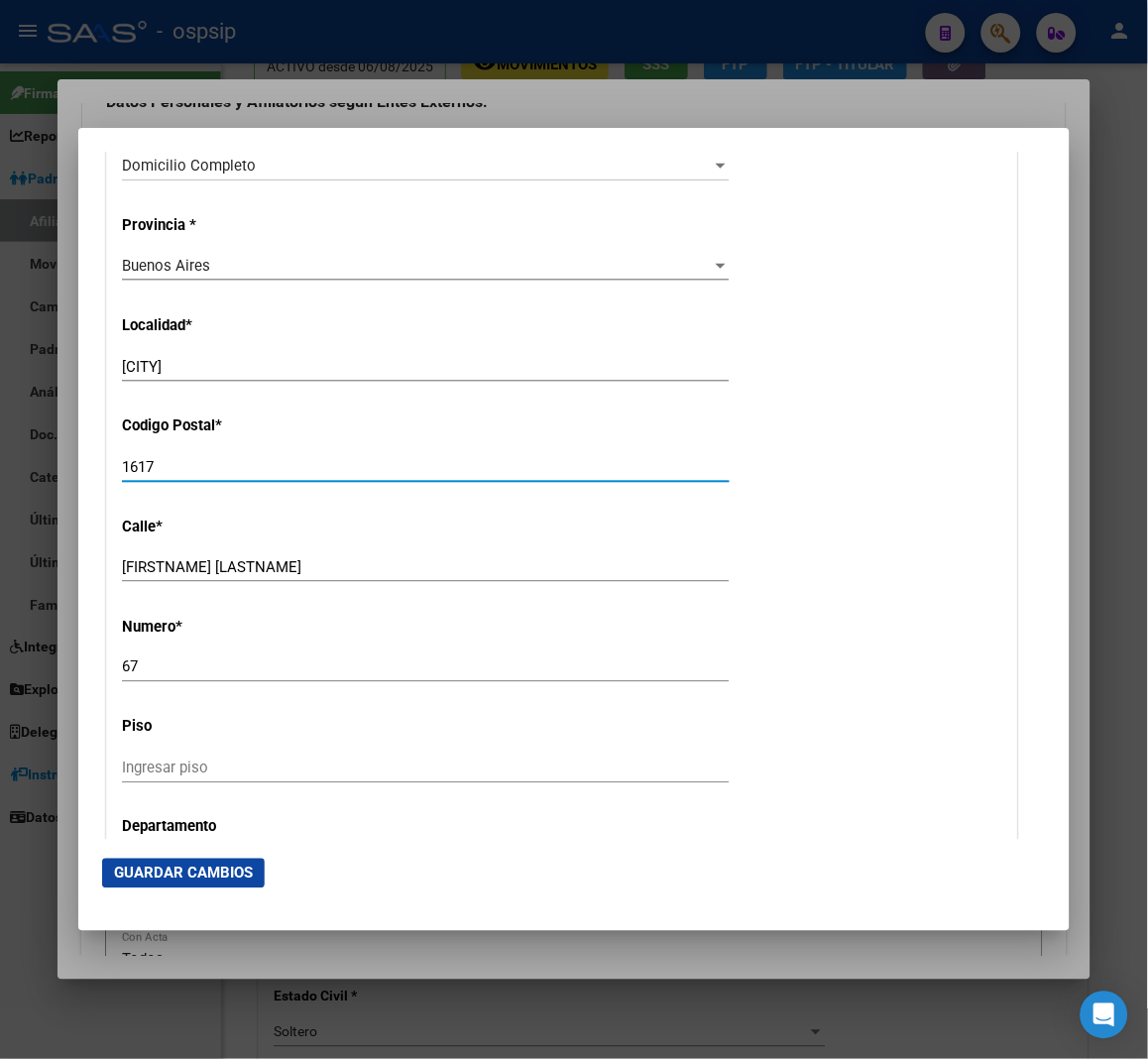scroll, scrollTop: 1872, scrollLeft: 0, axis: vertical 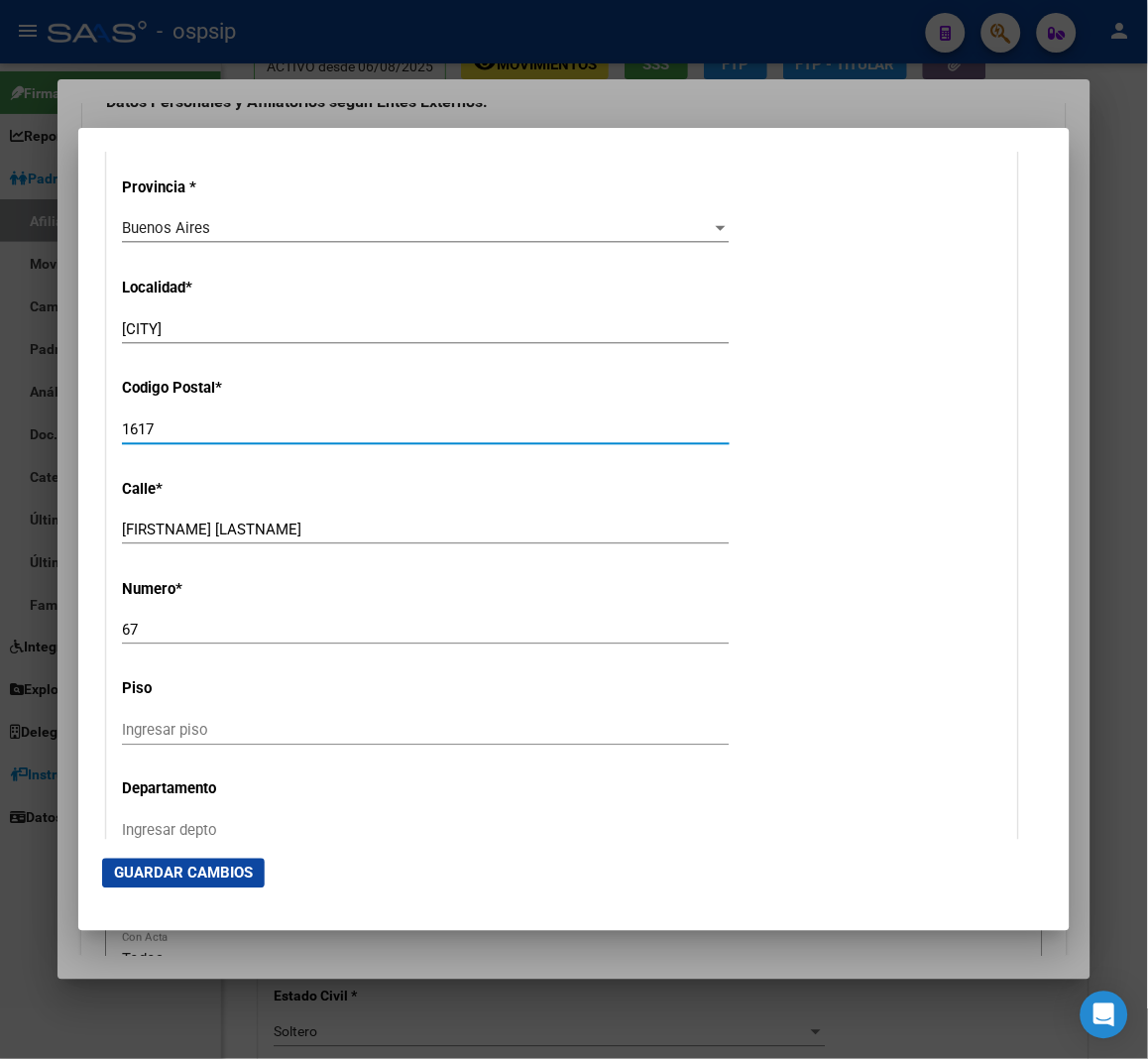 type on "1617" 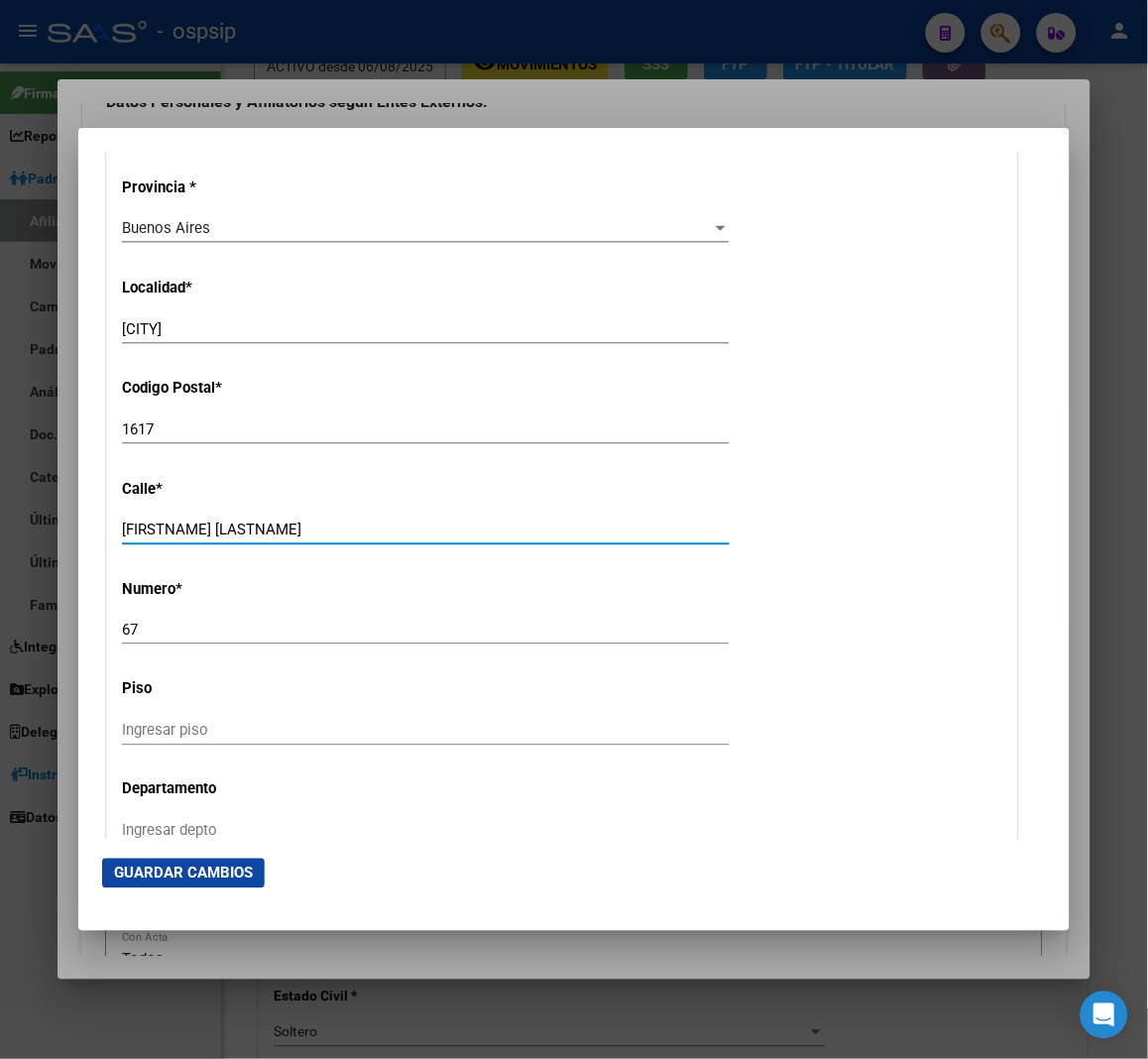 click on "[FIRSTNAME] [LASTNAME]" at bounding box center [425, 530] 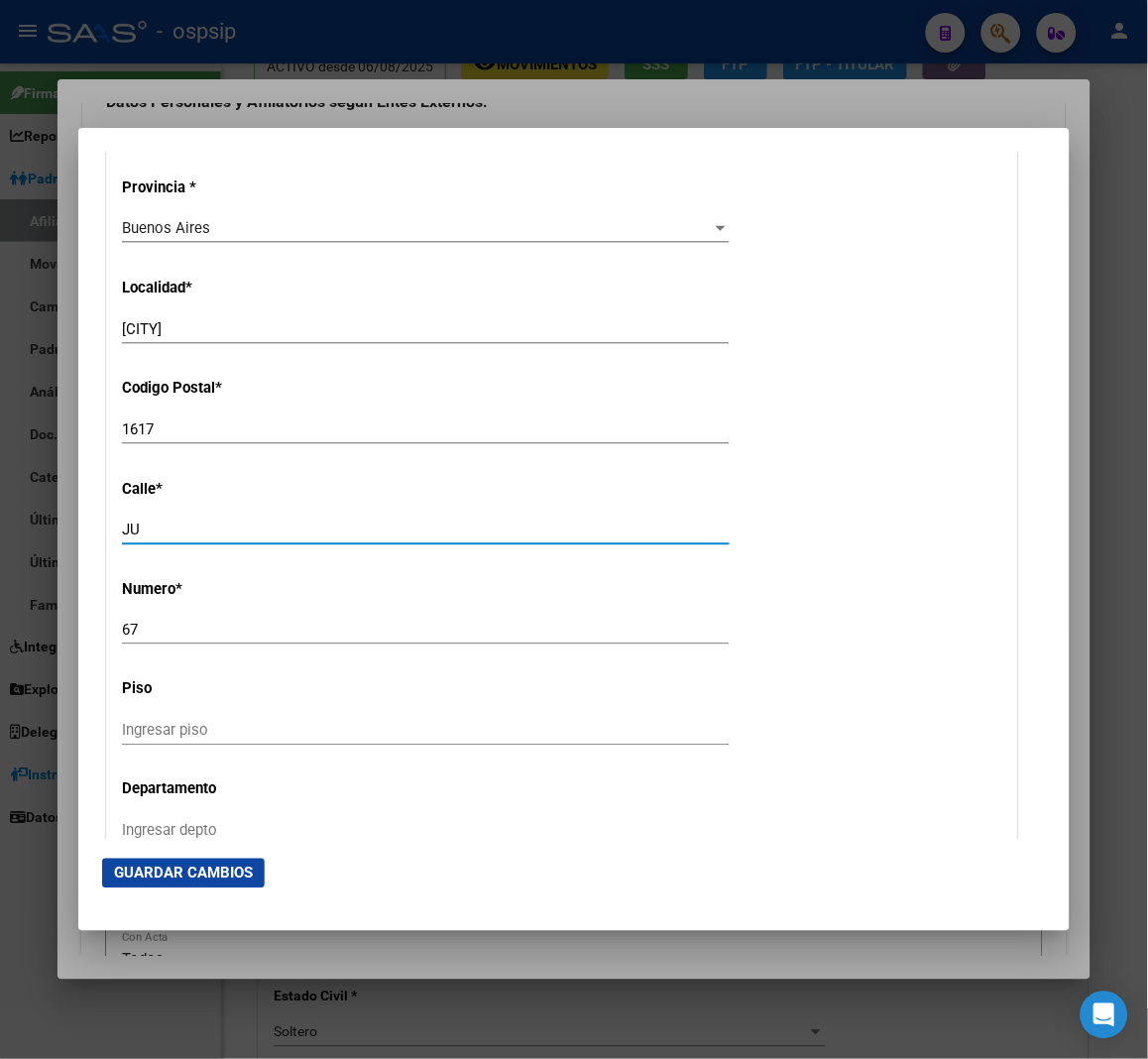 type on "J" 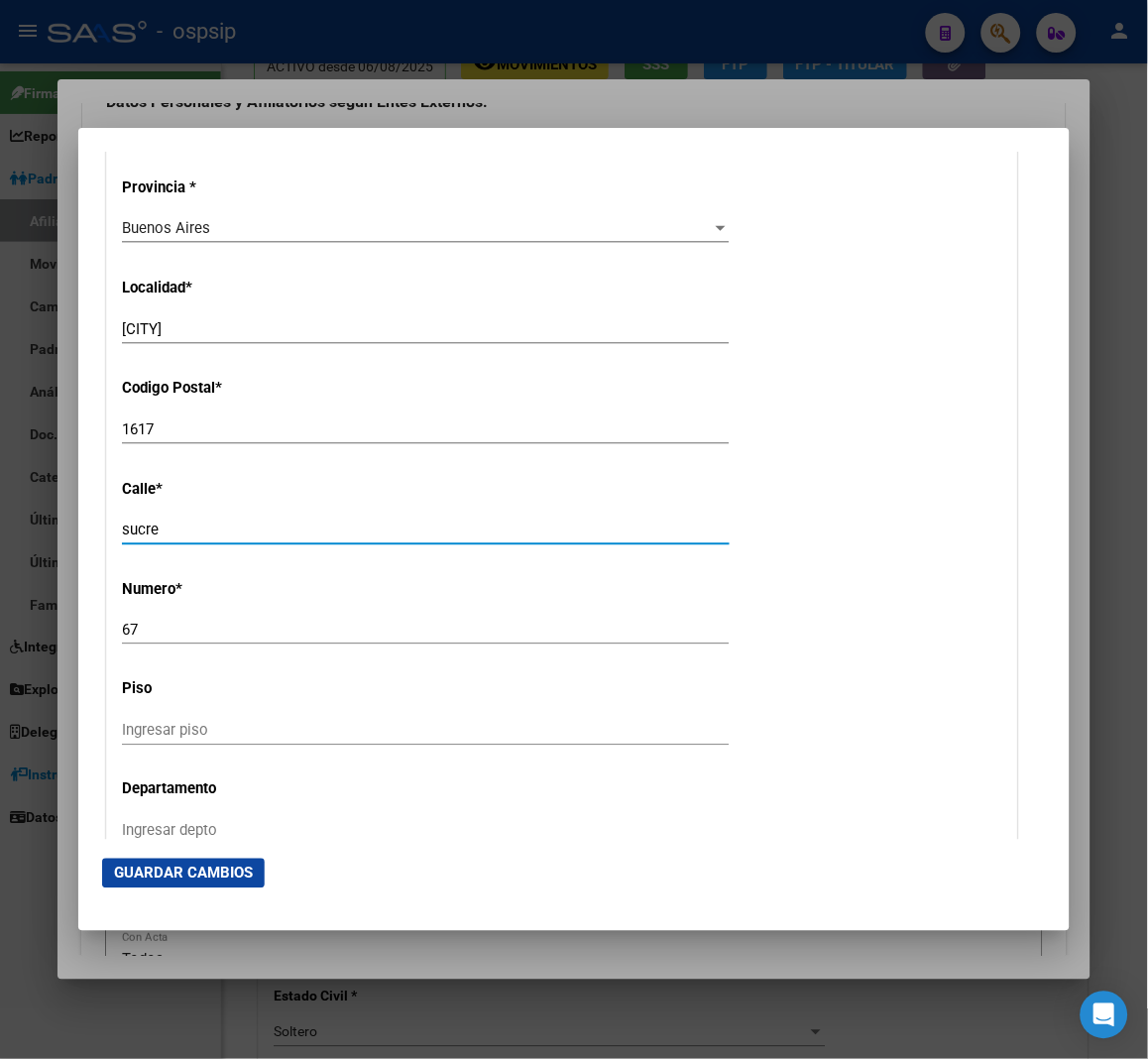 type on "sucre" 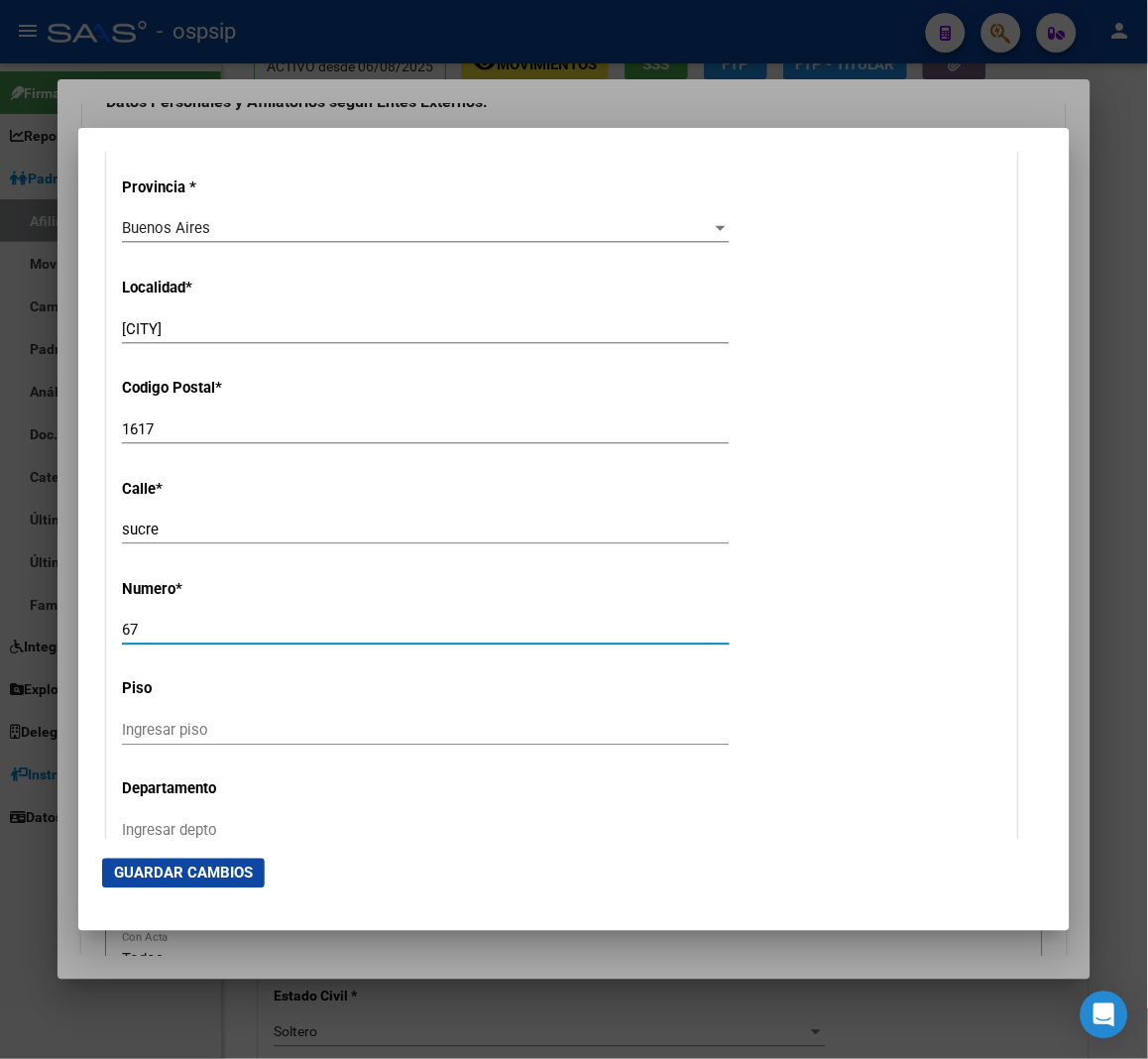 click on "67" at bounding box center (425, 630) 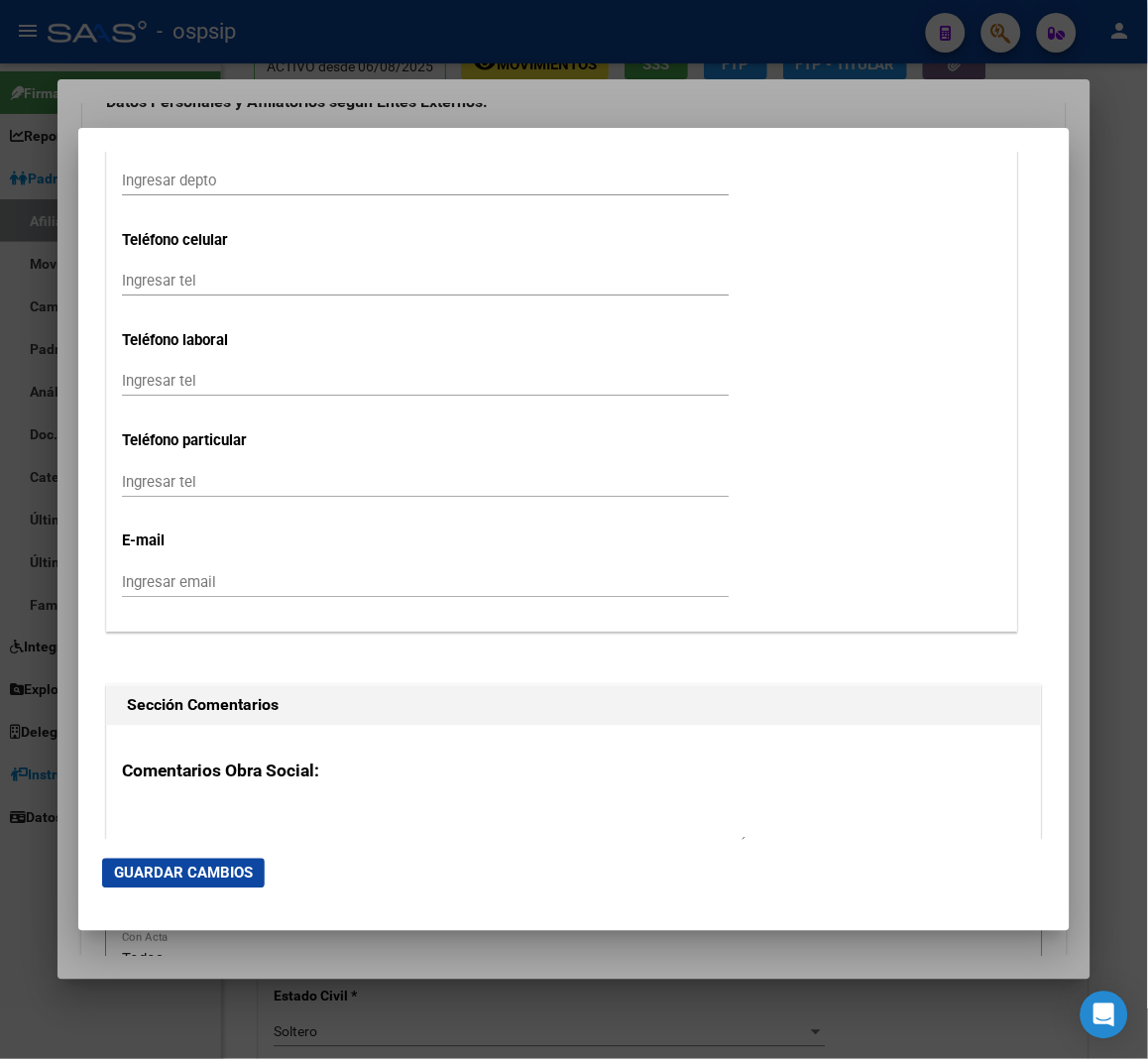 scroll, scrollTop: 2644, scrollLeft: 0, axis: vertical 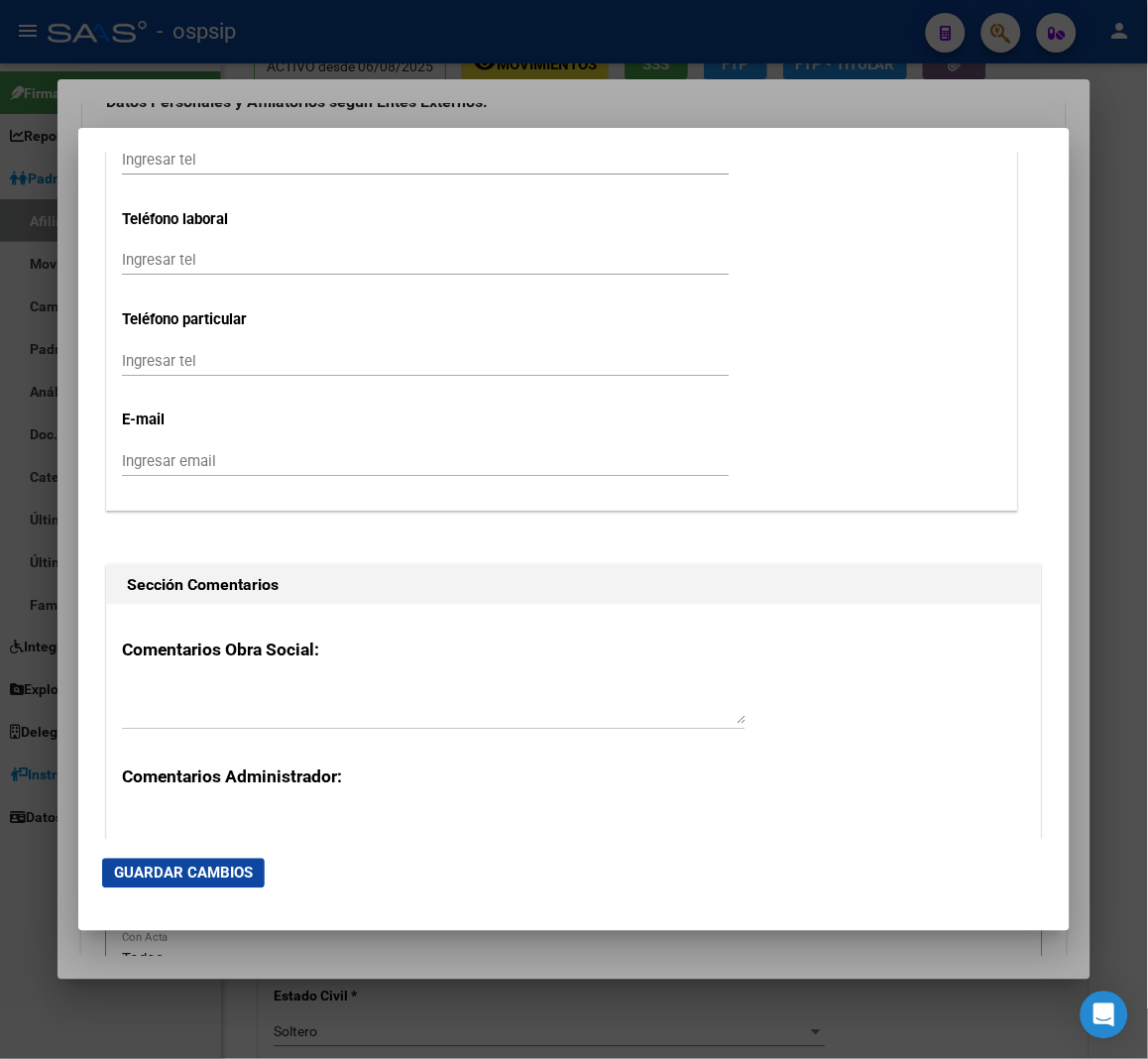 type on "623" 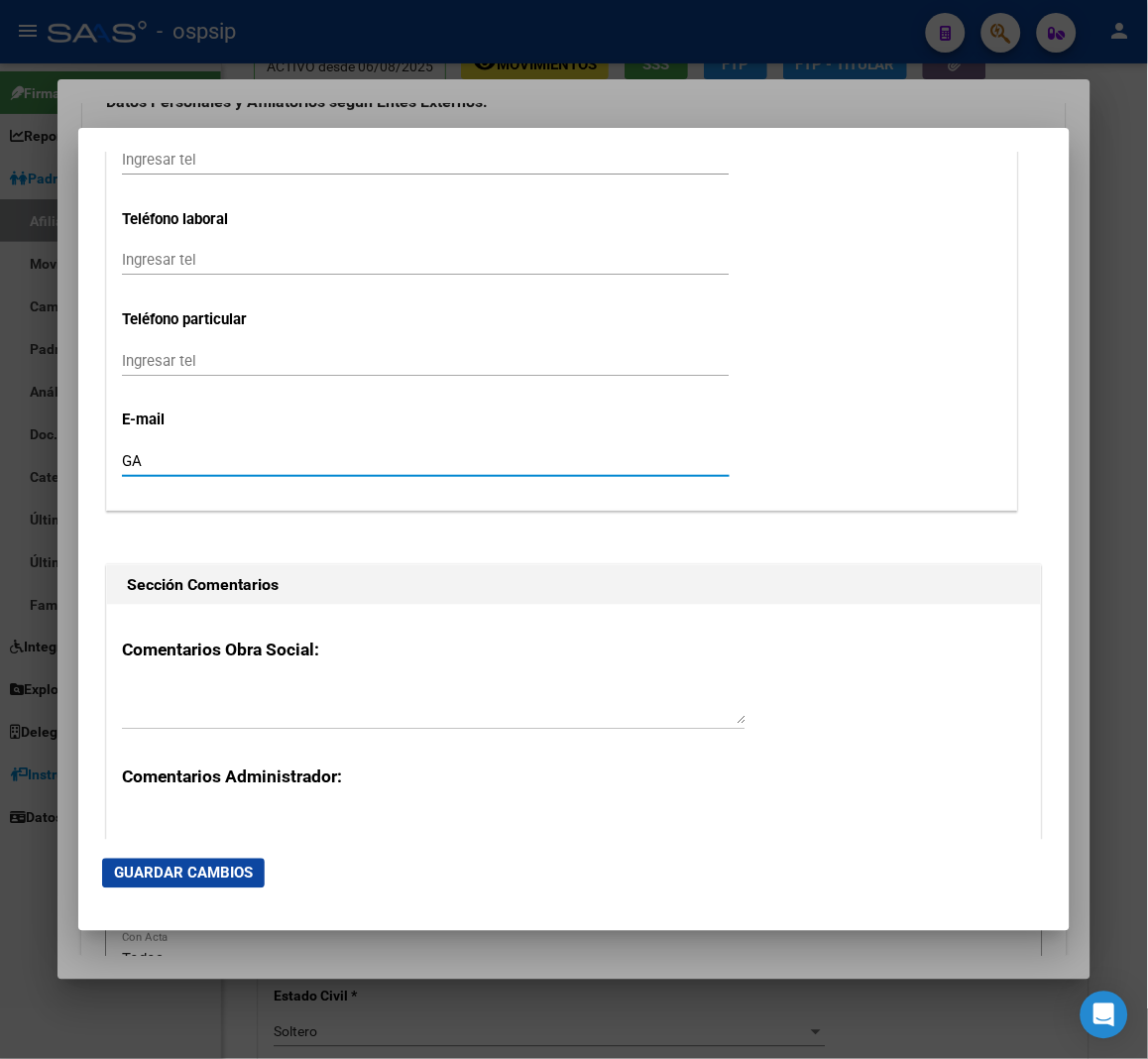 type on "G" 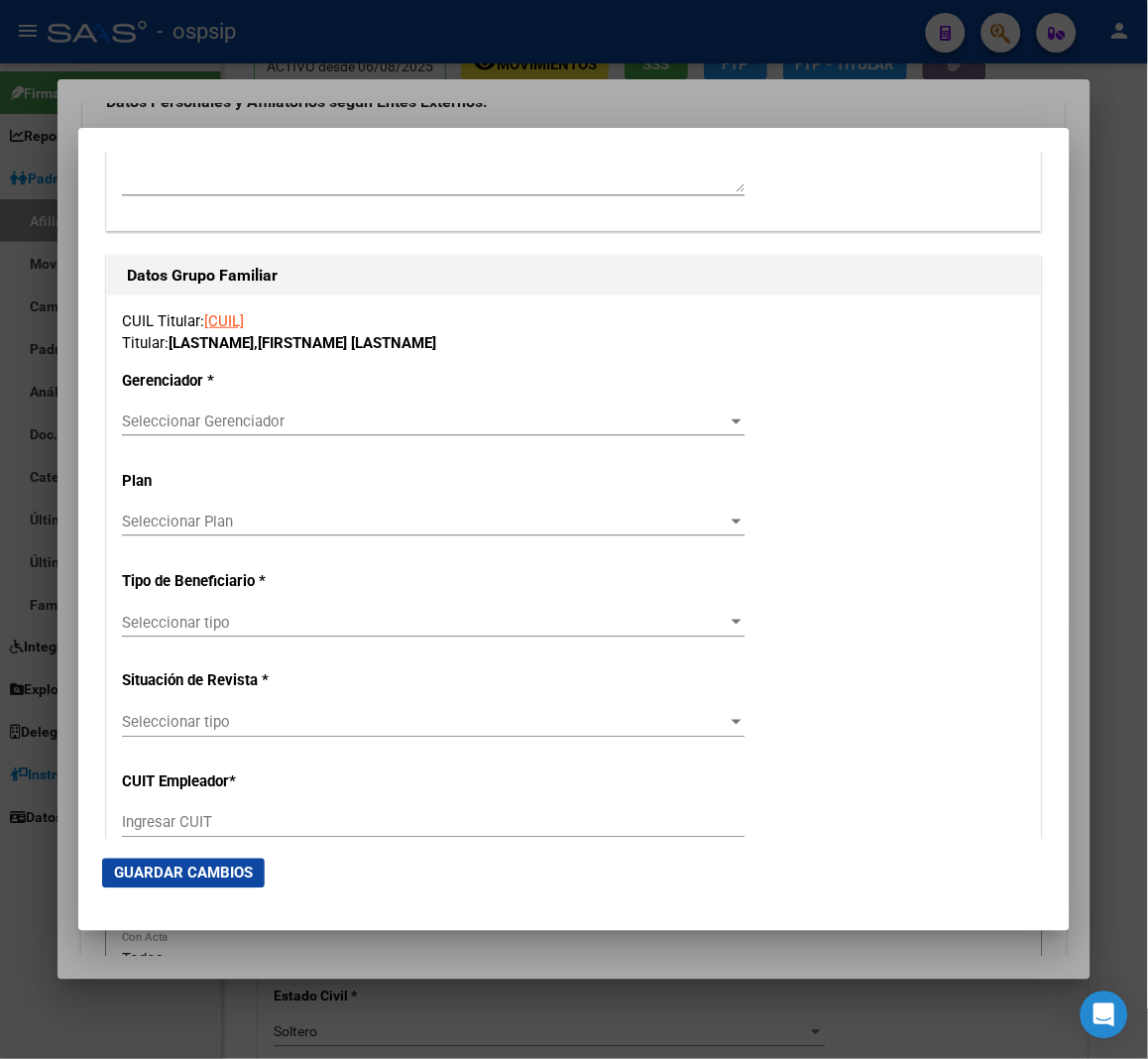 scroll, scrollTop: 3305, scrollLeft: 0, axis: vertical 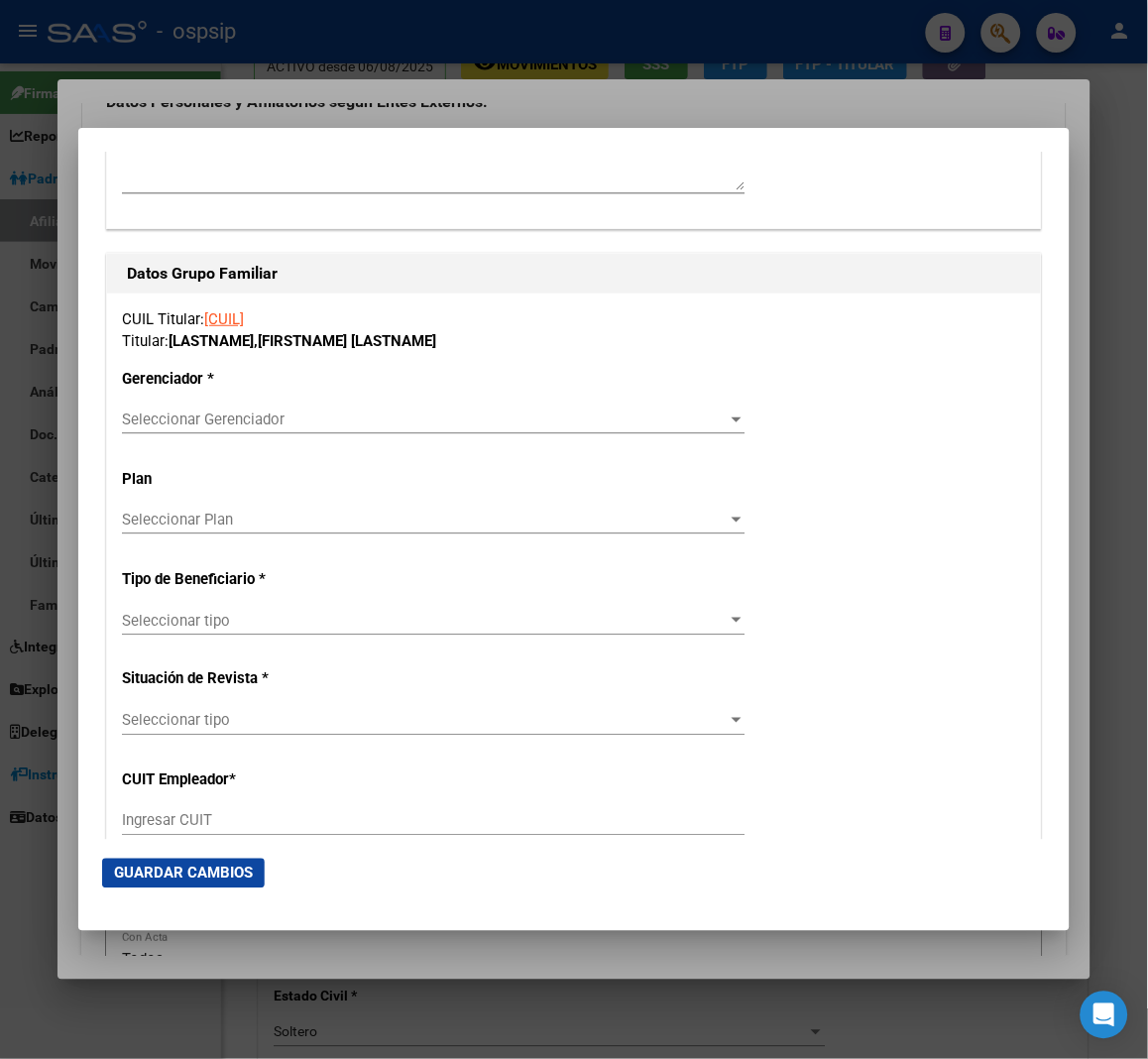 type on "[EMAIL]" 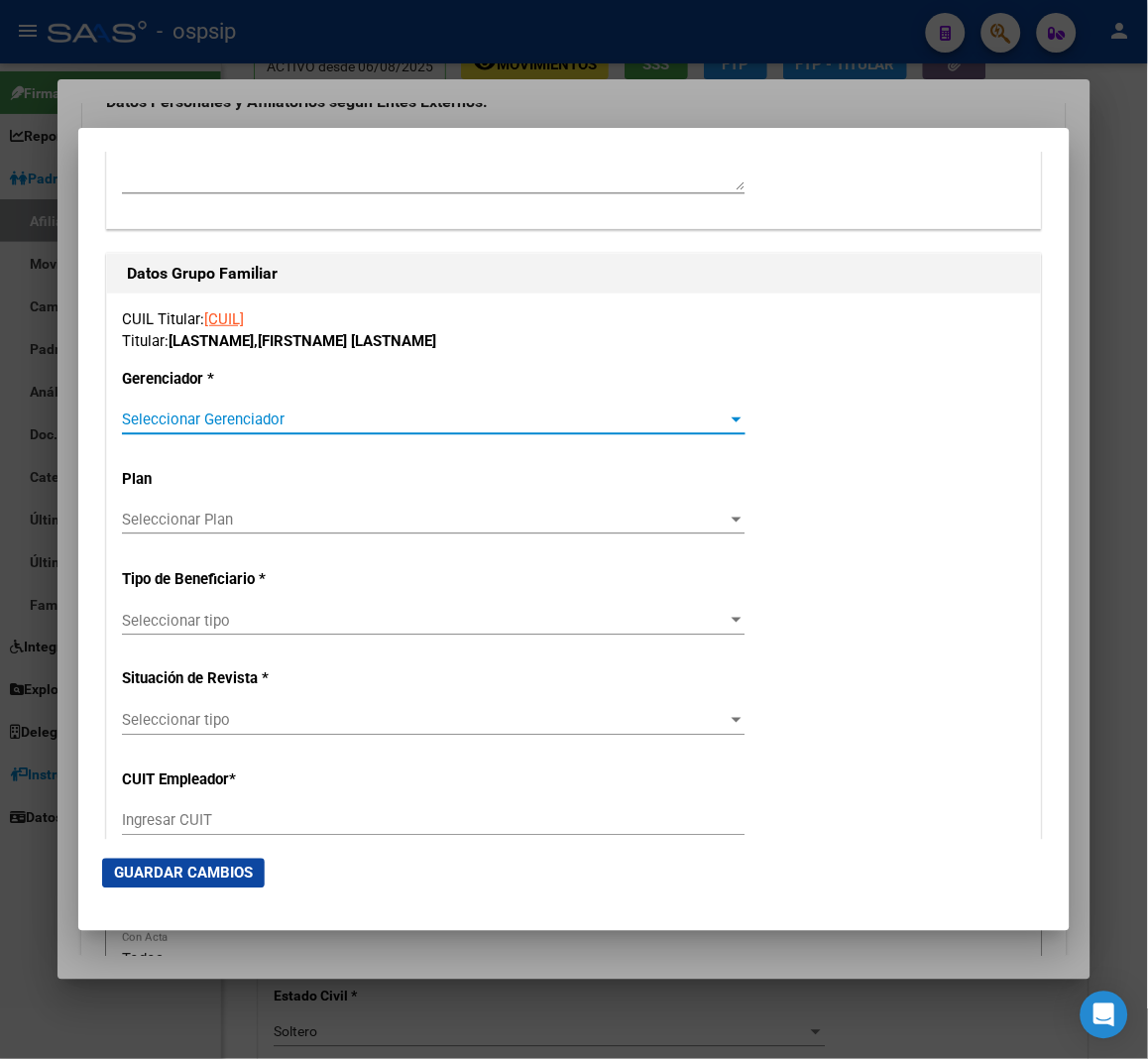 click on "Seleccionar Gerenciador" at bounding box center (424, 419) 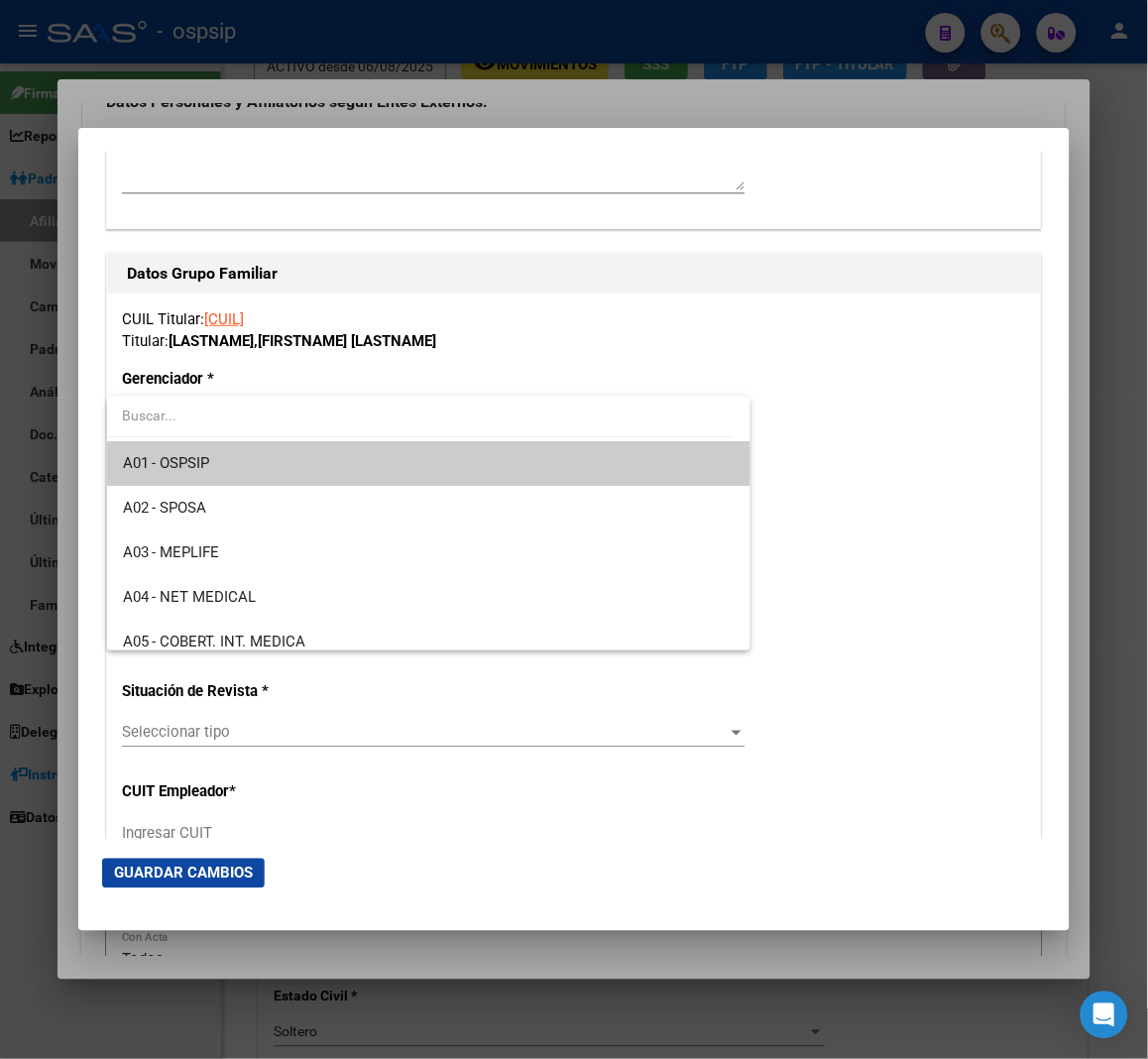 click on "A01 - OSPSIP" at bounding box center (429, 463) 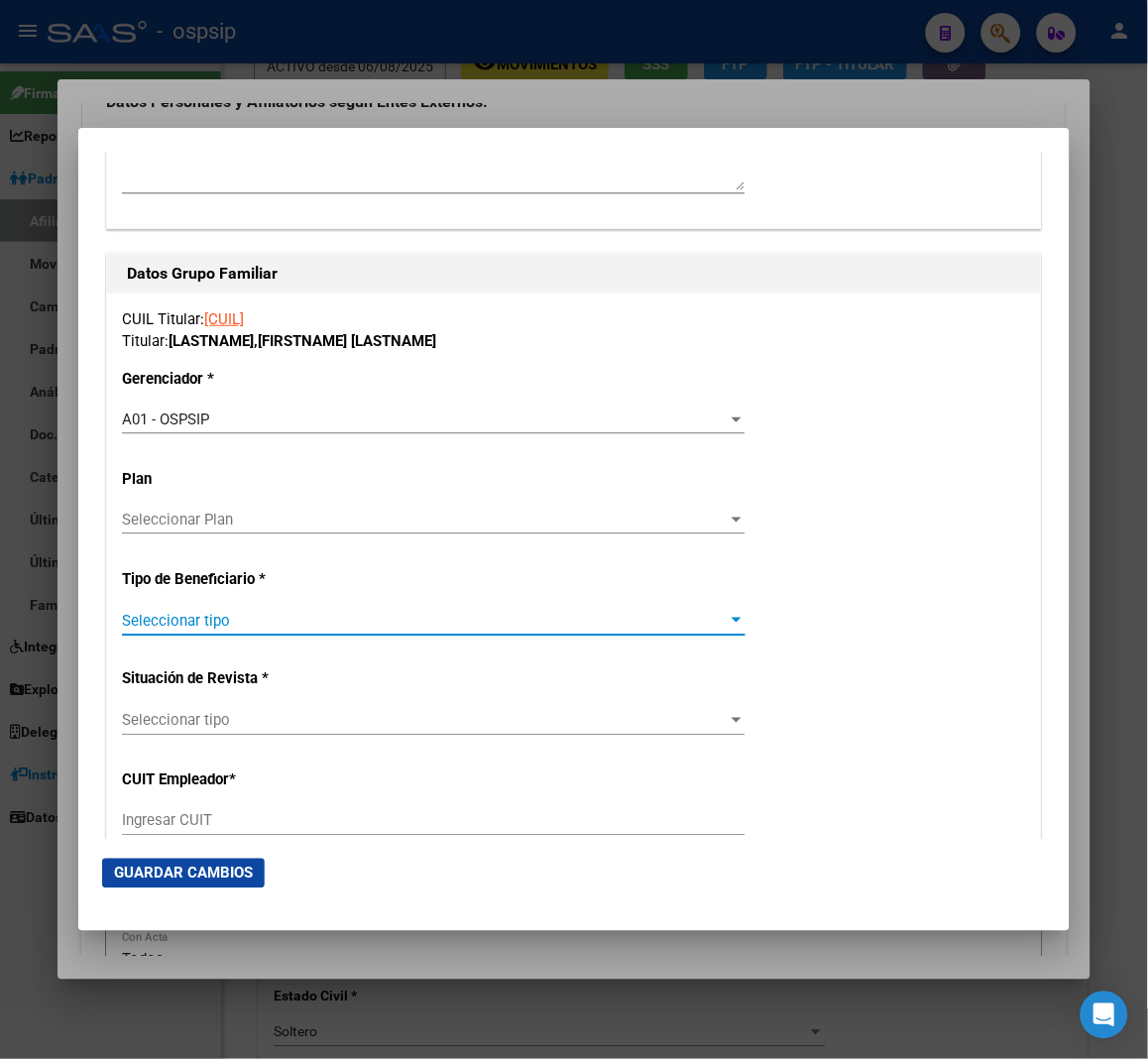 click on "Seleccionar tipo" at bounding box center [424, 621] 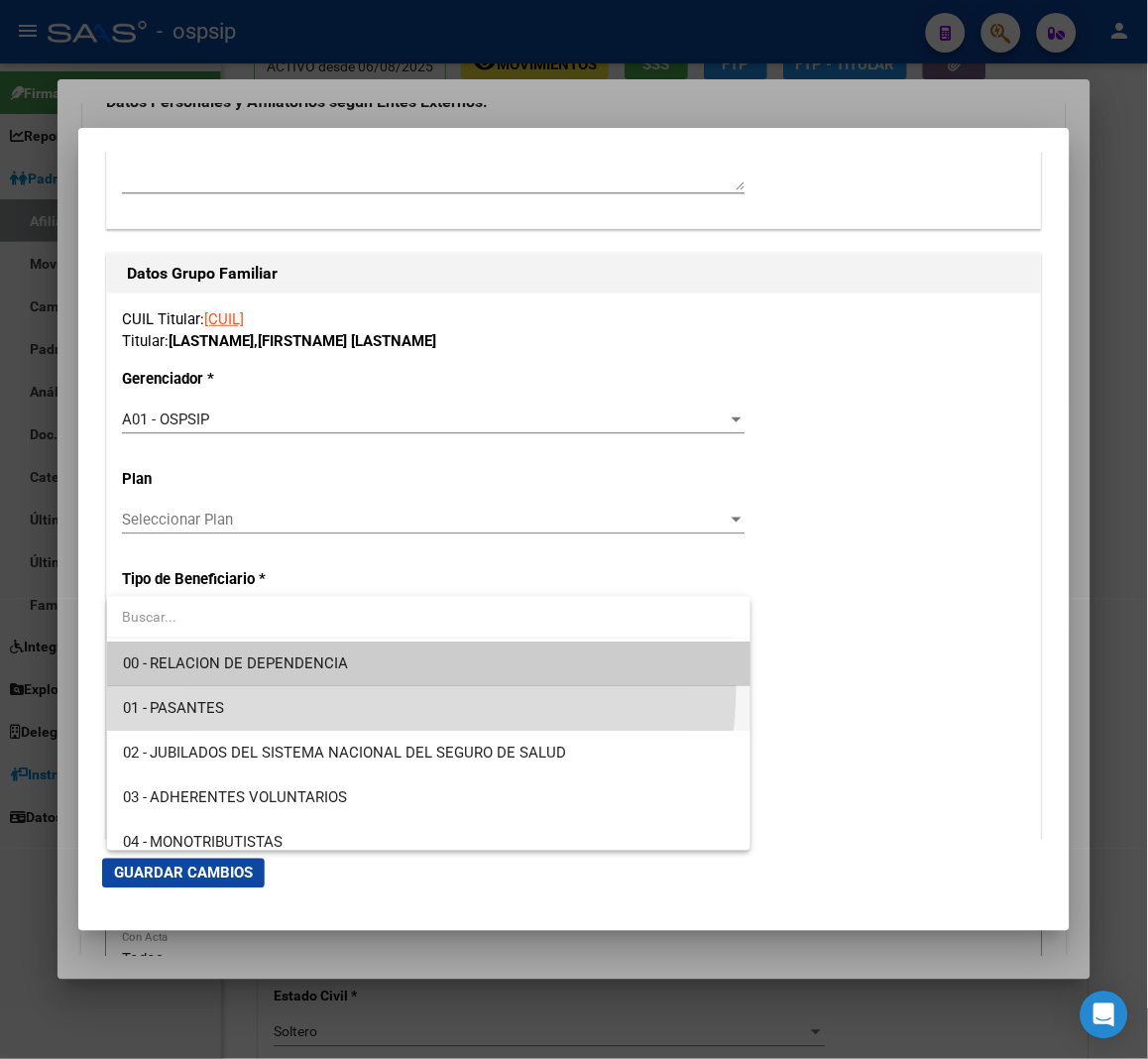 click on "01 - PASANTES" at bounding box center [429, 708] 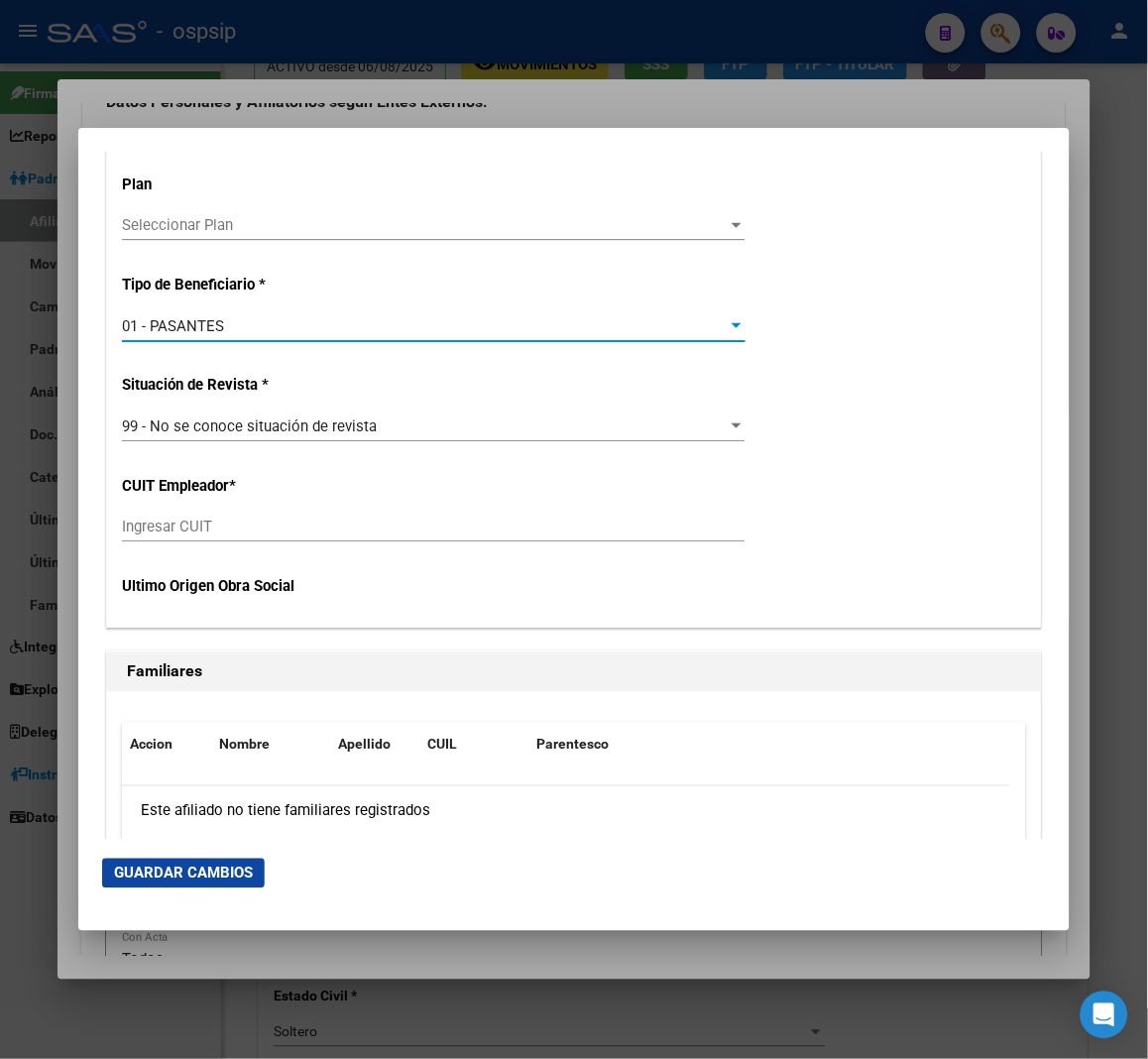 scroll, scrollTop: 3635, scrollLeft: 0, axis: vertical 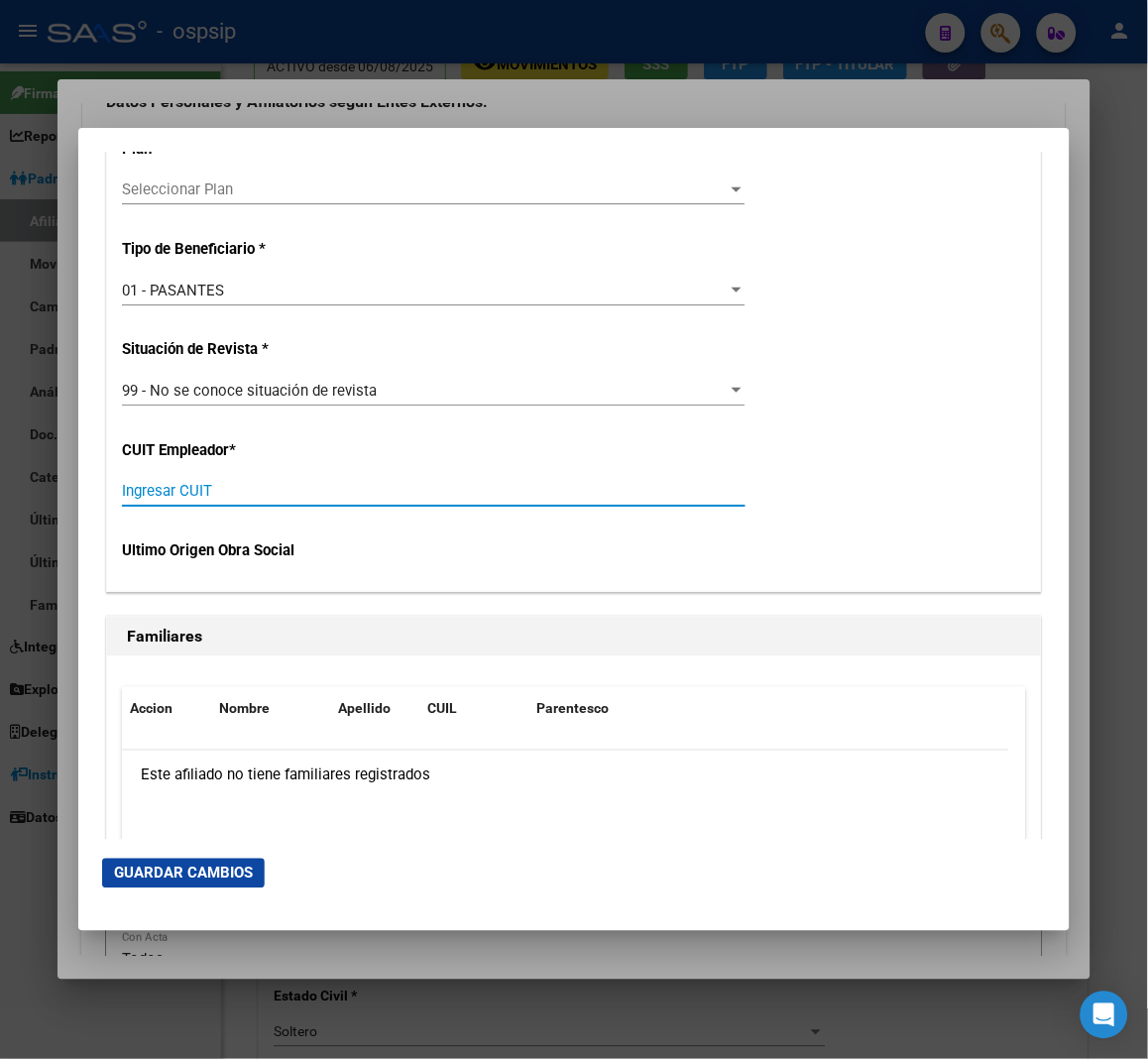 click on "Ingresar CUIT" at bounding box center (433, 491) 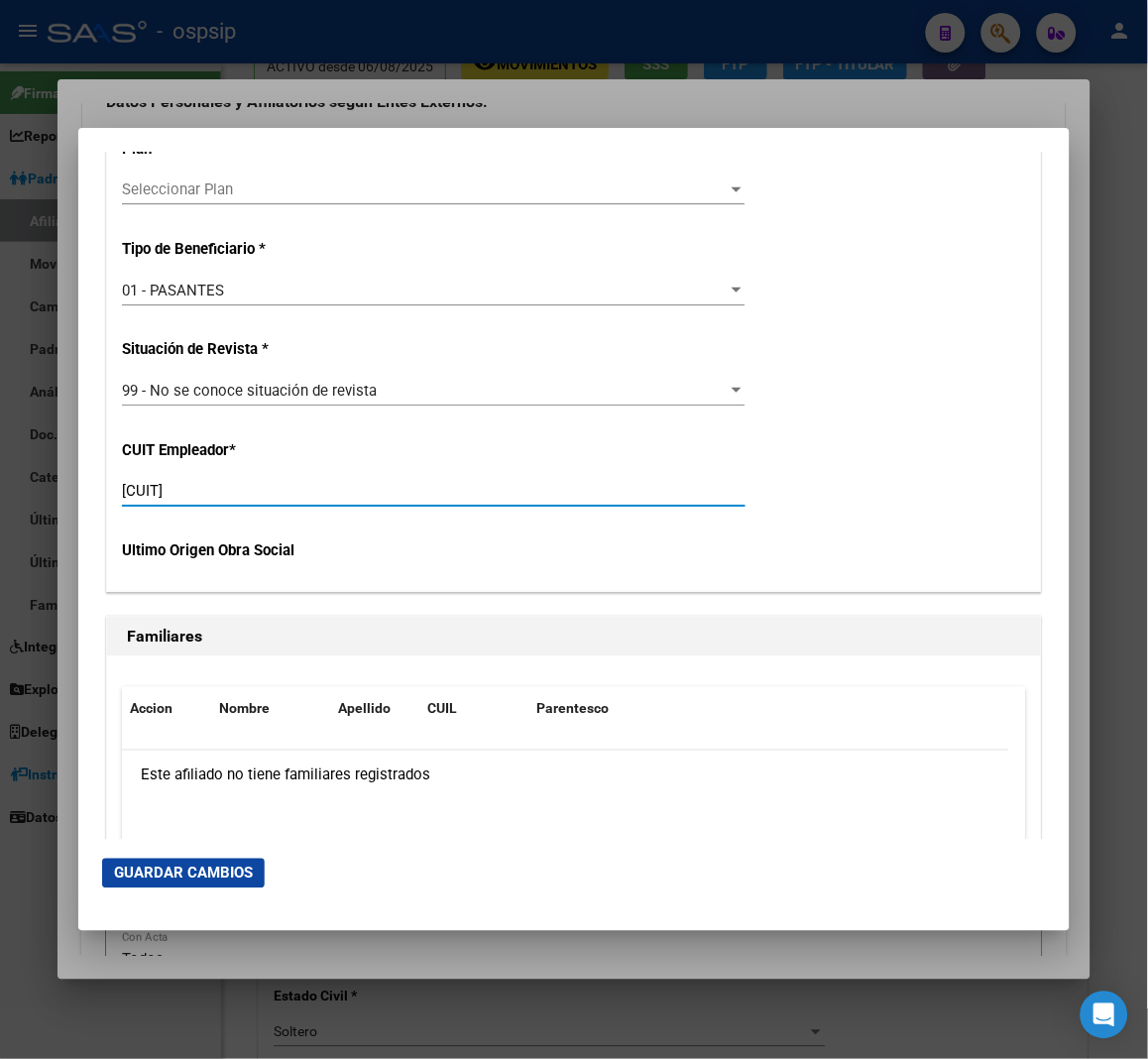 type on "[CUIT]" 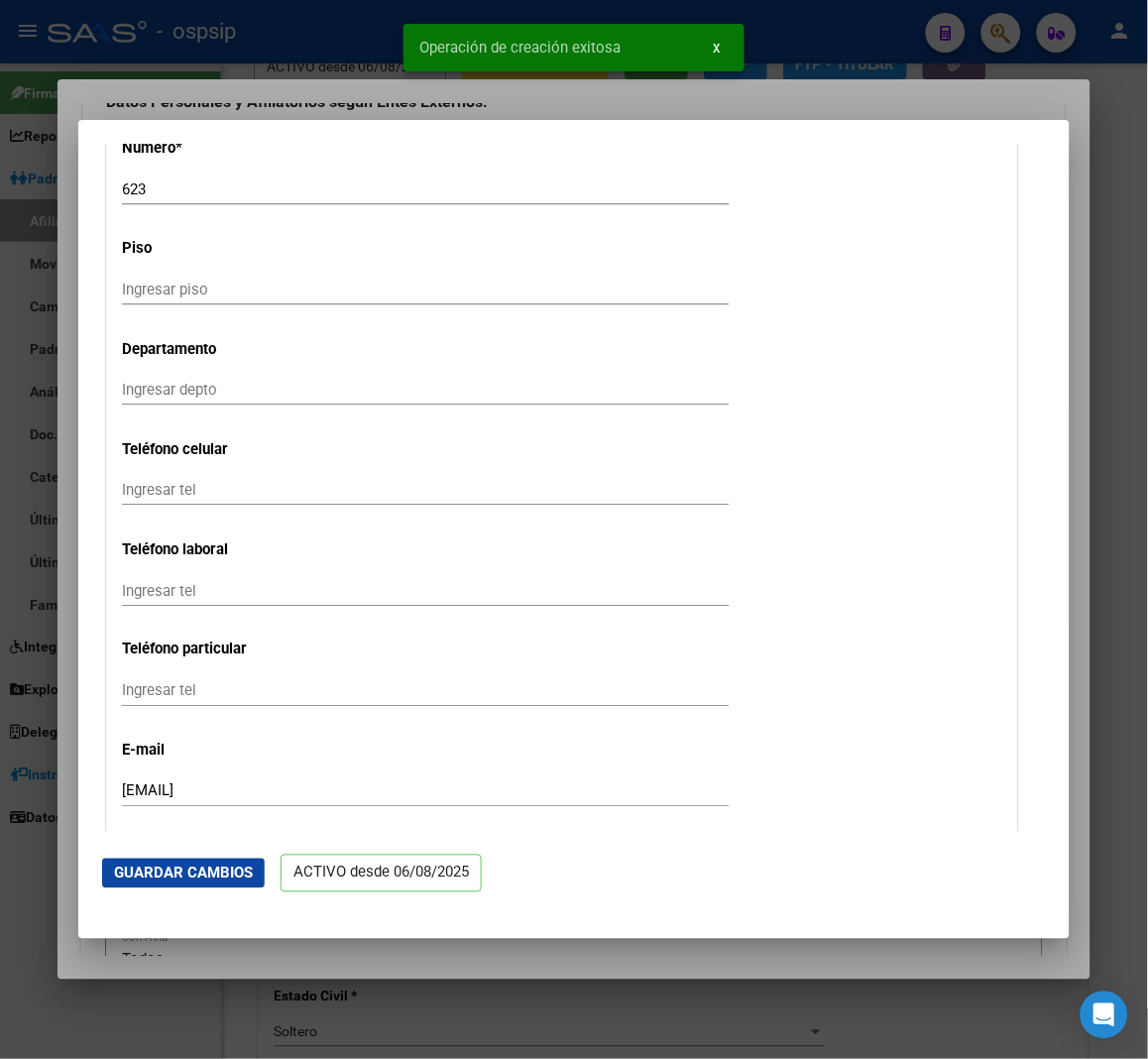 scroll, scrollTop: 2313, scrollLeft: 0, axis: vertical 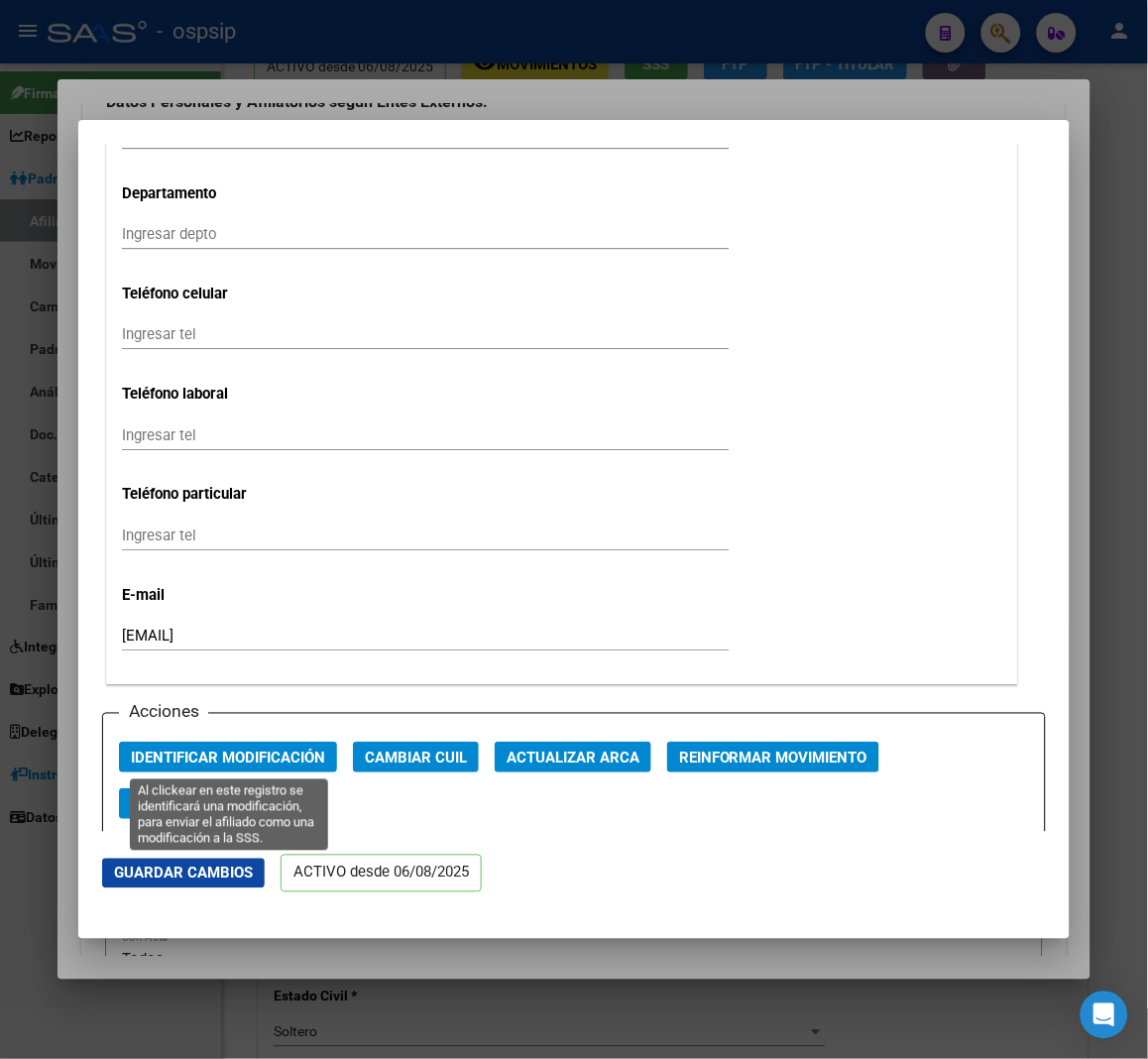 click on "Identificar Modificación" at bounding box center (228, 757) 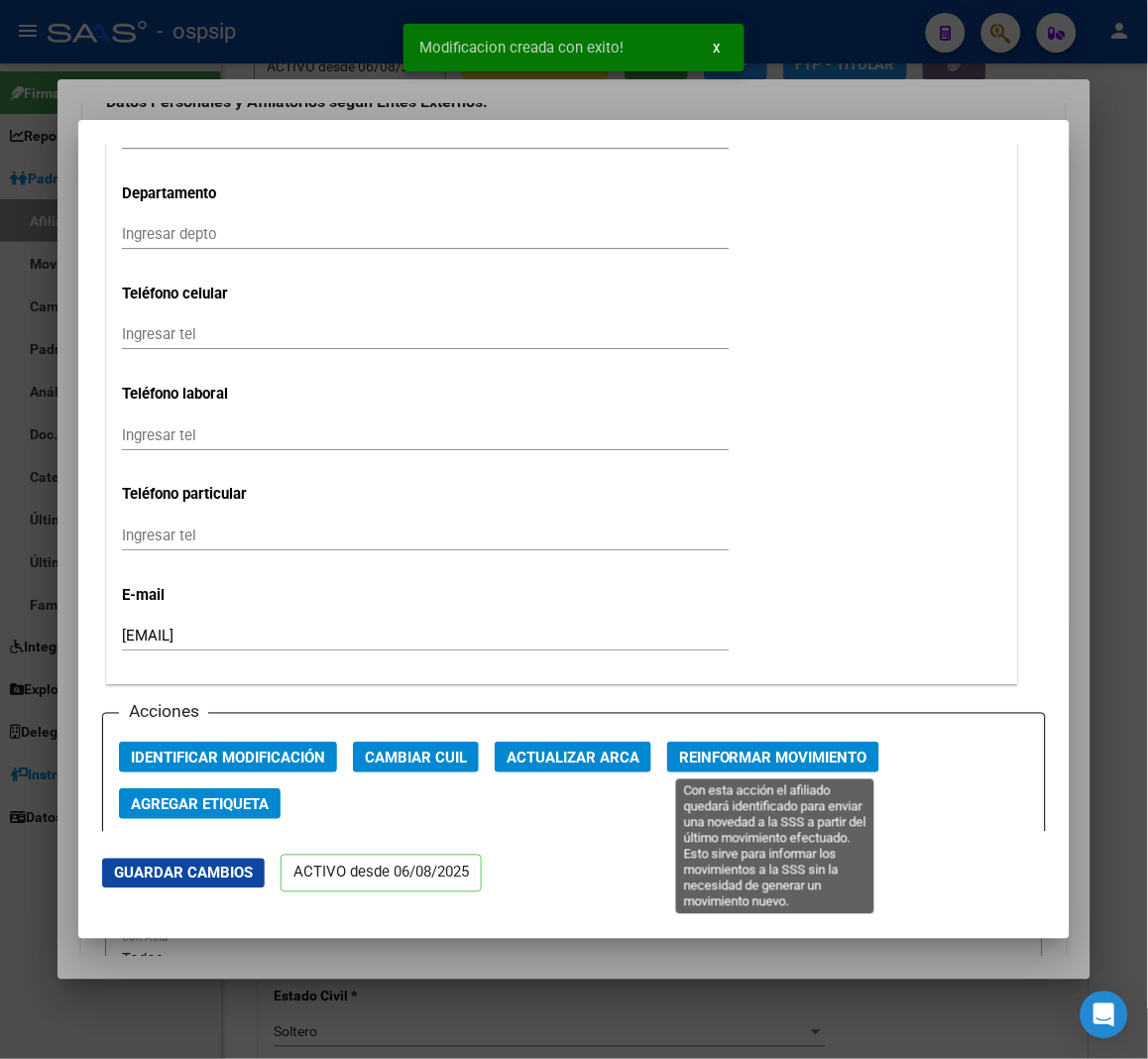 click on "Reinformar Movimiento" 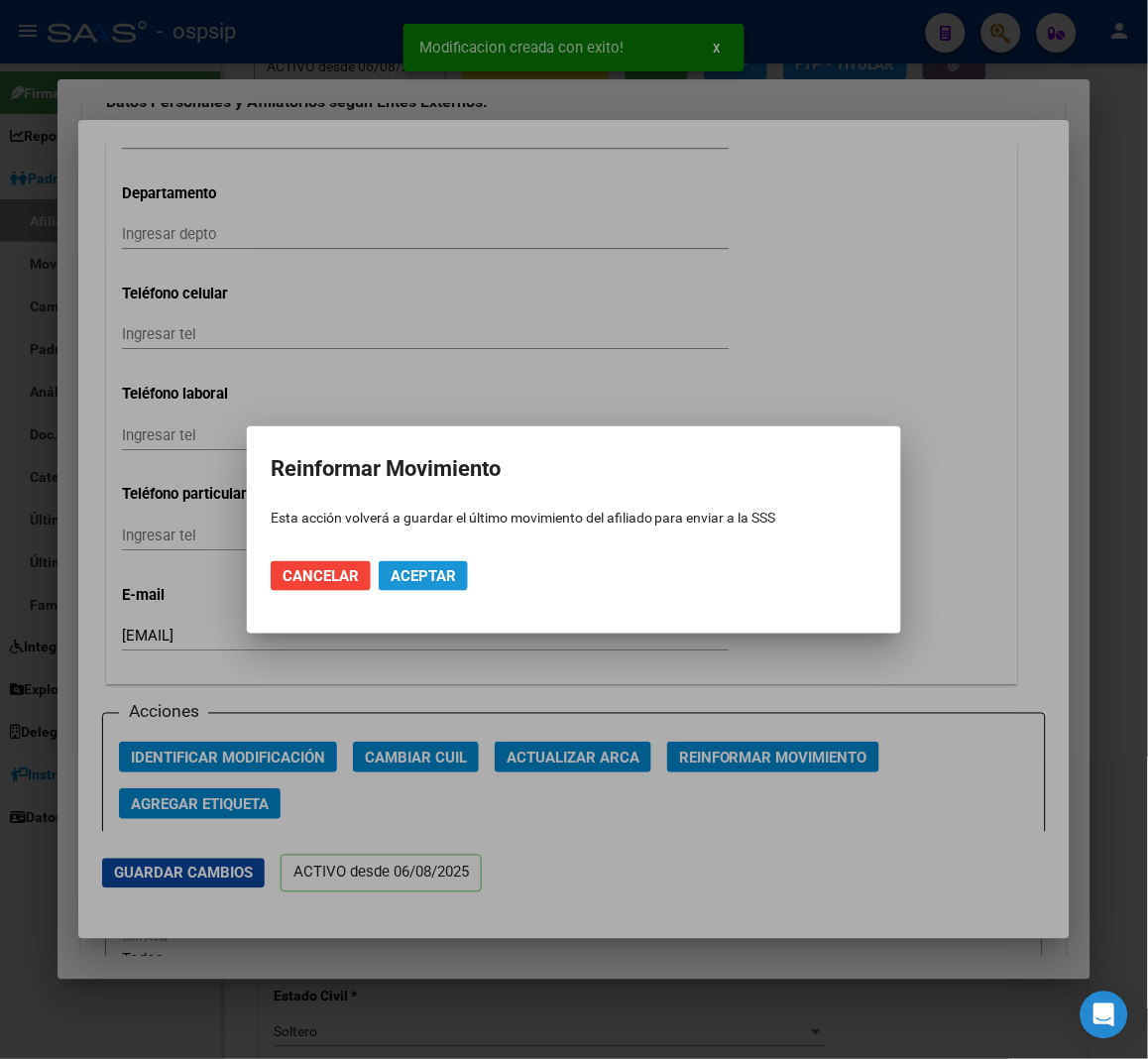 click on "Aceptar" at bounding box center [423, 576] 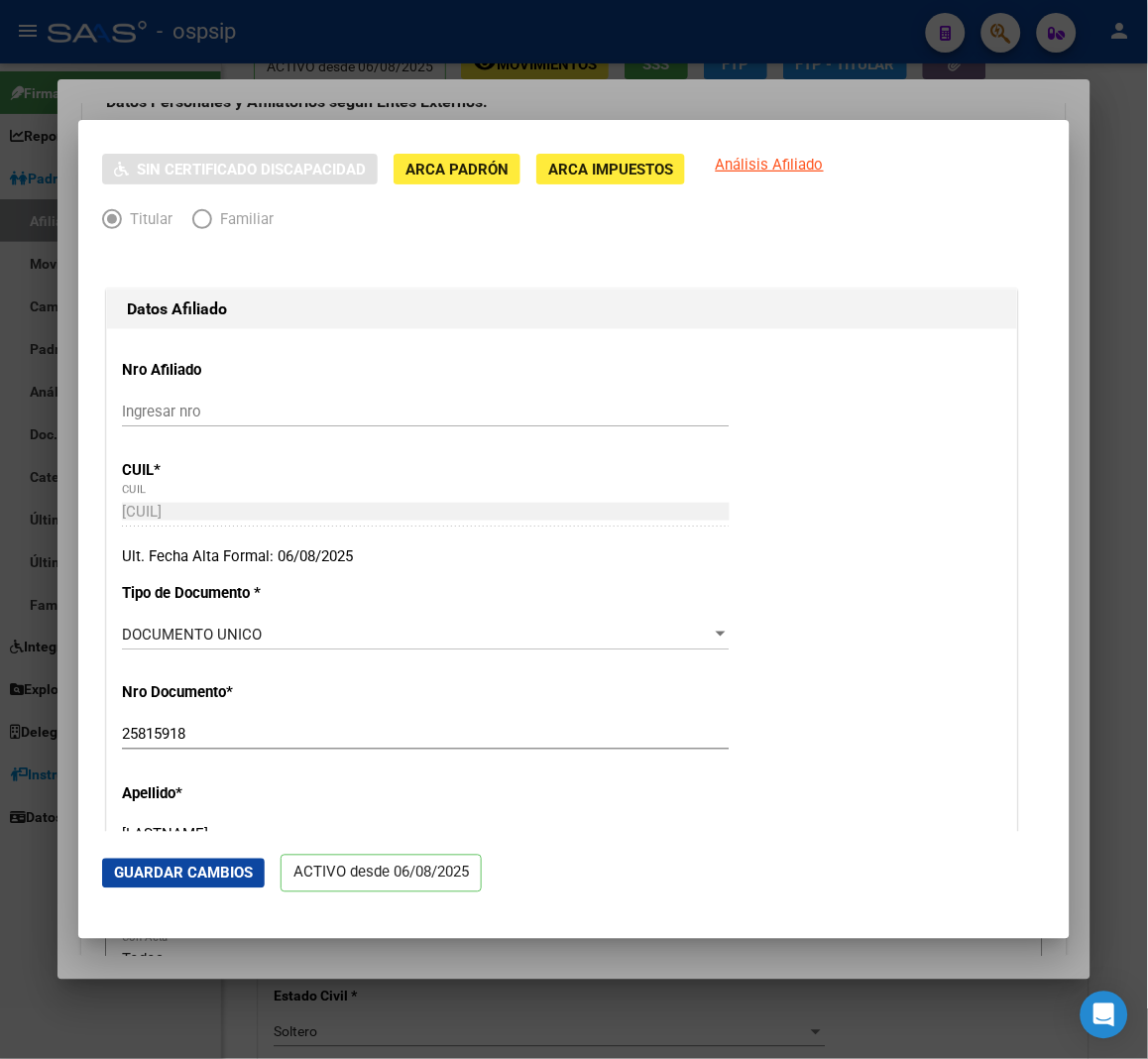 scroll, scrollTop: 0, scrollLeft: 0, axis: both 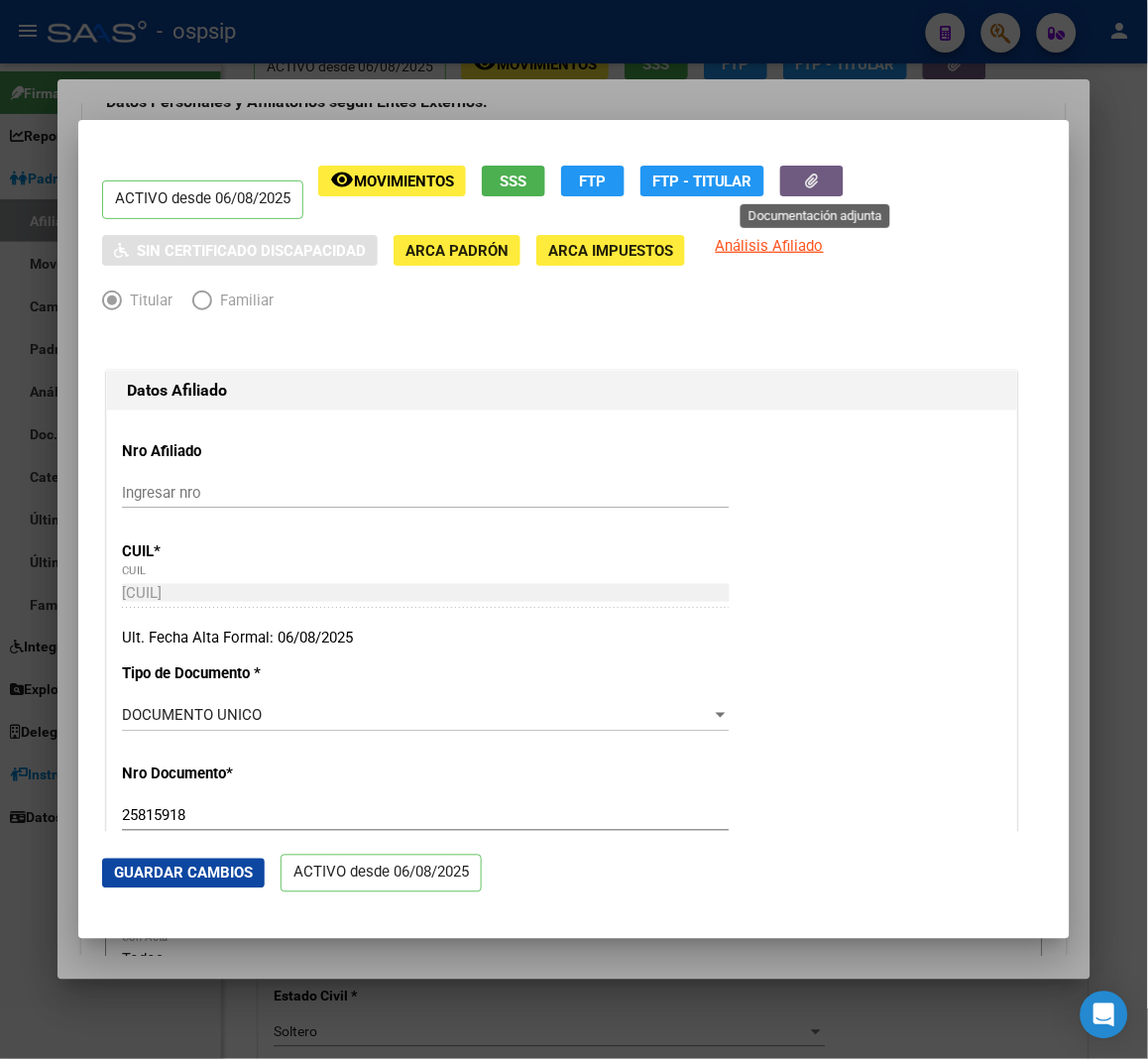 click 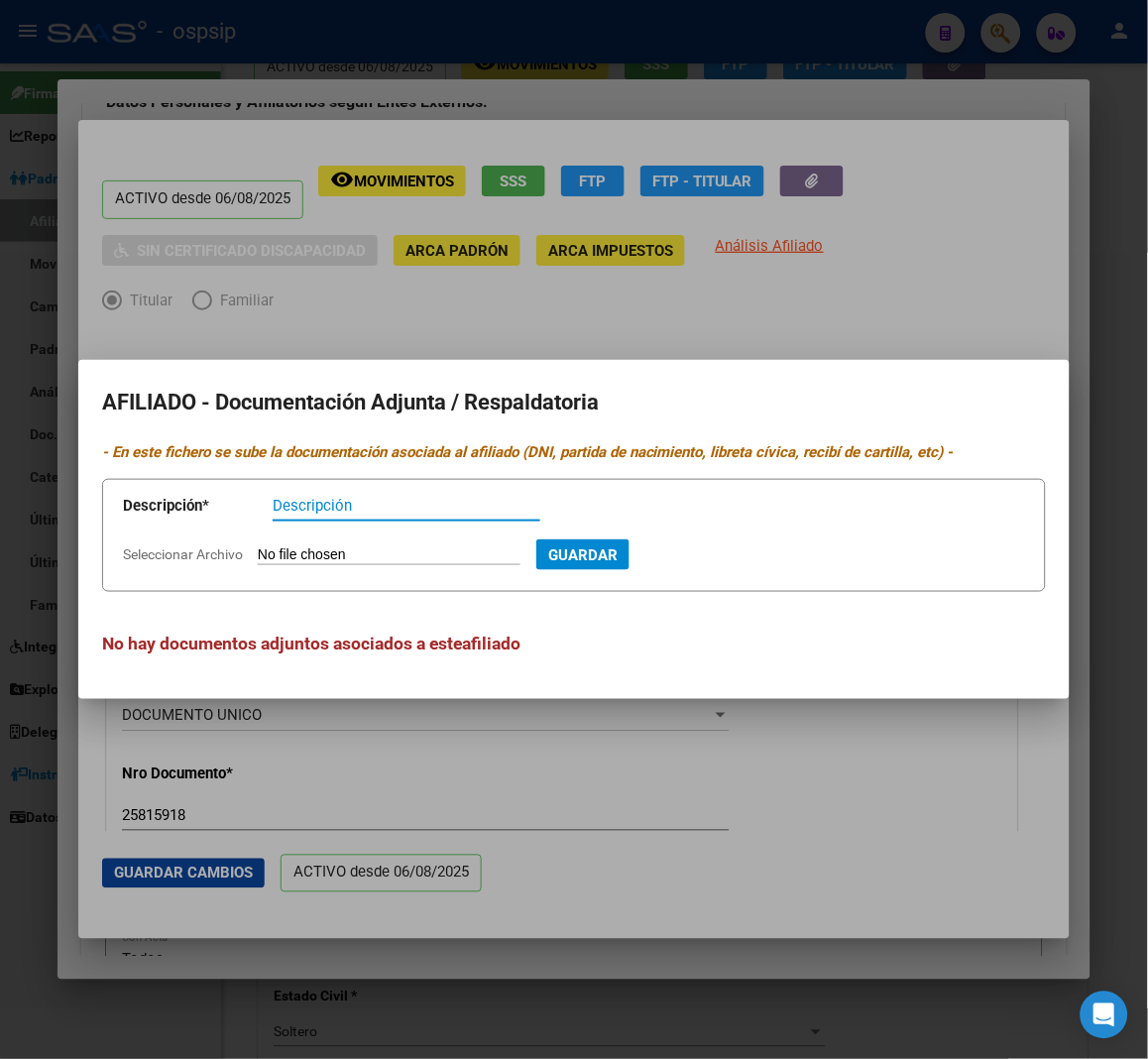 click on "Seleccionar Archivo" at bounding box center (389, 555) 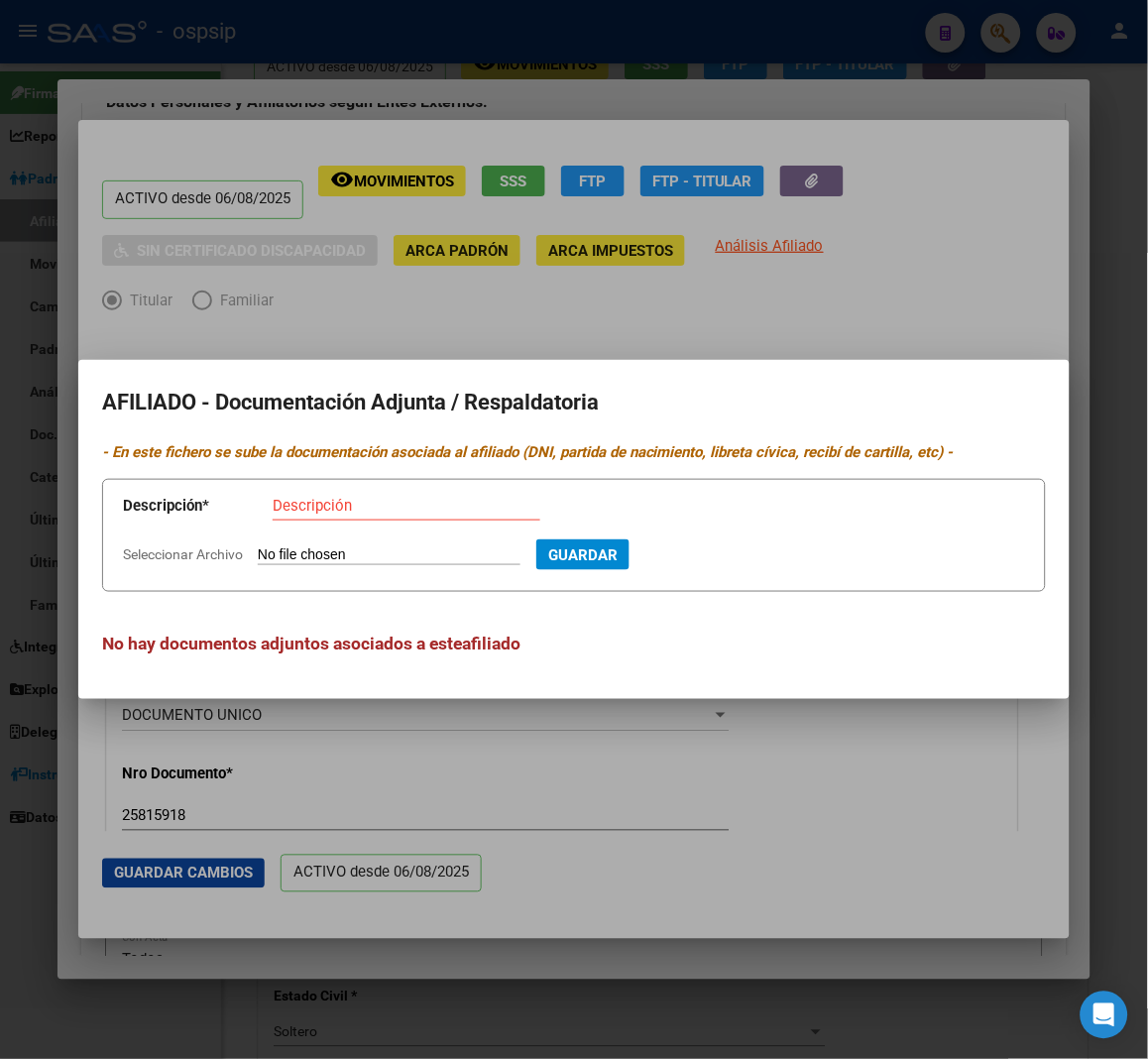 type on "C:\fakepath\250806100912.pdf" 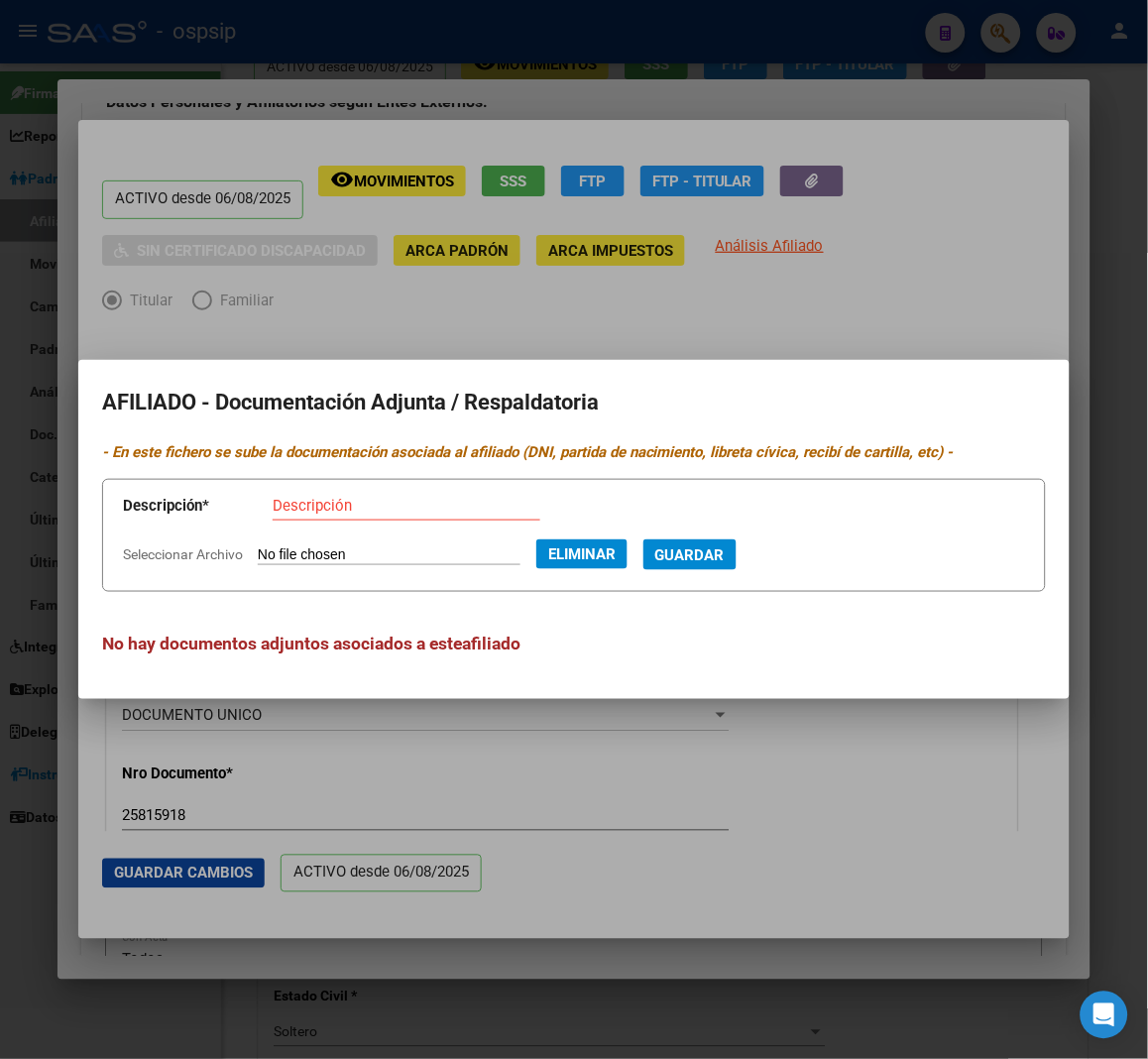 click on "Descripción" at bounding box center (406, 506) 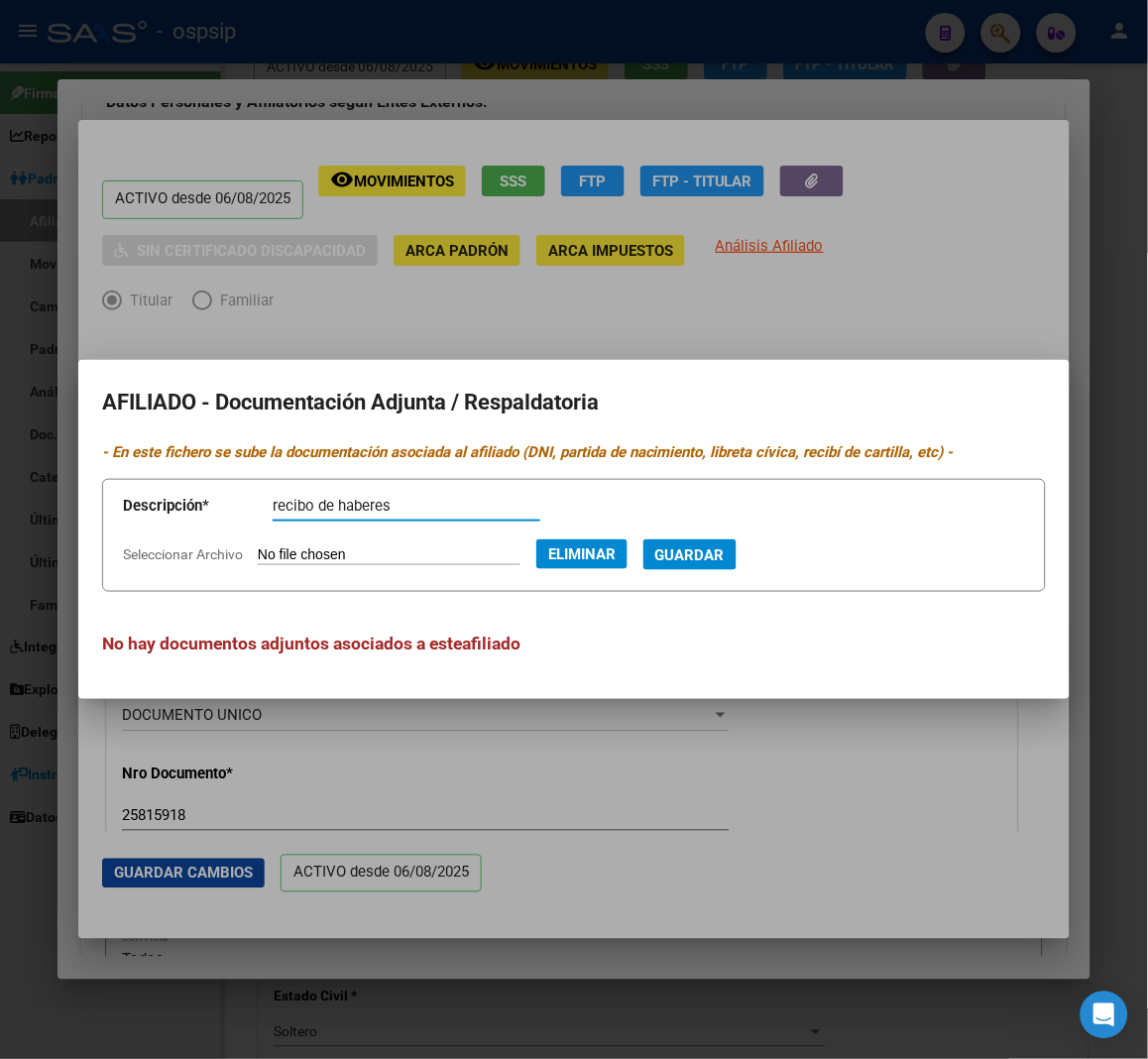 type on "recibo de haberes" 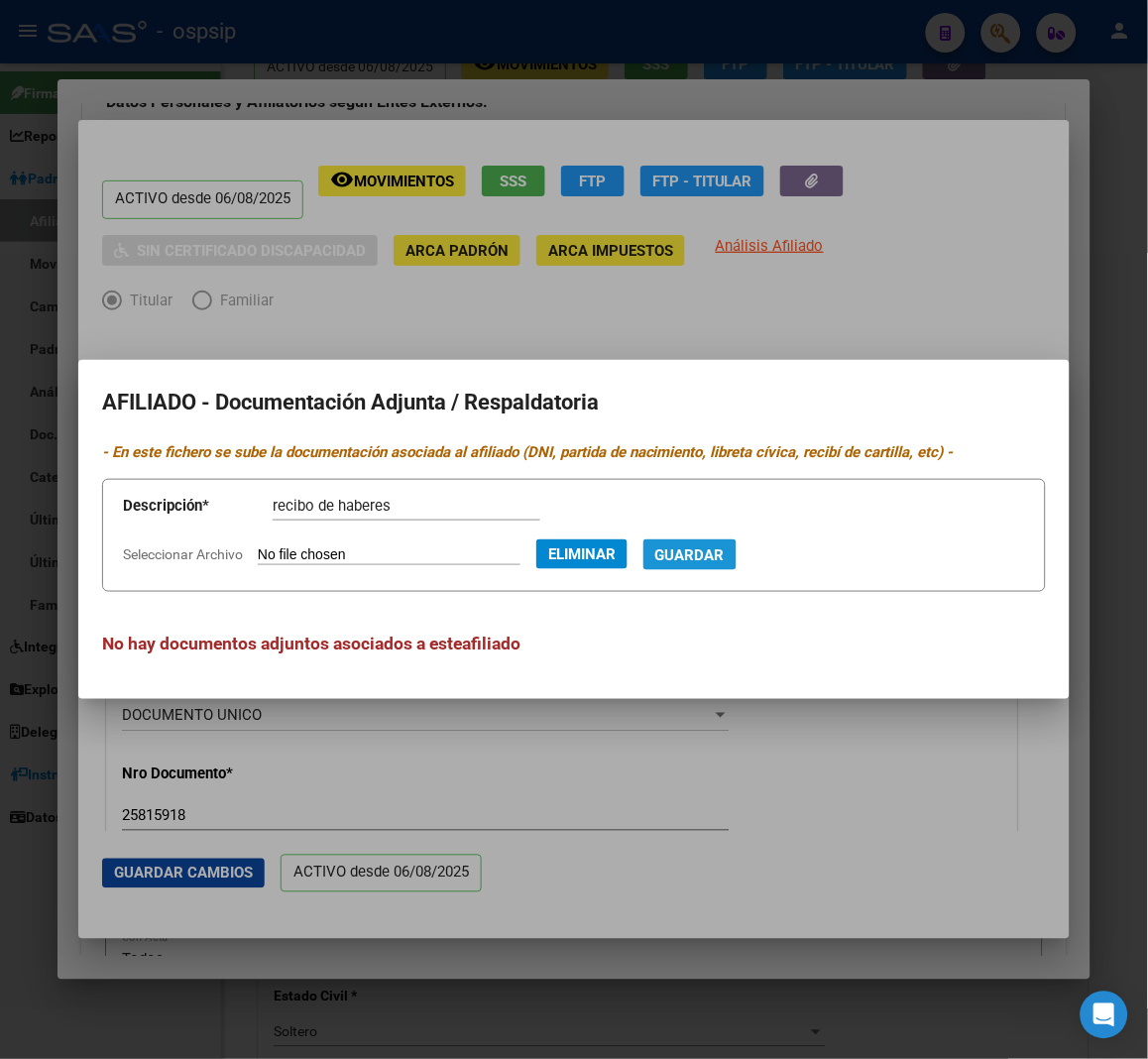 click on "Guardar" at bounding box center (690, 555) 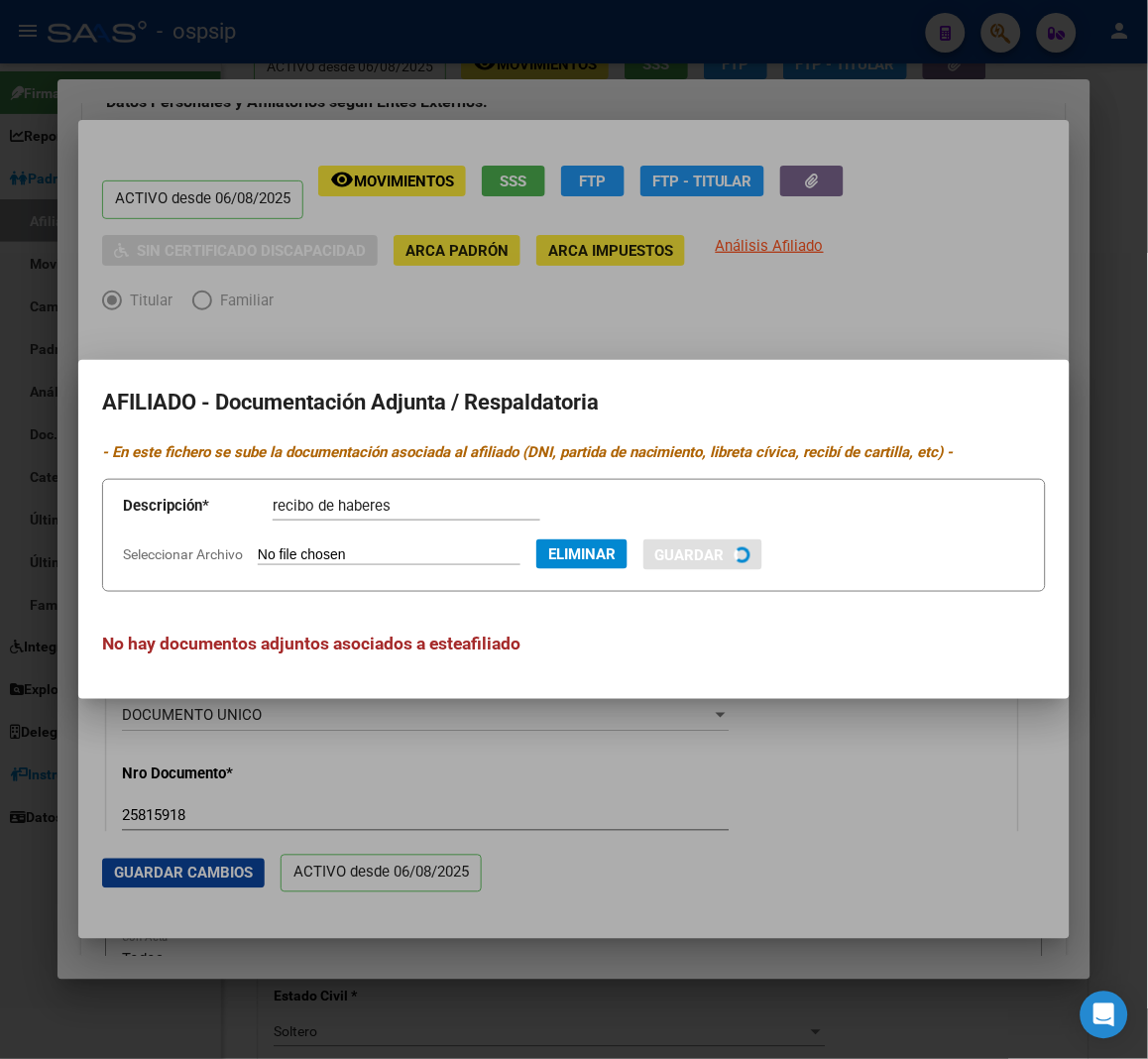 type 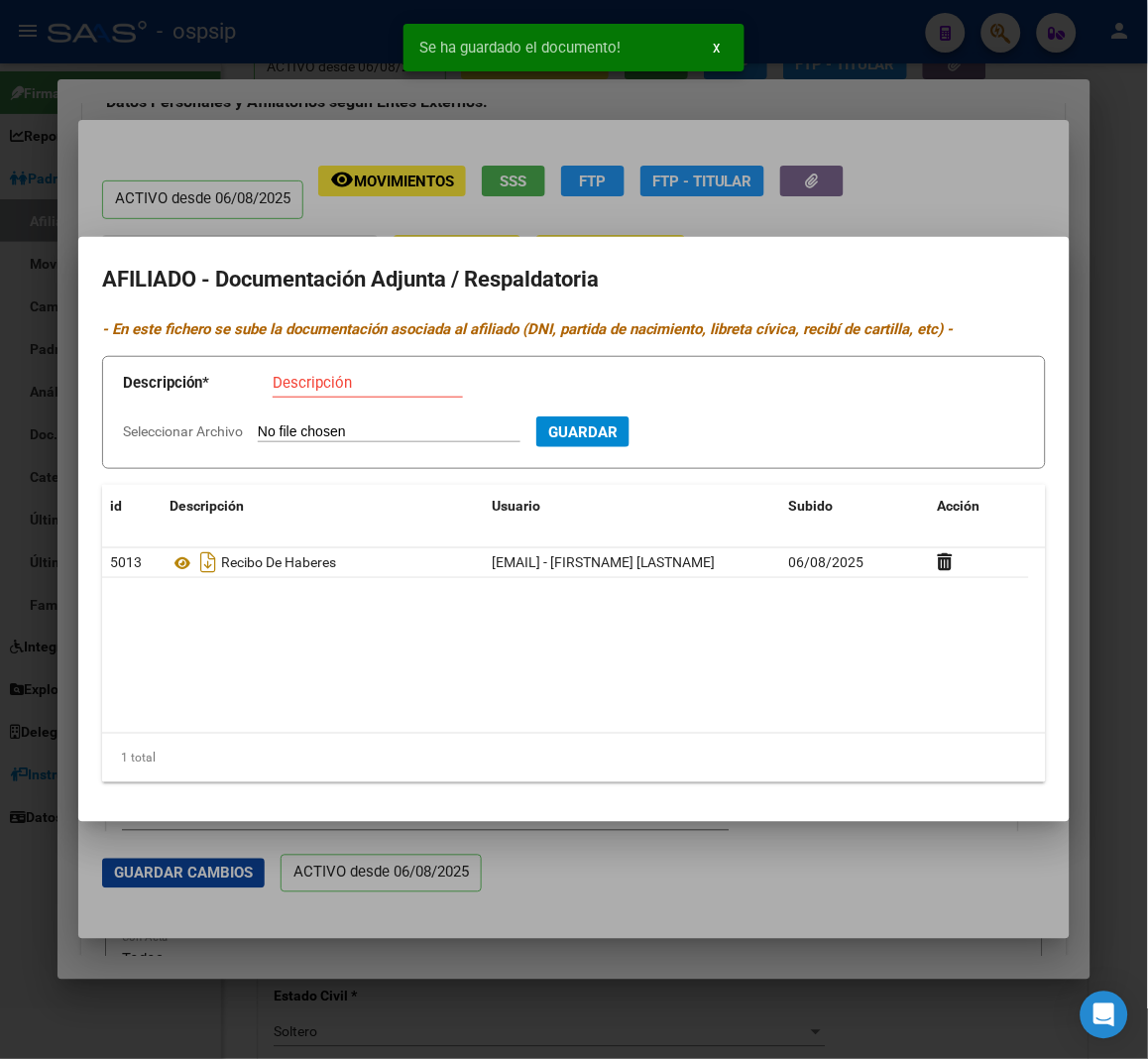 click at bounding box center (574, 530) 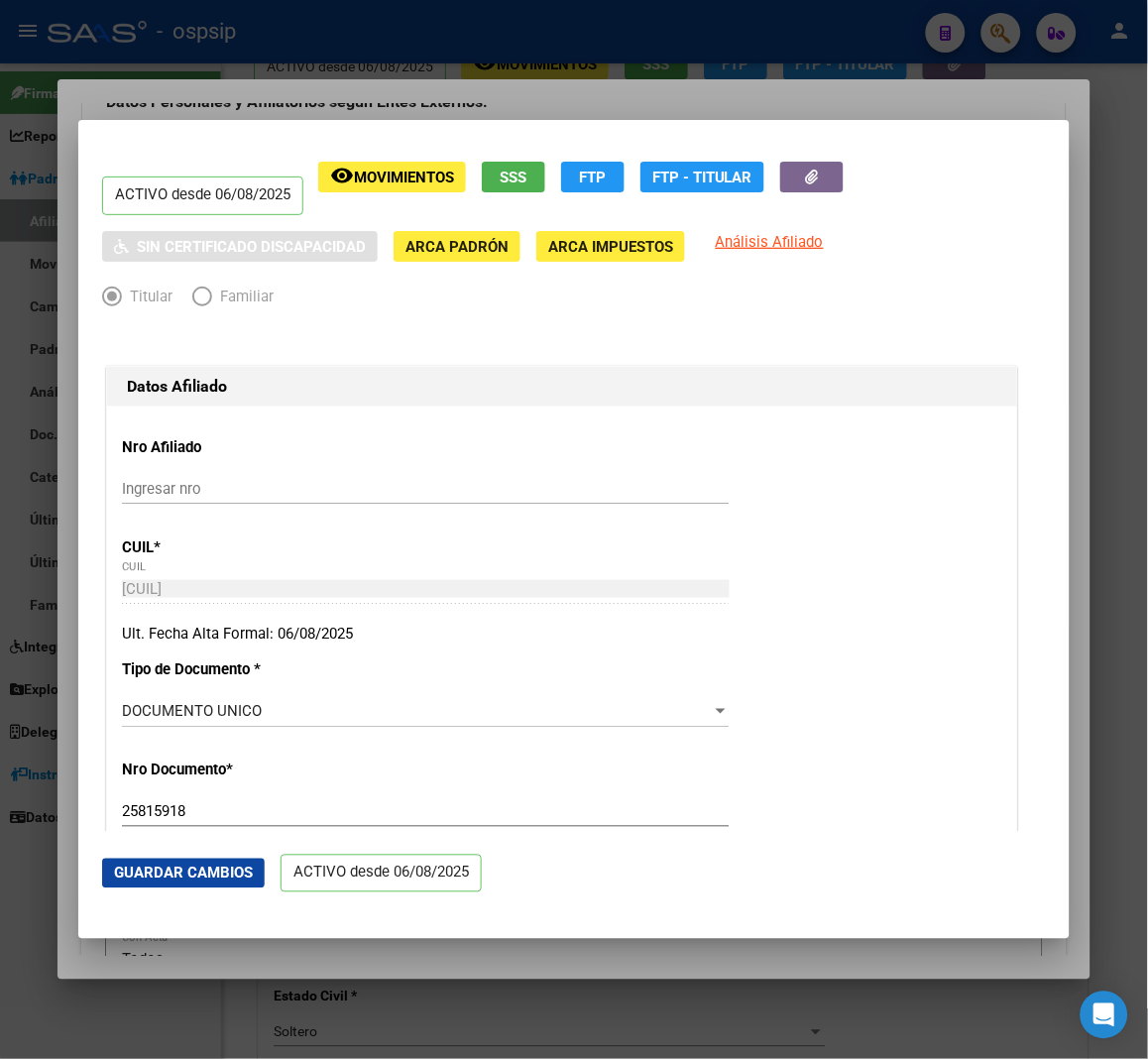 scroll, scrollTop: 0, scrollLeft: 0, axis: both 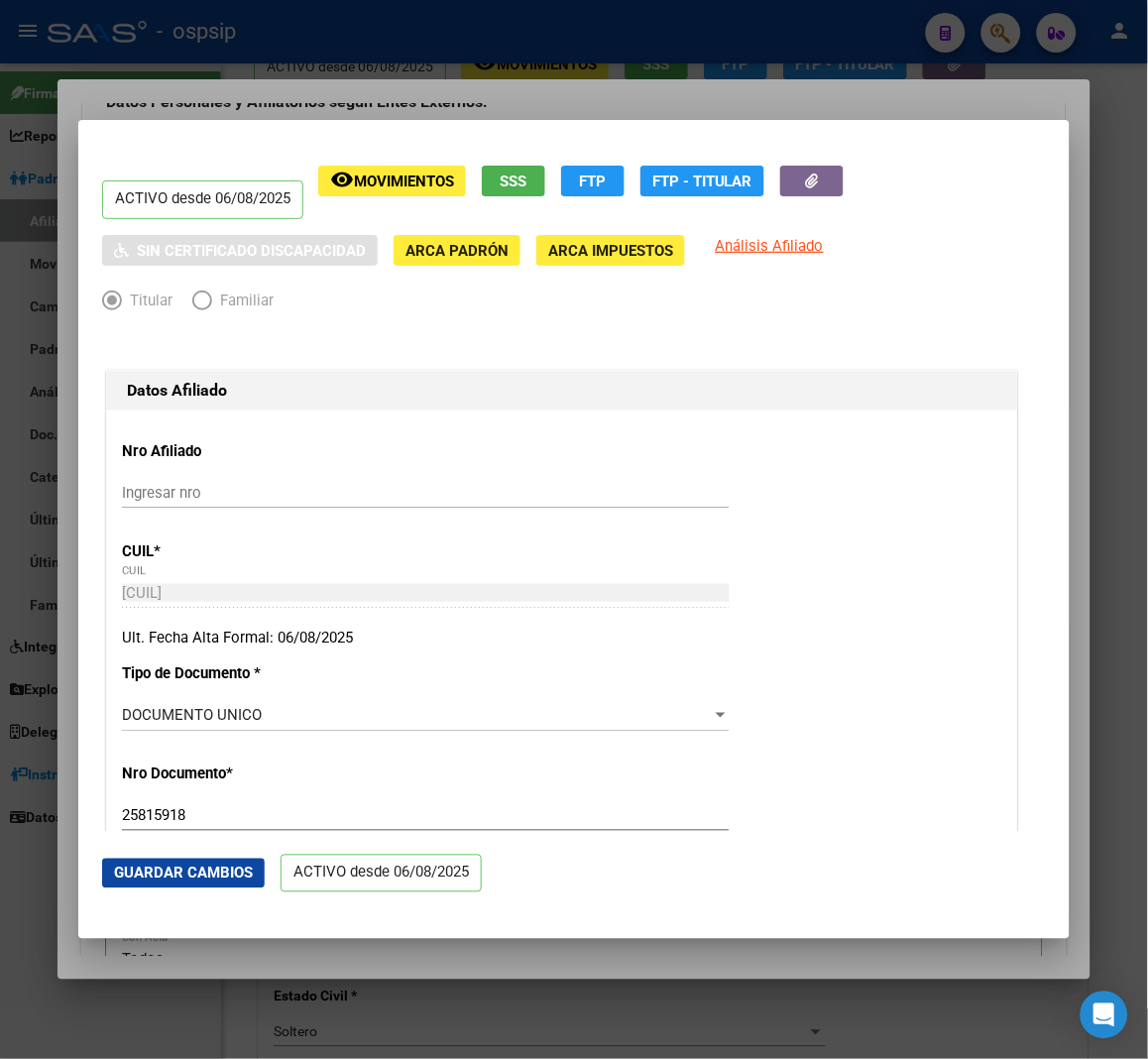click on "Datos Afiliado Nro Afiliado    Ingresar nro  CUIL  *   [CUIL] CUIL  ARCA Padrón  Ult. Fecha Alta Formal: [DD]/[MM]/[YYYY]  Tipo de Documento * DOCUMENTO UNICO Seleccionar tipo Nro Documento  *   [NUMBER] Ingresar nro  Apellido  *   [LASTNAME] Ingresar apellido  Nombre  *   [FIRSTNAME] [FIRSTNAME] Ingresar nombre  Fecha de nacimiento  *   [YYYY]-[MM]-[DD] Ingresar fecha   Parentesco * Titular Seleccionar parentesco  Estado Civil * Soltero Seleccionar tipo  Sexo * Masculino Seleccionar sexo  Nacionalidad * ARGENTINA Seleccionar tipo  Discapacitado * No discapacitado Seleccionar tipo Vencimiento Certificado Estudio    Ingresar fecha   Tipo domicilio * Domicilio Completo Seleccionar tipo domicilio  Provincia * Buenos Aires Seleccionar provincia Localidad  *   [CITY] Ingresar el nombre  Codigo Postal  *   [POSTAL_CODE] Ingresar el codigo  Calle  *   [STREET] Ingresar calle  Numero  *   [NUMBER] Ingresar nro  Piso    Ingresar piso  Departamento    Ingresar depto  Teléfono celular    Ingresar tel  Teléfono laboral    Ingresar tel    Ingresar tel" at bounding box center [562, 1660] 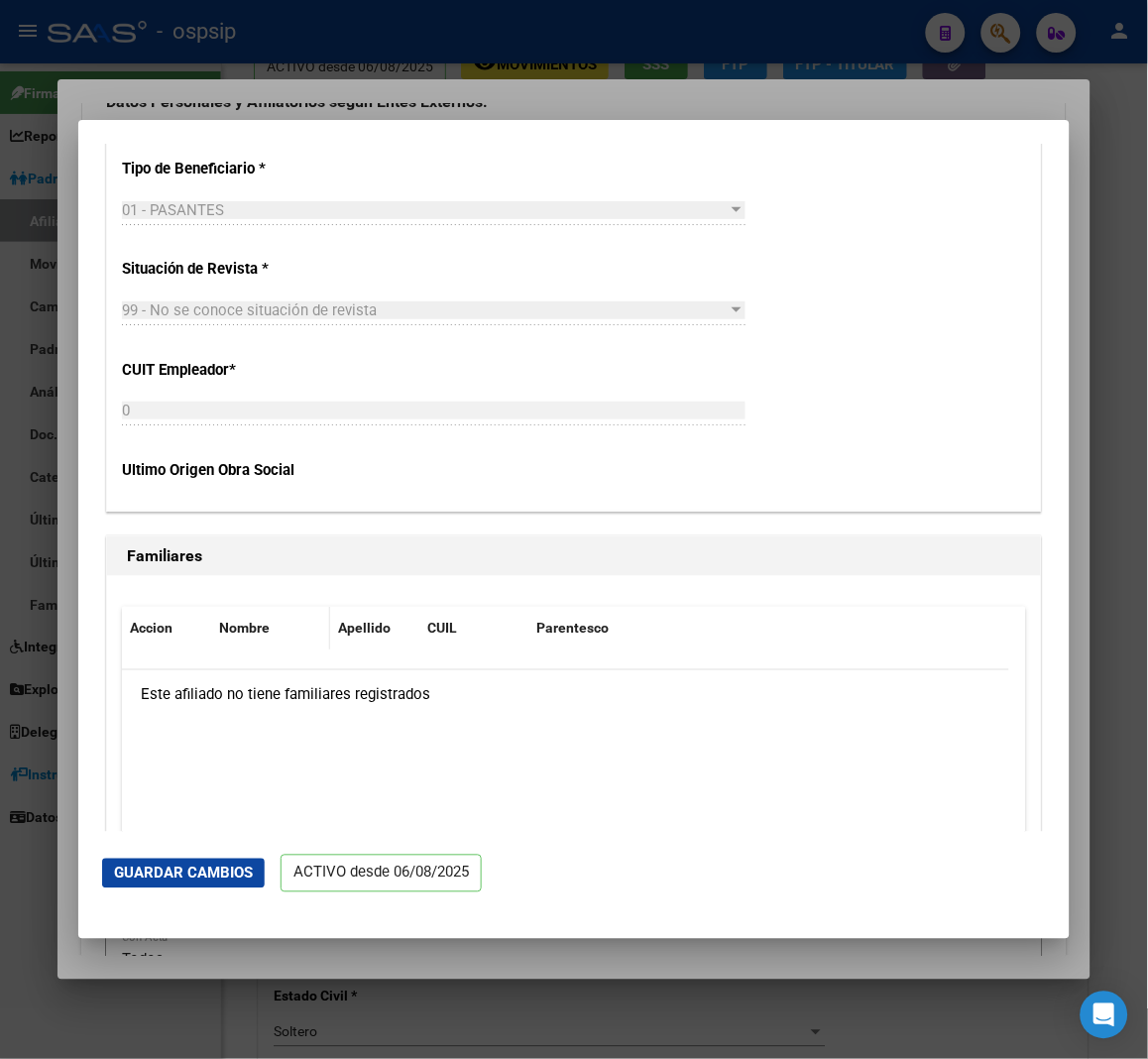 scroll, scrollTop: 3967, scrollLeft: 0, axis: vertical 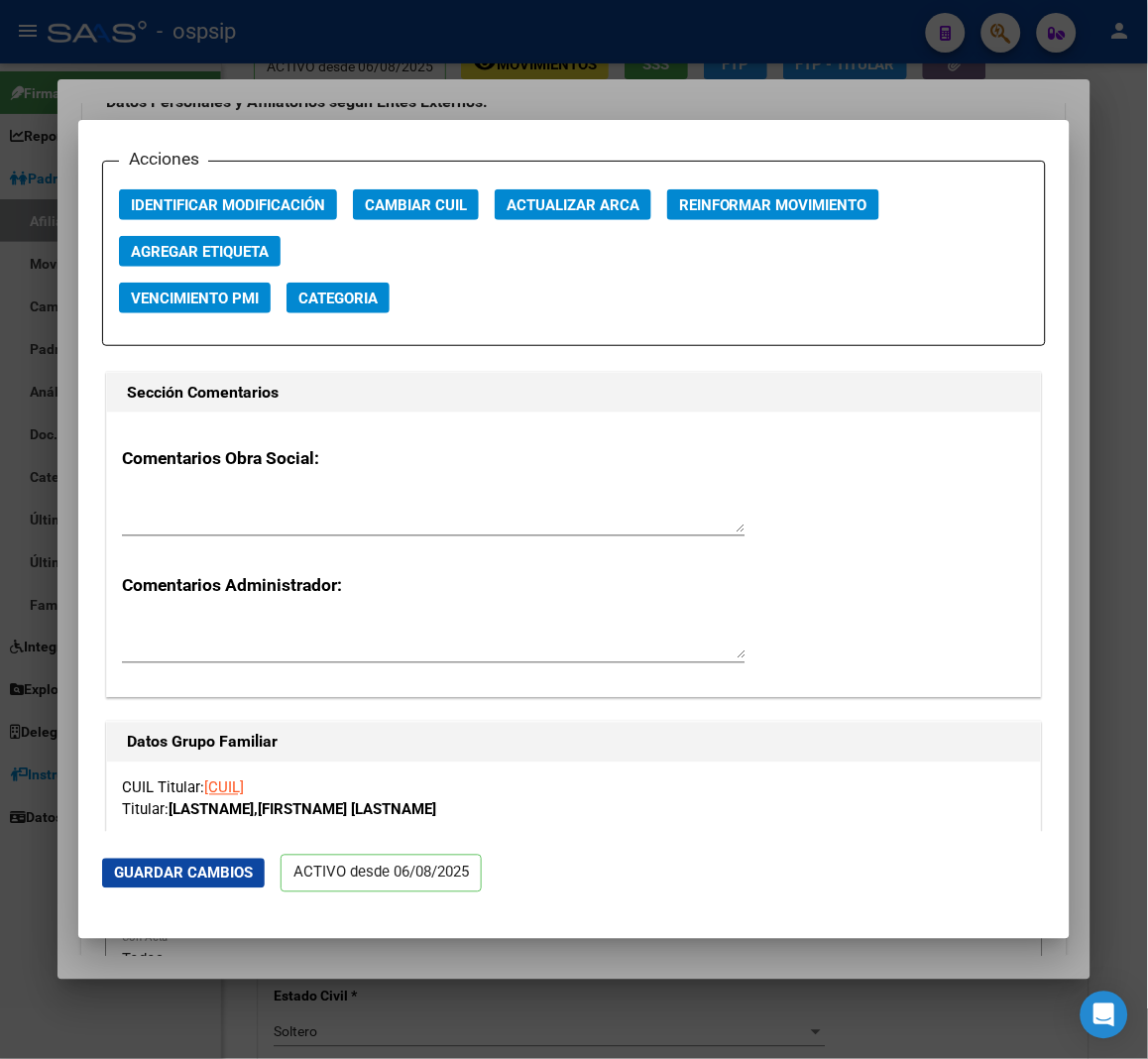 click on "Guardar Cambios" 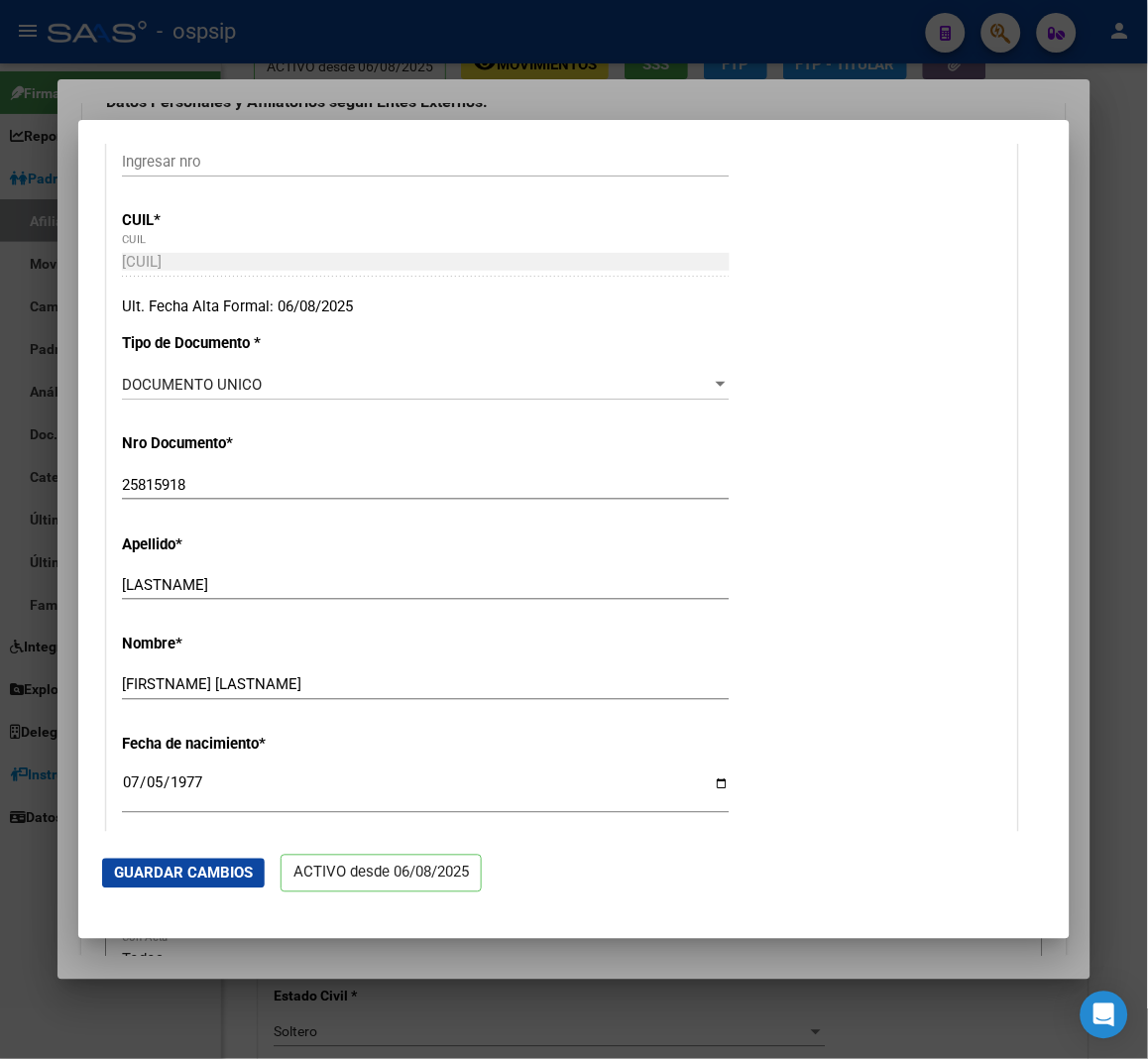 scroll, scrollTop: 0, scrollLeft: 0, axis: both 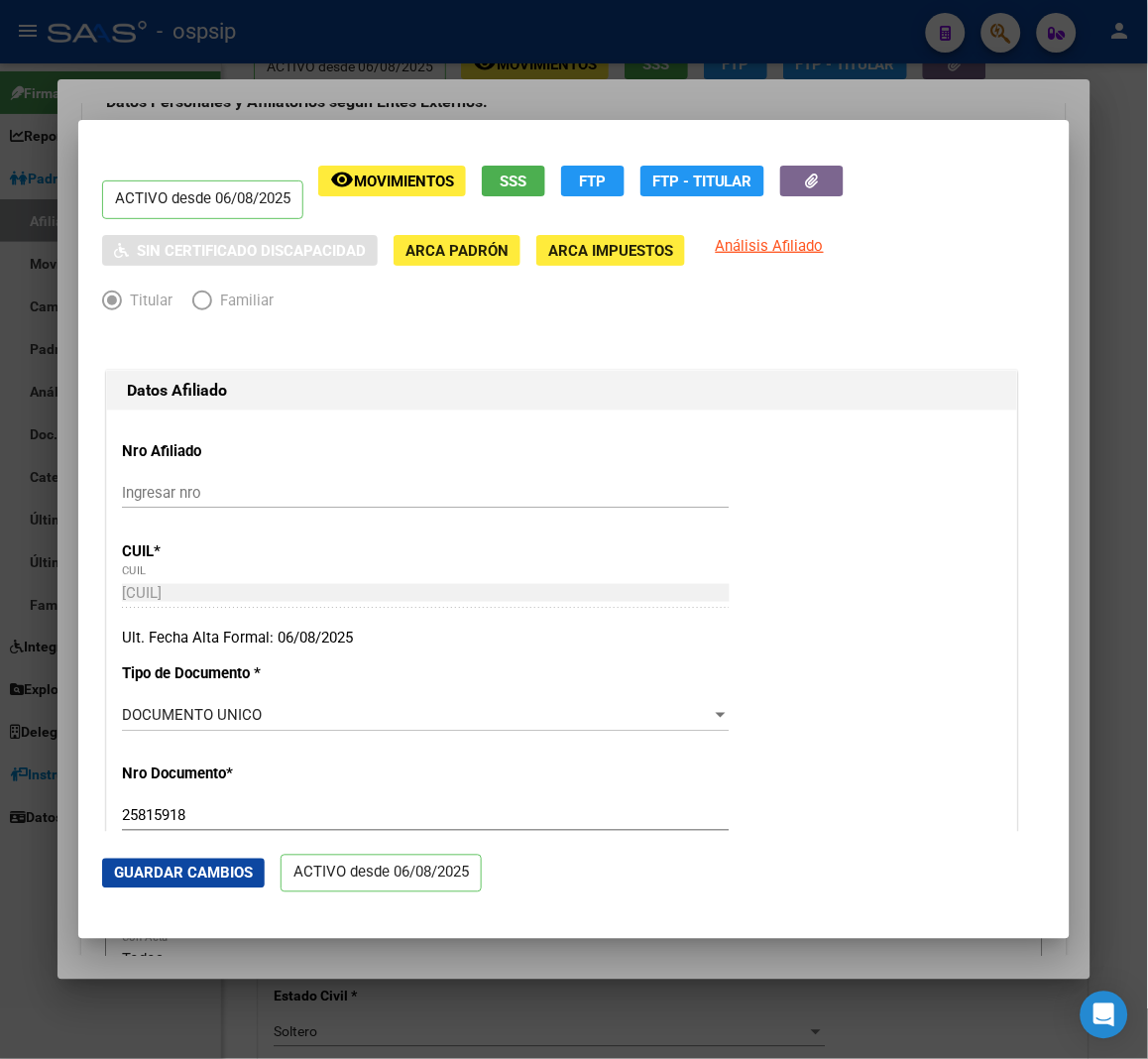 click at bounding box center (574, 530) 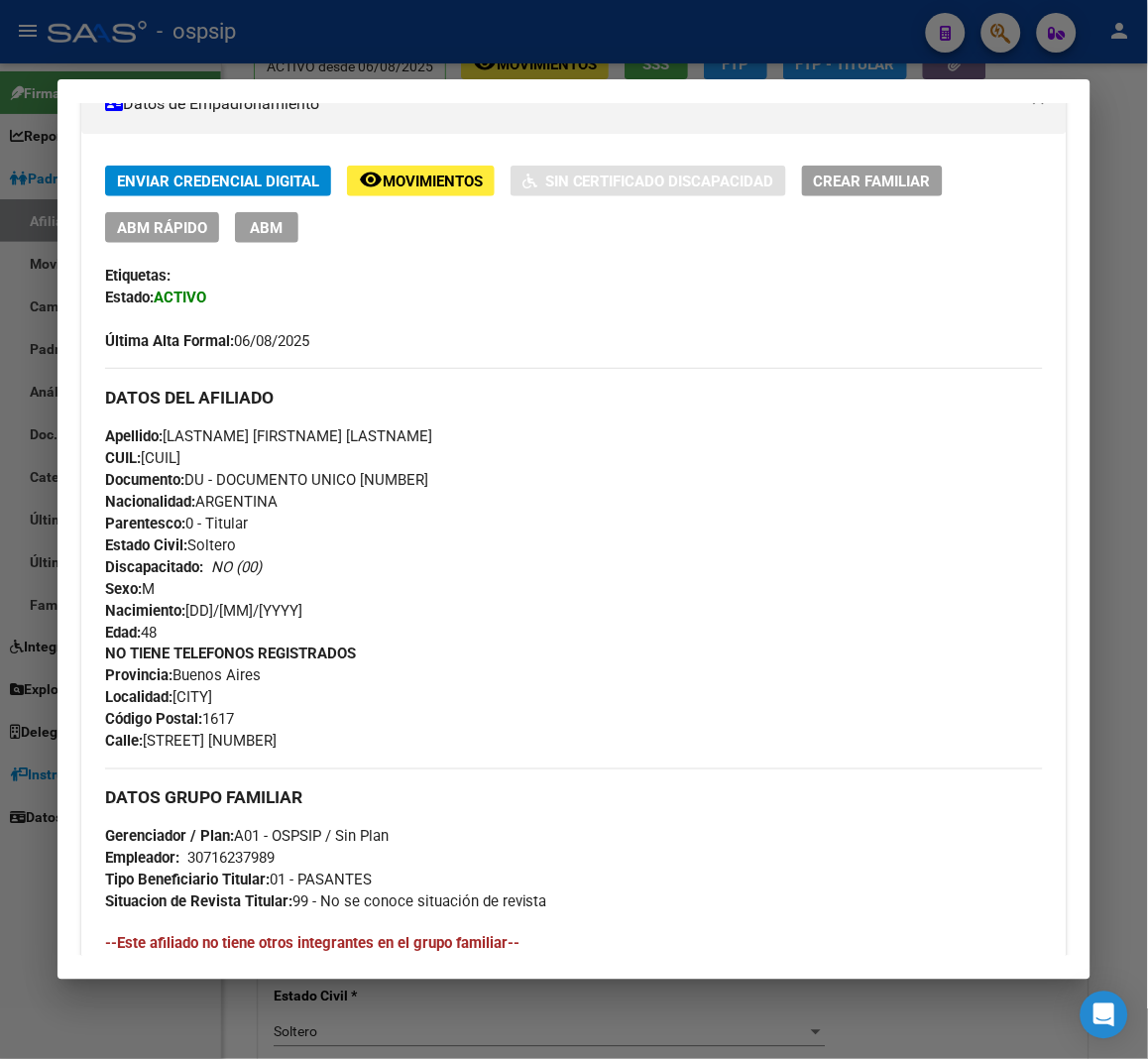 scroll, scrollTop: 407, scrollLeft: 0, axis: vertical 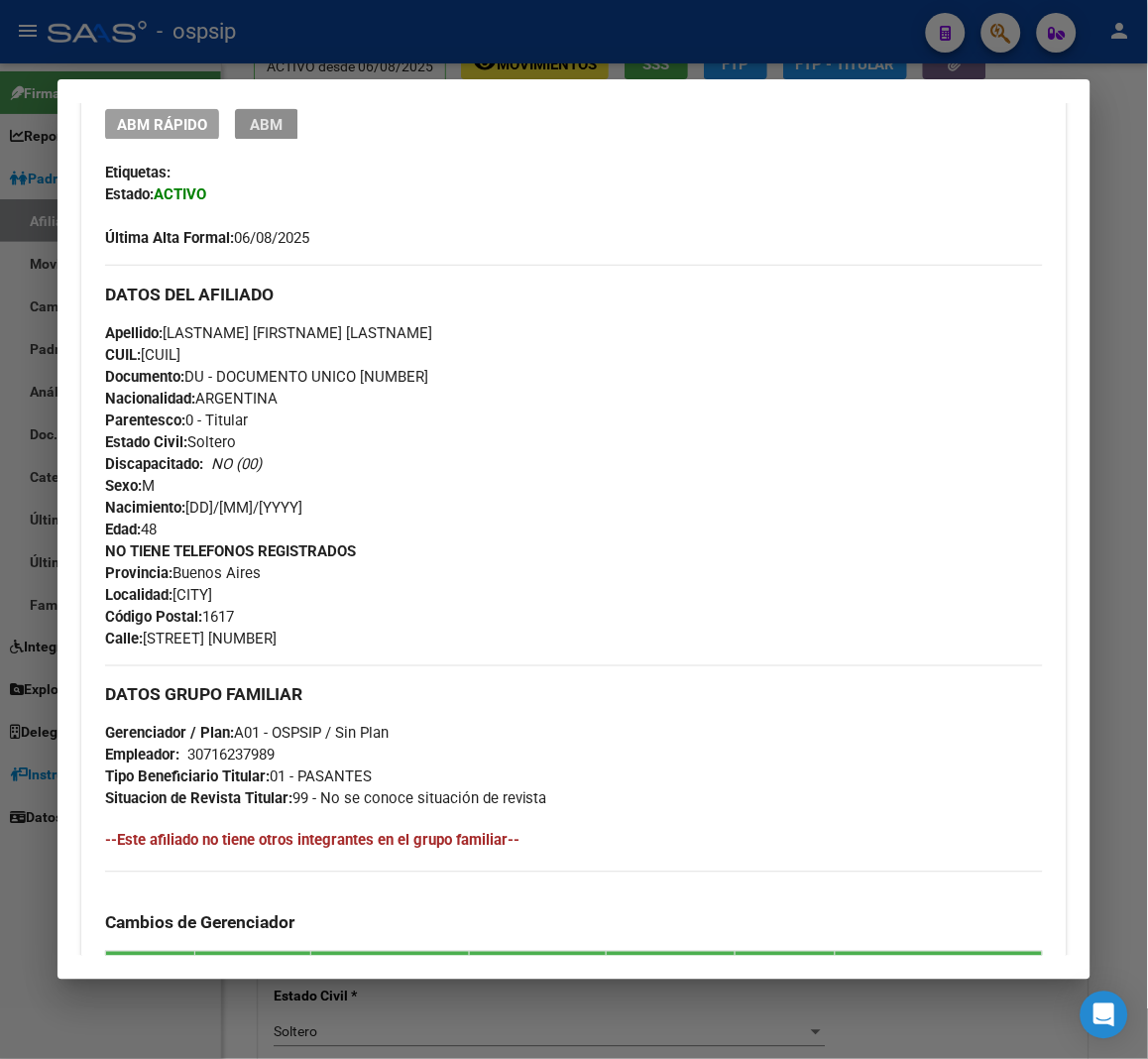 click on "ABM" at bounding box center (266, 125) 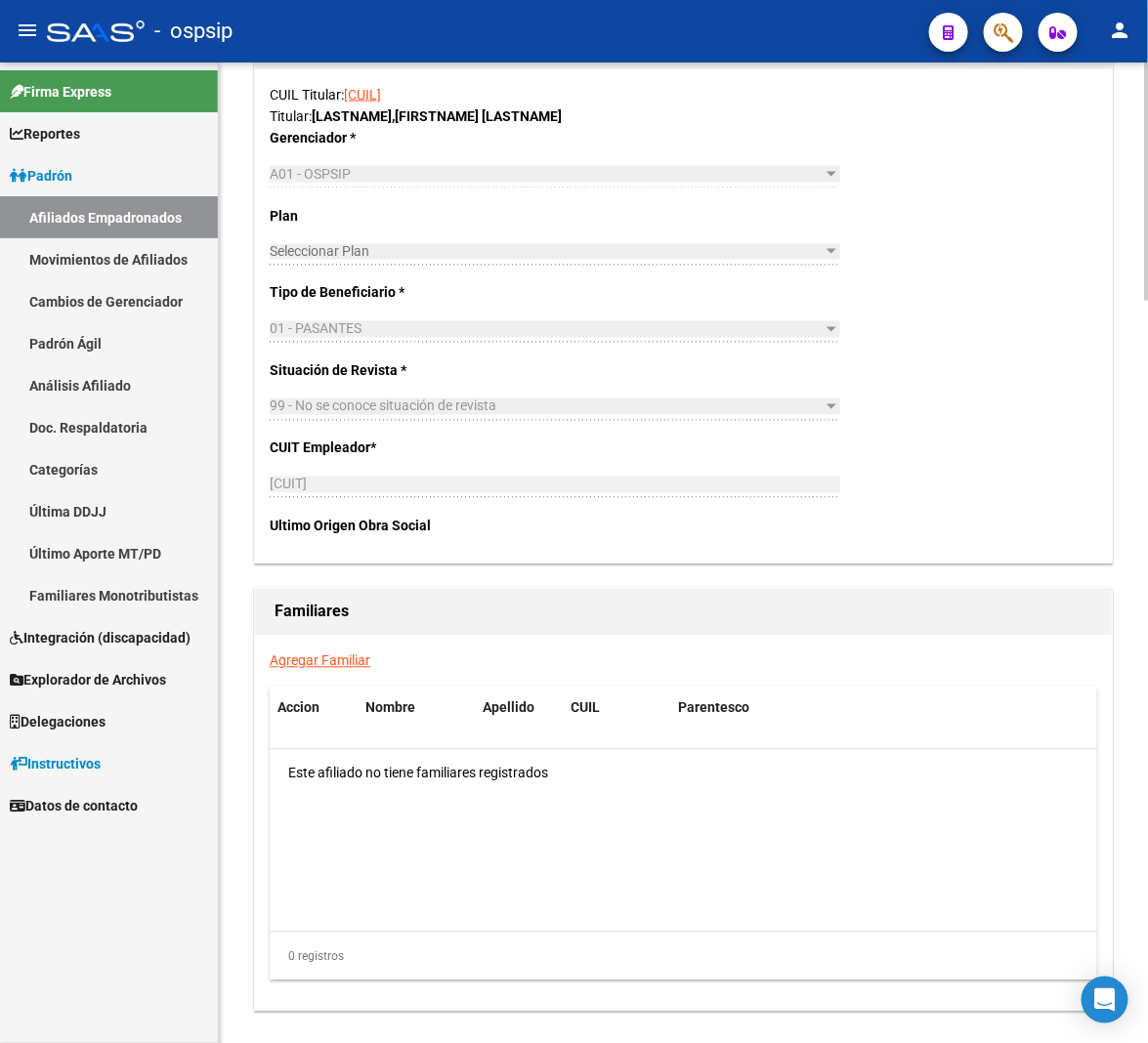 scroll, scrollTop: 2930, scrollLeft: 0, axis: vertical 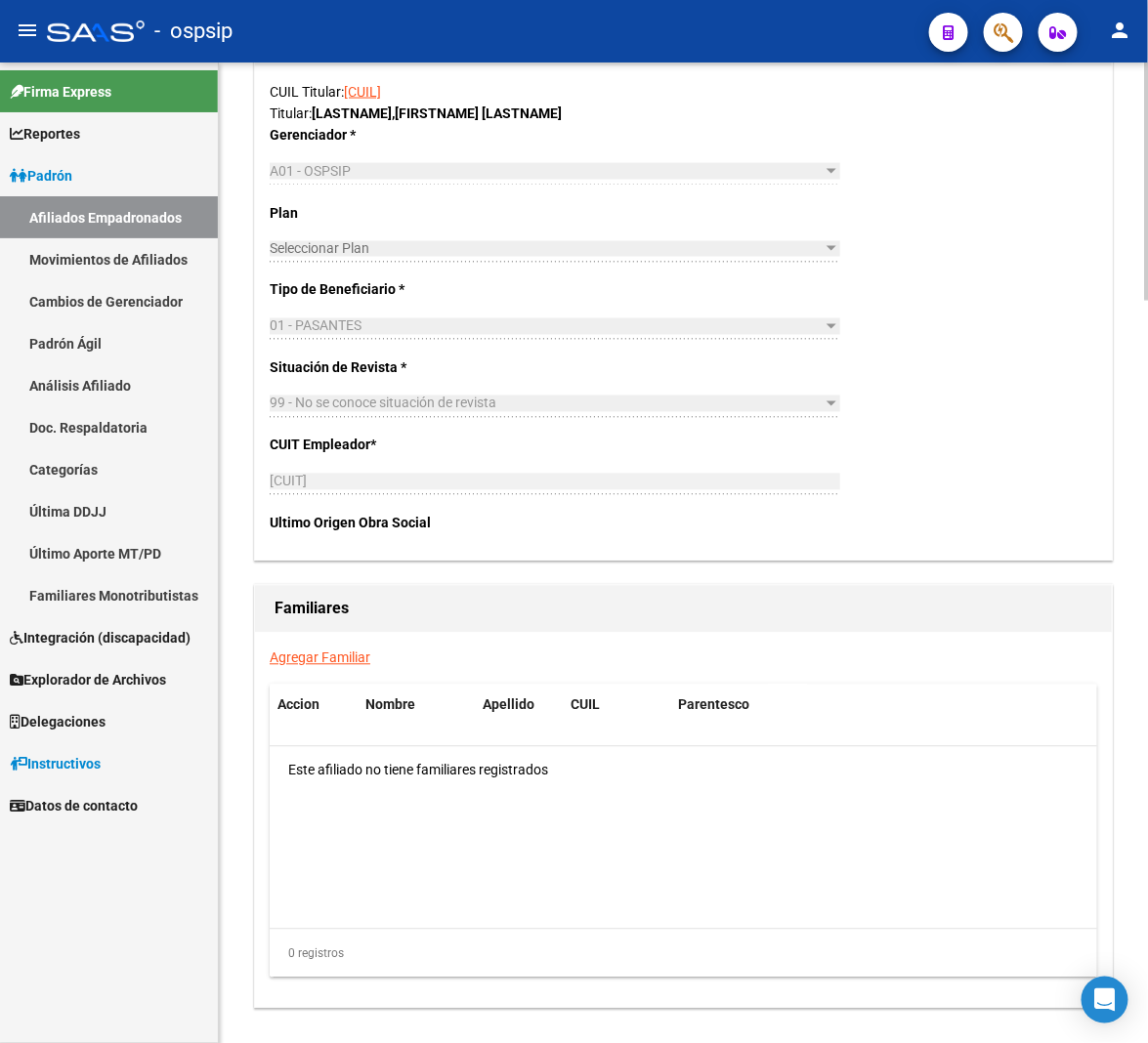 click on "Agregar Familiar" 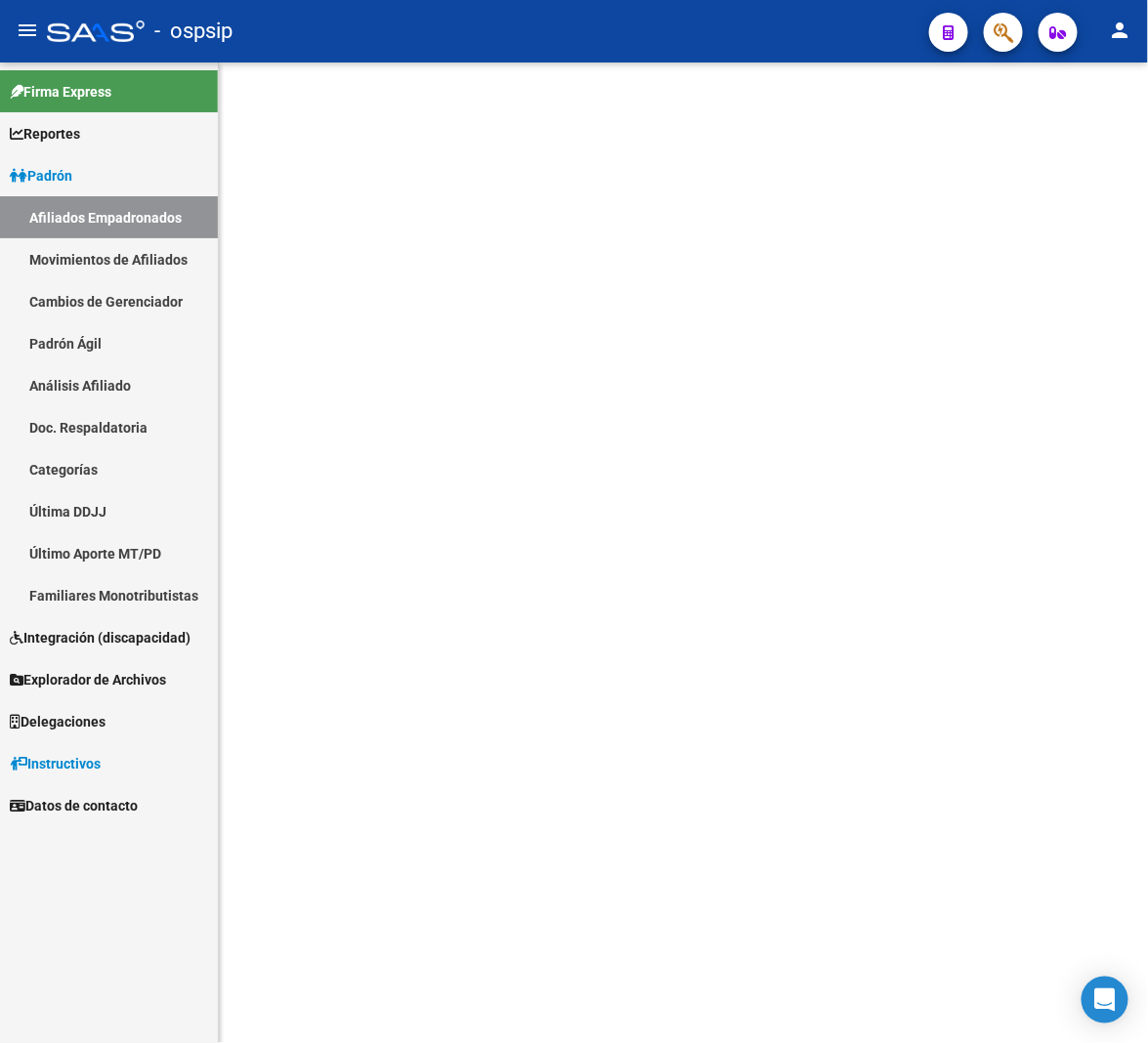 scroll, scrollTop: 0, scrollLeft: 0, axis: both 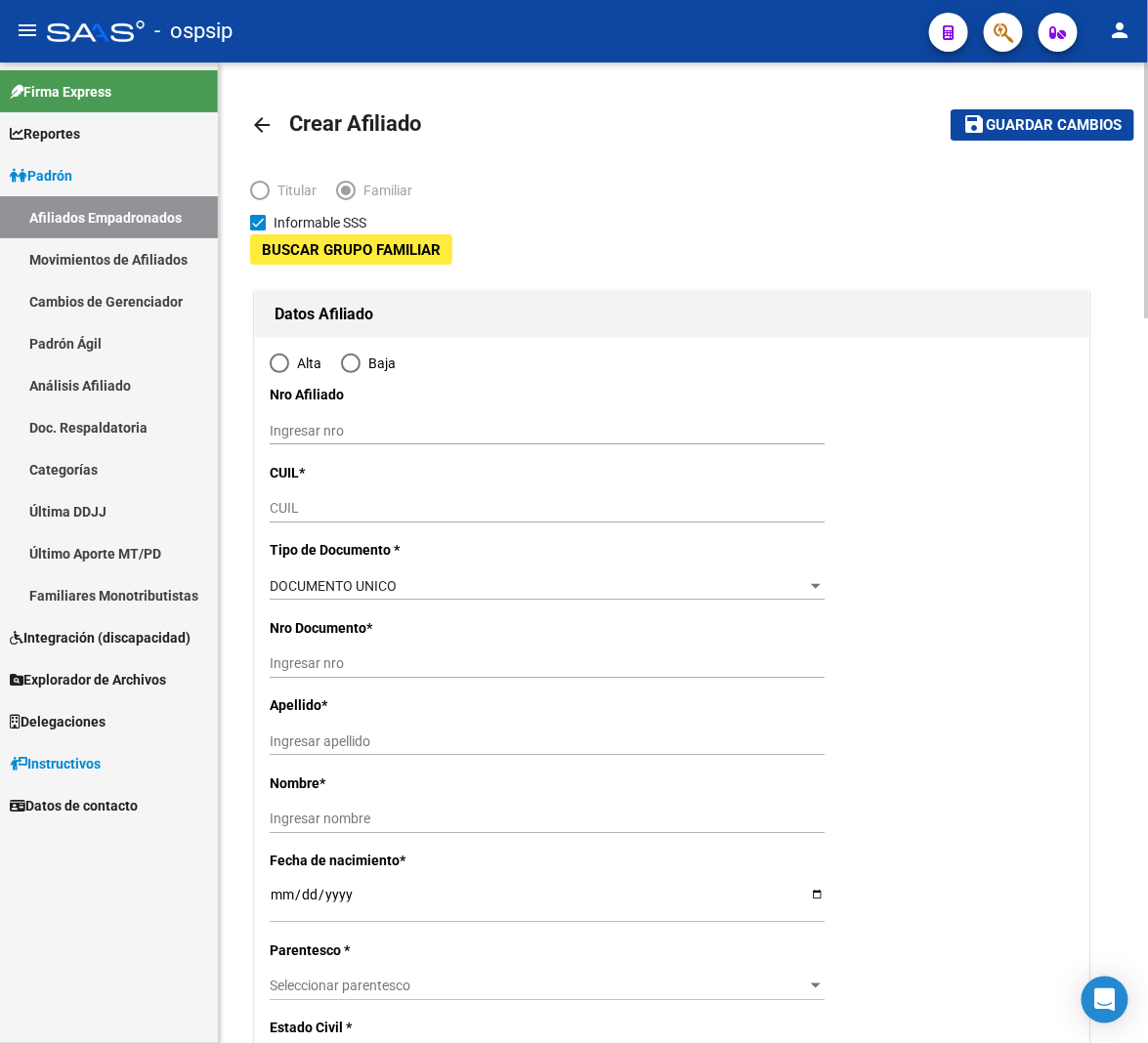 type on "[CUIT]" 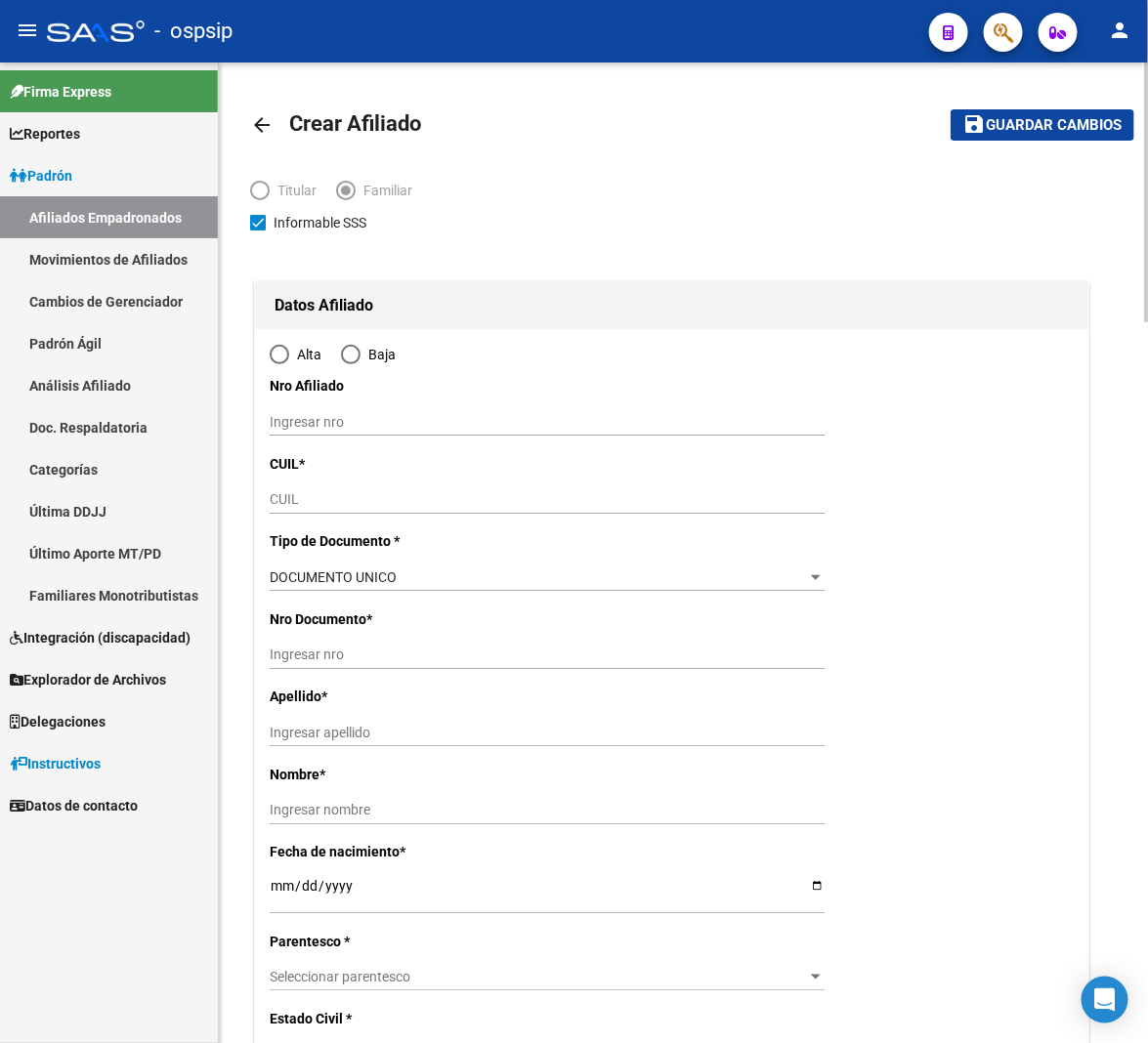type on "[CITY]" 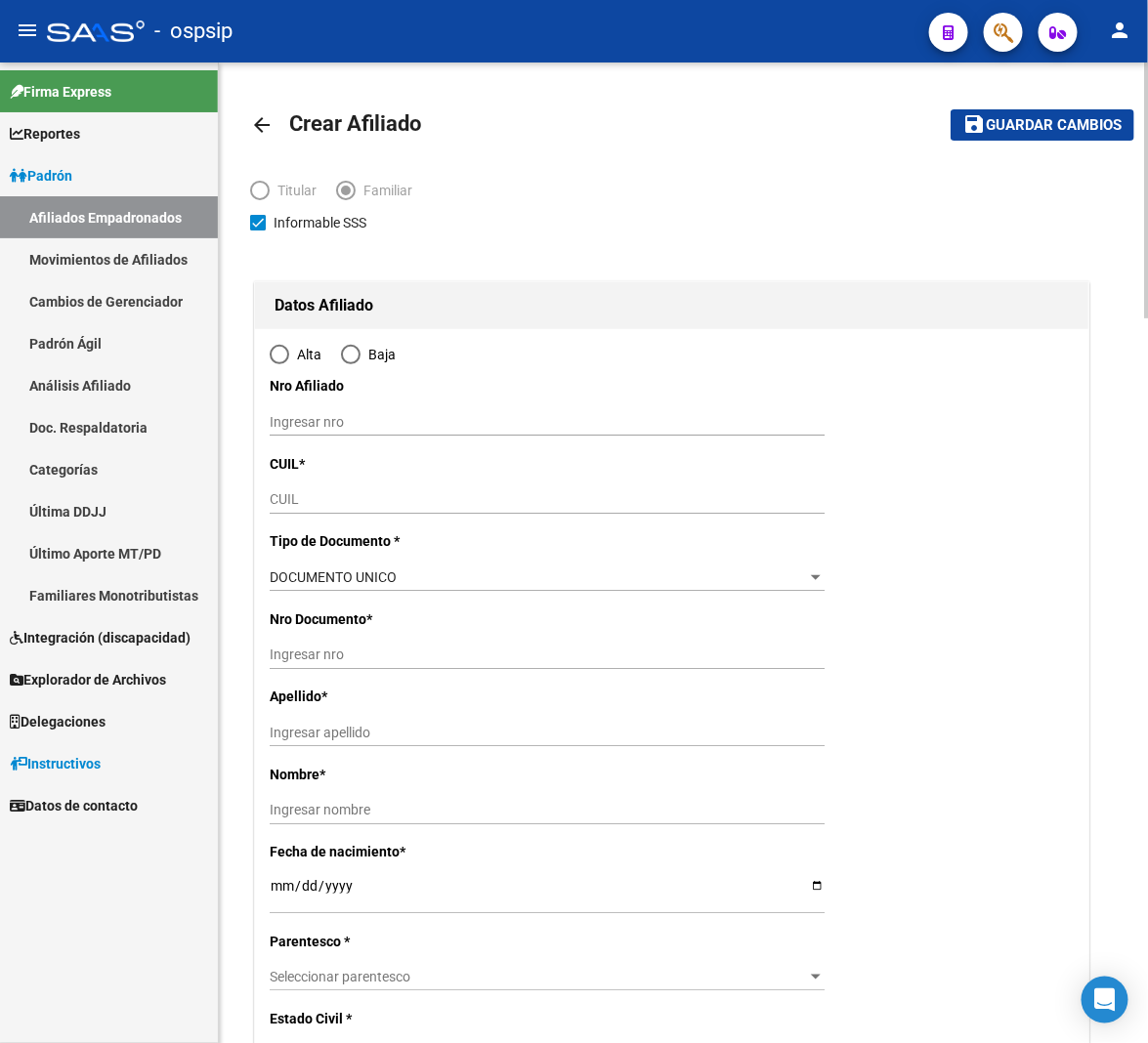 radio on "true" 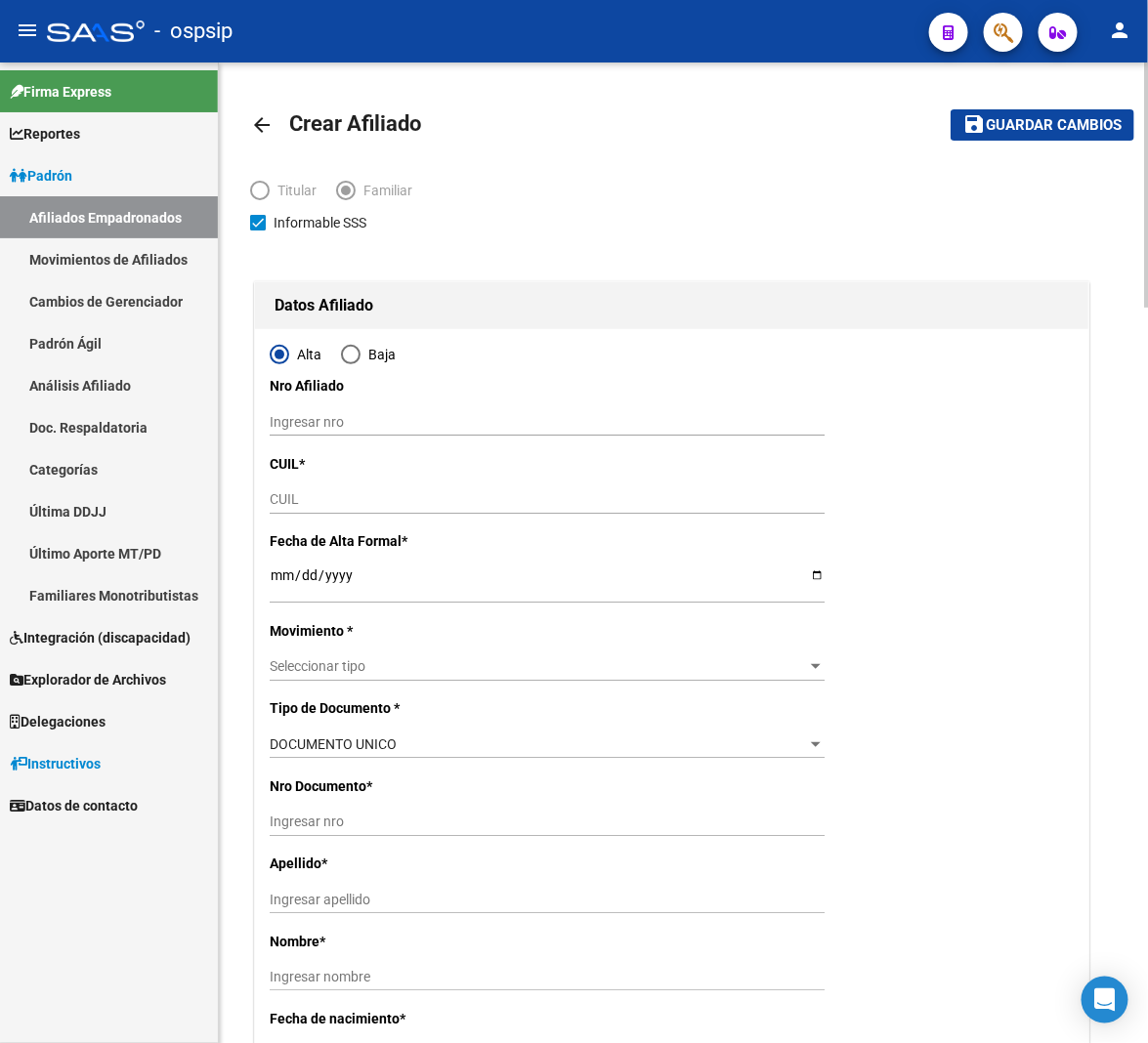 type on "[CUIT]" 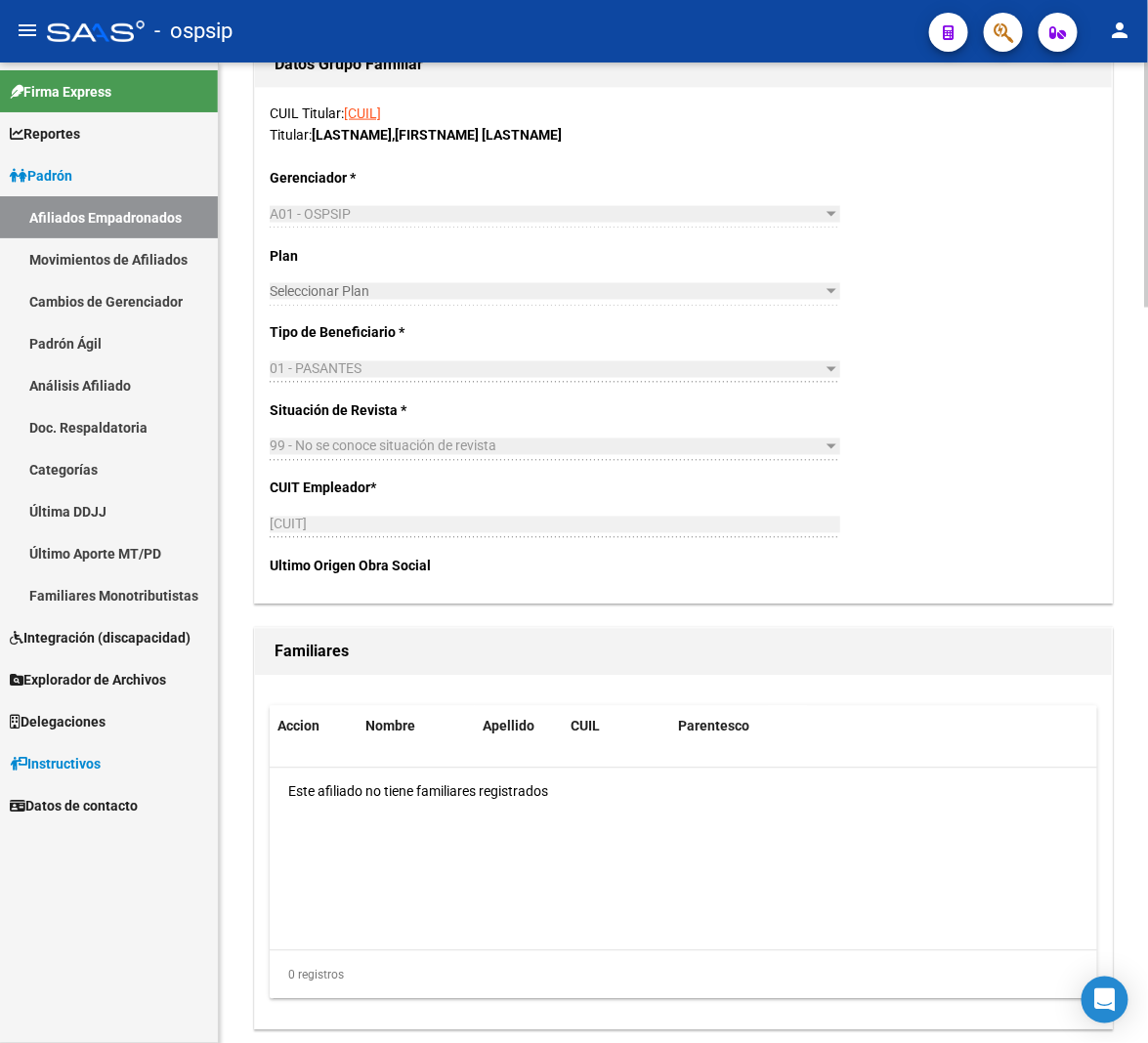 scroll, scrollTop: 2728, scrollLeft: 0, axis: vertical 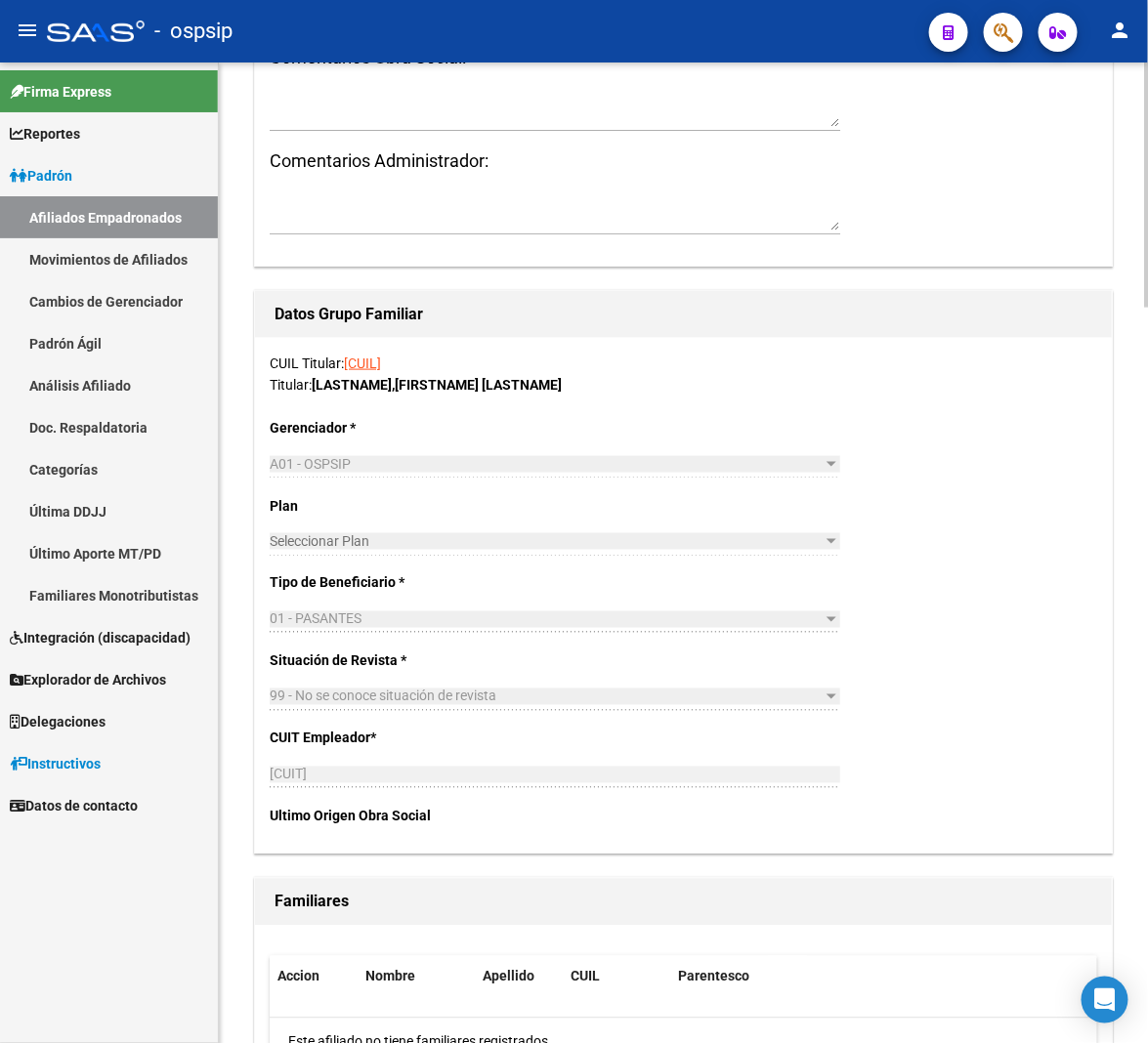 drag, startPoint x: 763, startPoint y: 345, endPoint x: 758, endPoint y: 283, distance: 62.2013 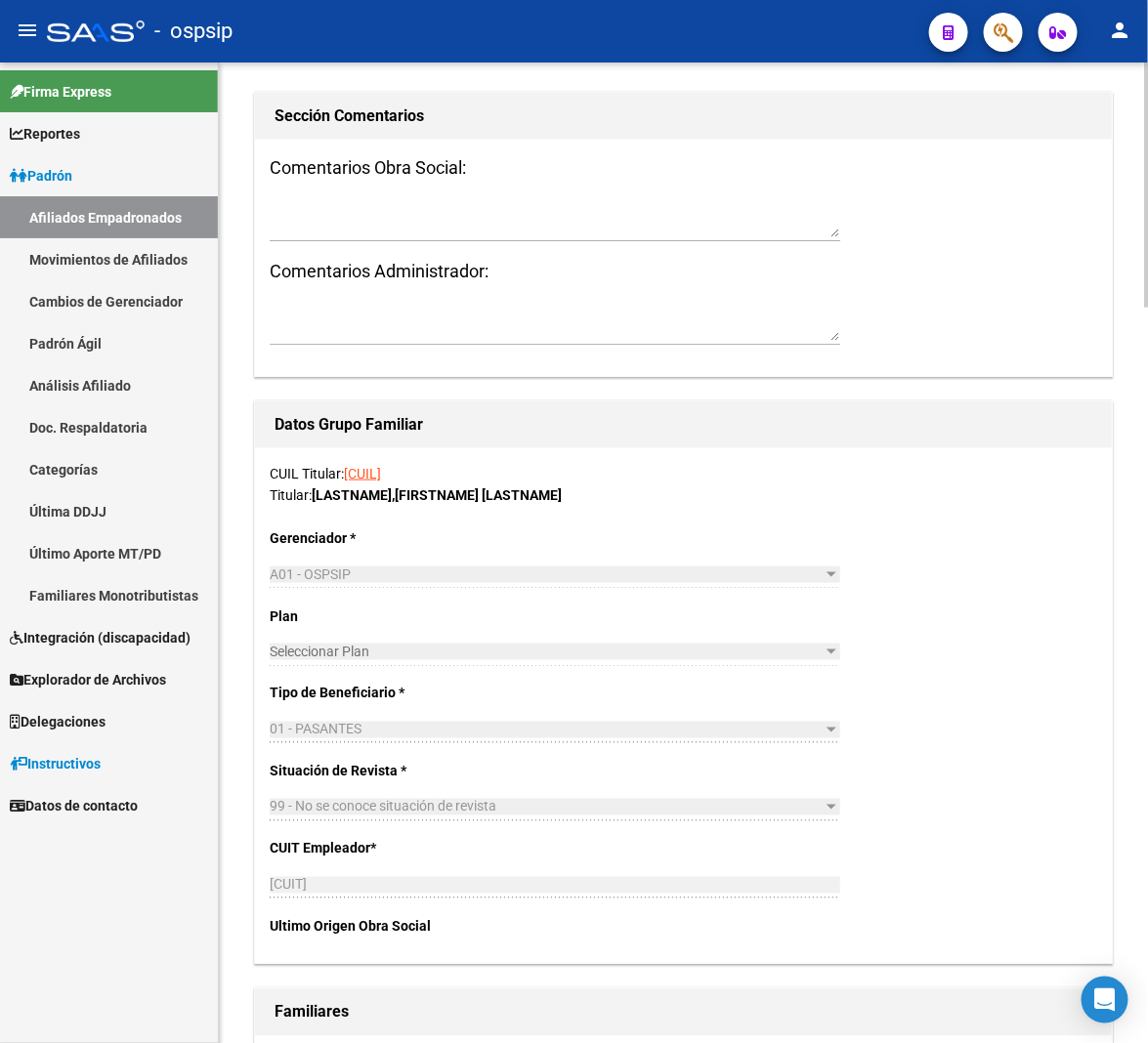 scroll, scrollTop: 2475, scrollLeft: 0, axis: vertical 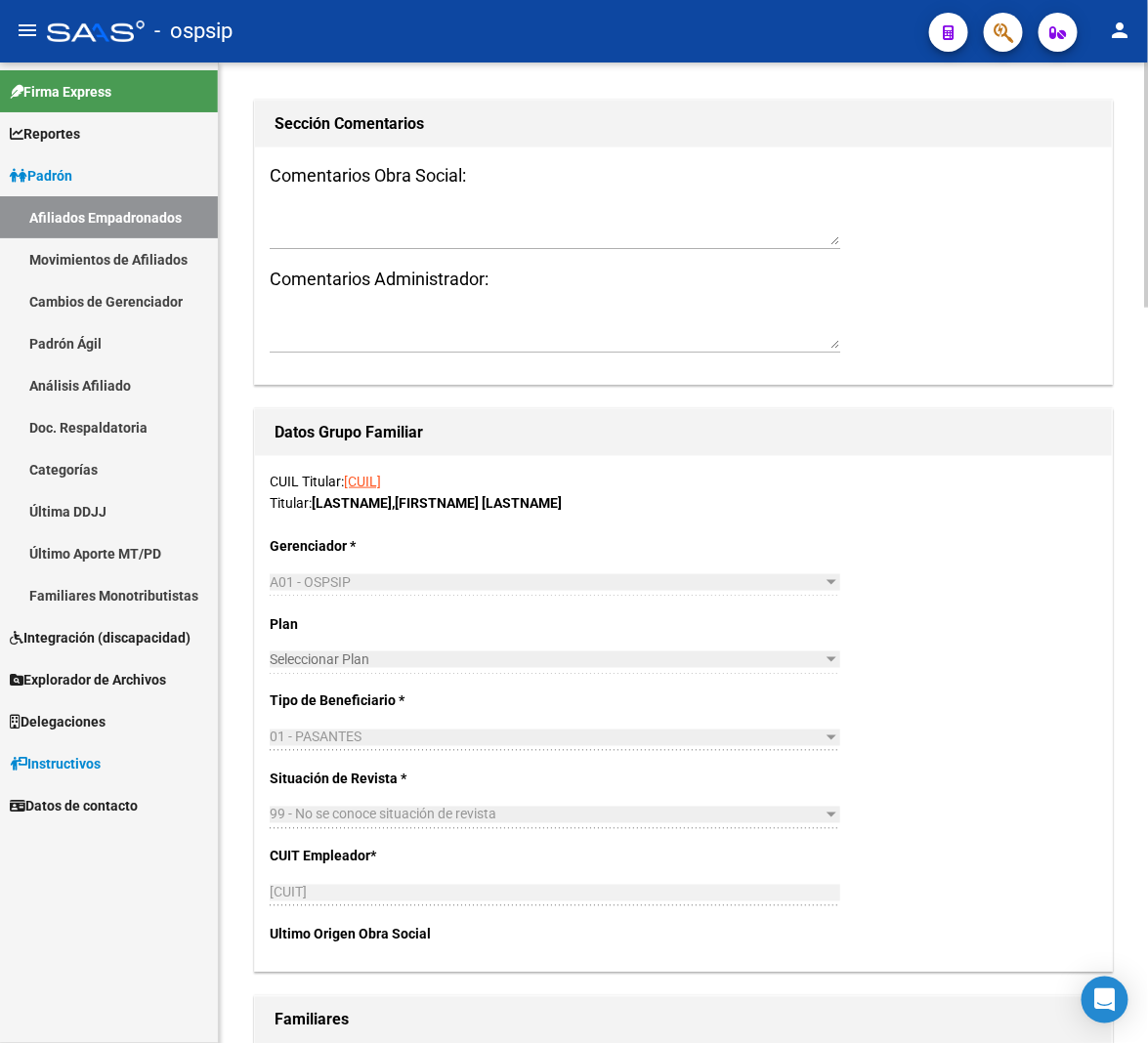 click on "Sección Comentarios Comentarios Obra Social: Comentarios Administrador:  Datos Grupo Familiar  CUIL Titular:   [CUIL]   Titular:   [LASTNAME] ,  [FIRSTNAME] [FIRSTNAME]  Gerenciador * A01 - OSPSIP Seleccionar Gerenciador  Plan  Seleccionar Plan Seleccionar Plan  Tipo de Beneficiario * 01 - PASANTES Seleccionar tipo  Situación de Revista * 99 - No se conoce situación de revista Seleccionar tipo CUIT Empleador  *   [CUIT] Ingresar CUIT  Ultimo Origen Obra Social  Familiares Accion Nombre Apellido CUIL Parentesco Este afiliado no tiene familiares registrados  0 registros   1" 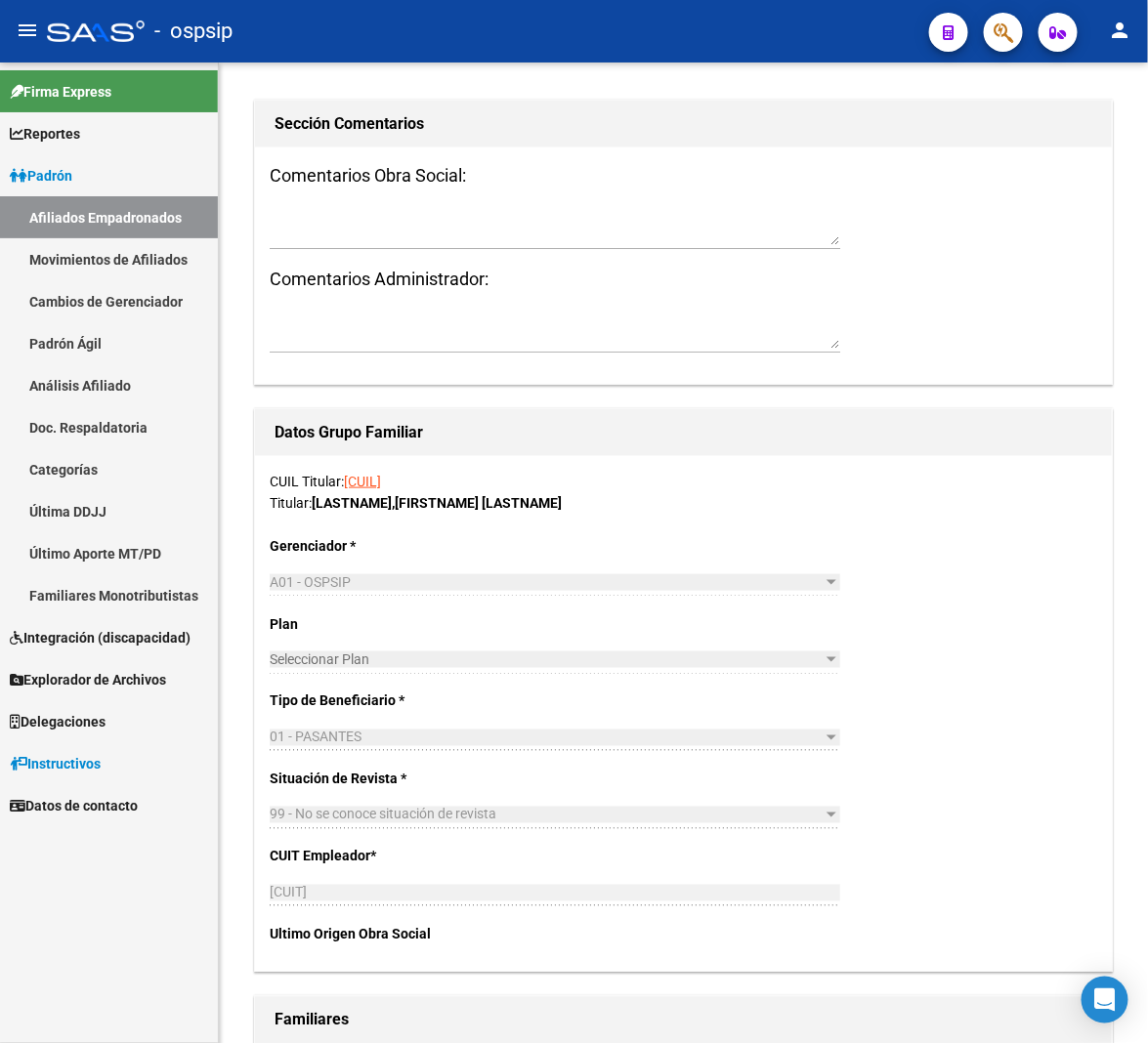 click on "-   ospsip" 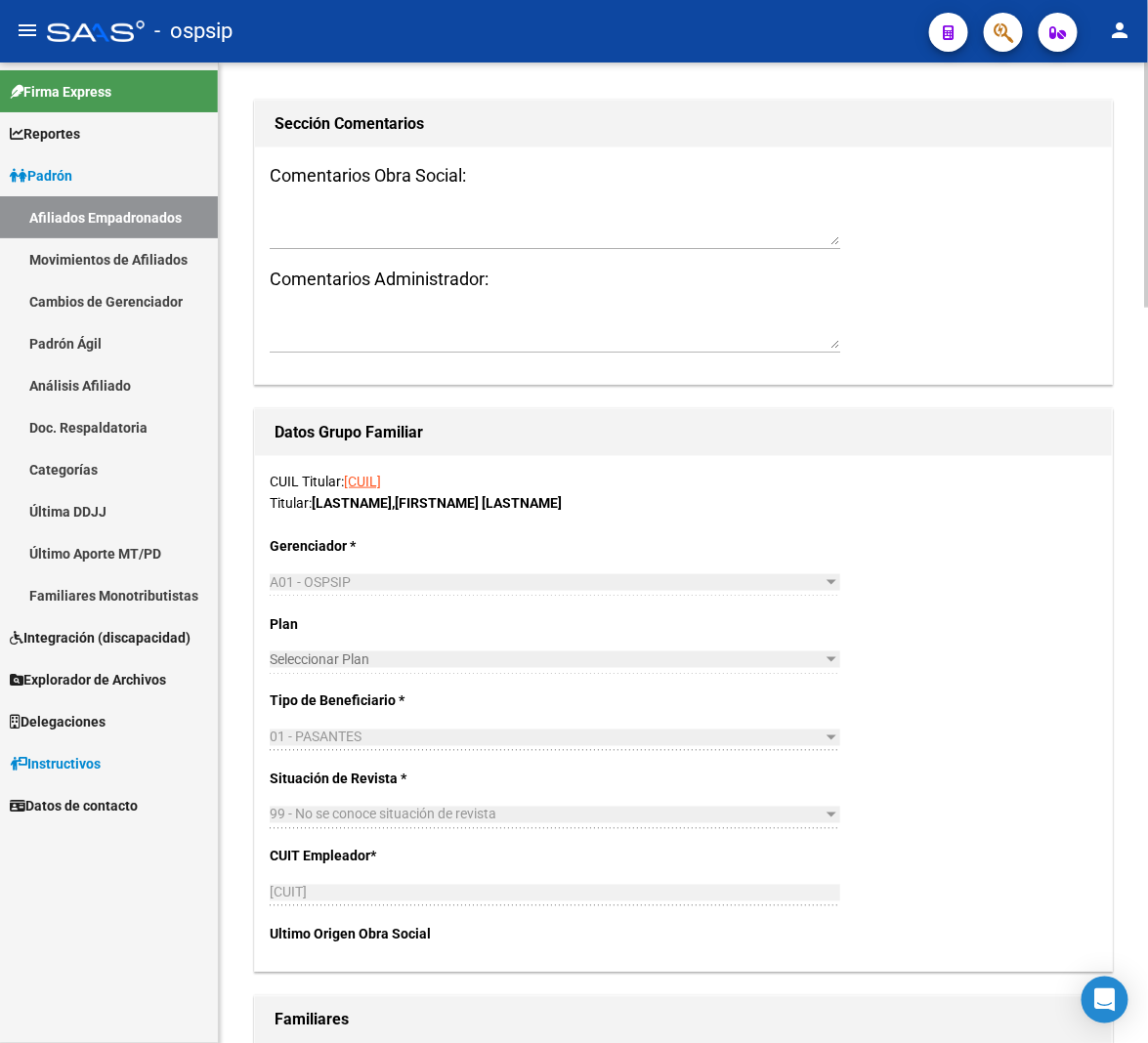 drag, startPoint x: 602, startPoint y: 348, endPoint x: 620, endPoint y: 297, distance: 54.083269 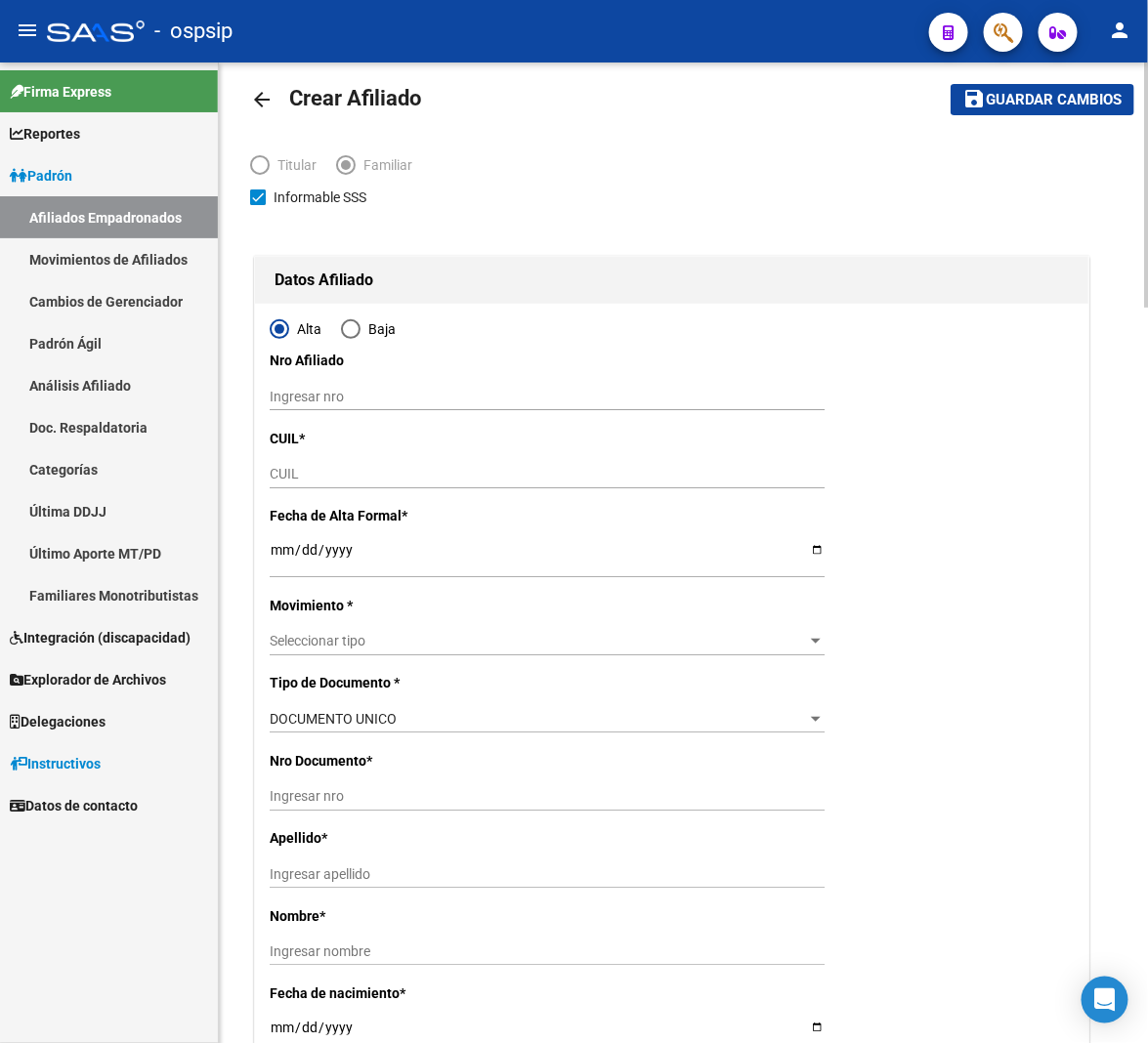 scroll, scrollTop: 0, scrollLeft: 0, axis: both 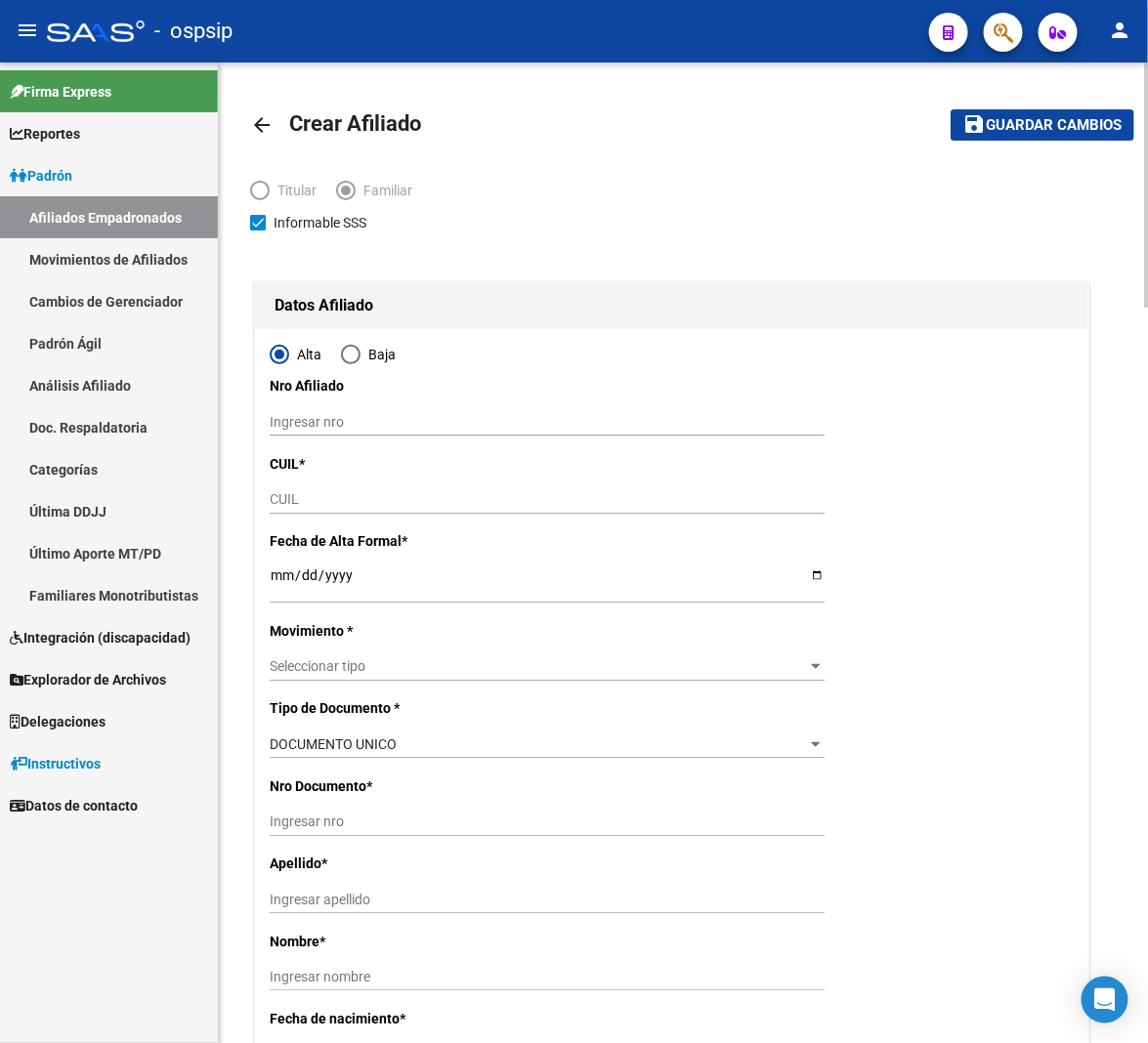click on "CUIL" at bounding box center [547, 499] 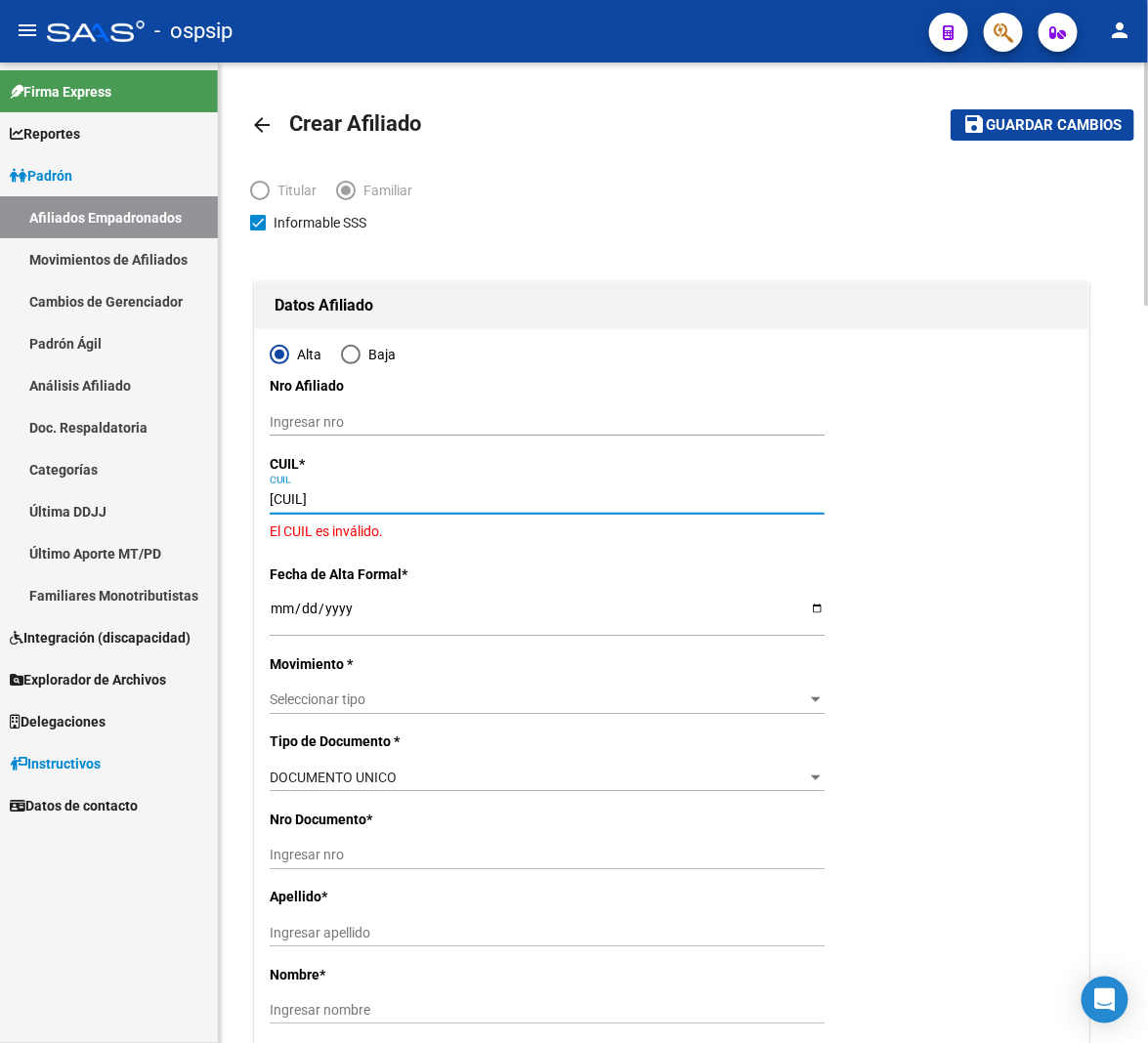 type on "[CUIL]" 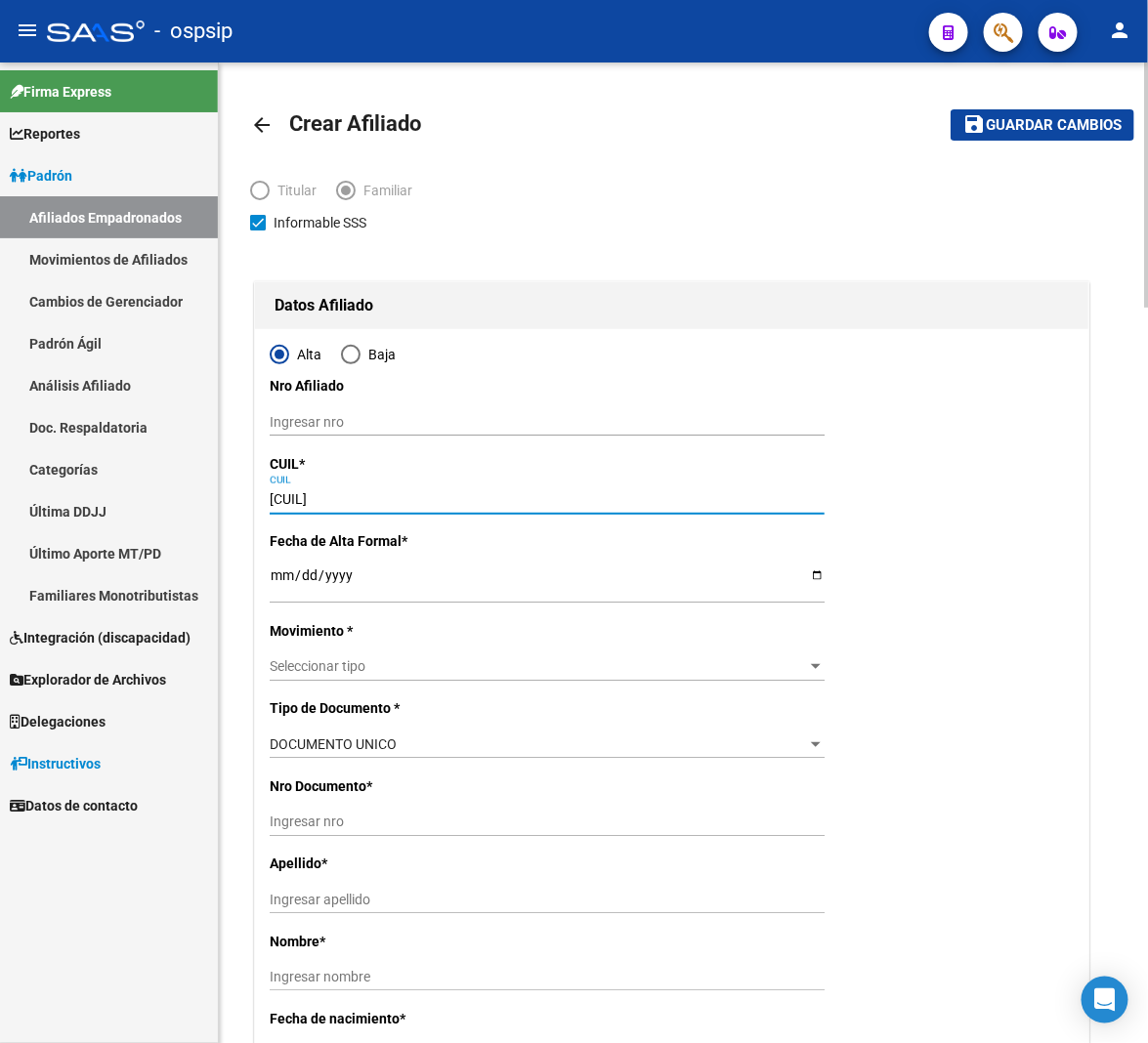 type on "[NUMBER]" 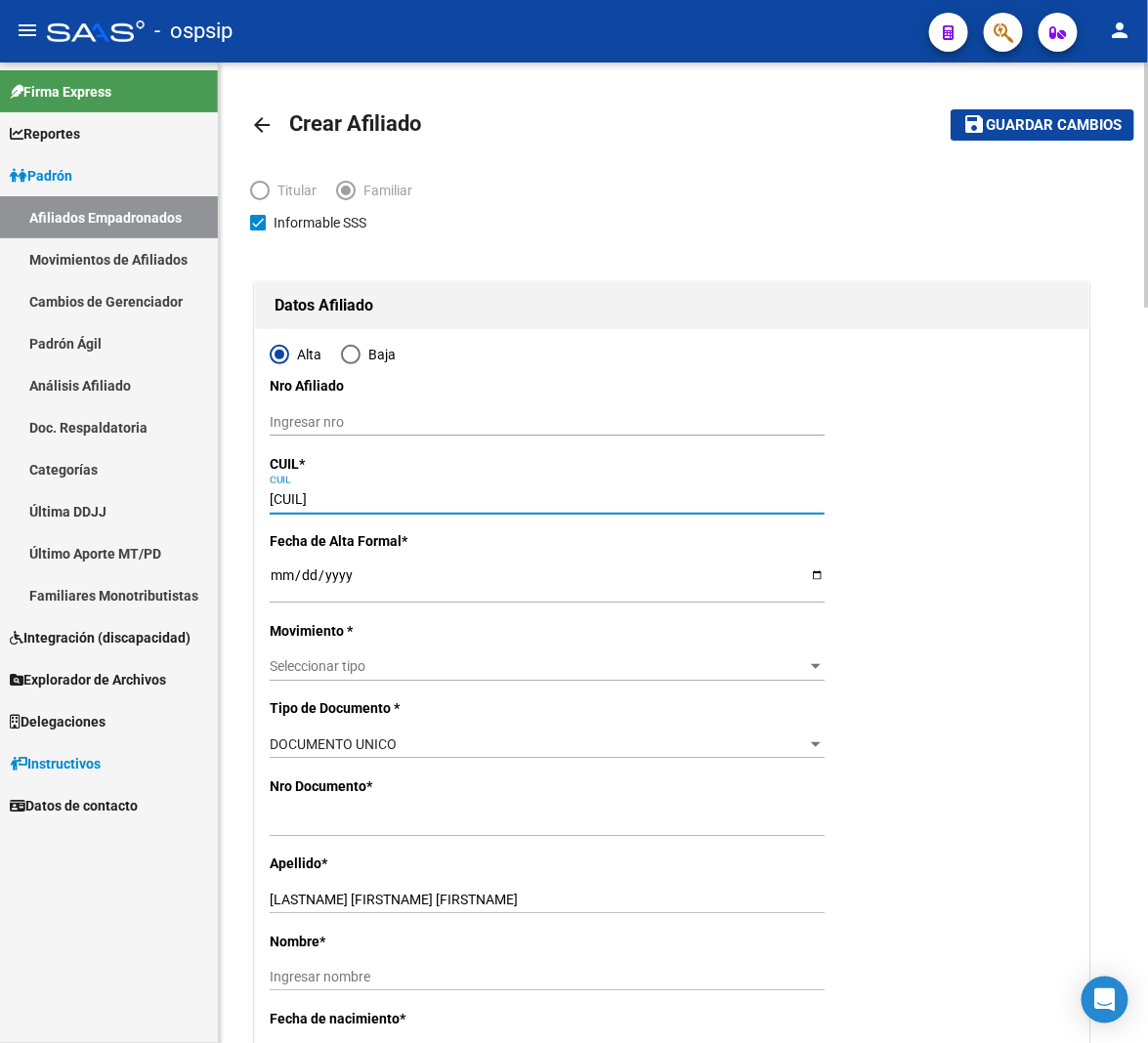 type on "[CUIL]" 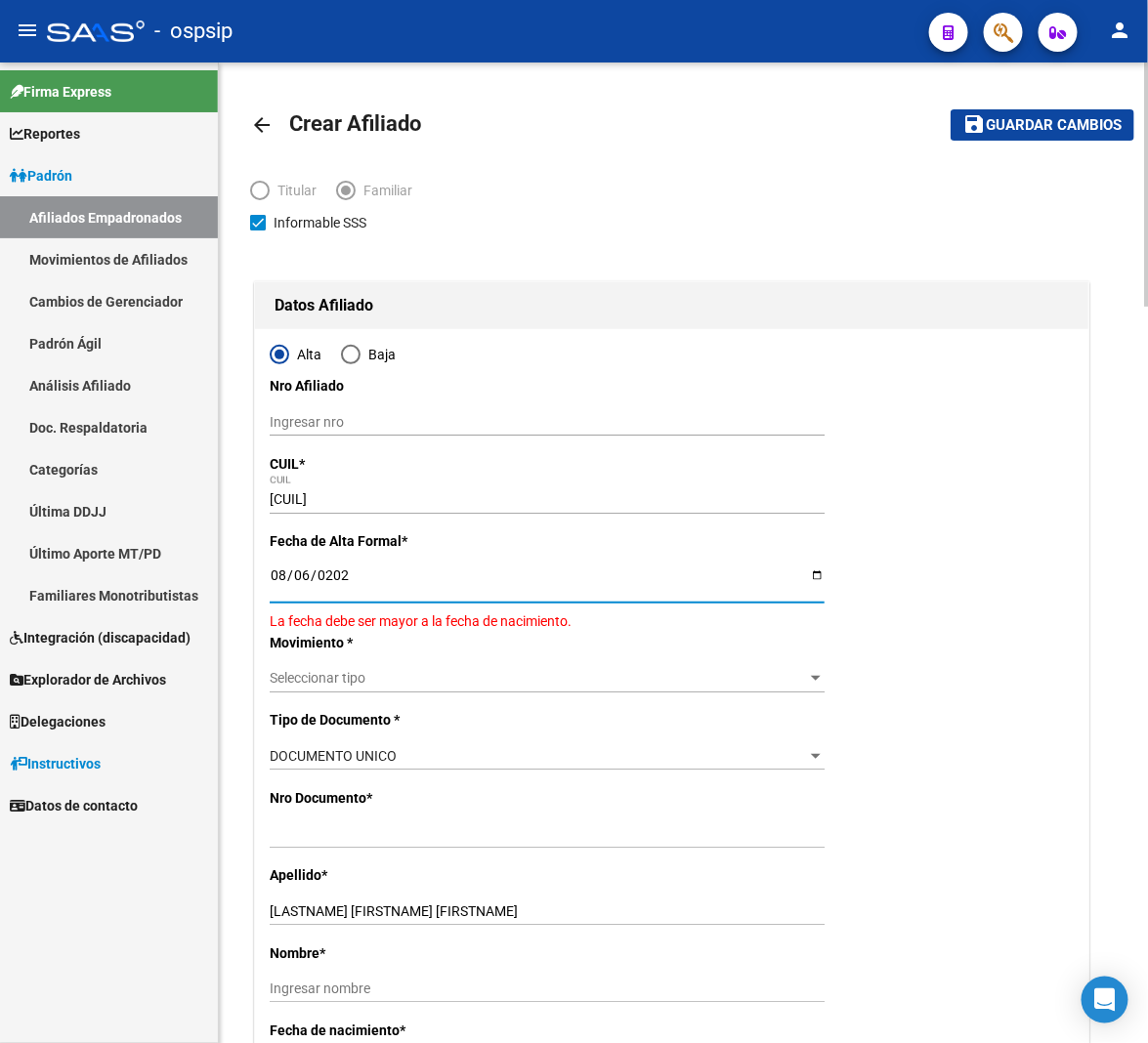 type on "2025-08-06" 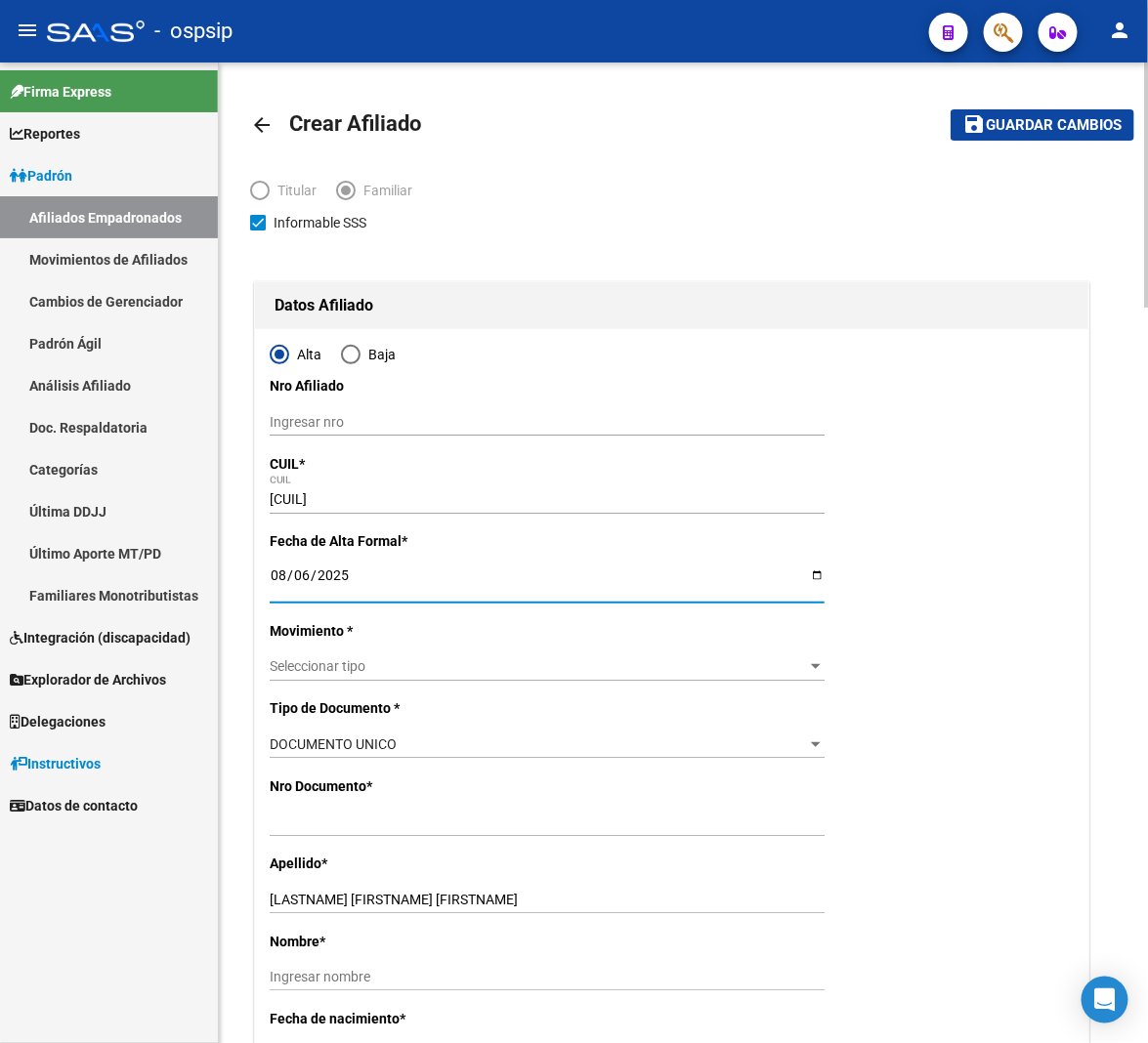 click on "Seleccionar tipo" at bounding box center [538, 666] 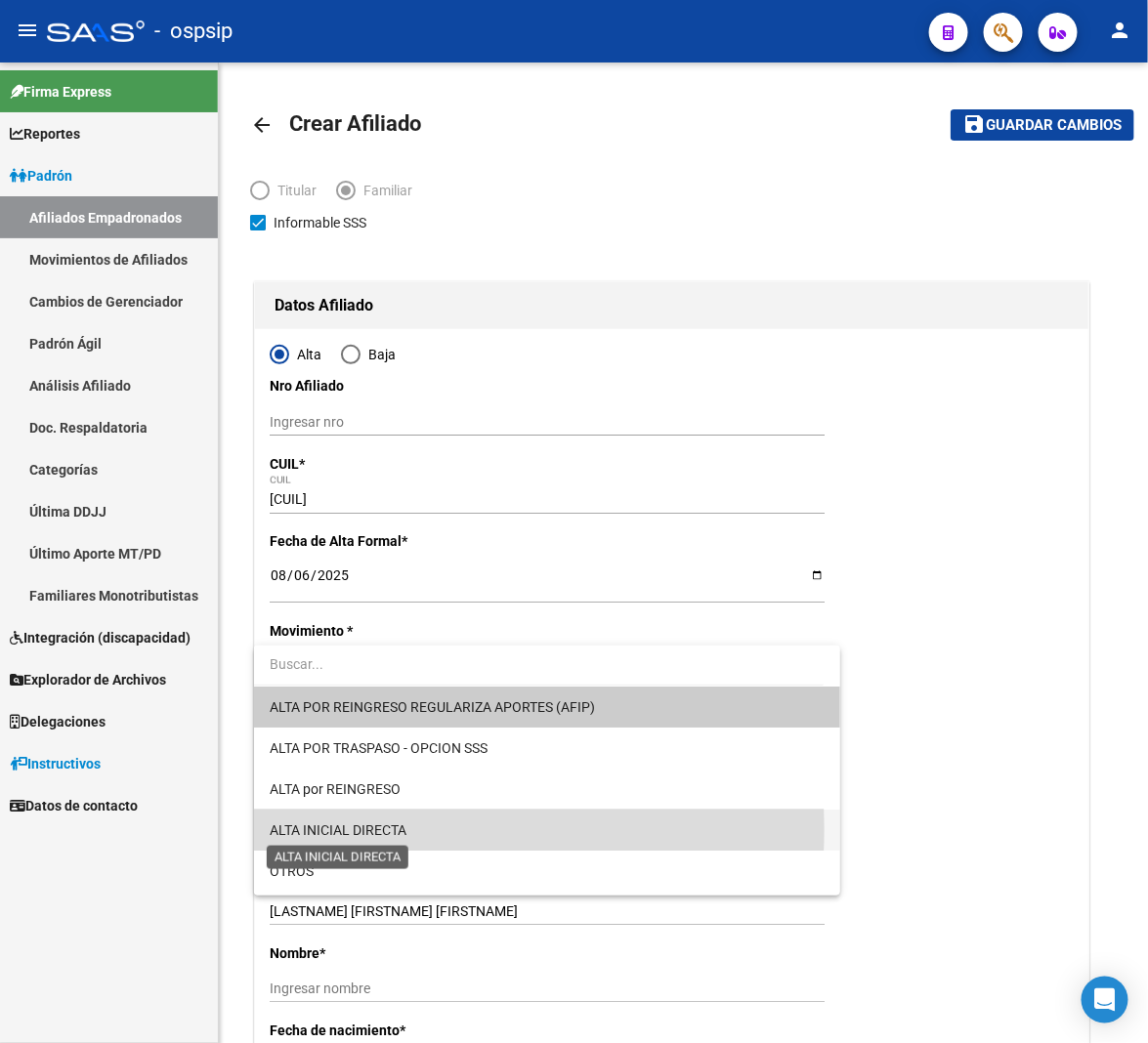 click on "ALTA INICIAL DIRECTA" at bounding box center [338, 830] 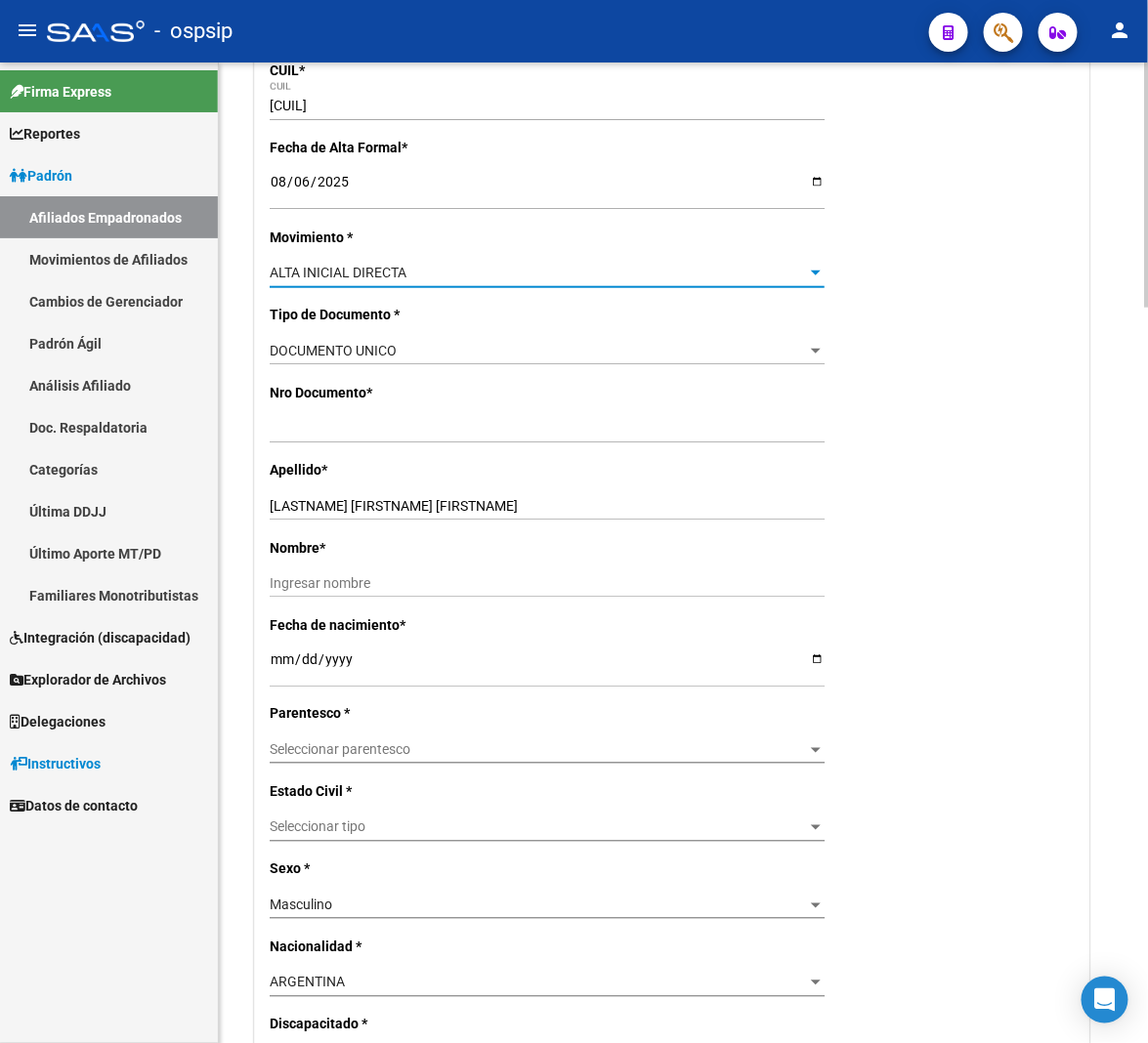 scroll, scrollTop: 434, scrollLeft: 0, axis: vertical 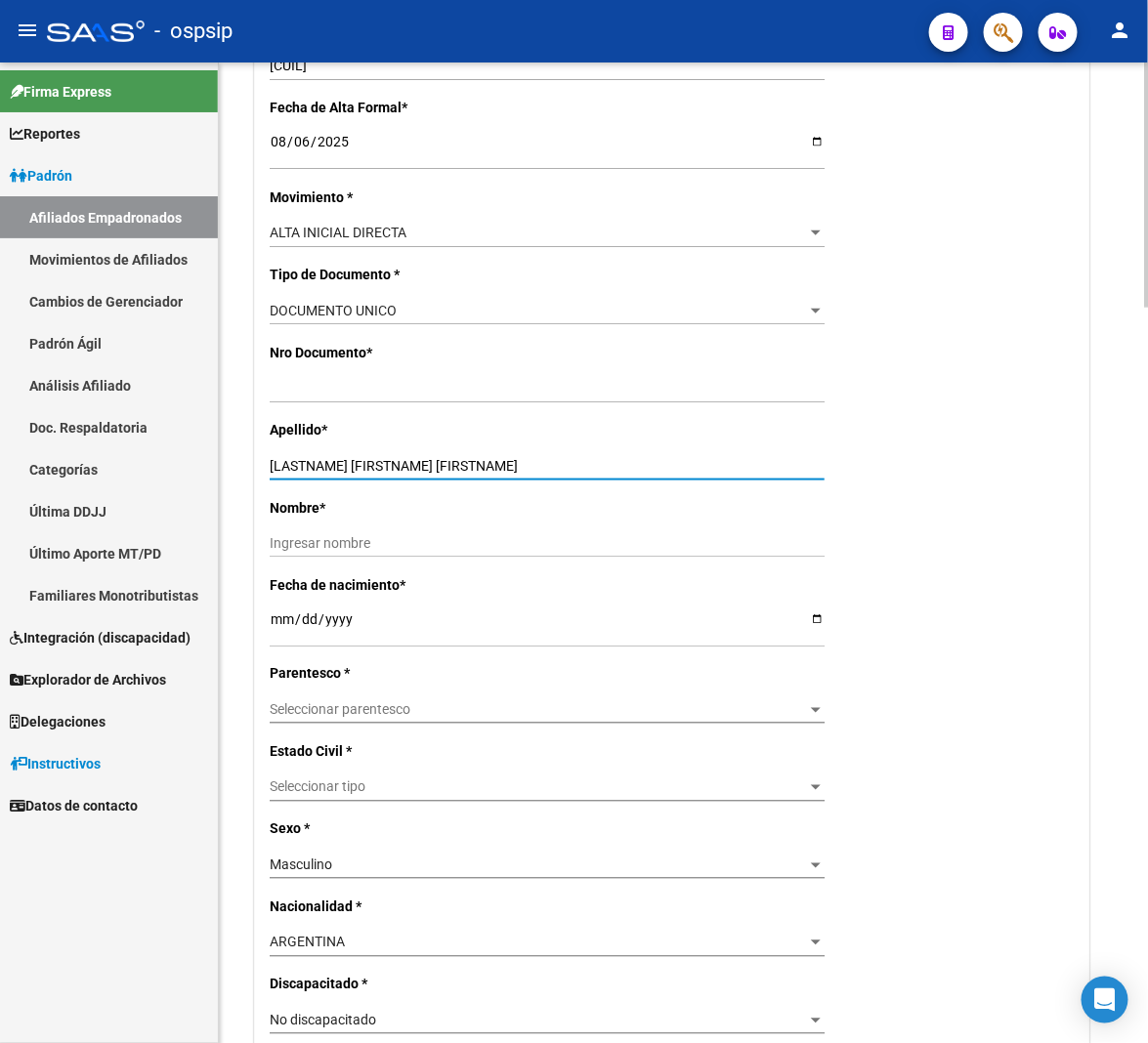 drag, startPoint x: 319, startPoint y: 462, endPoint x: 483, endPoint y: 483, distance: 165.33905 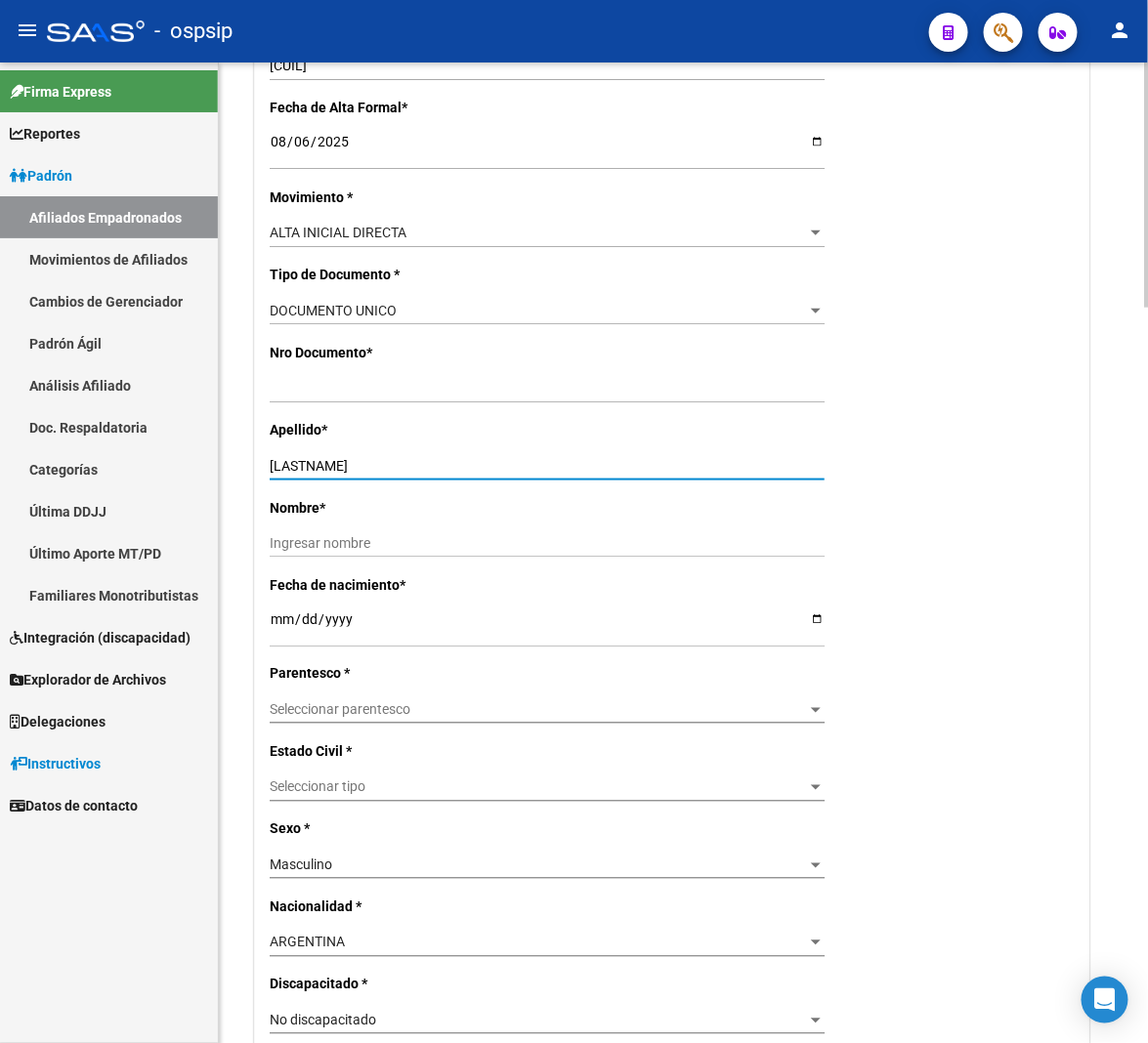 type on "[LASTNAME]" 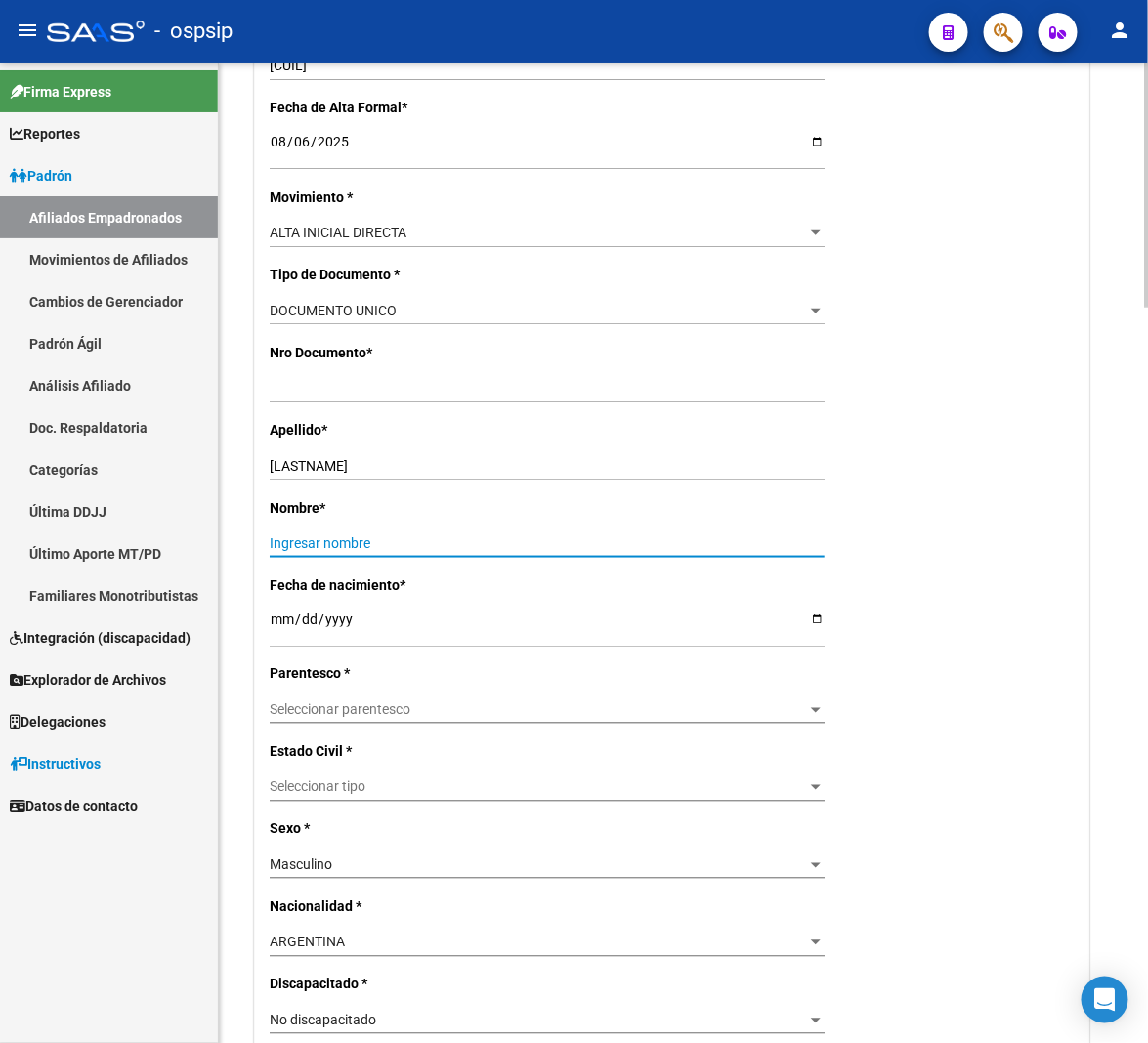 paste on "[FIRSTNAME] [FIRSTNAME] [LASTNAME]" 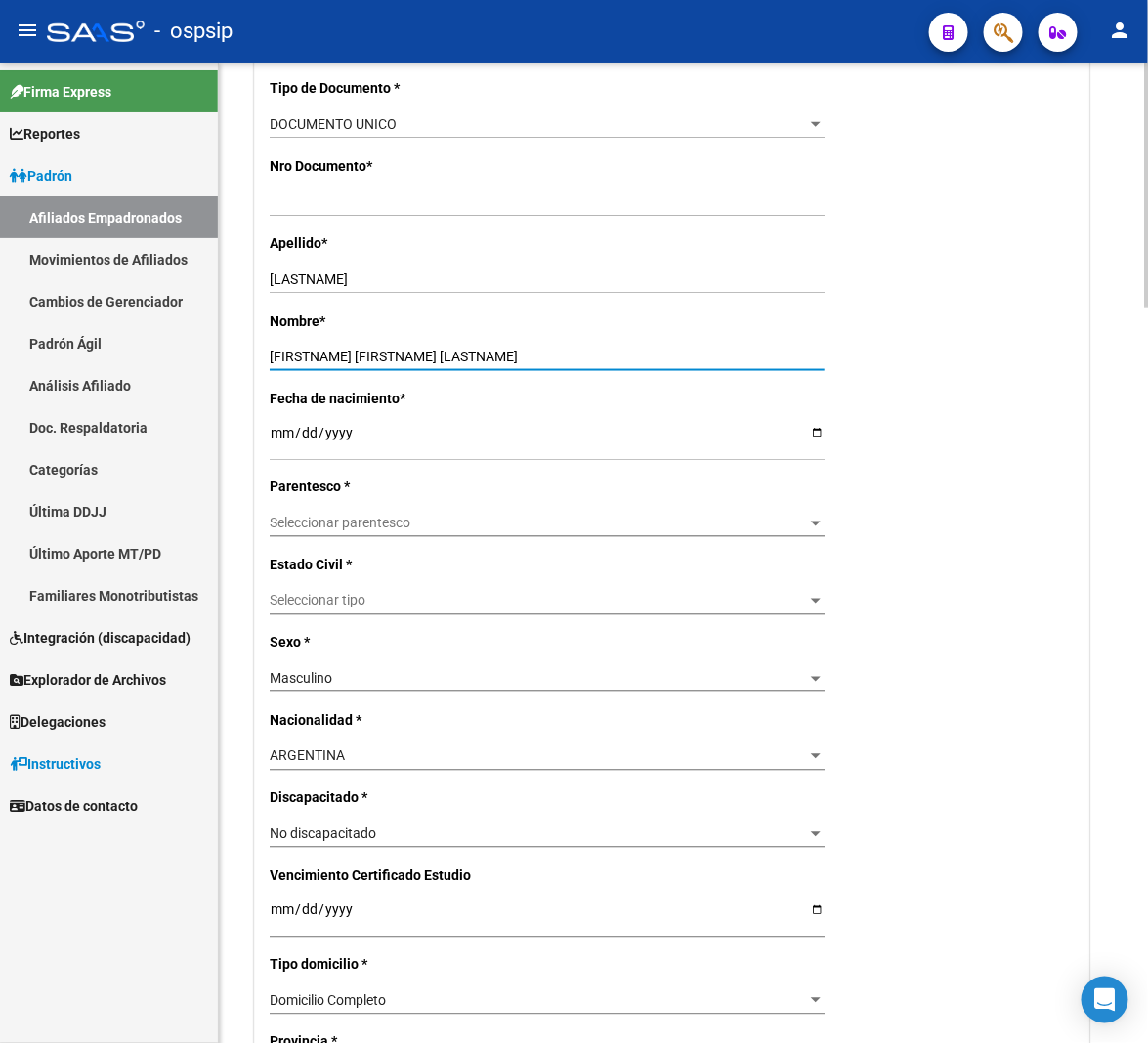 scroll, scrollTop: 650, scrollLeft: 0, axis: vertical 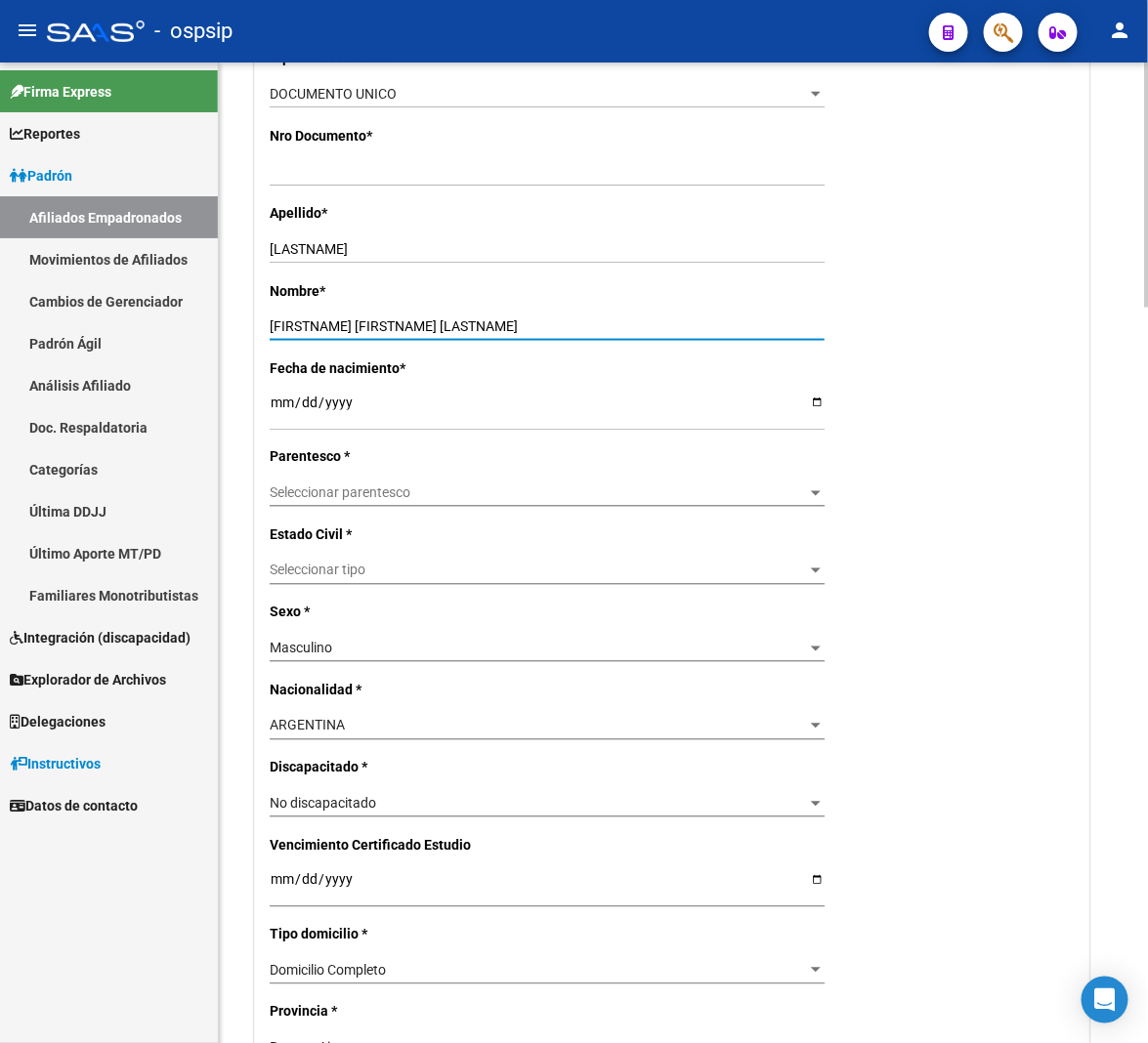 type on "[FIRSTNAME] [FIRSTNAME] [LASTNAME]" 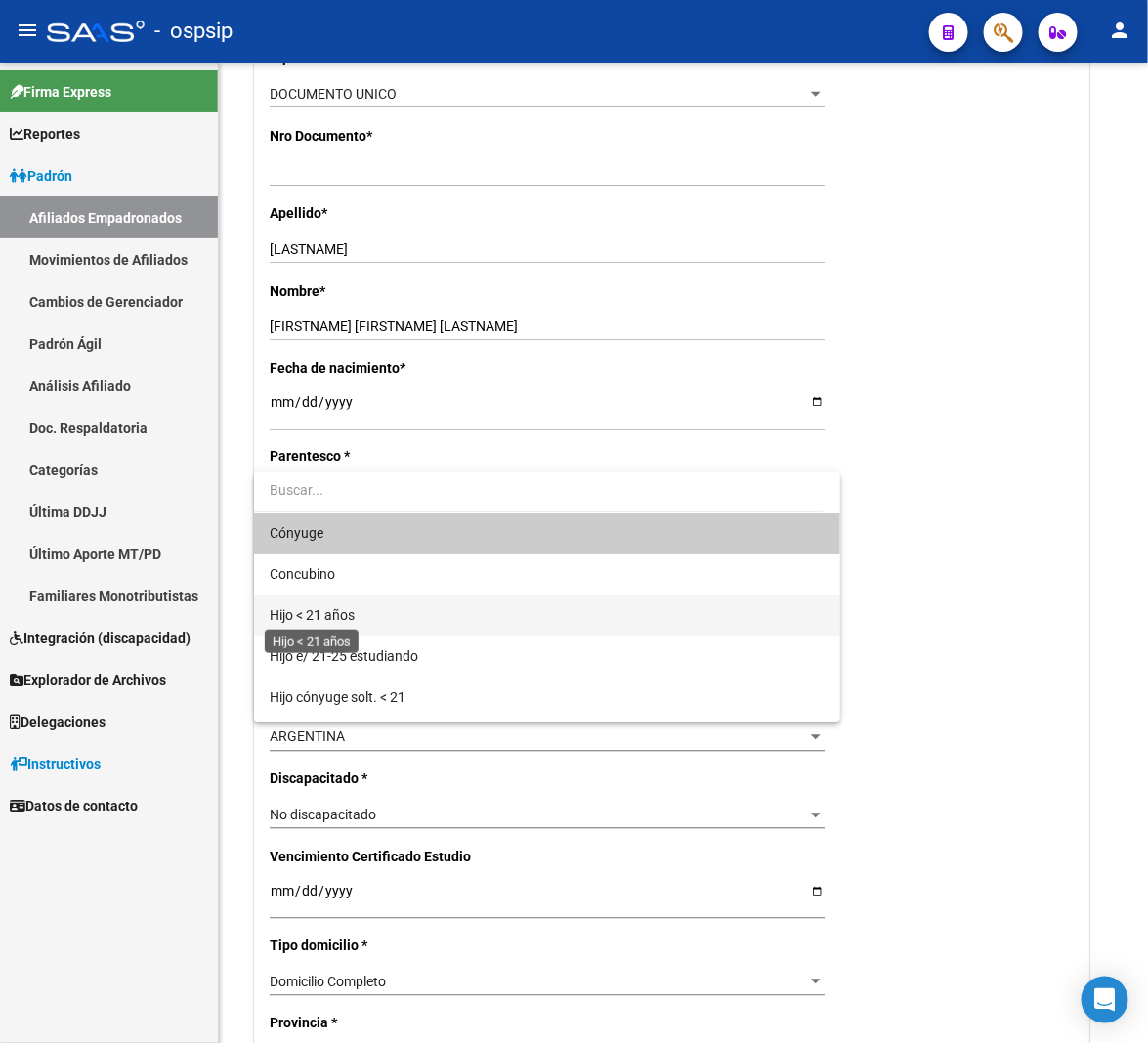 click on "Hijo < 21 años" at bounding box center [312, 615] 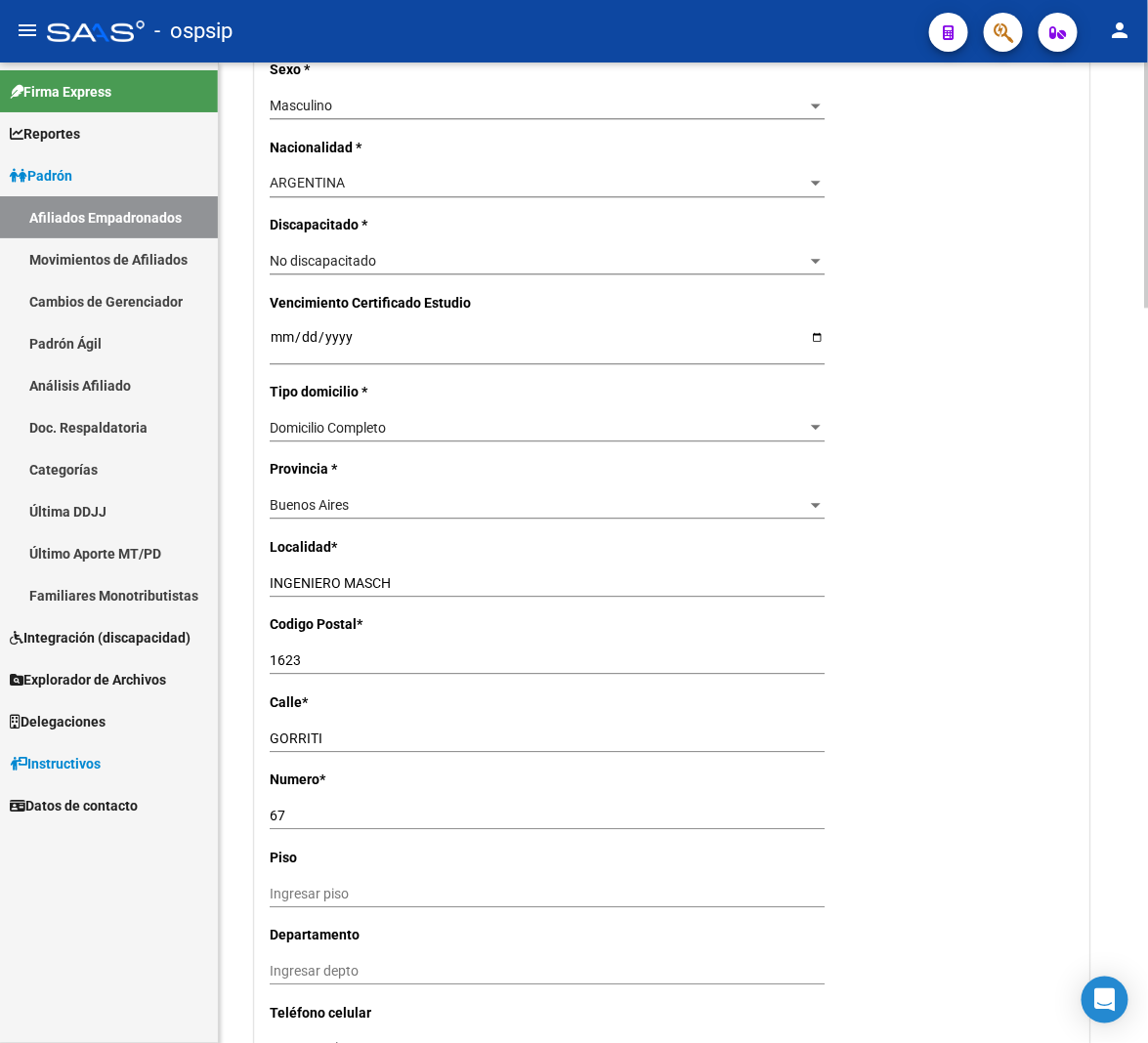 scroll, scrollTop: 1302, scrollLeft: 0, axis: vertical 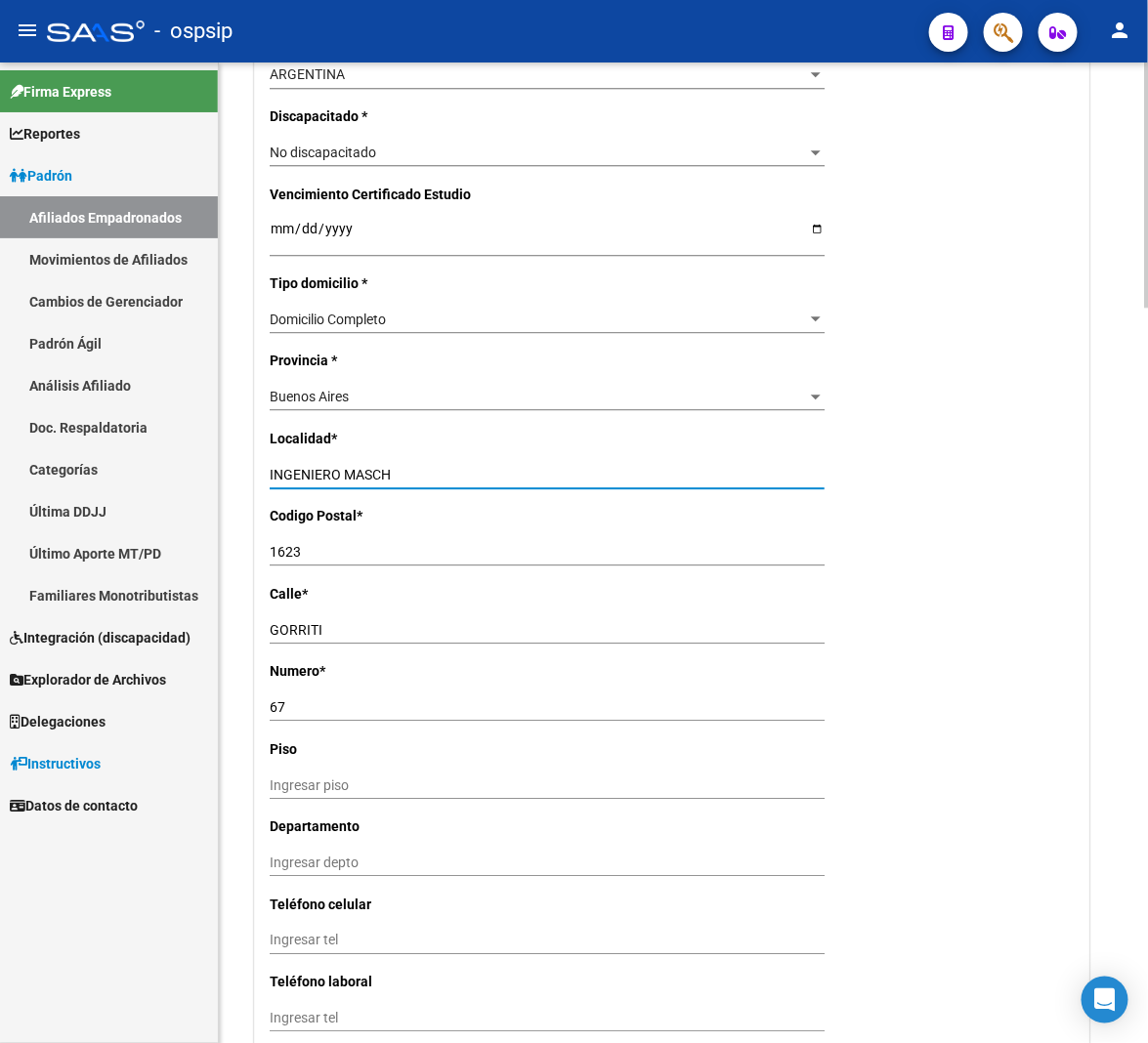 click on "INGENIERO MASCH" at bounding box center (547, 475) 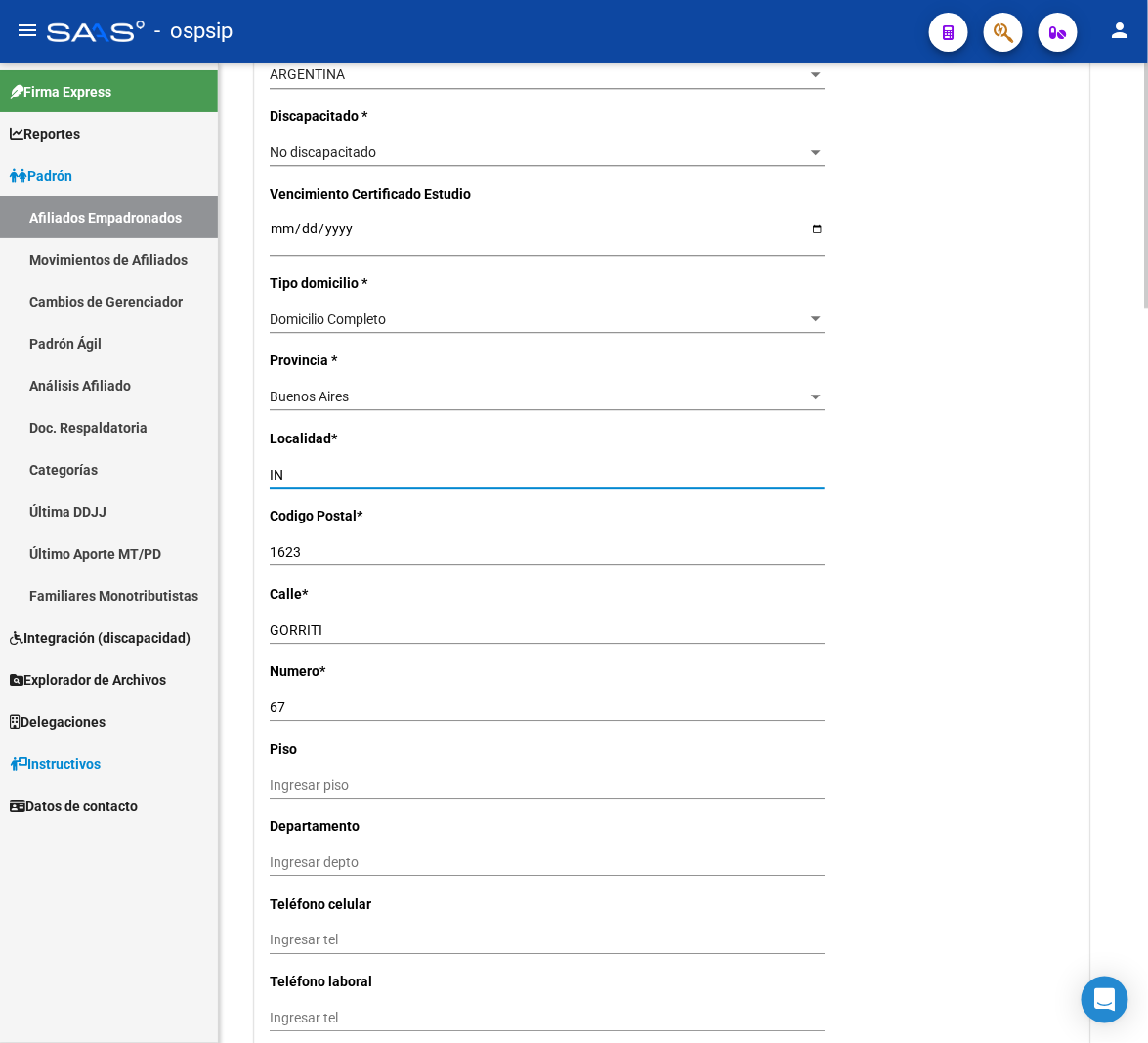 type on "I" 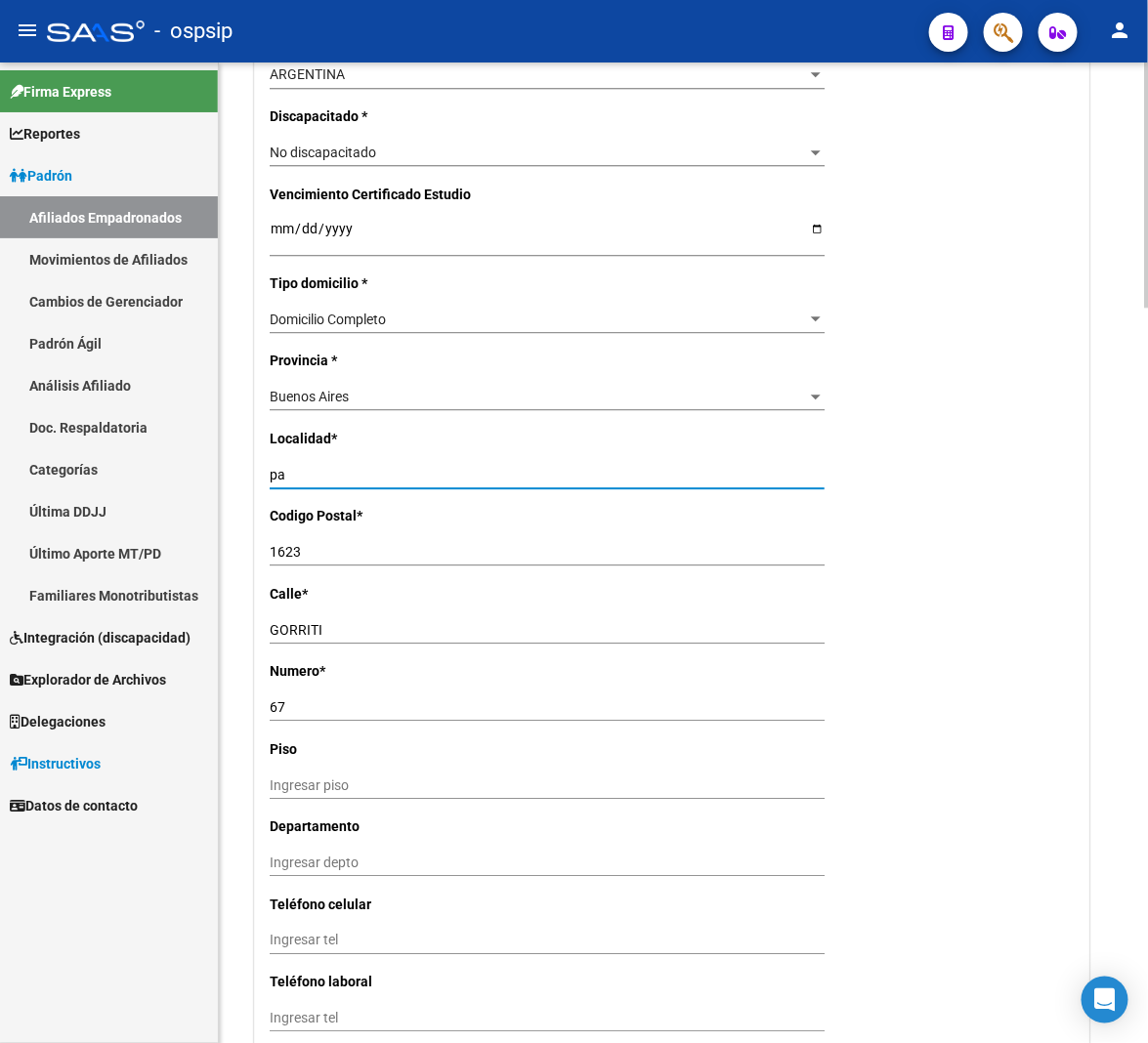 type on "p" 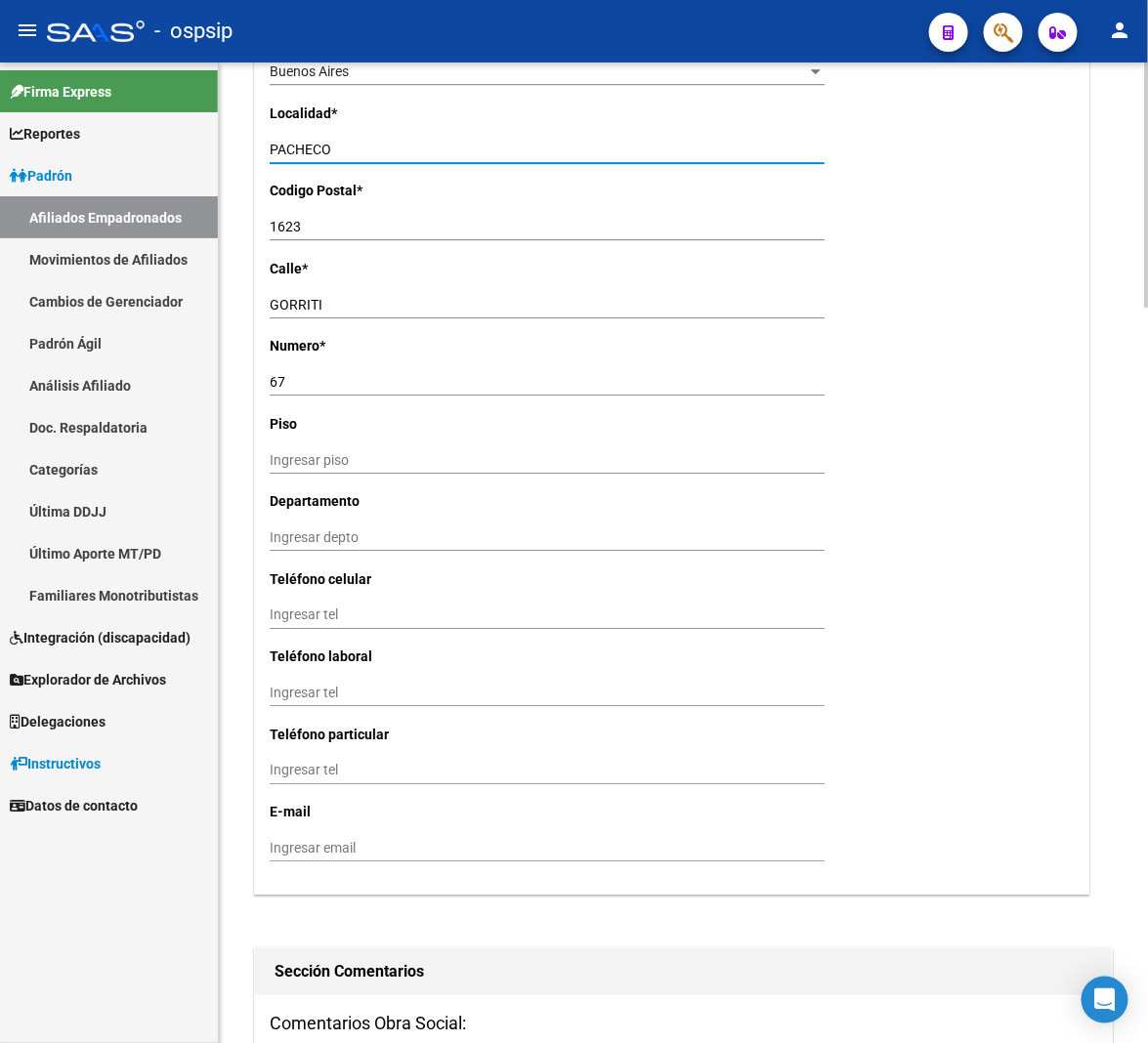 scroll, scrollTop: 1735, scrollLeft: 0, axis: vertical 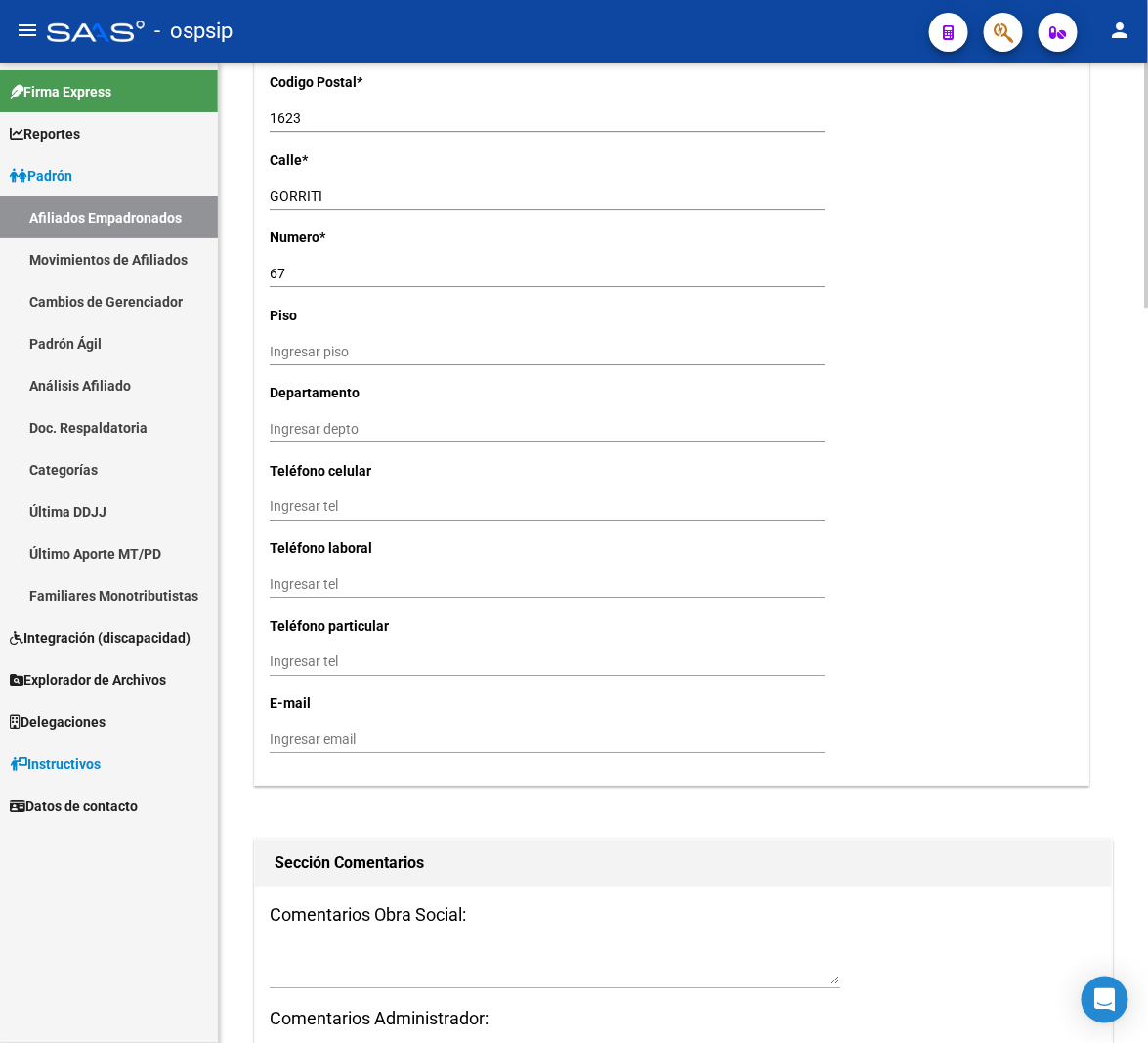type on "PACHECO" 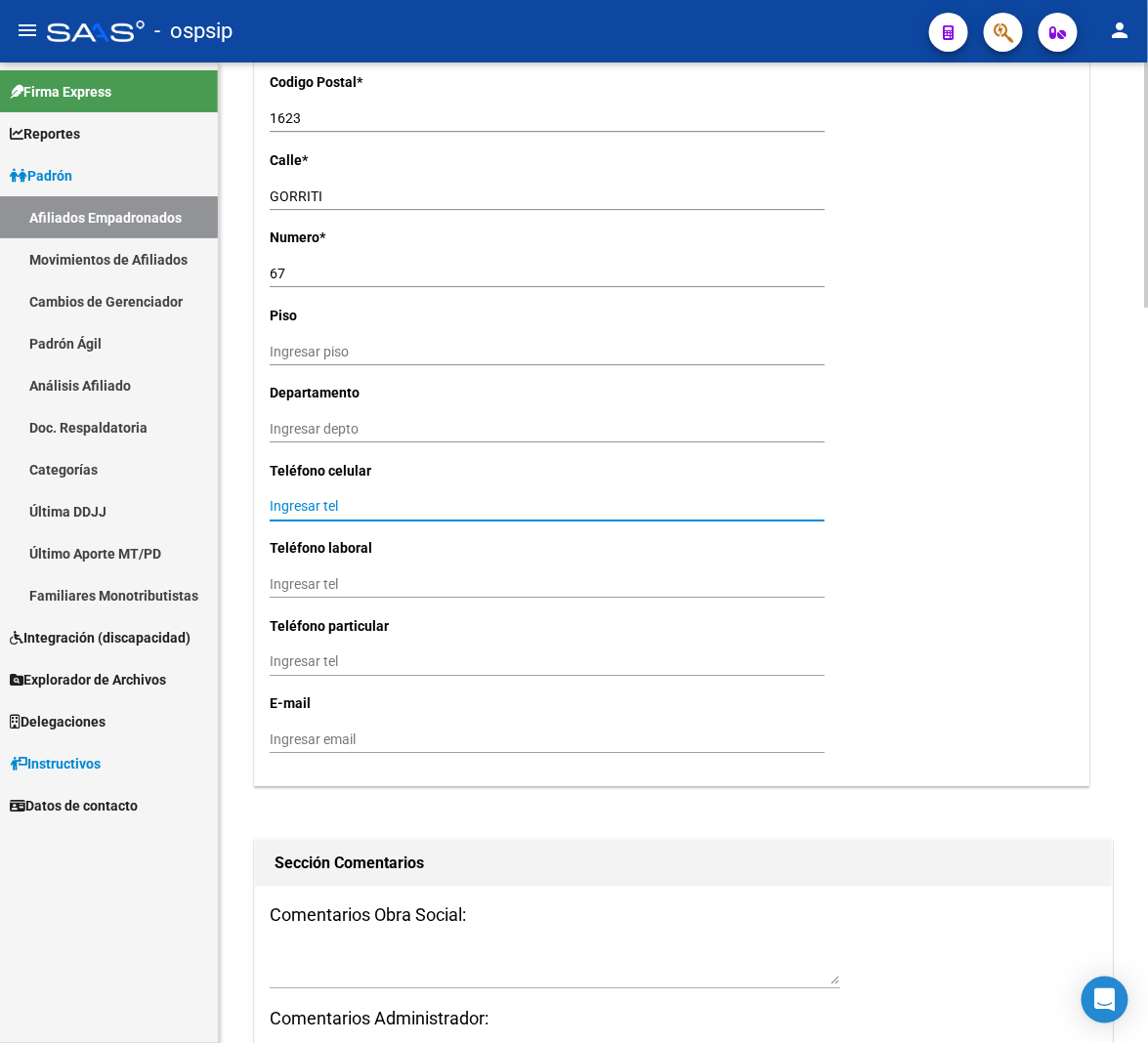 click on "Ingresar tel" at bounding box center [547, 506] 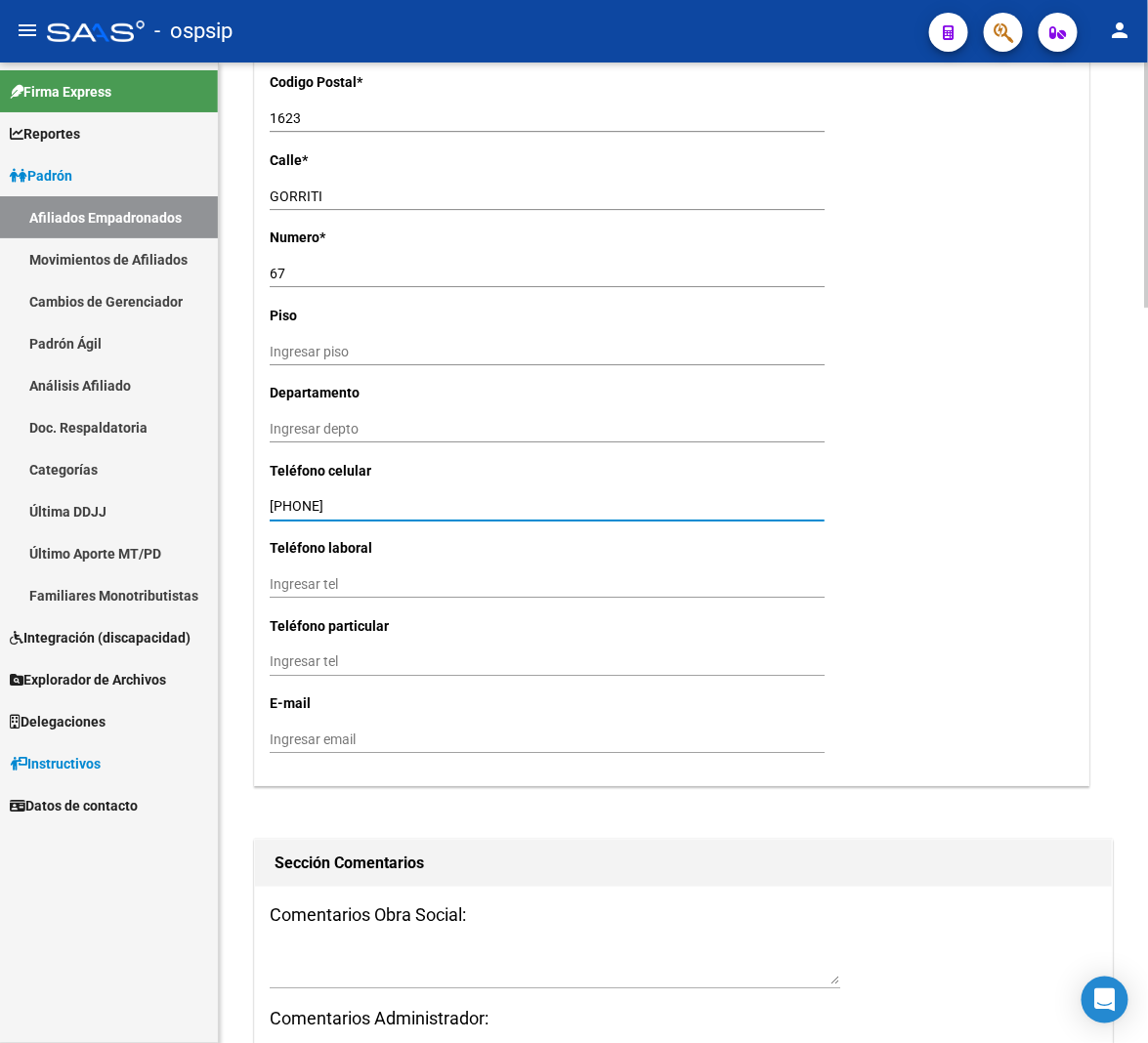 type on "[PHONE]" 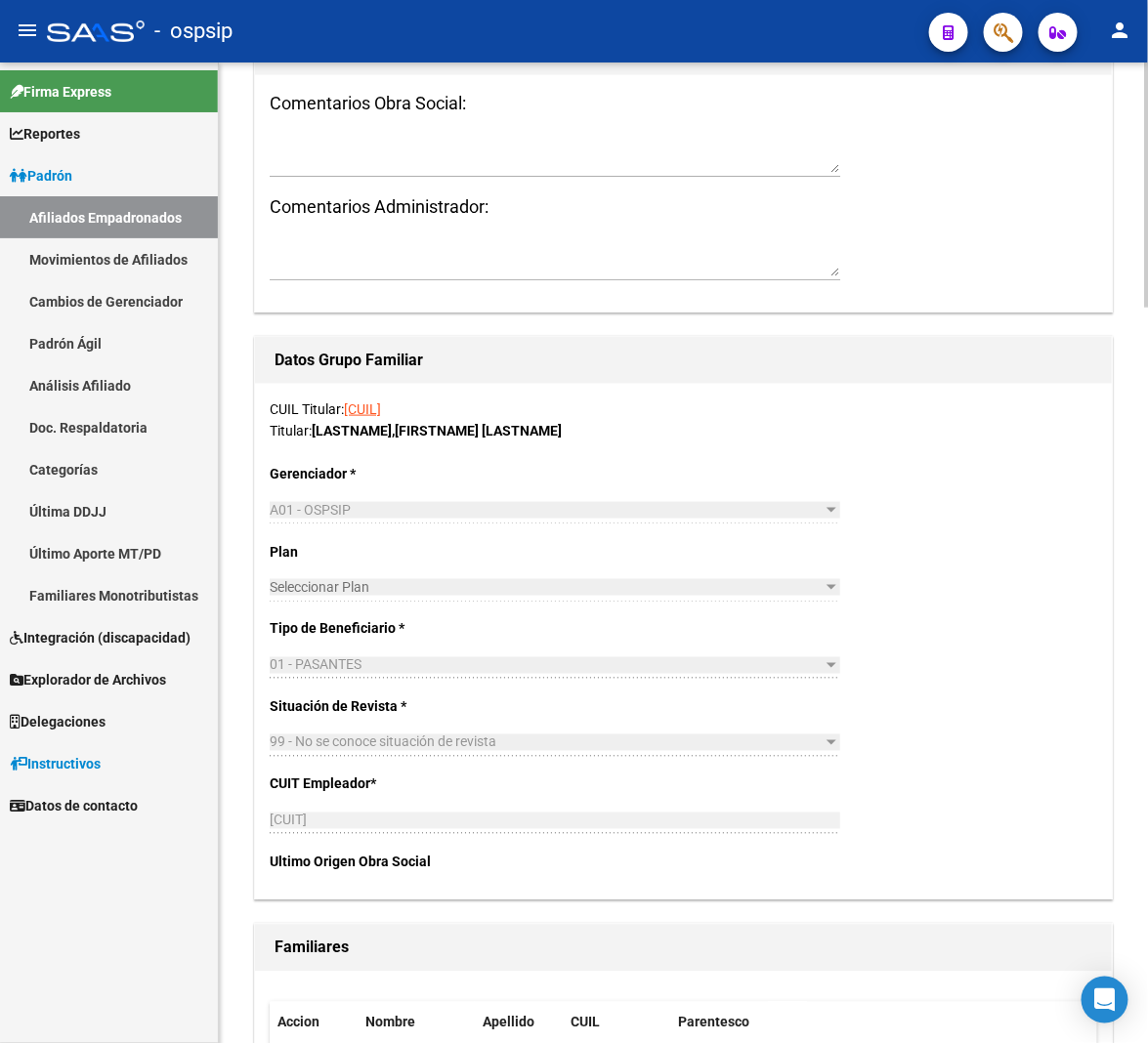 scroll, scrollTop: 2604, scrollLeft: 0, axis: vertical 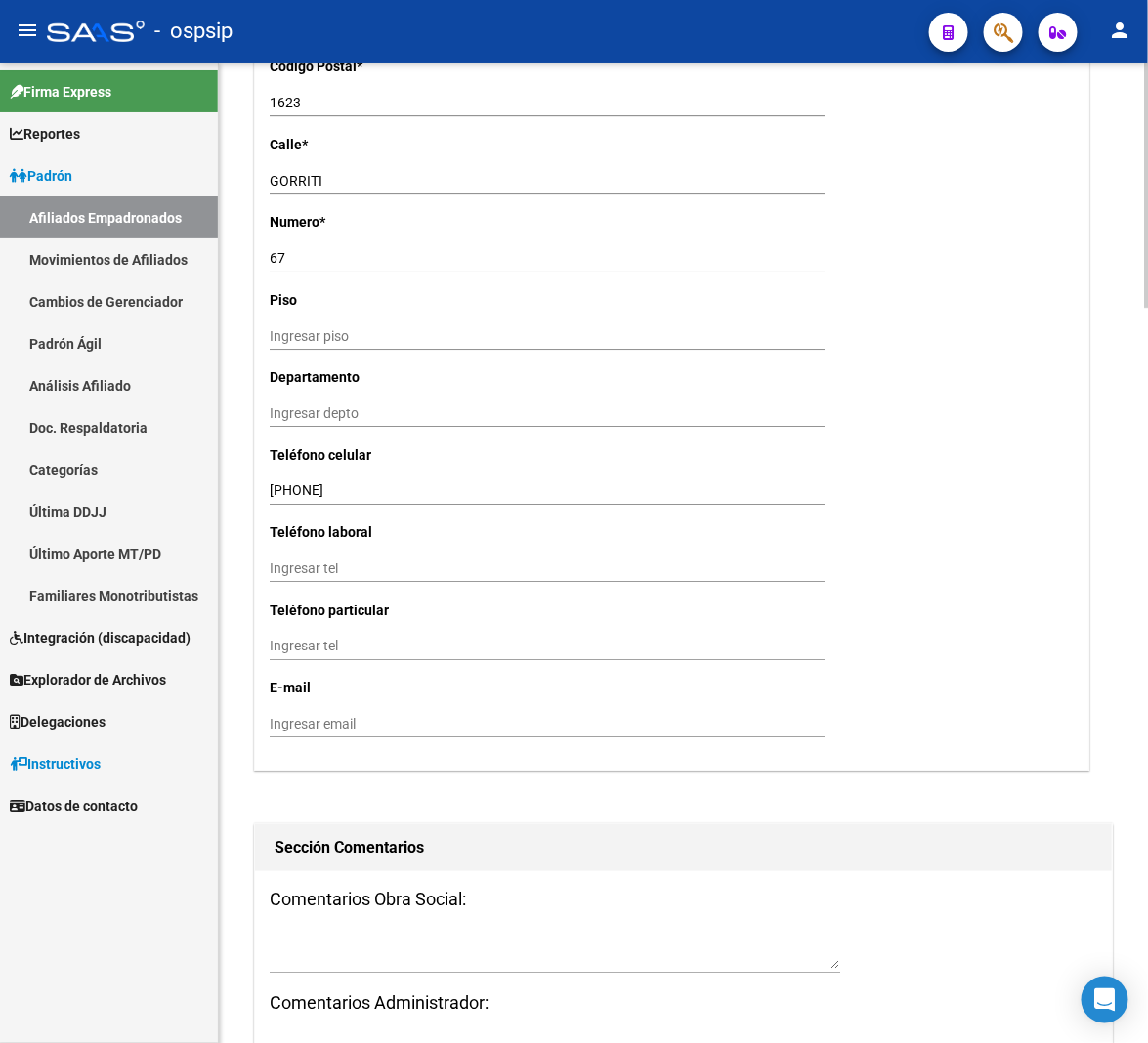 drag, startPoint x: 1010, startPoint y: 285, endPoint x: 994, endPoint y: 206, distance: 80.60397 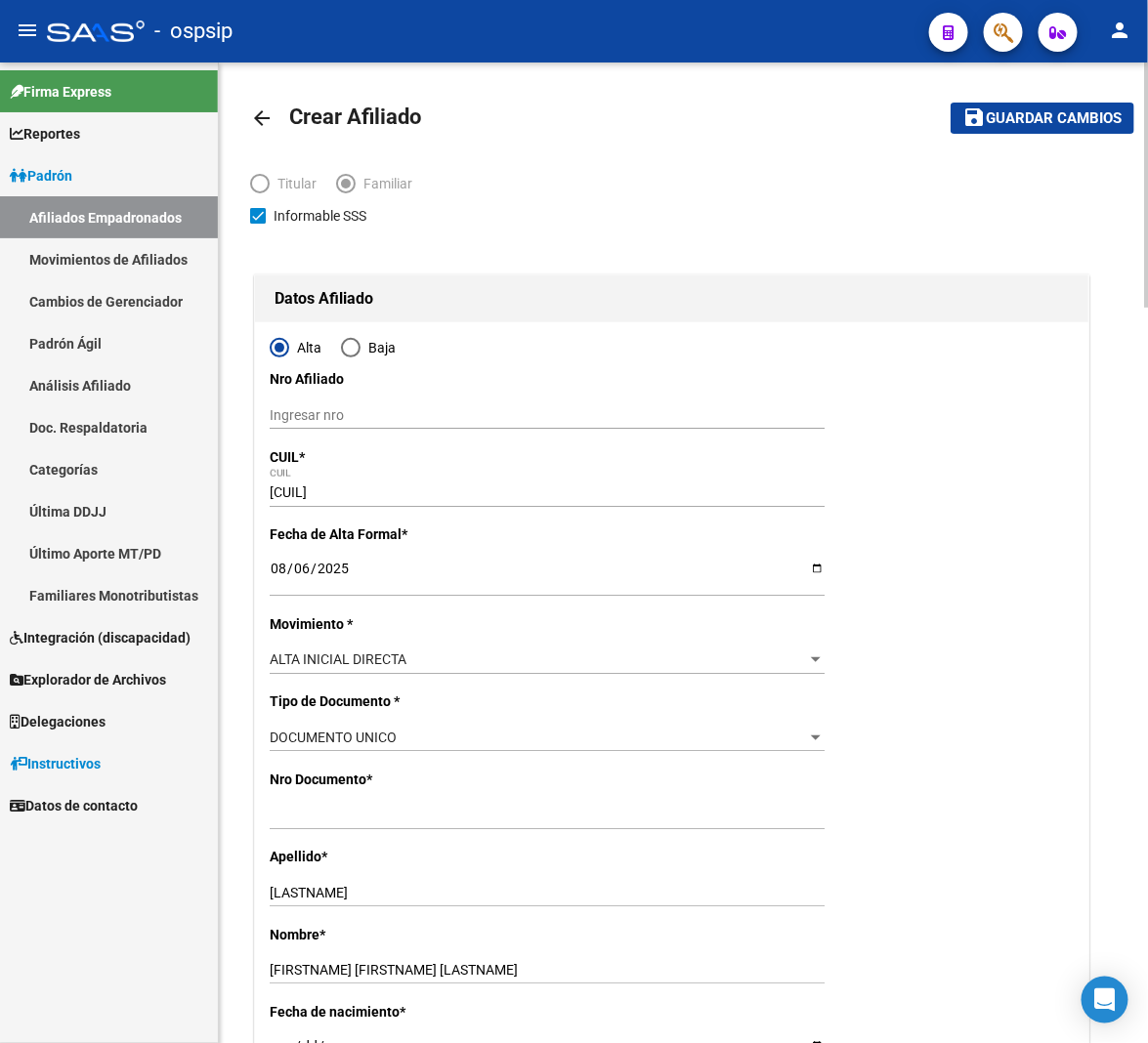 scroll, scrollTop: 0, scrollLeft: 0, axis: both 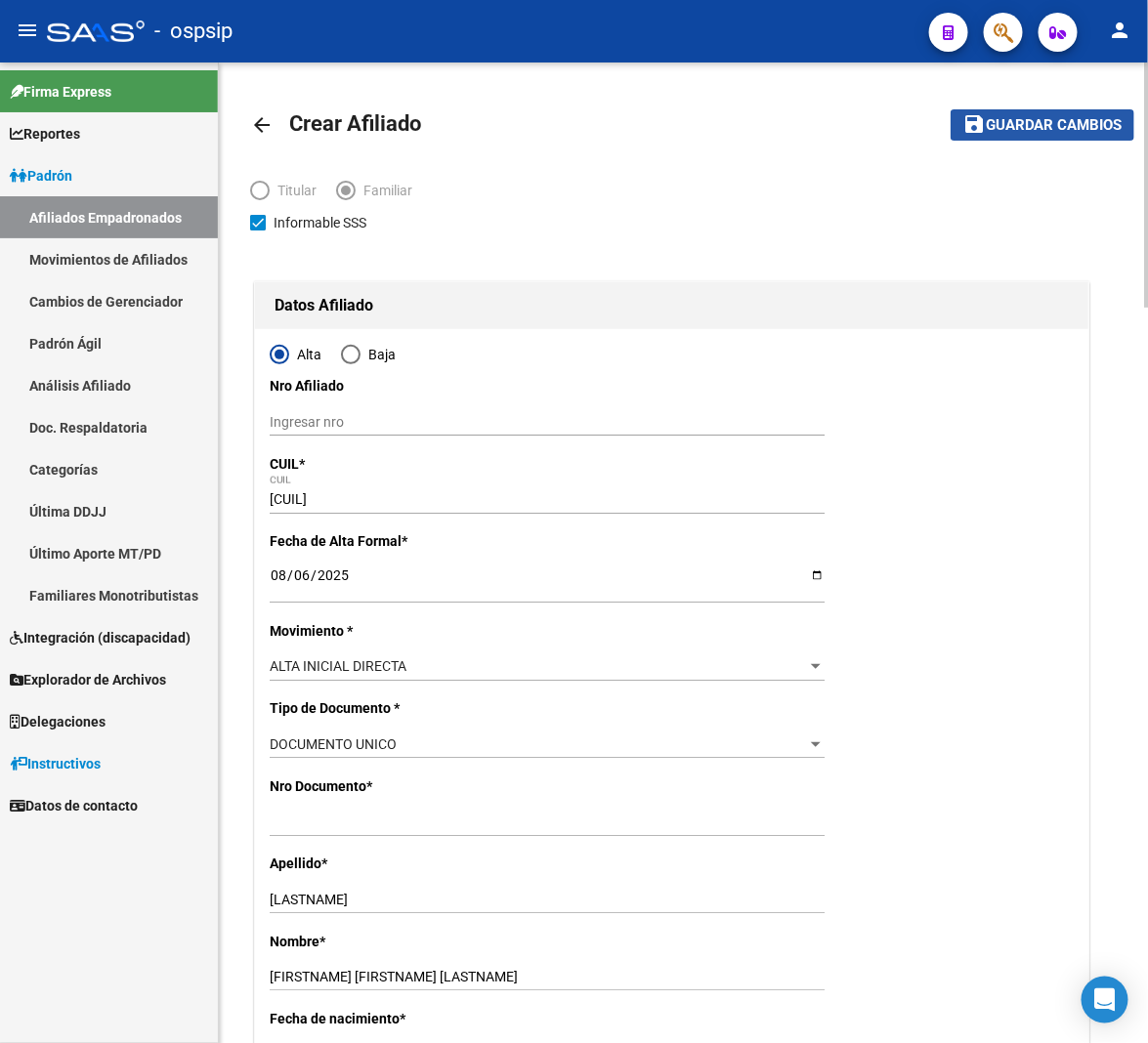 click on "Guardar cambios" 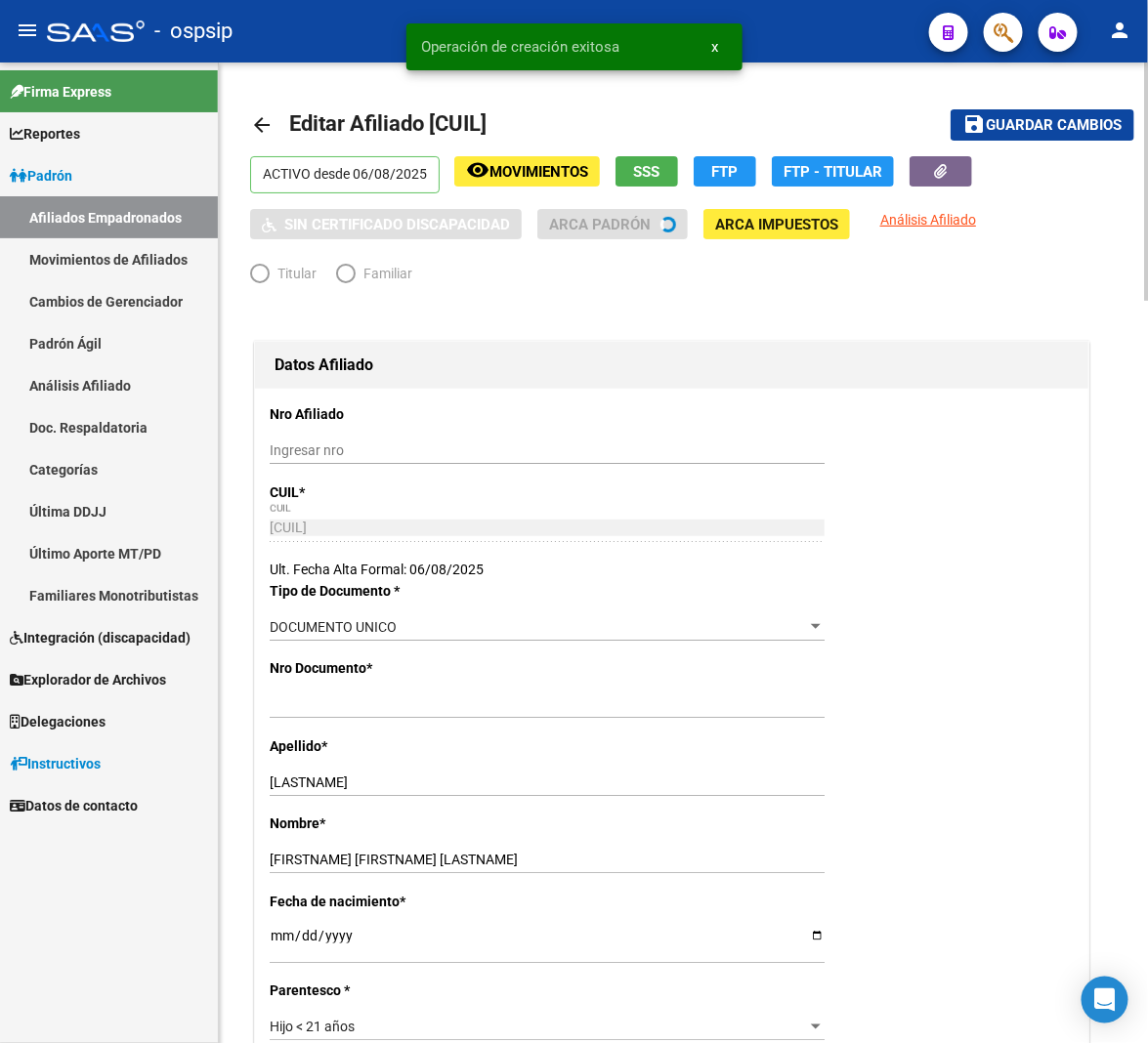 radio on "true" 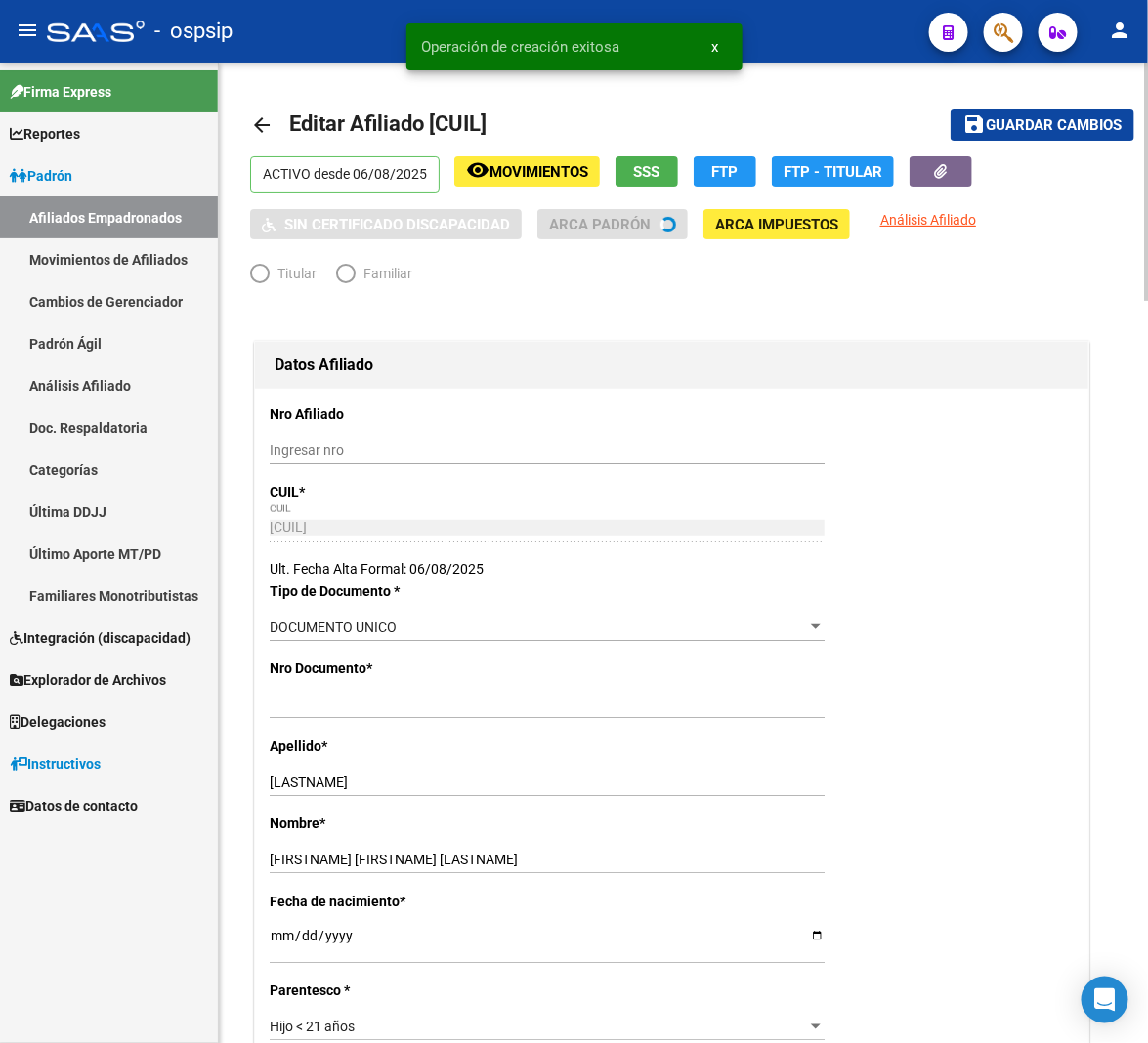 type on "[CUIT]" 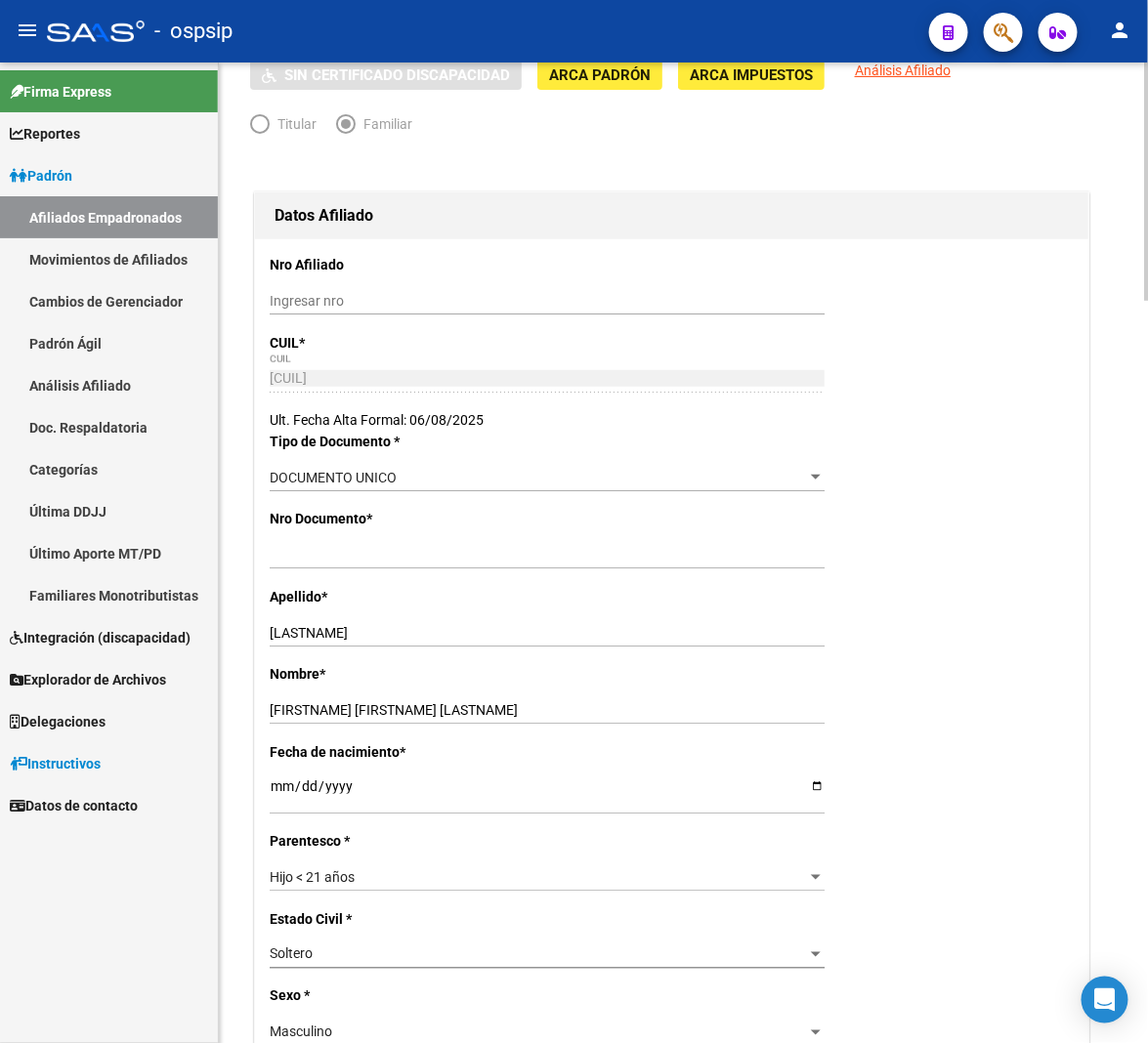 scroll, scrollTop: 0, scrollLeft: 0, axis: both 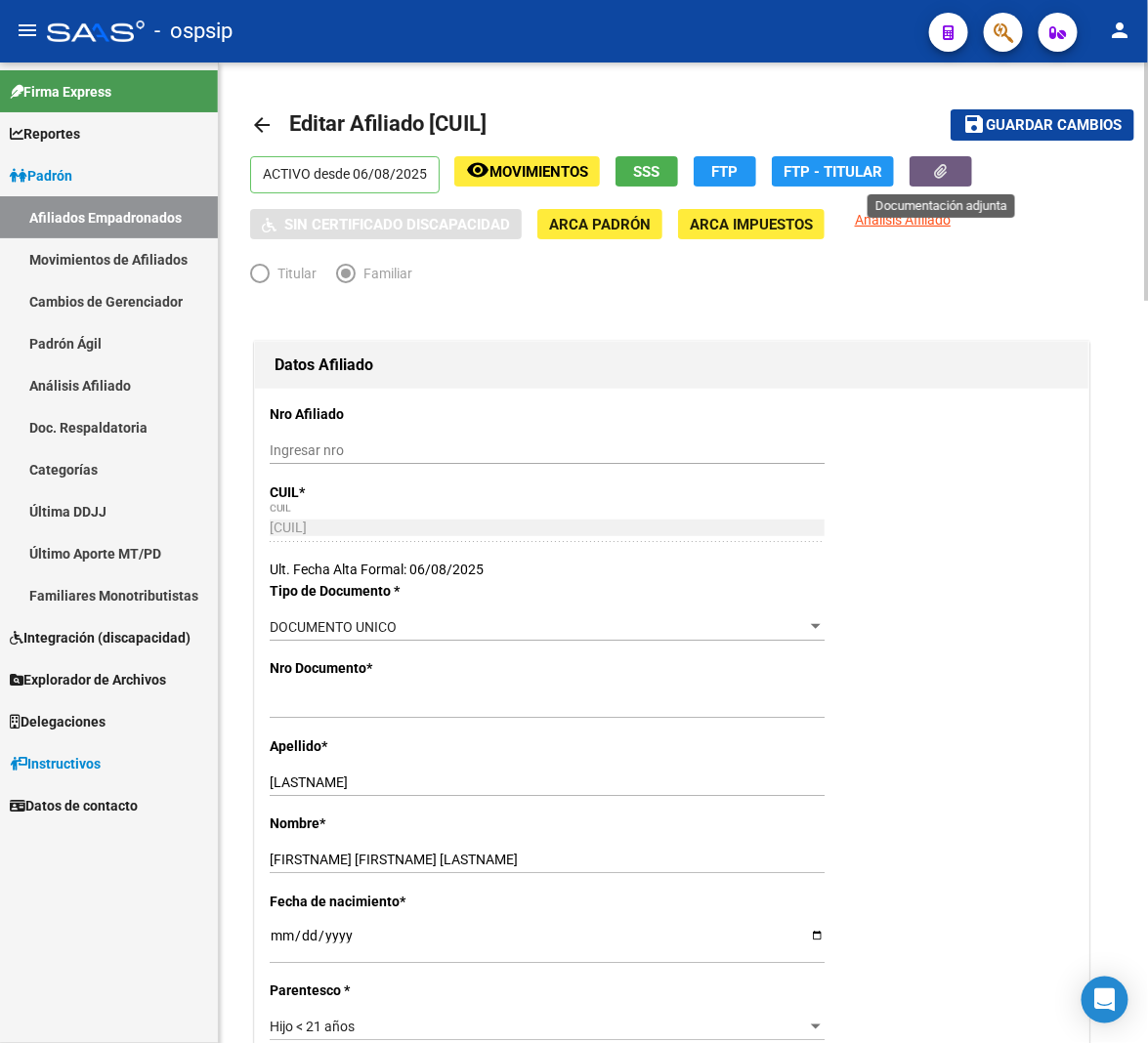 click 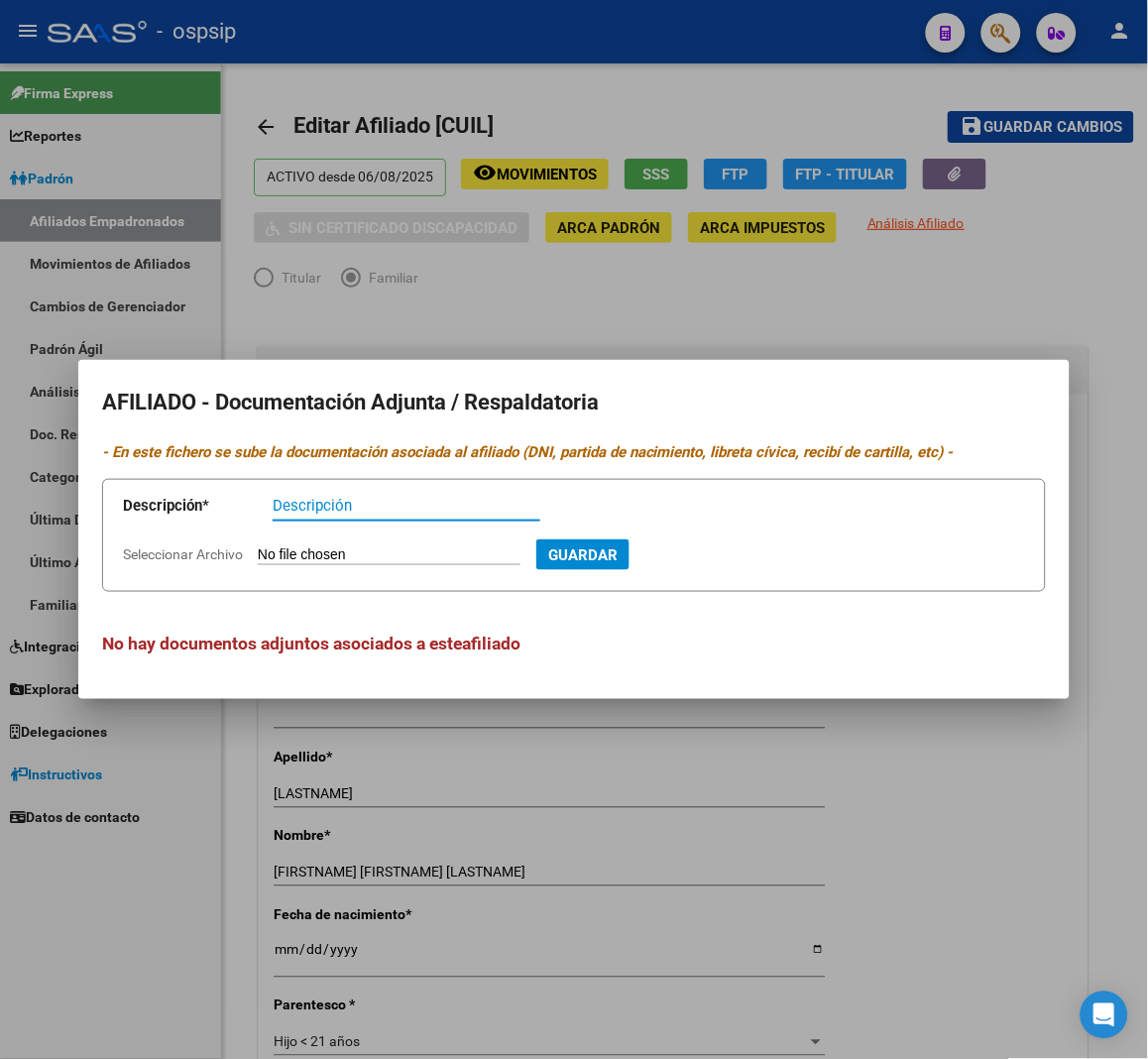 click on "Seleccionar Archivo" at bounding box center [389, 555] 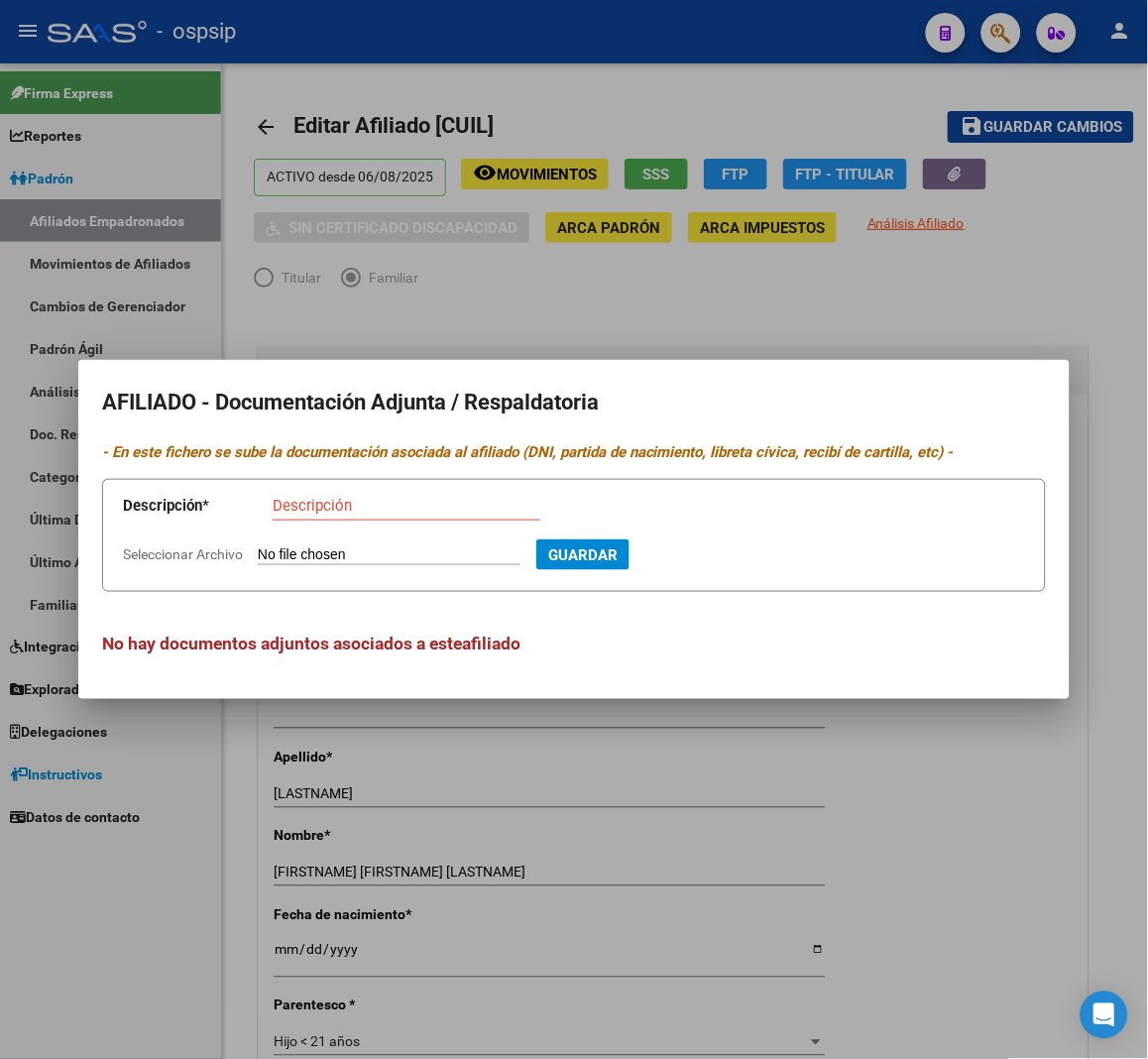 type on "C:\fakepath\[FILENAME].pdf" 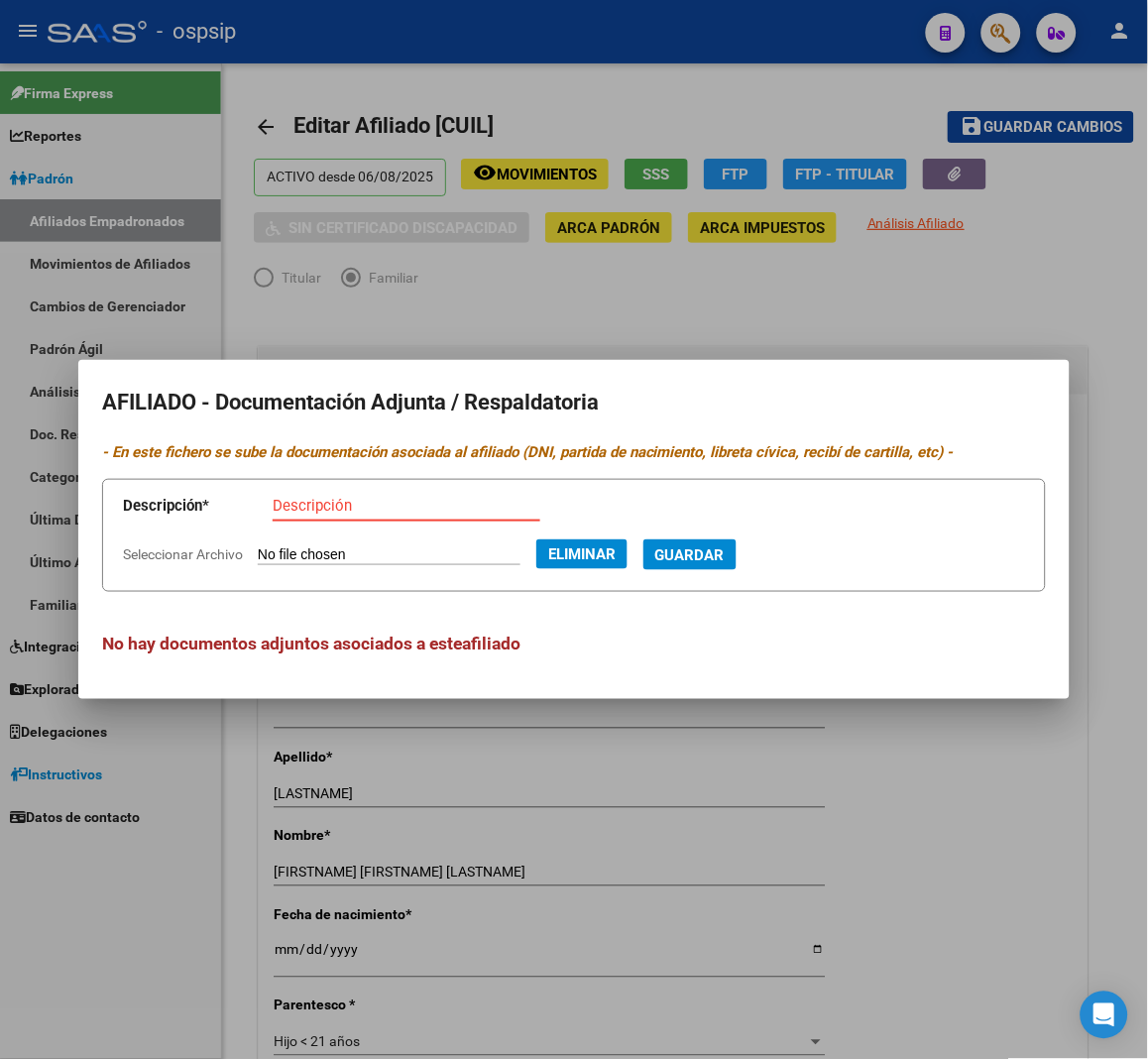 click on "Descripción" at bounding box center [406, 506] 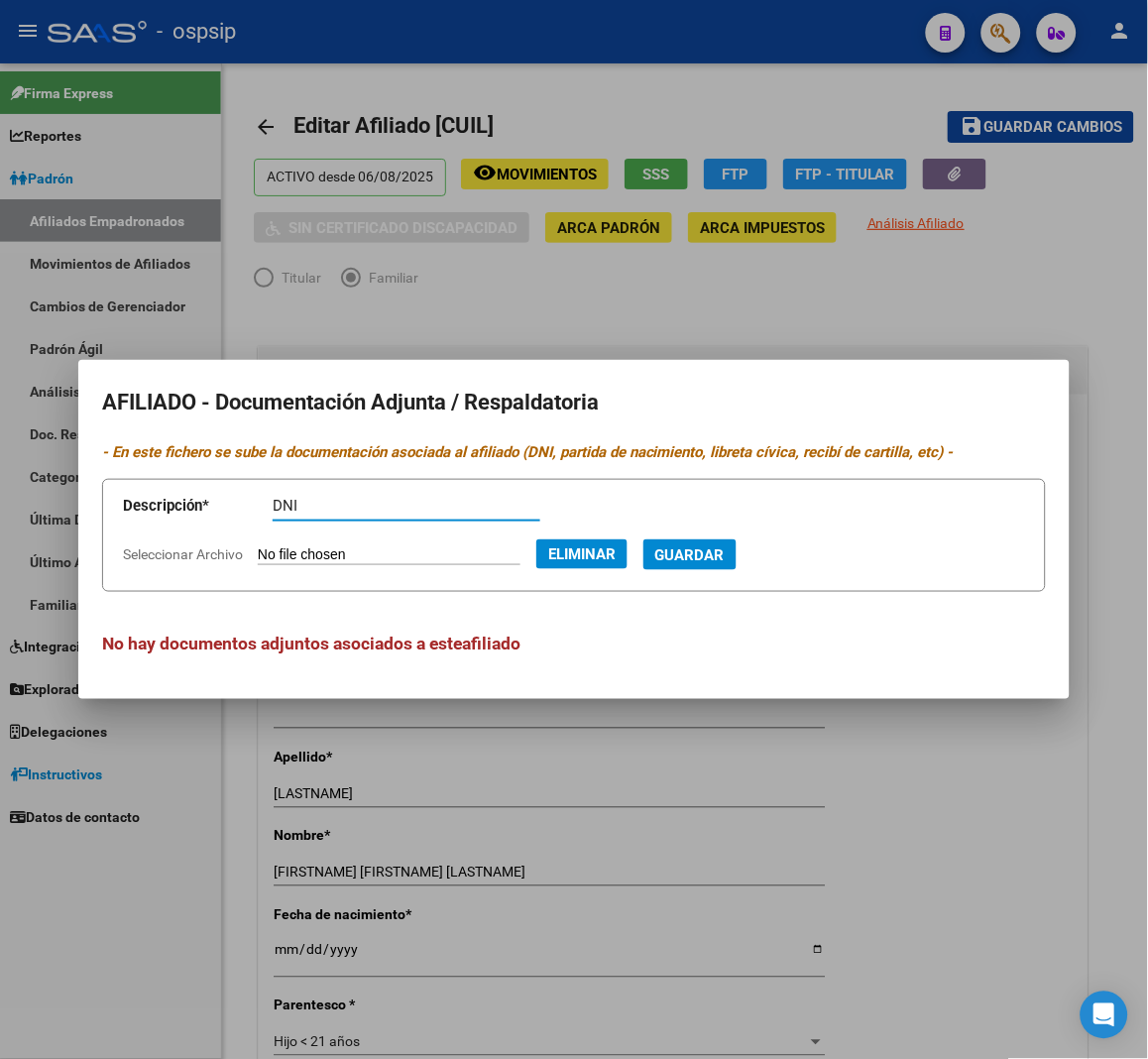 type on "DNI" 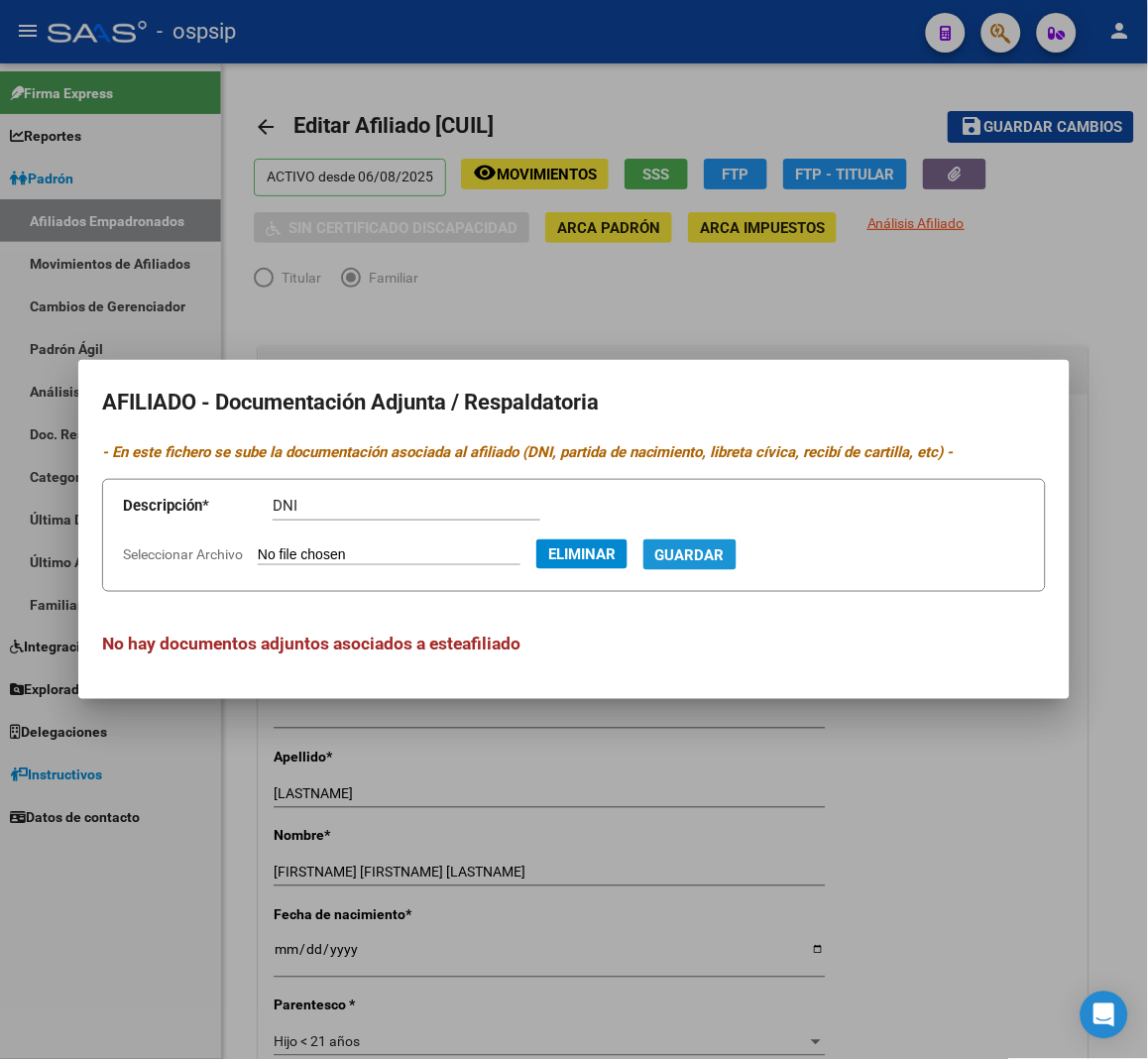 click on "Guardar" at bounding box center (690, 554) 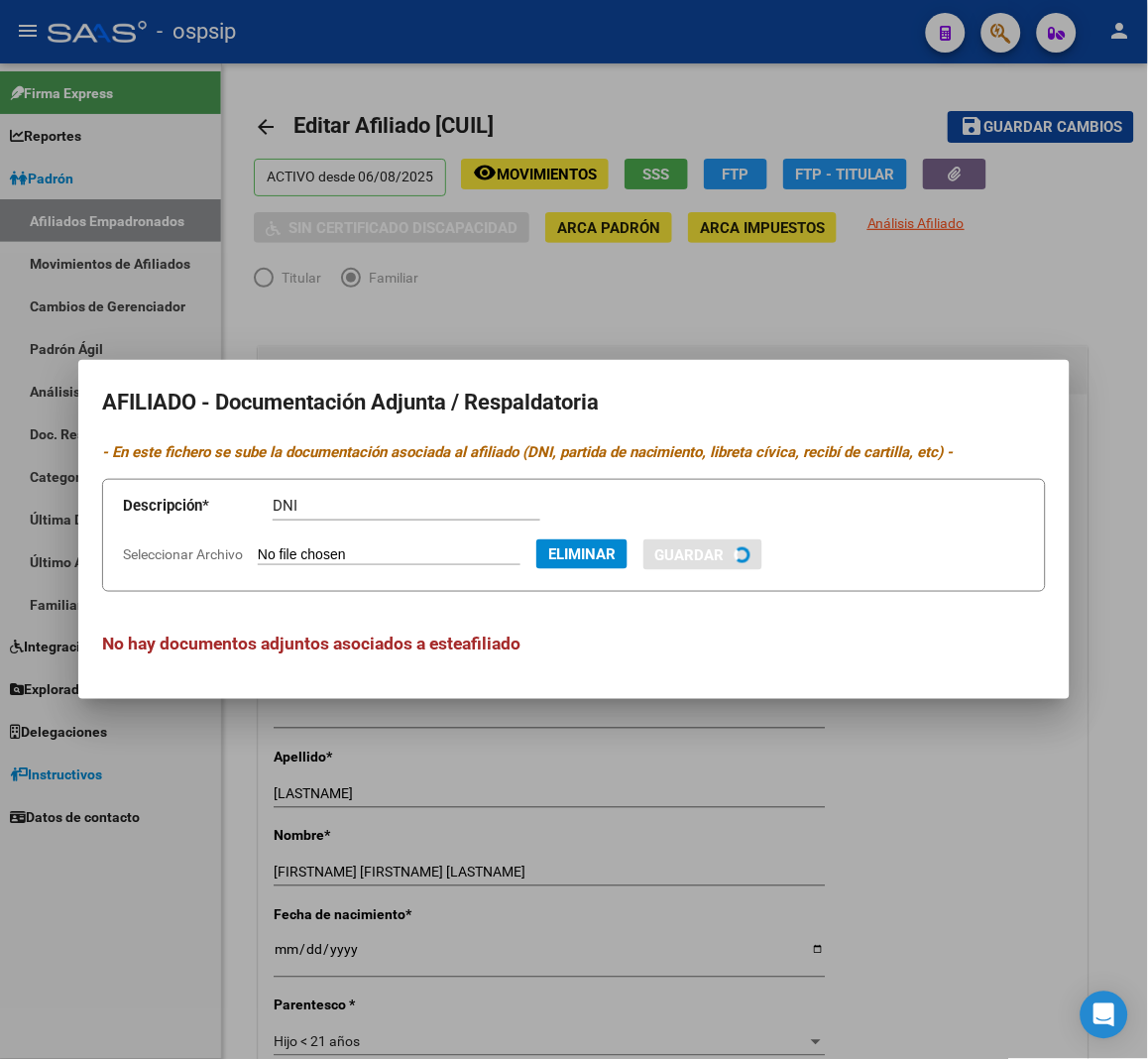type 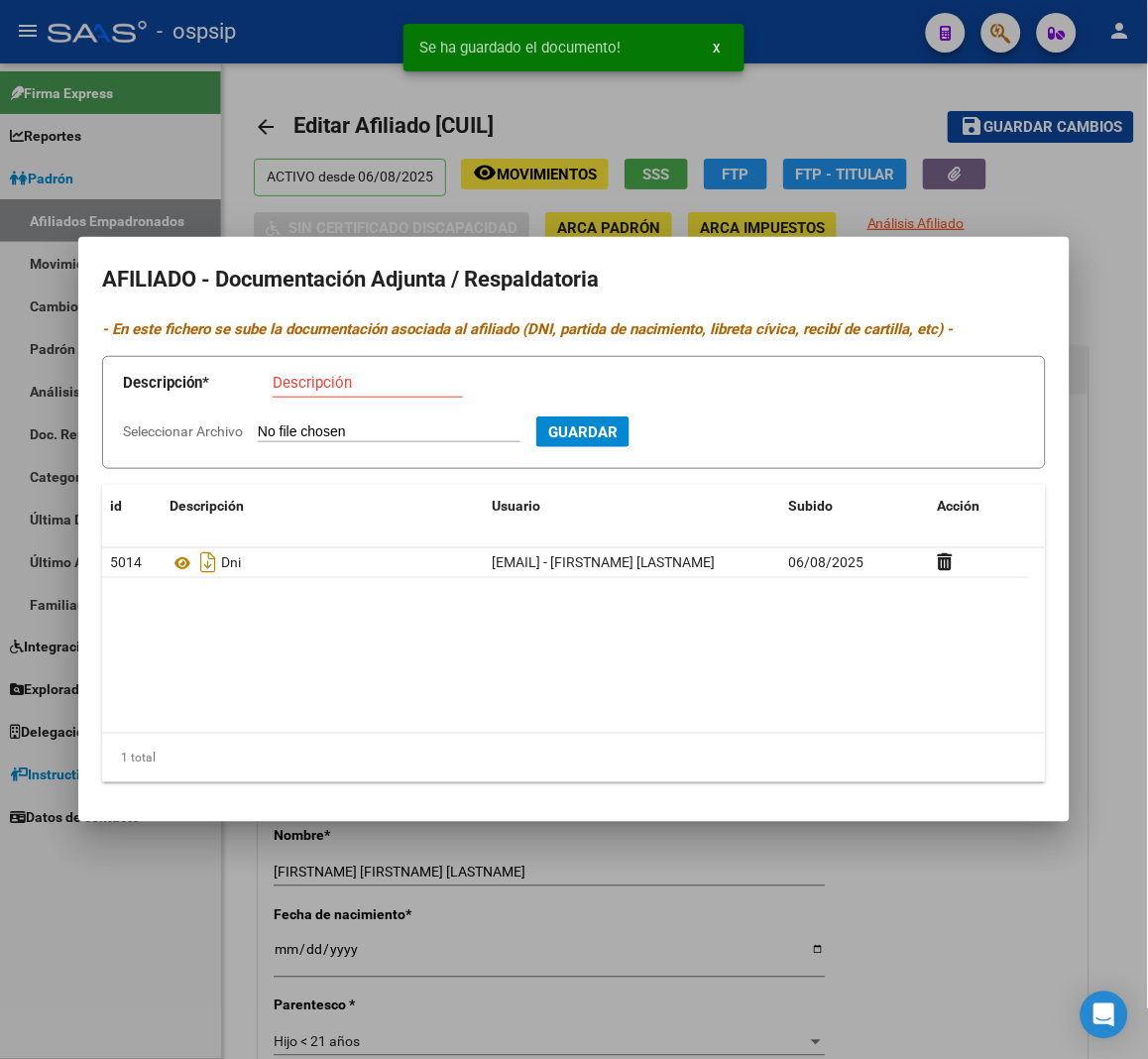 click on "Seleccionar Archivo" at bounding box center (389, 432) 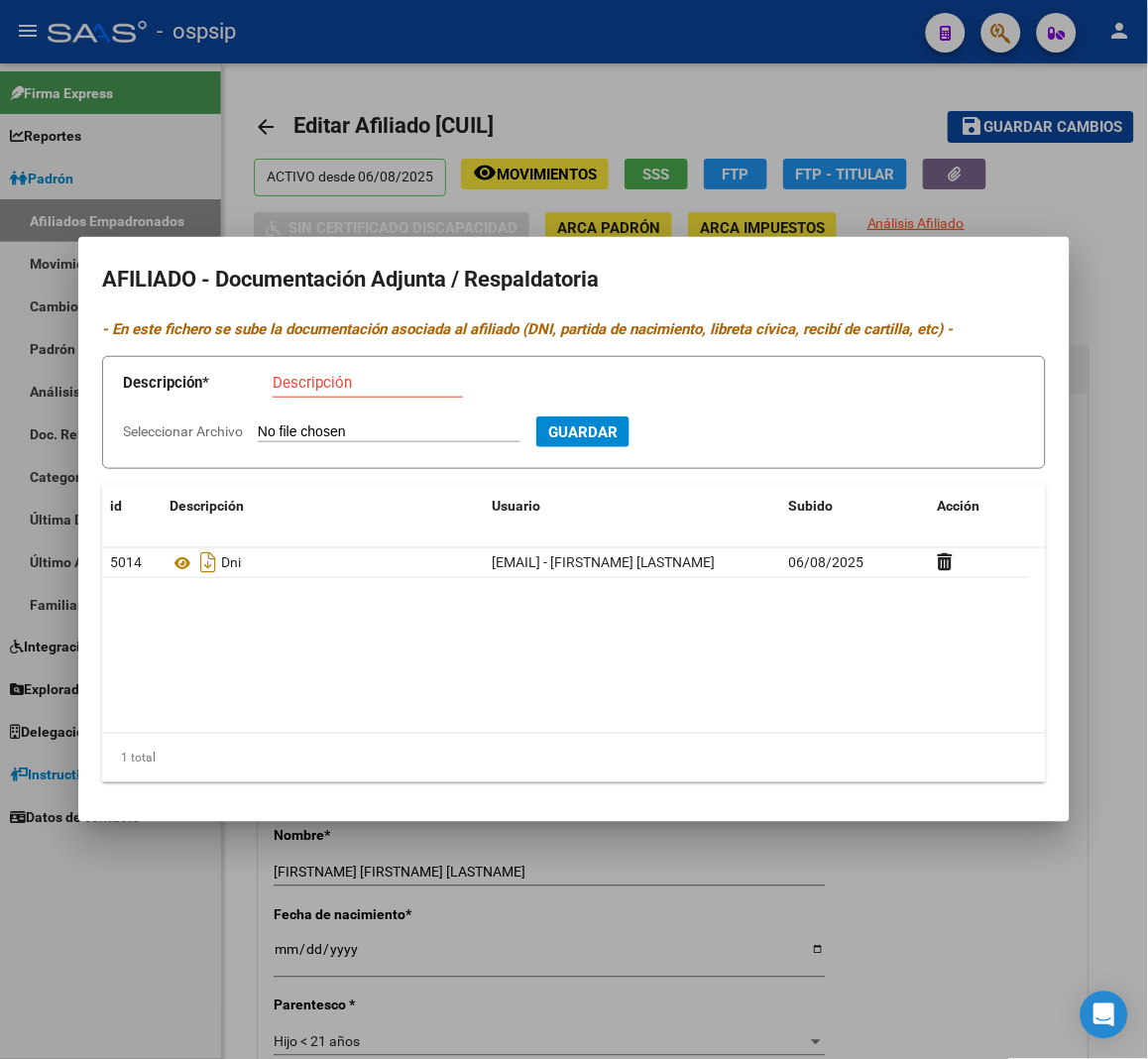 type on "C:\fakepath\250806101859.pdf" 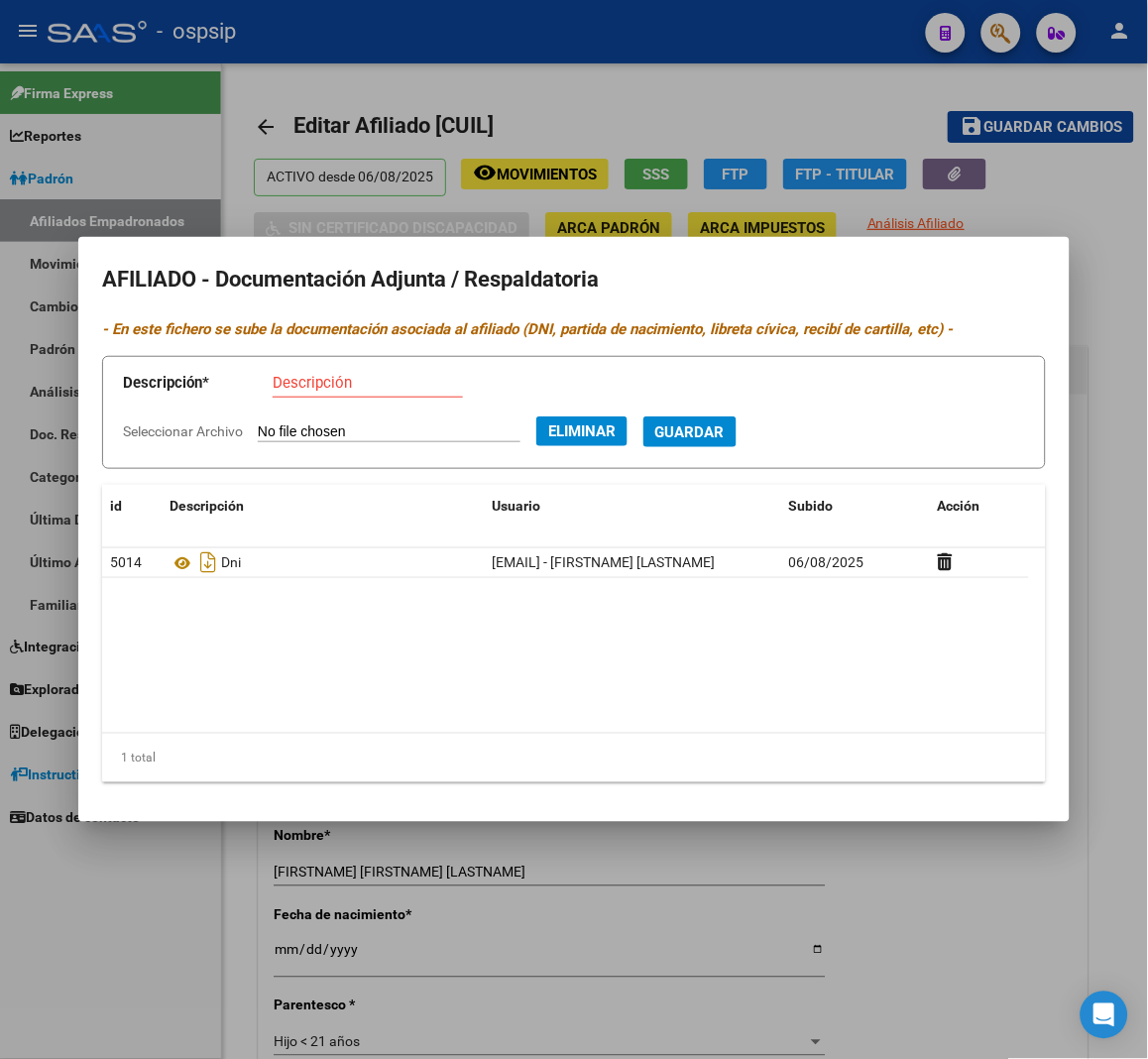 drag, startPoint x: 337, startPoint y: 373, endPoint x: 333, endPoint y: 384, distance: 11.7046999 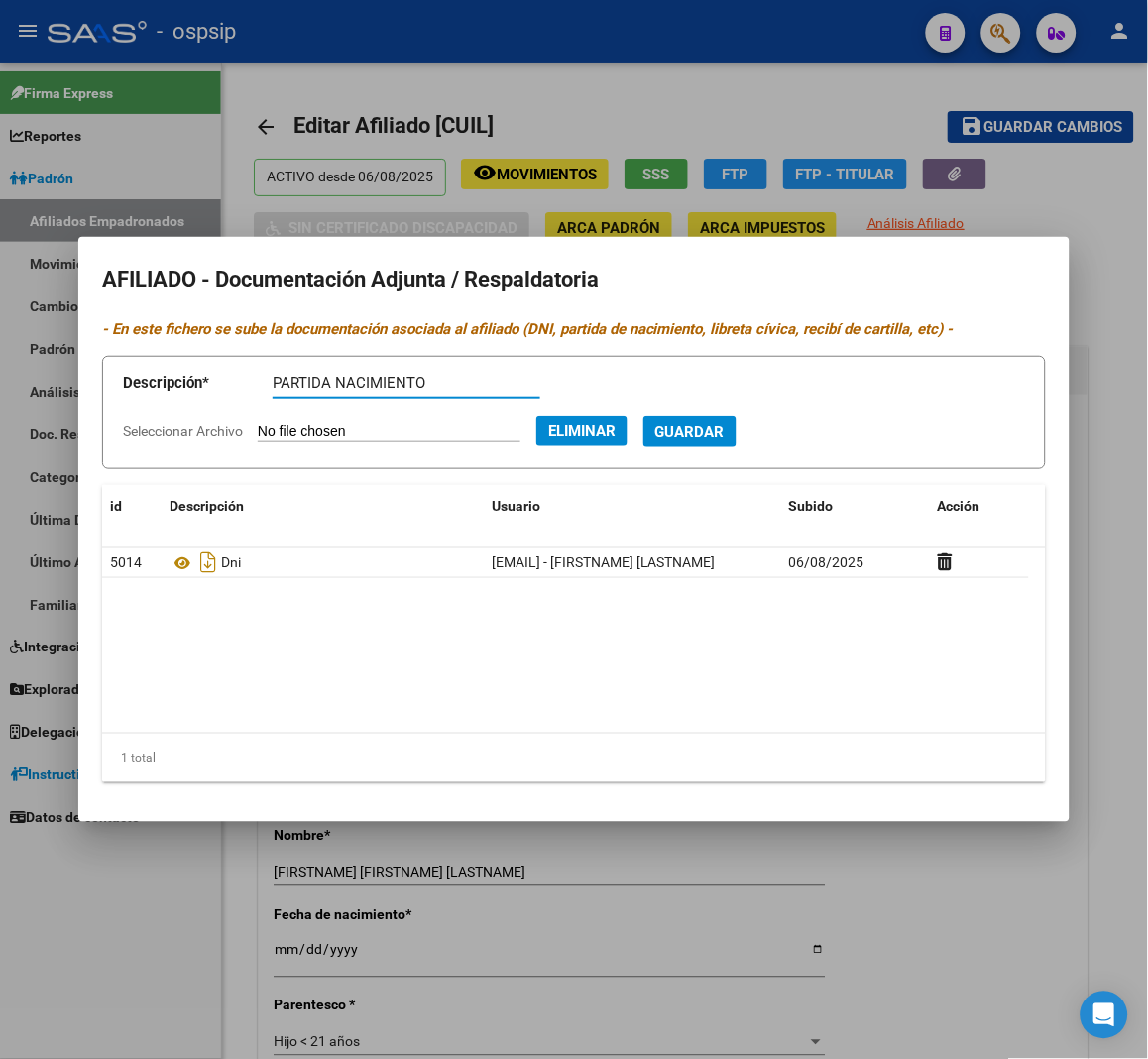 type on "PARTIDA NACIMIENTO" 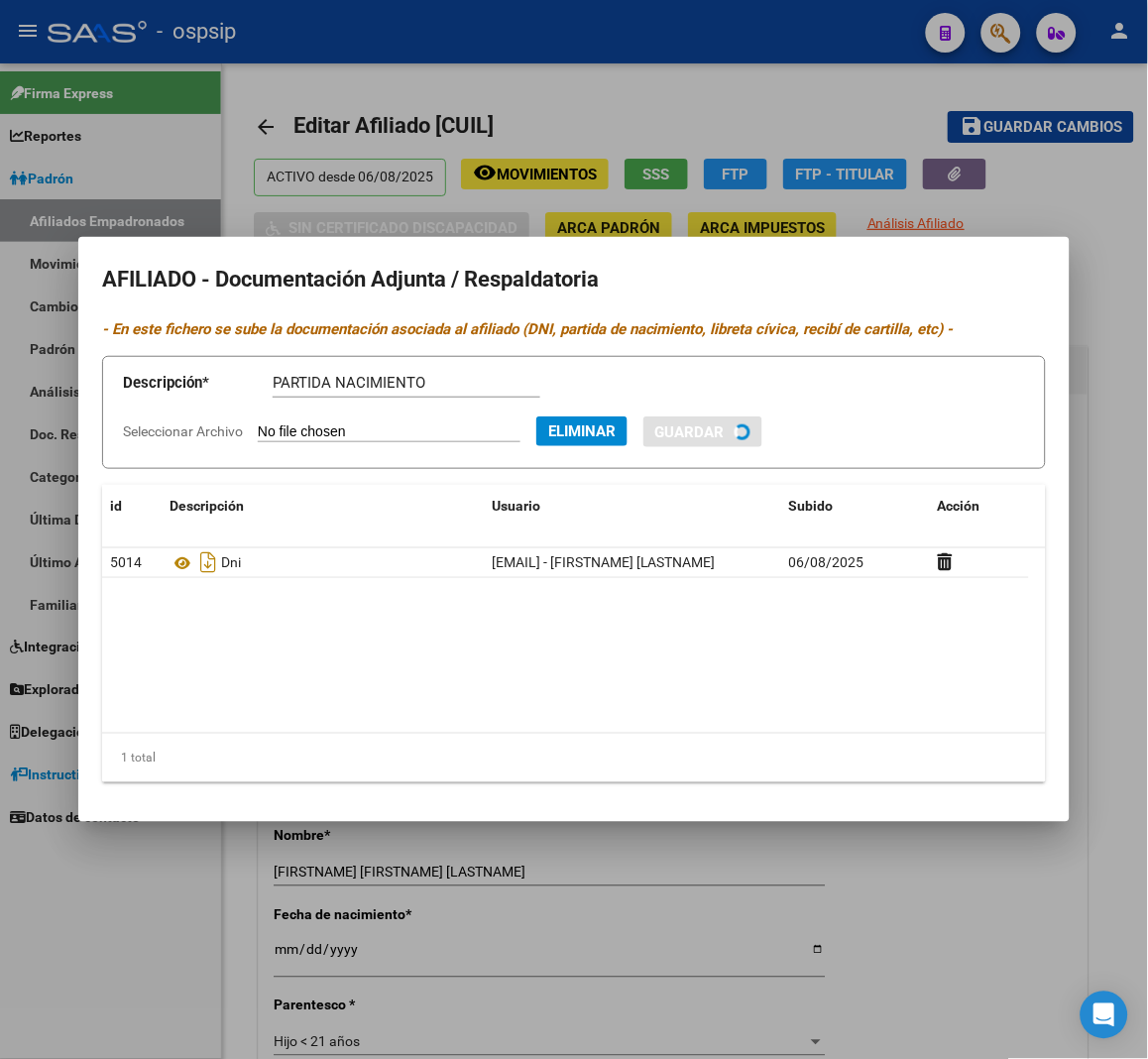 type 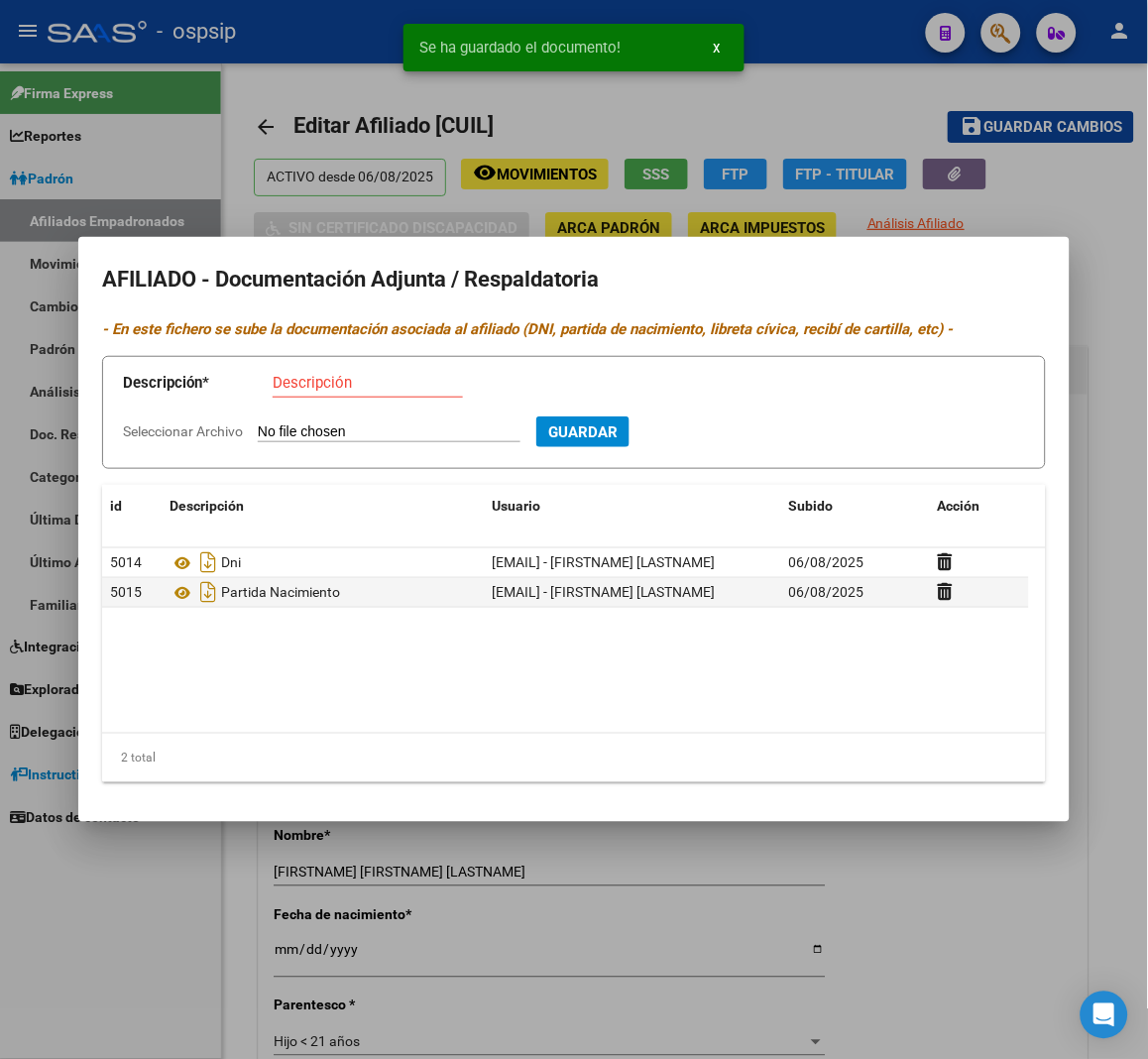 click at bounding box center (574, 530) 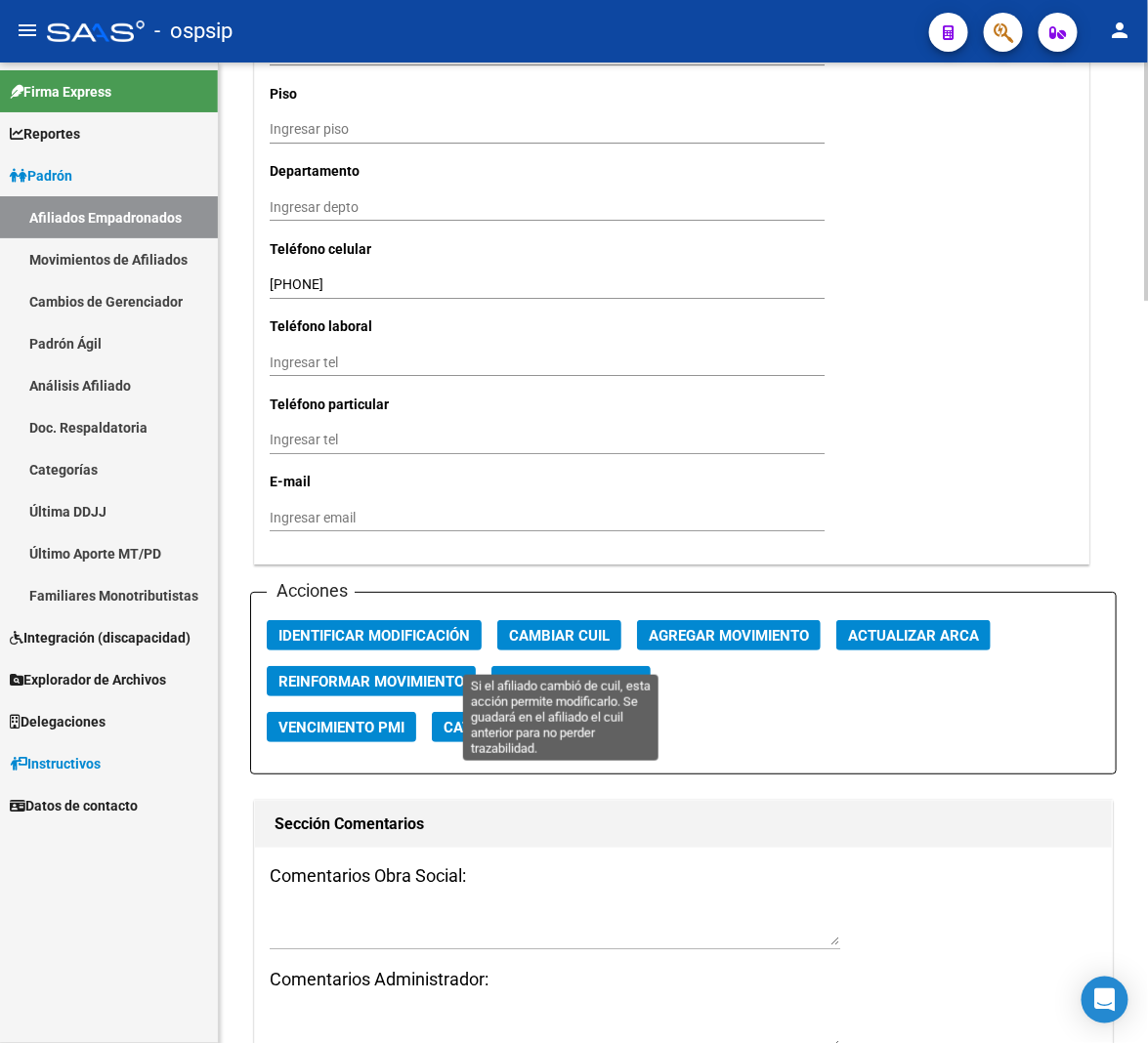 scroll, scrollTop: 1844, scrollLeft: 0, axis: vertical 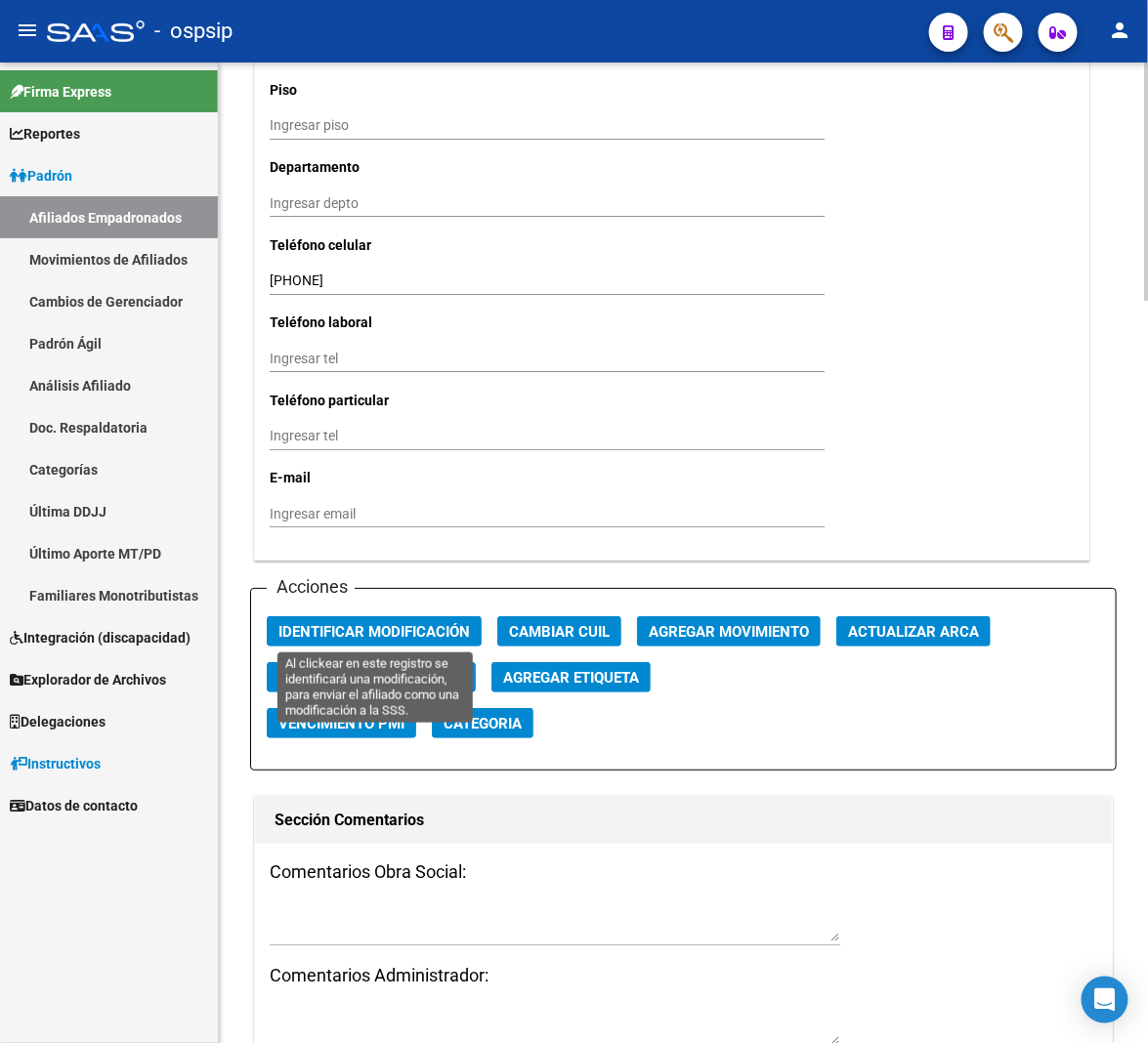 click on "Identificar Modificación" 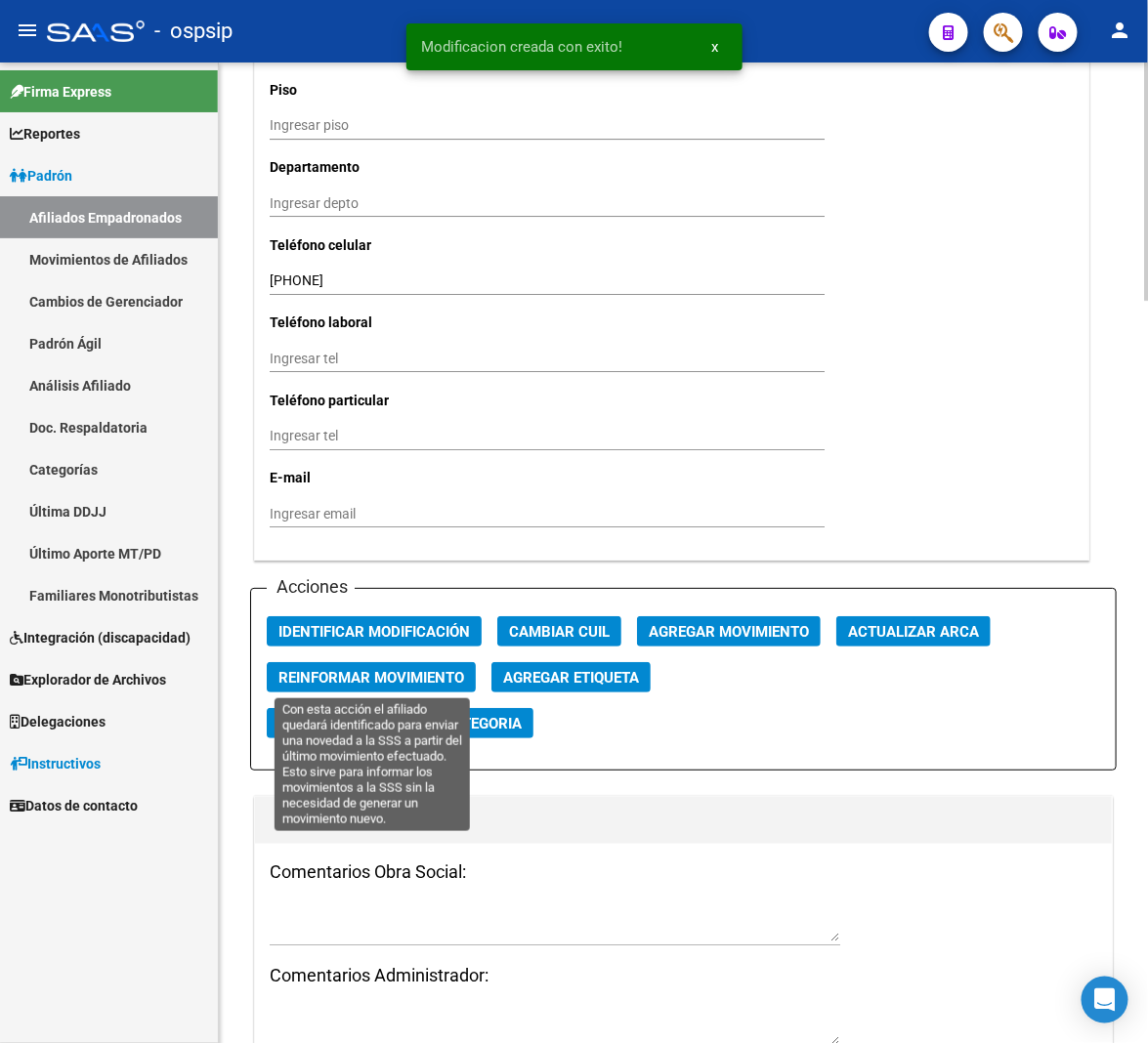 click on "Reinformar Movimiento" 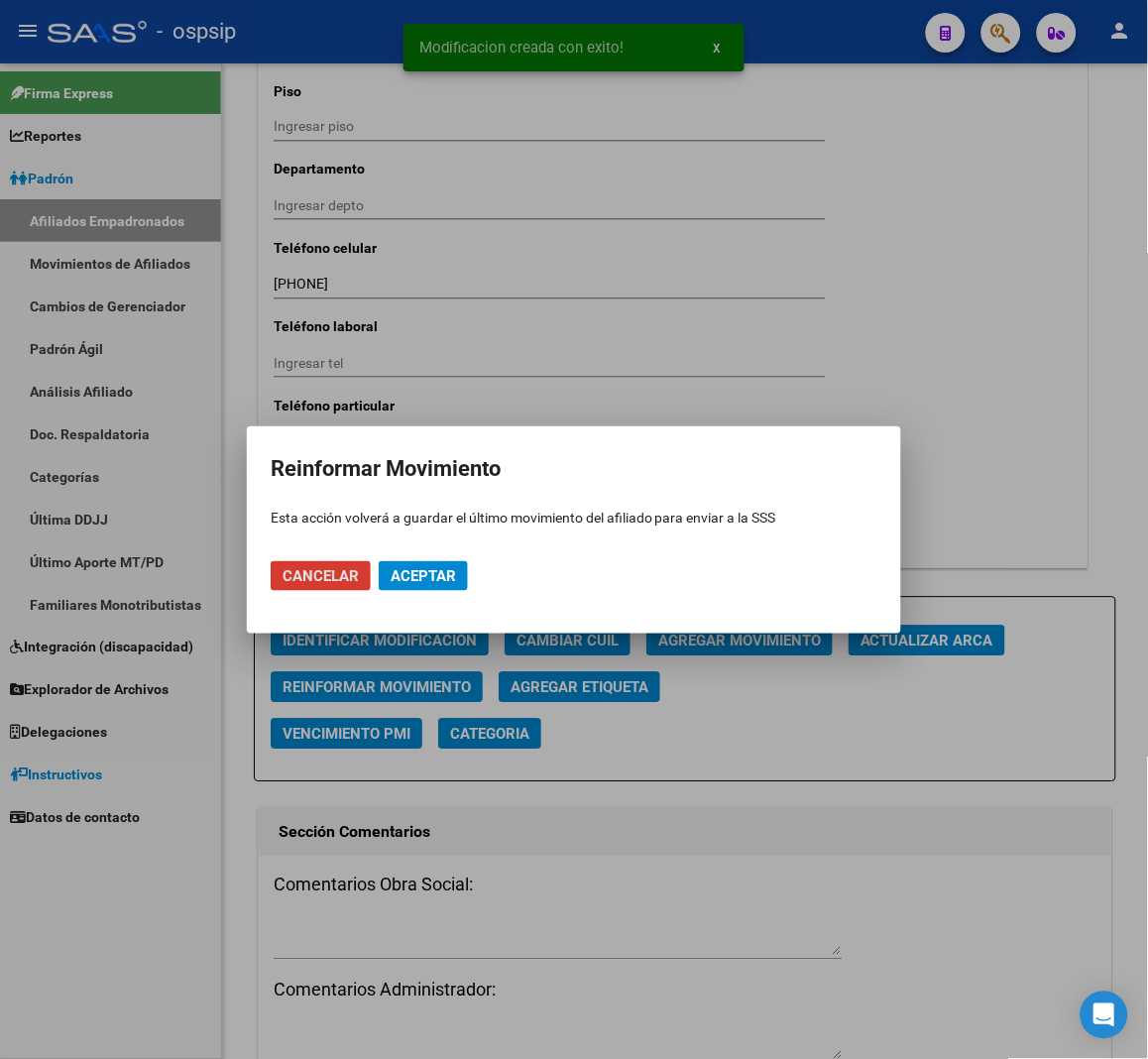 click on "Aceptar" at bounding box center [423, 576] 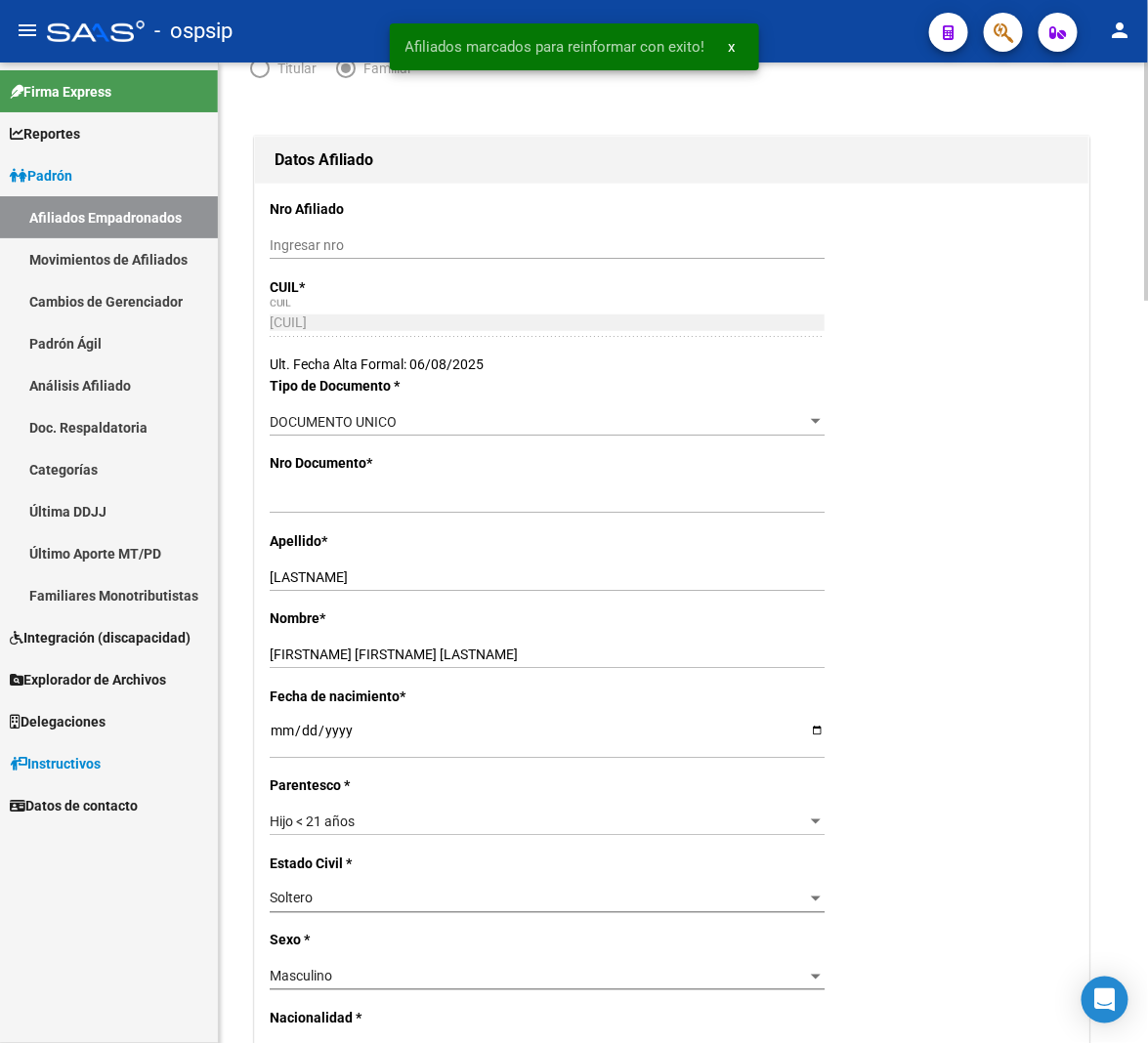 scroll, scrollTop: 0, scrollLeft: 0, axis: both 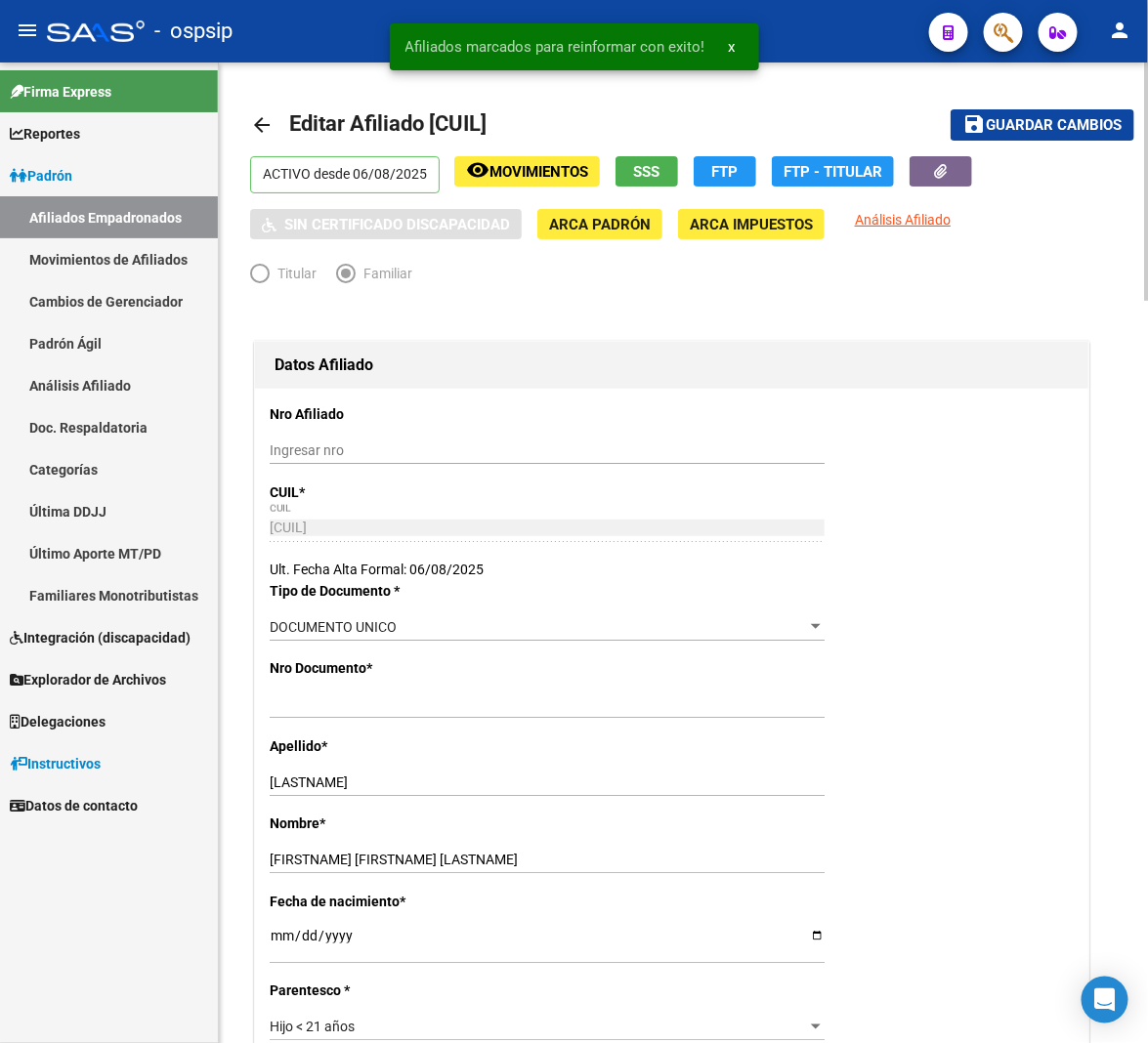 click on "Guardar cambios" 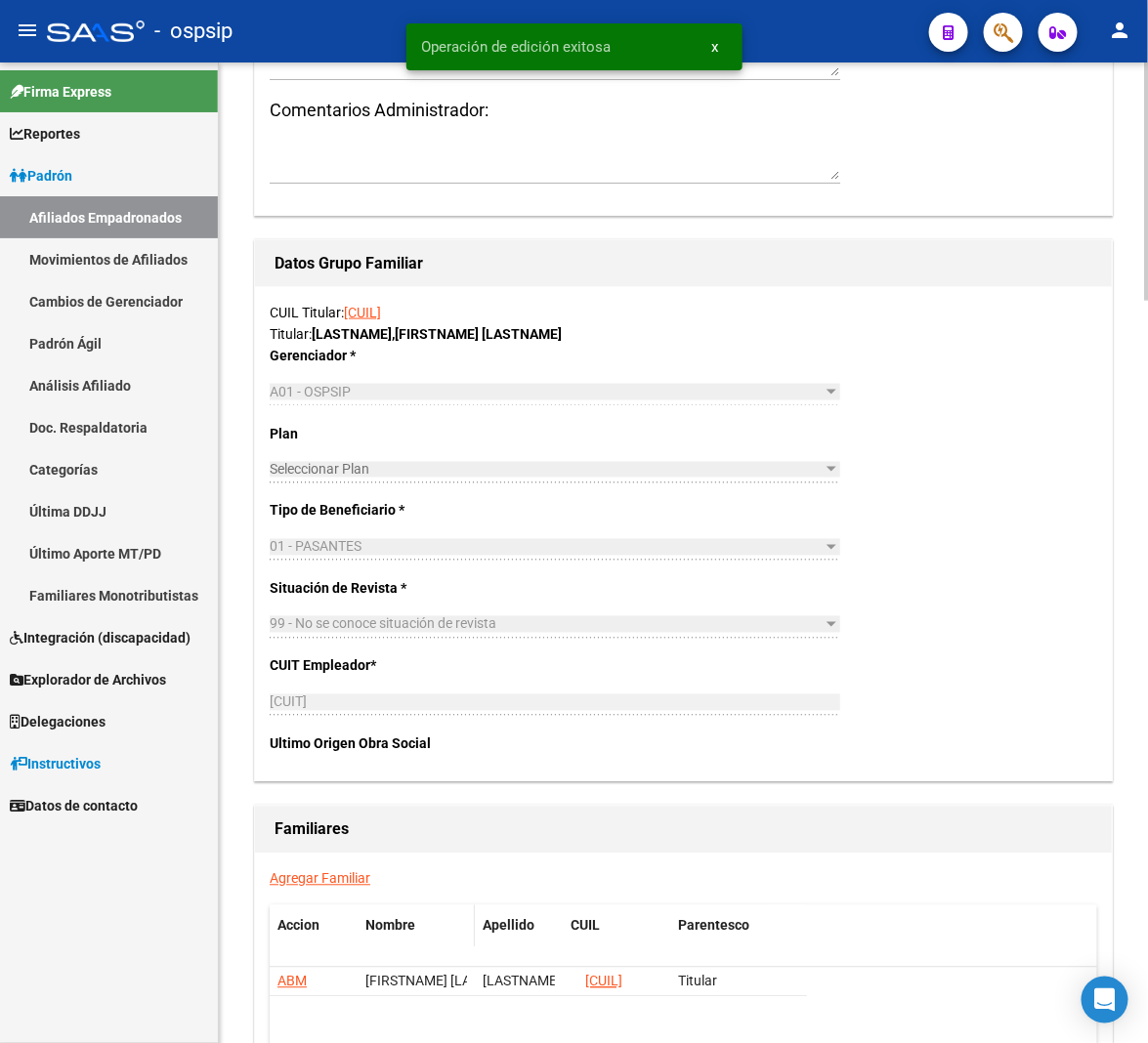 scroll, scrollTop: 2820, scrollLeft: 0, axis: vertical 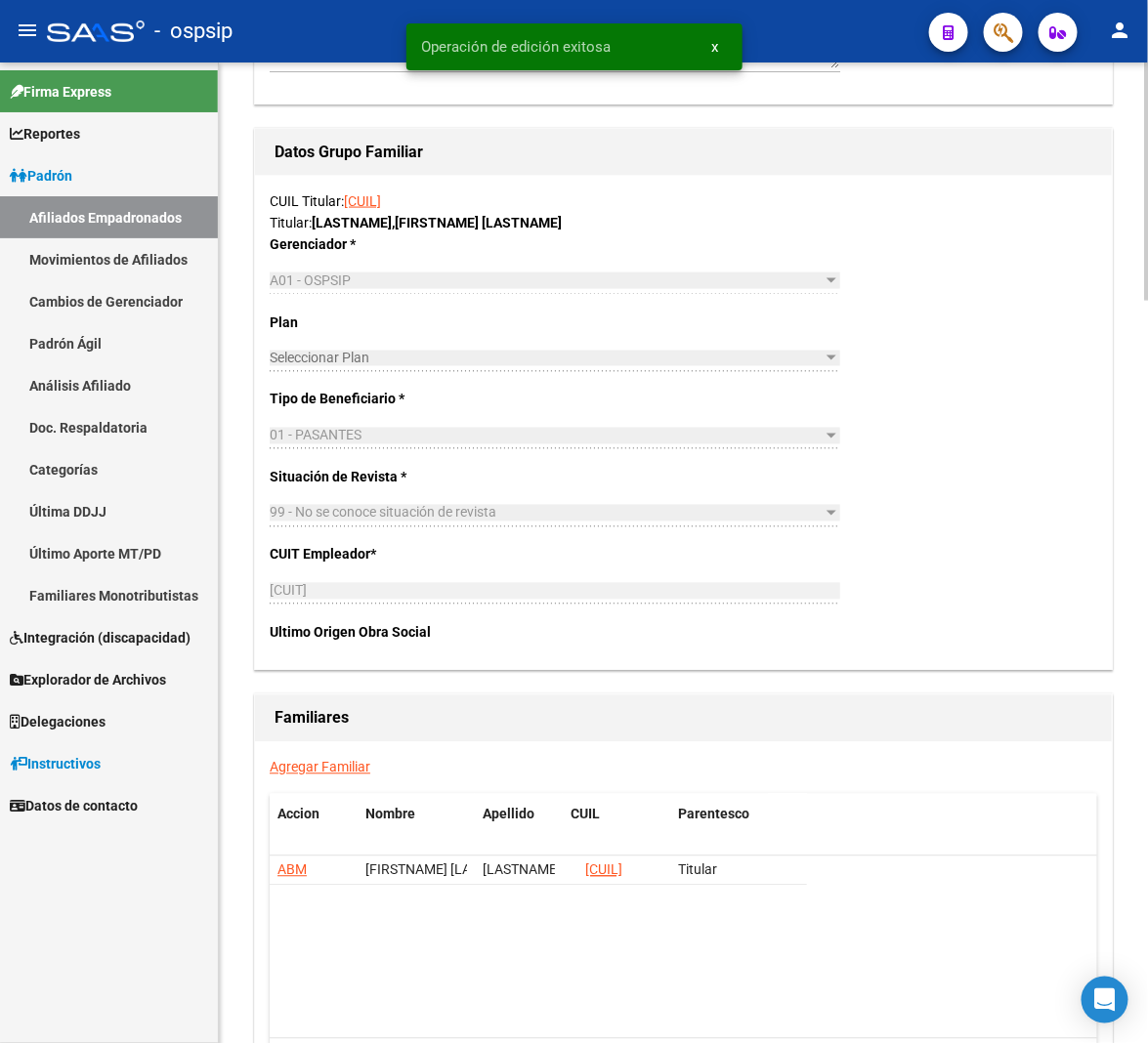 click on "Agregar Familiar" 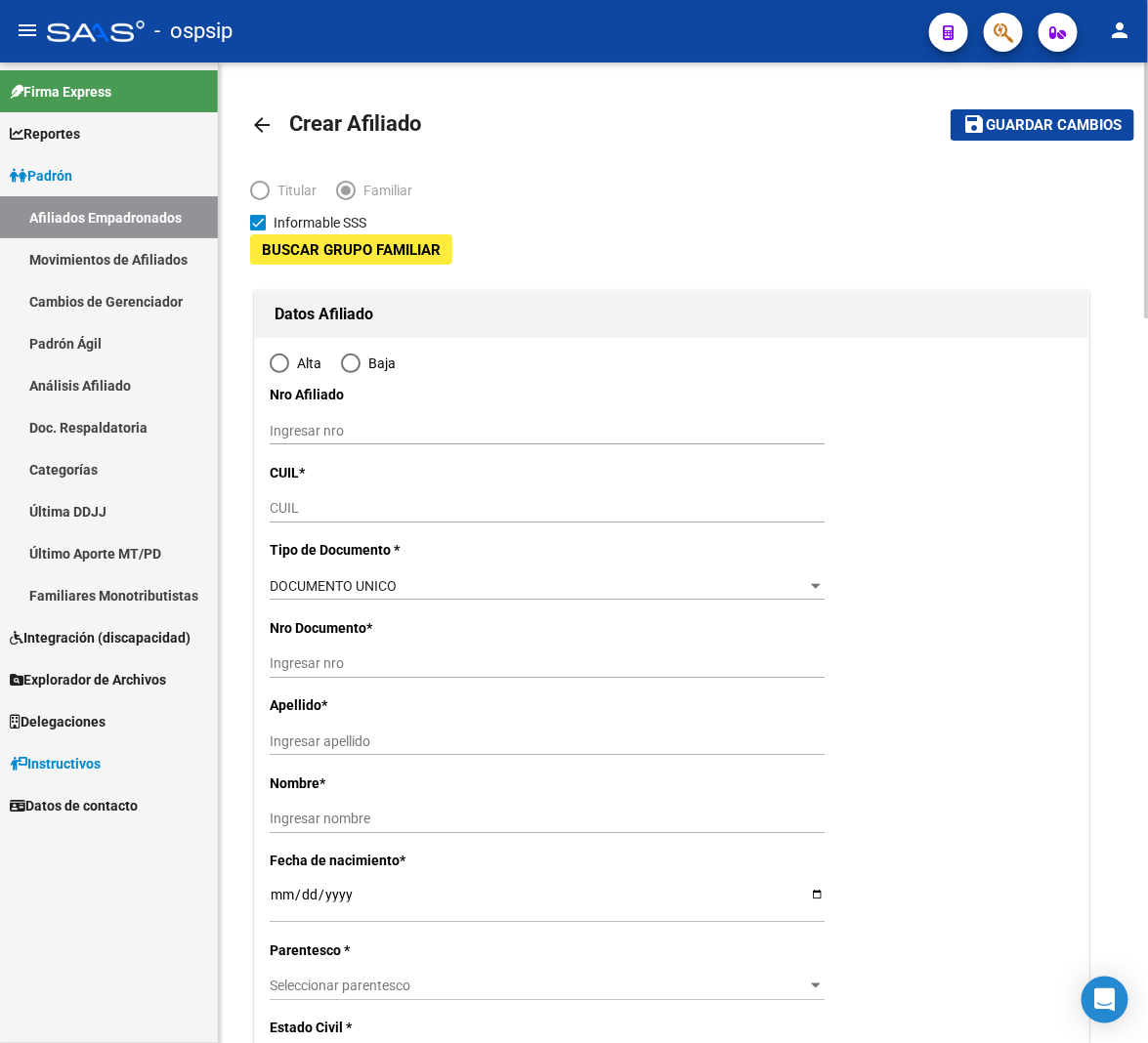 type on "[CUIT]" 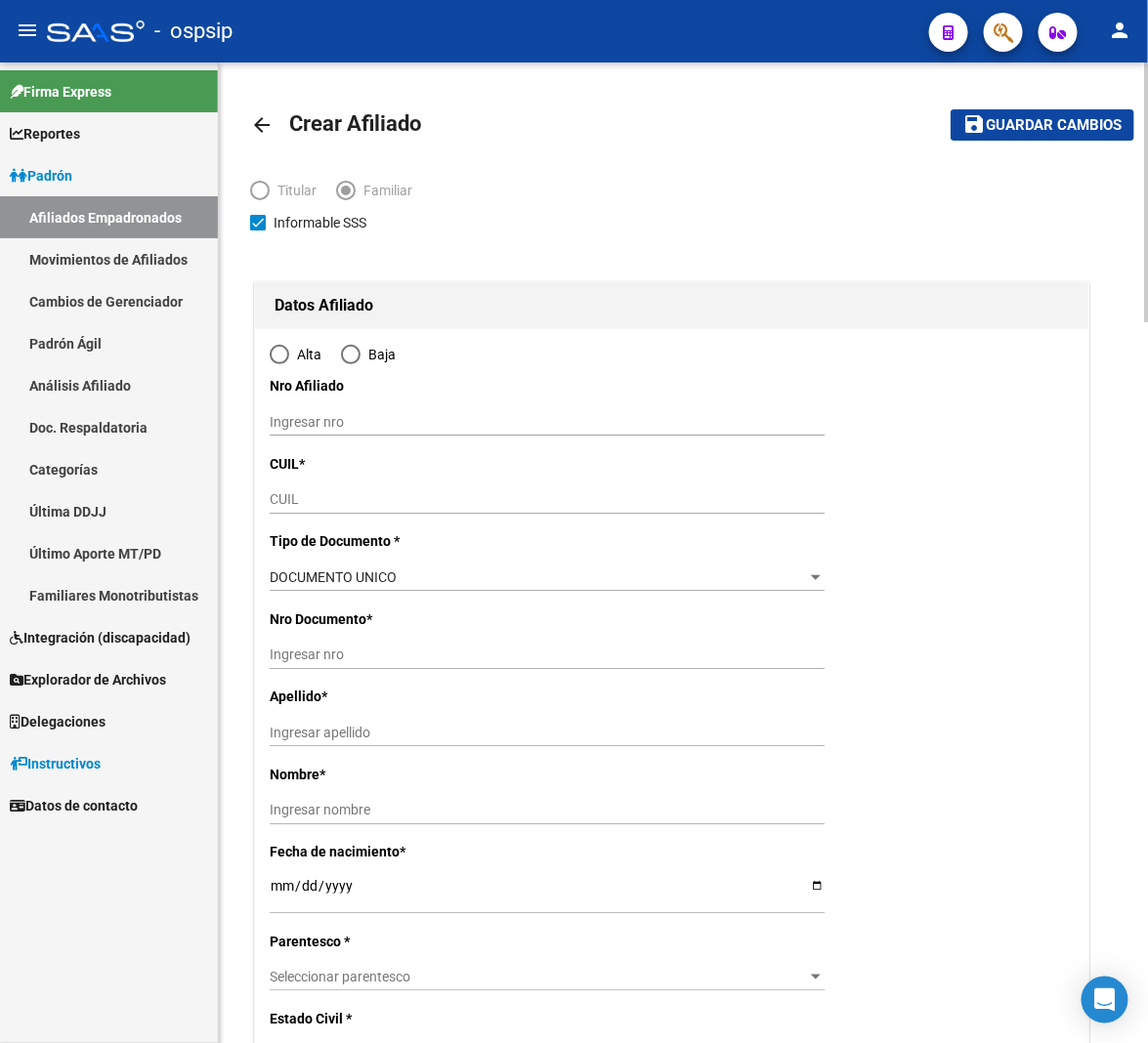 type on "[CITY]" 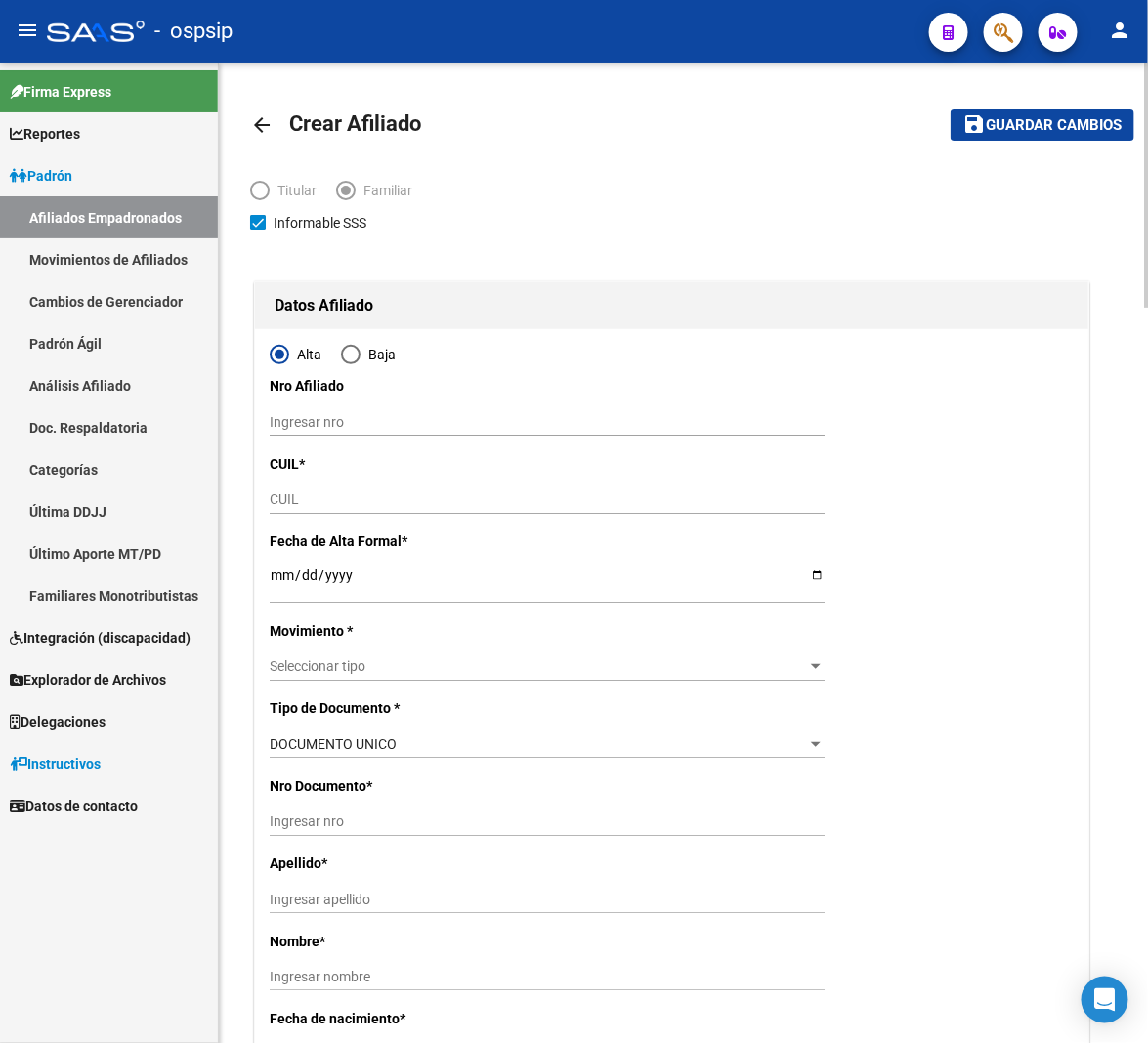 type on "[CUIT]" 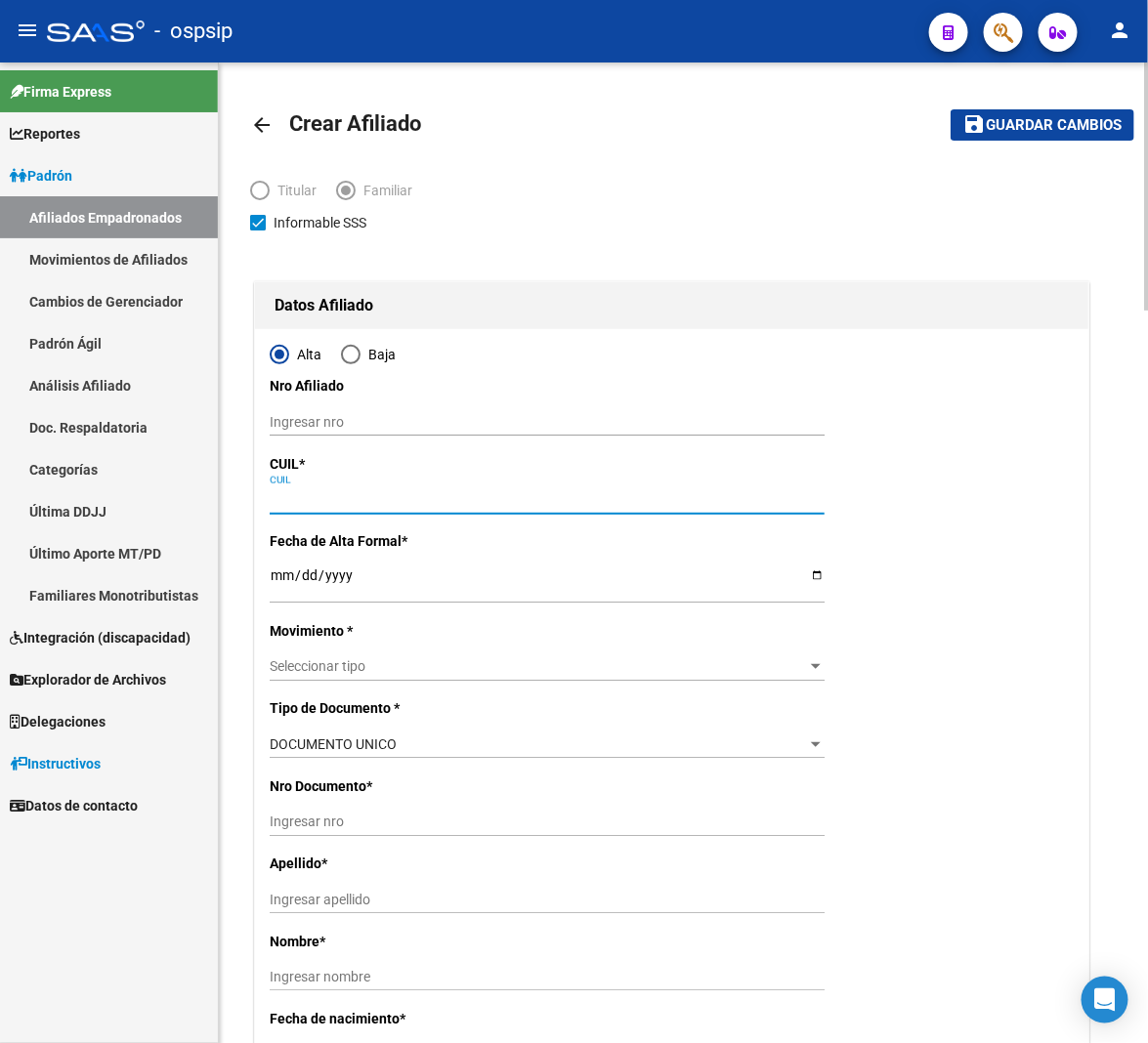 click on "CUIL" at bounding box center (547, 499) 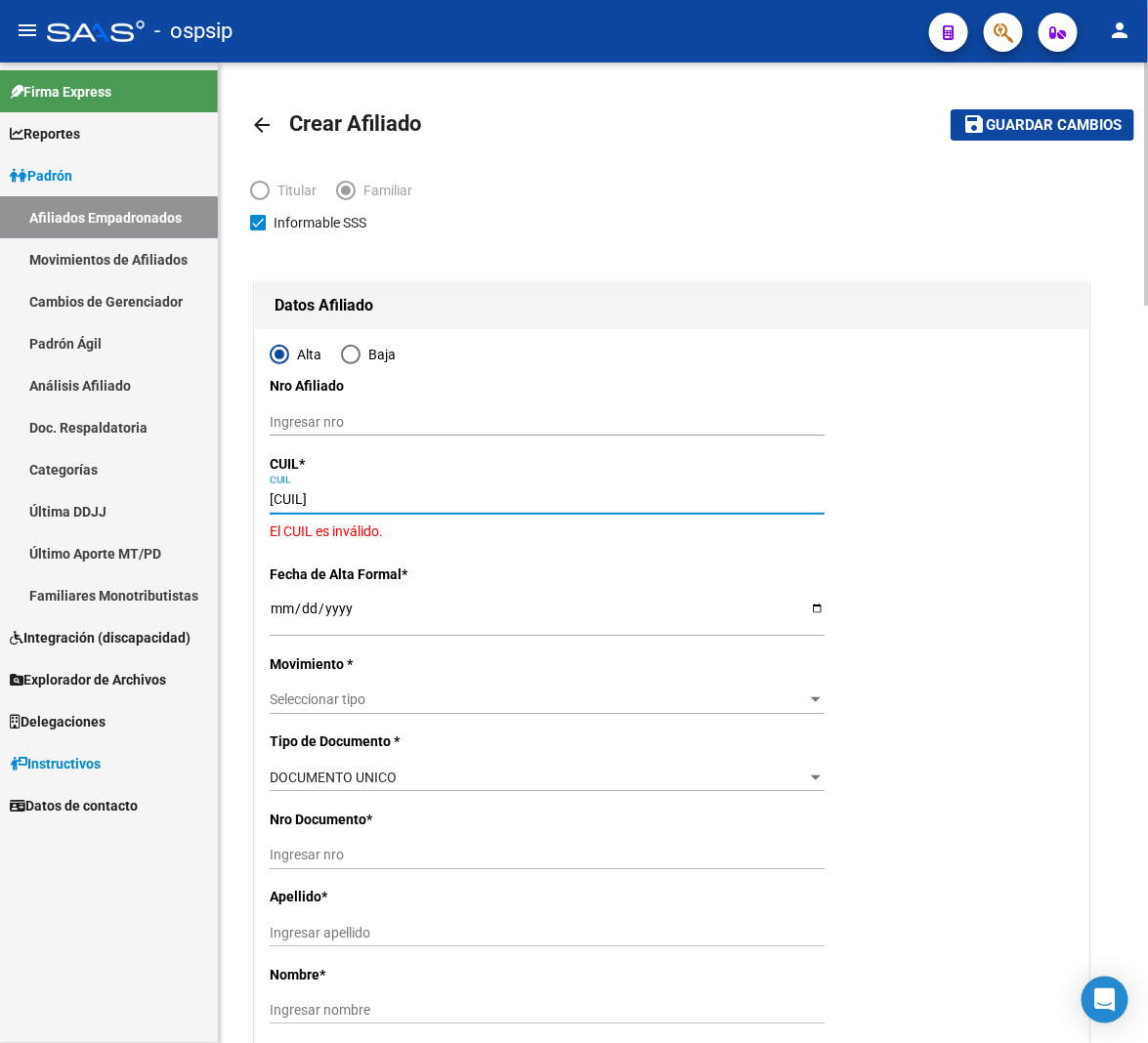 type on "[CUIL]" 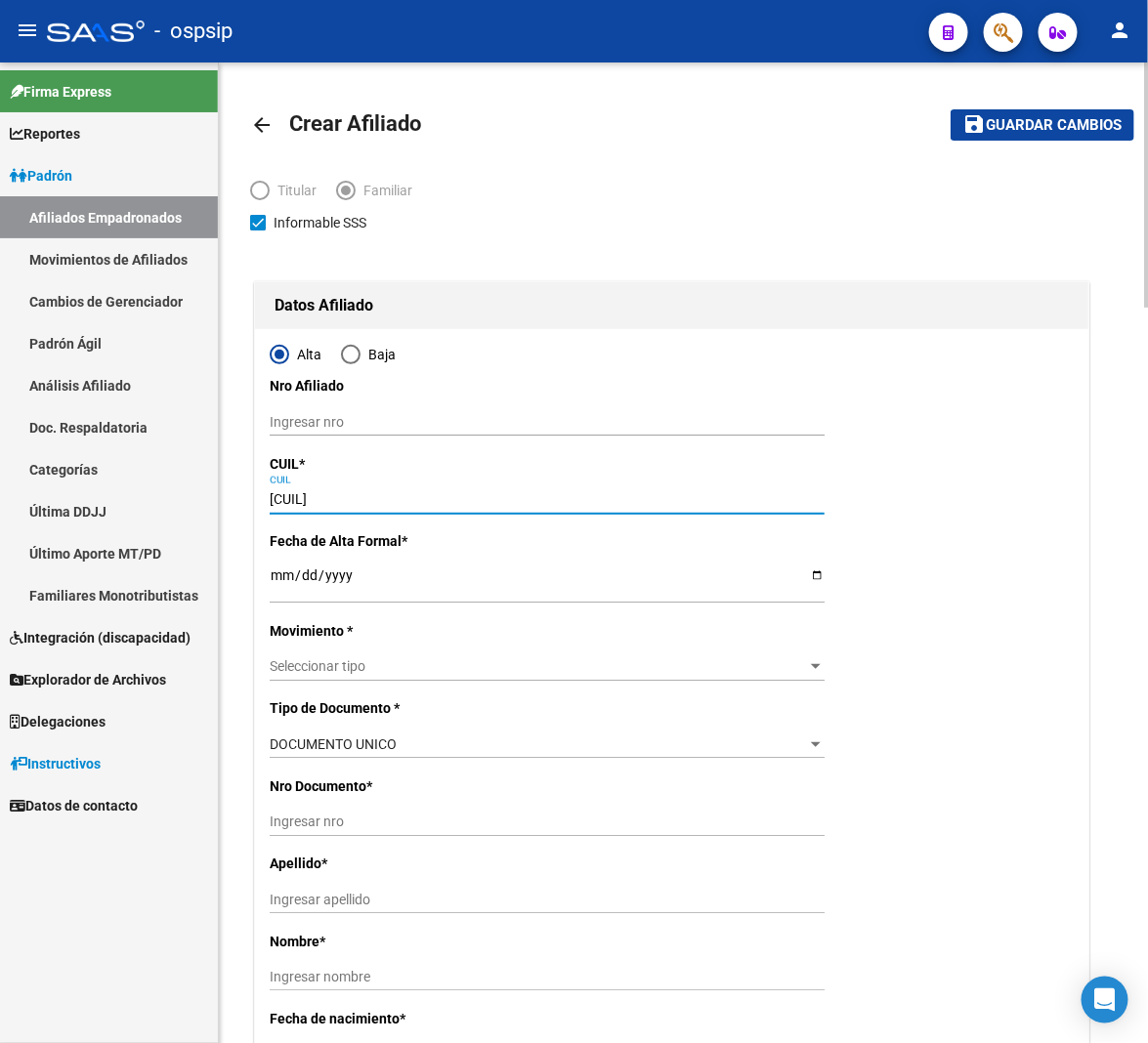 type on "[NUMBER]" 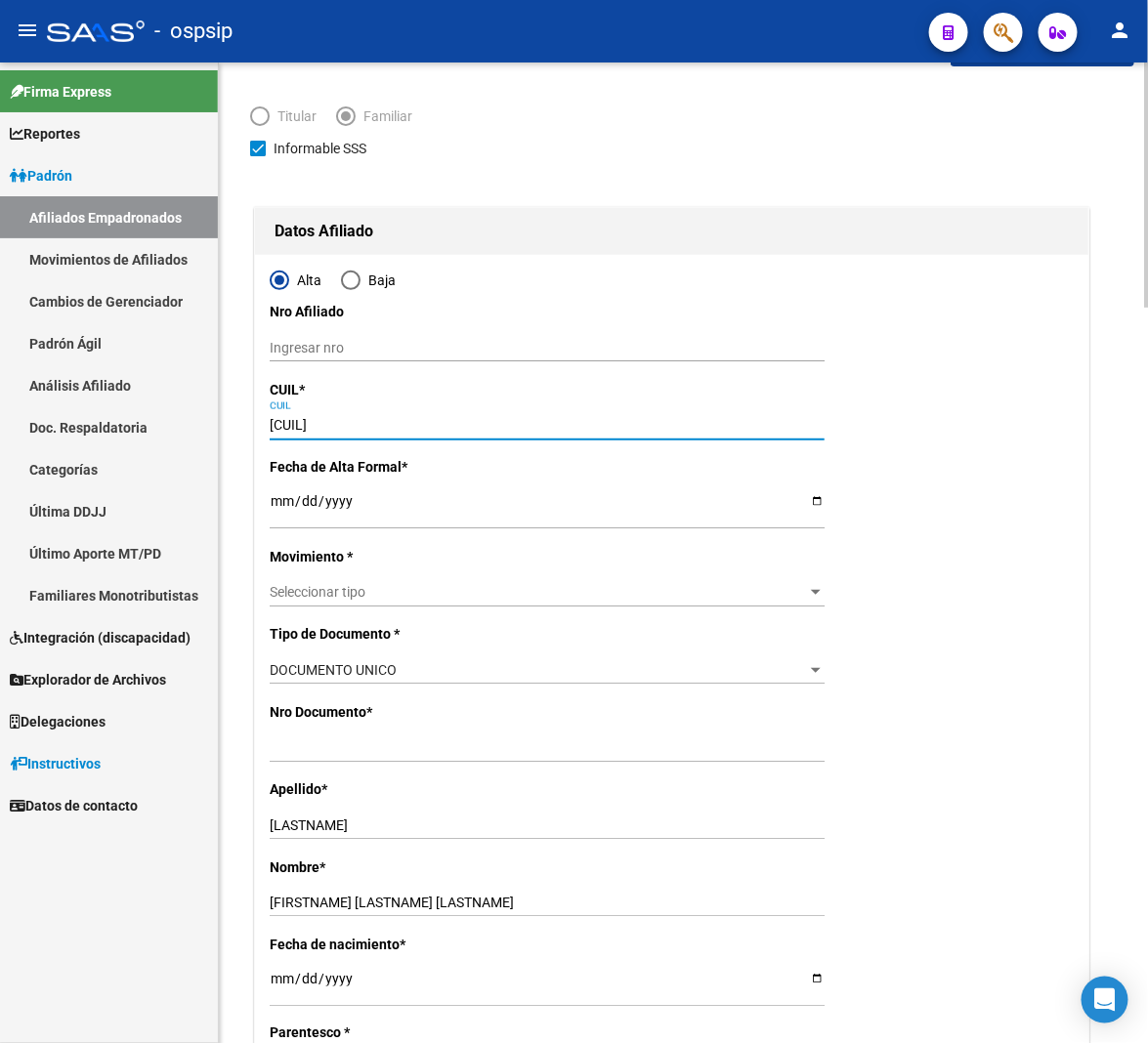 scroll, scrollTop: 108, scrollLeft: 0, axis: vertical 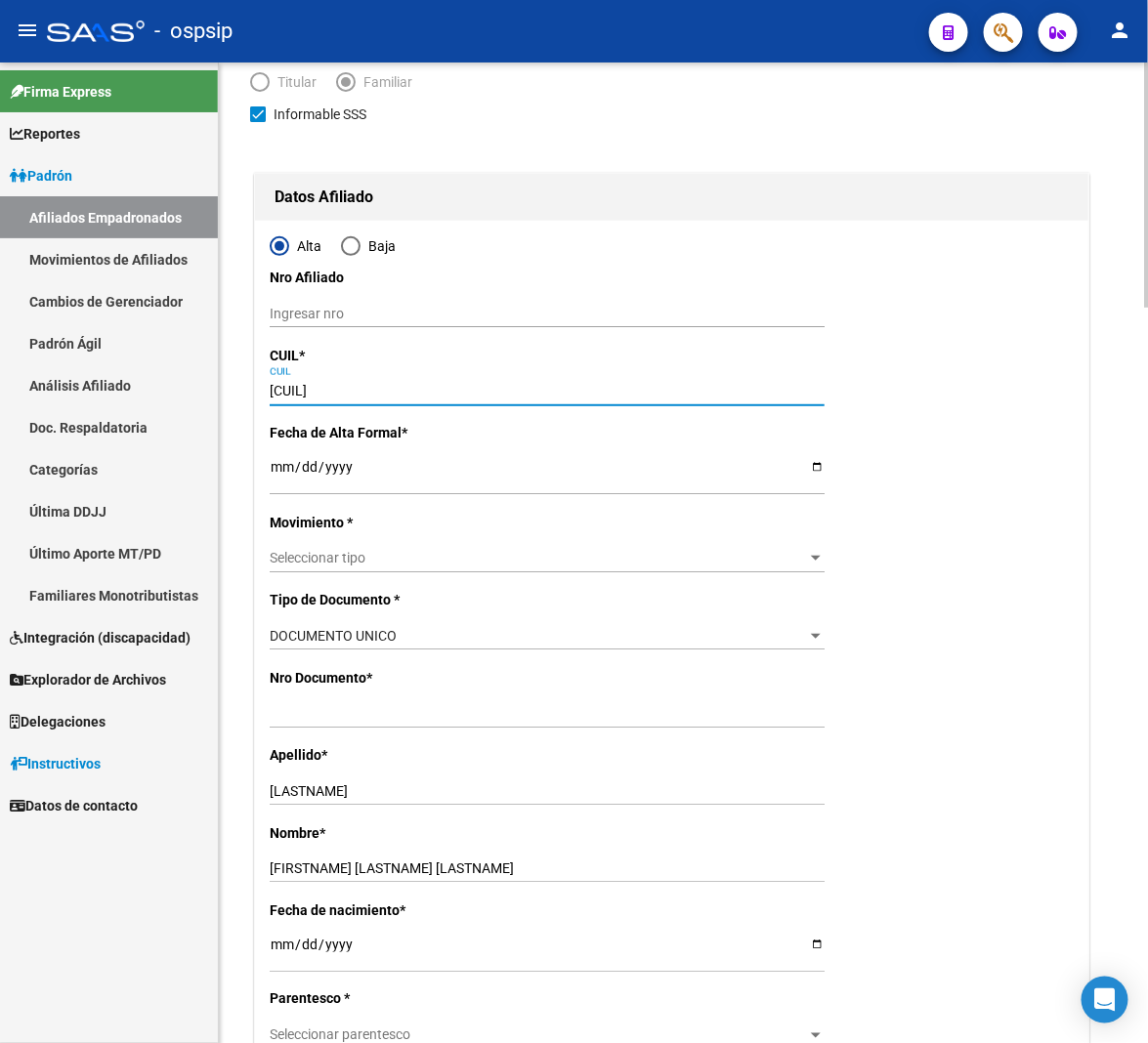 type on "[CUIL]" 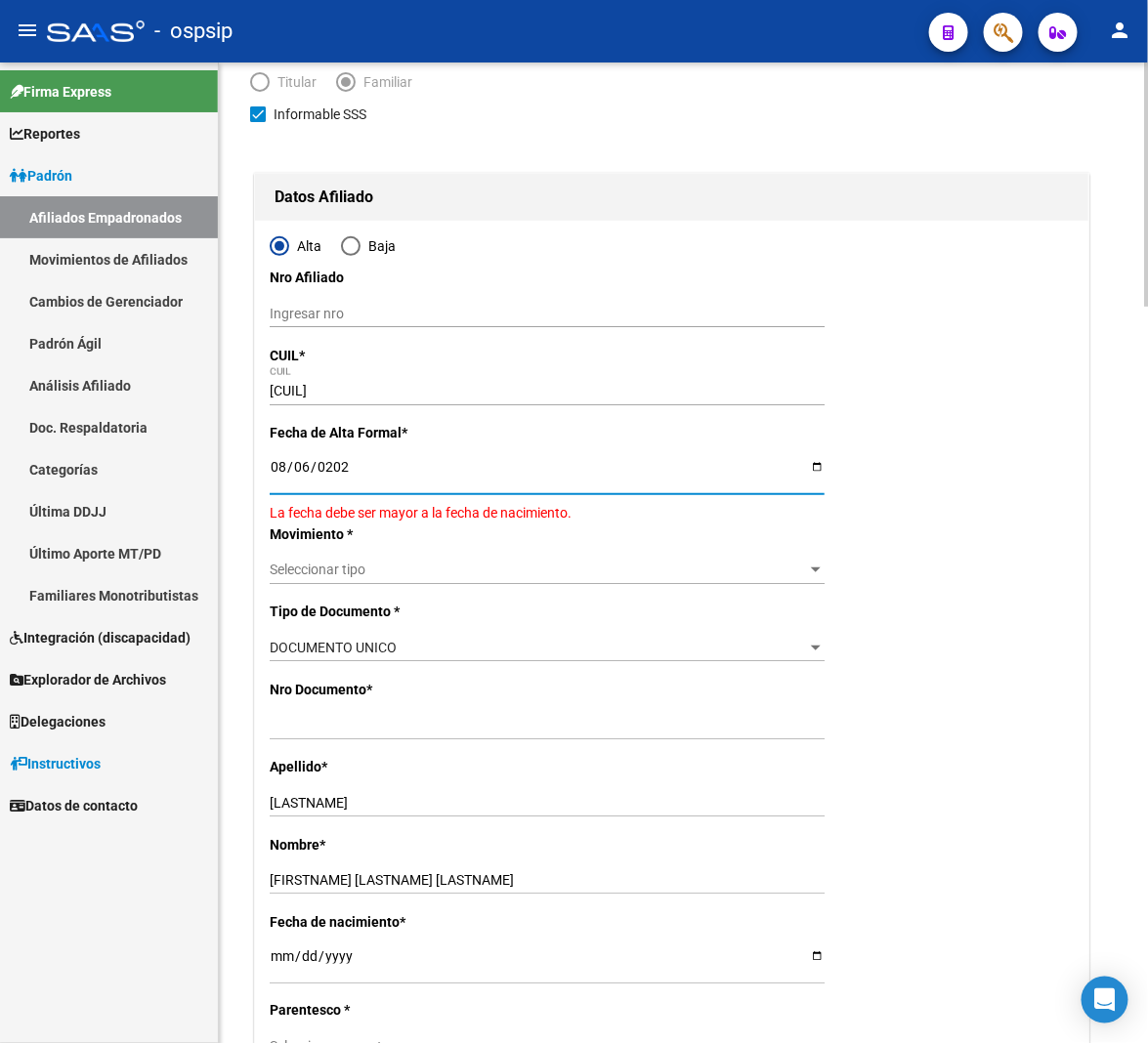 type on "2025-08-06" 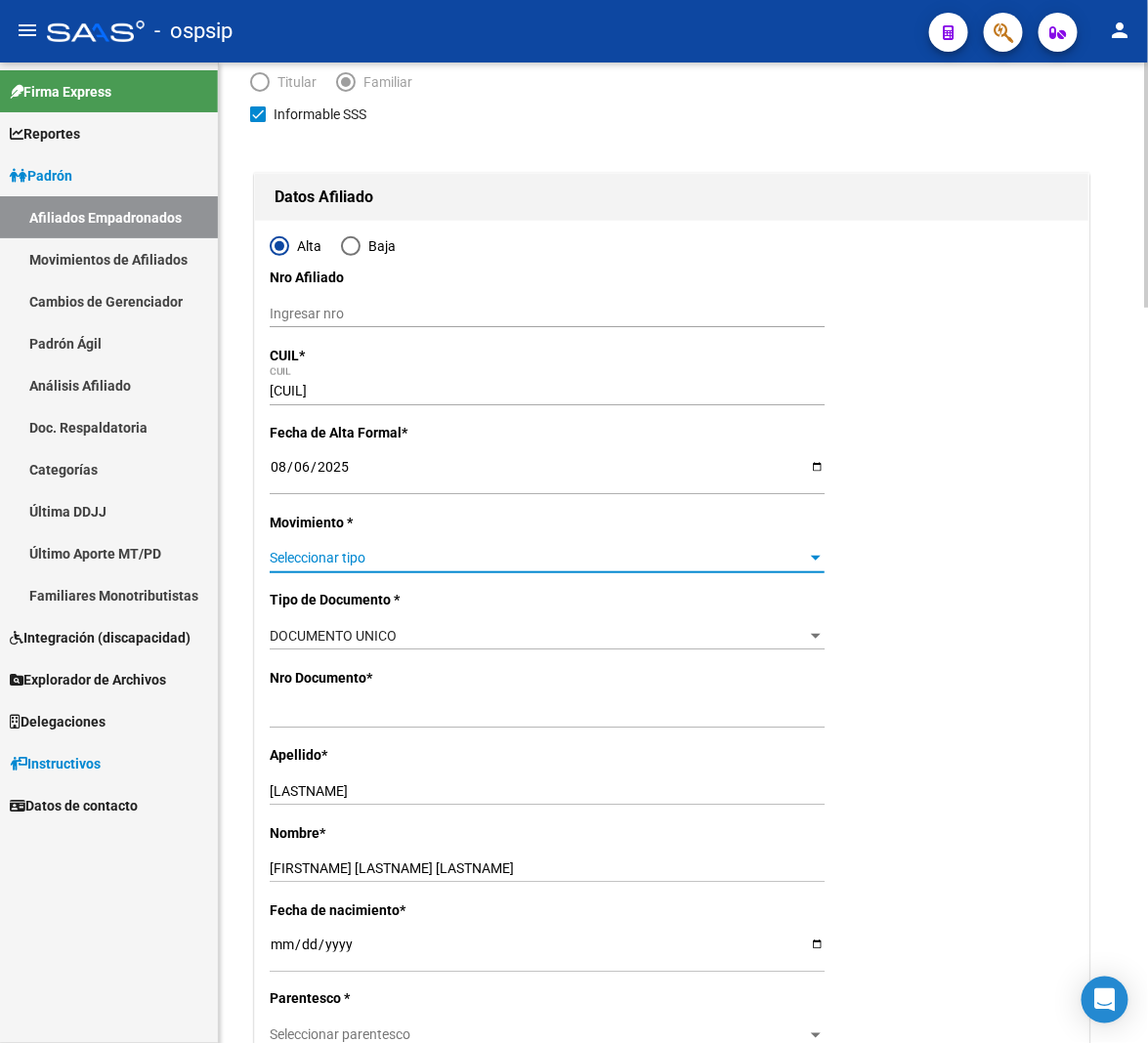 click on "Seleccionar tipo" at bounding box center [538, 558] 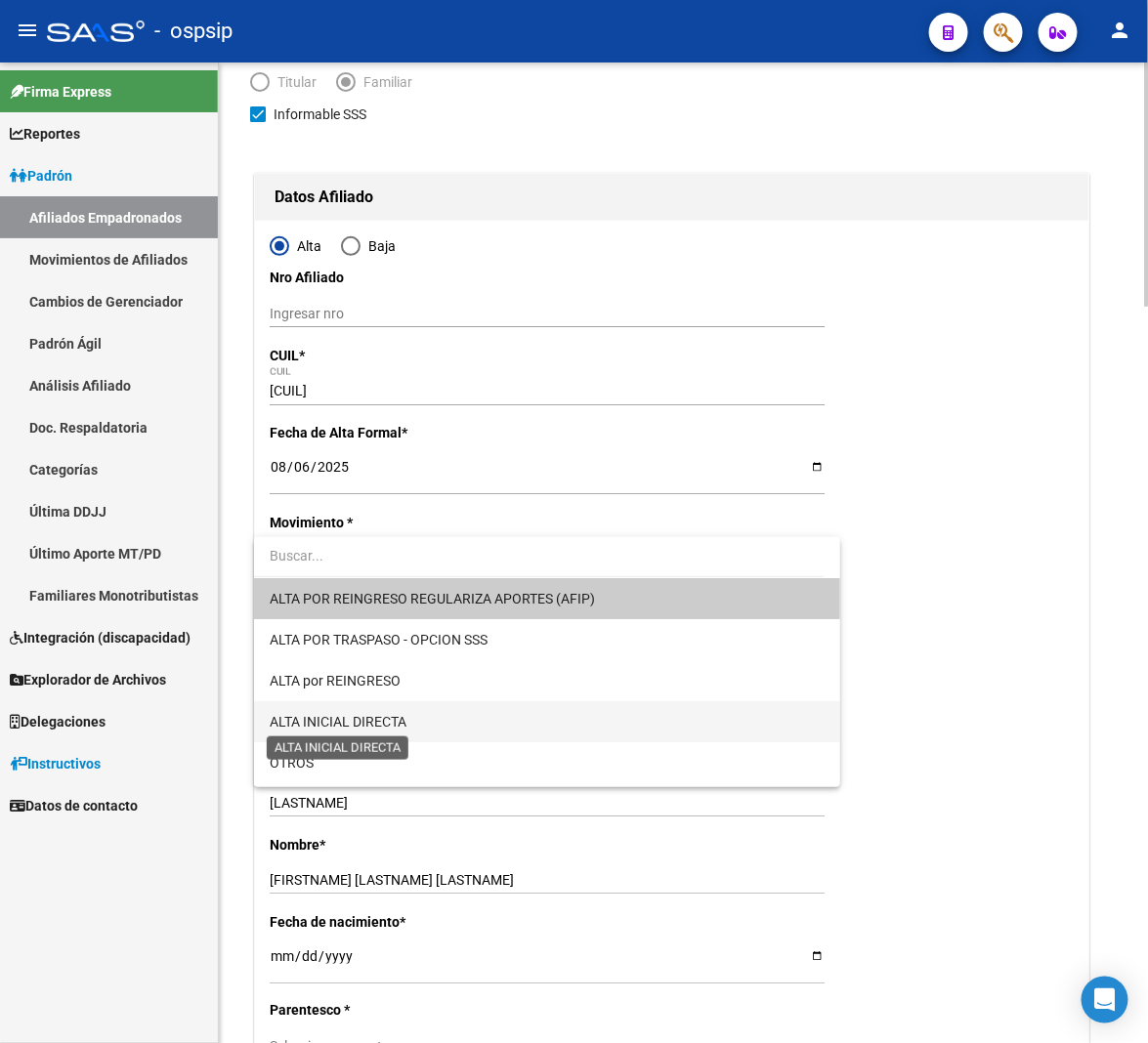 click on "ALTA INICIAL DIRECTA" at bounding box center [338, 722] 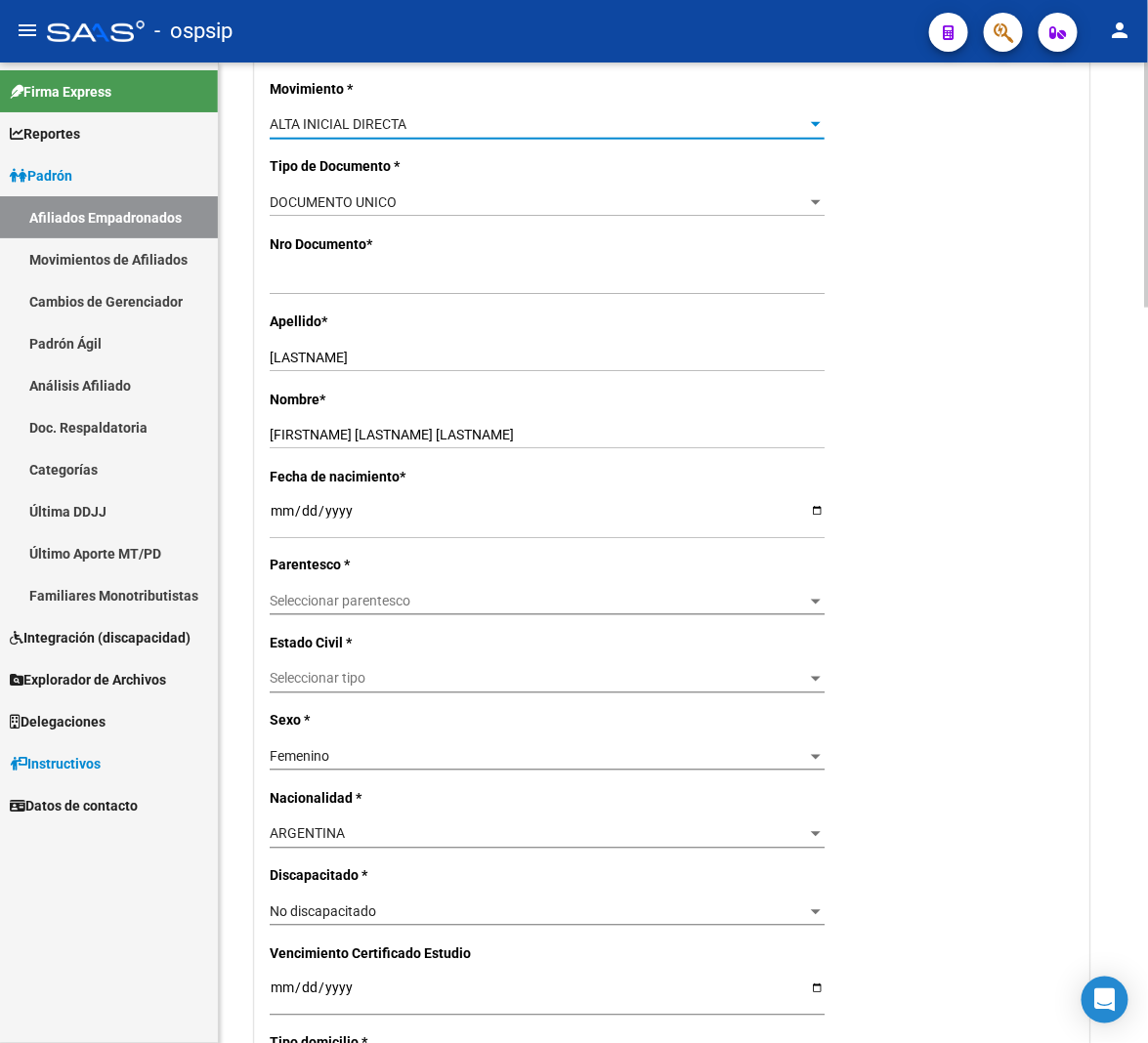 scroll, scrollTop: 650, scrollLeft: 0, axis: vertical 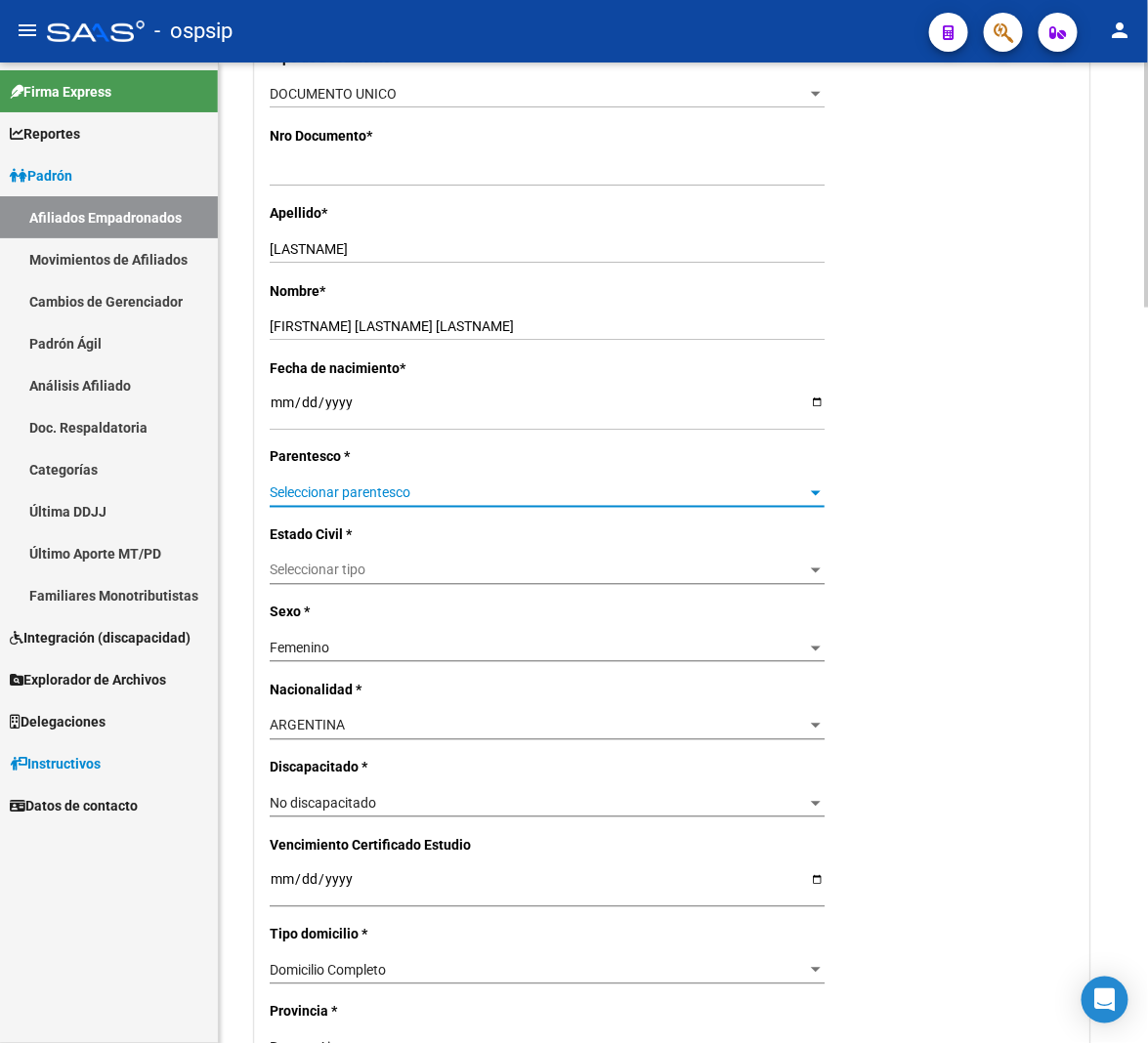 click on "Seleccionar parentesco" at bounding box center [538, 493] 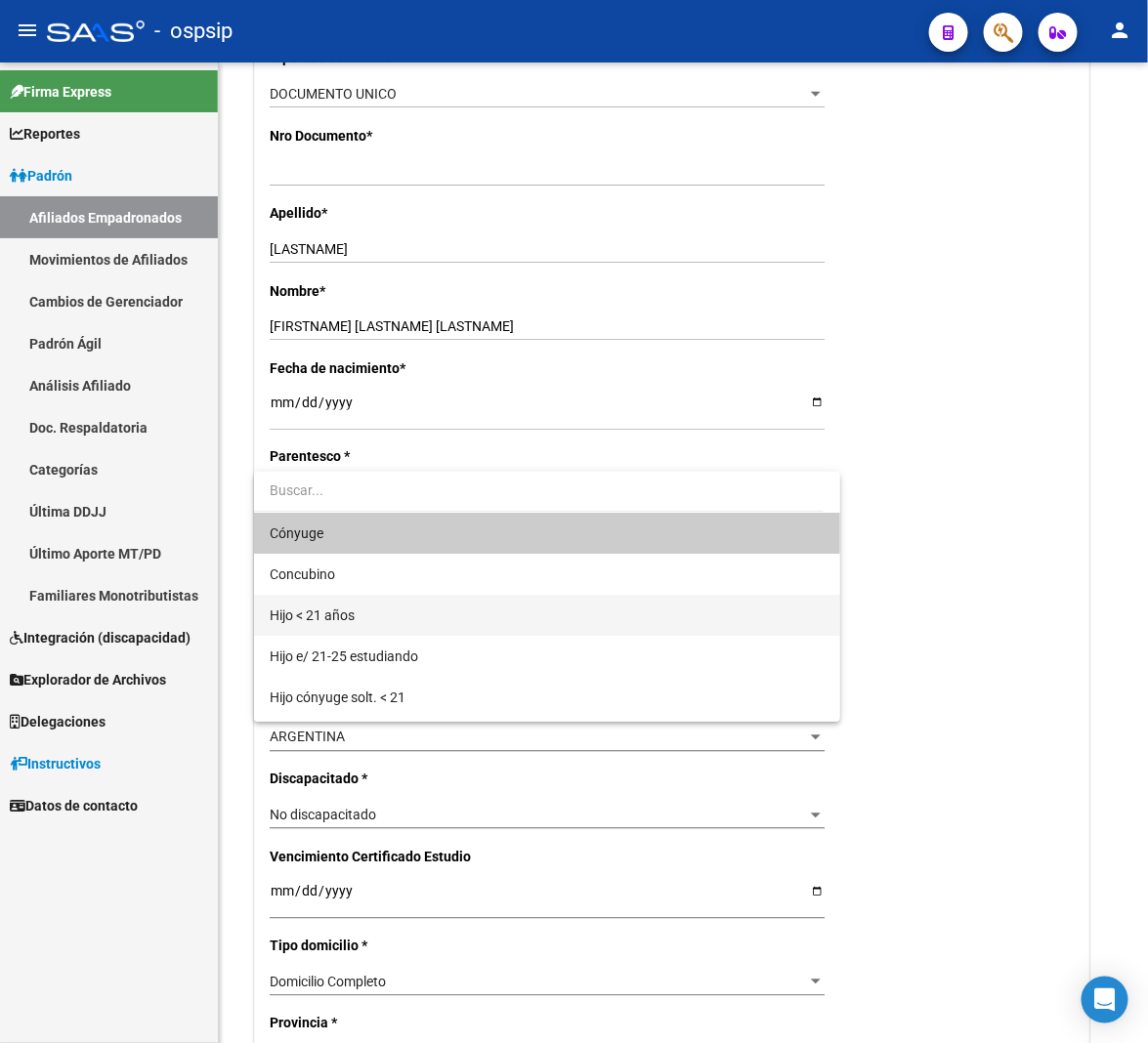 click on "Hijo < 21 años" at bounding box center [547, 615] 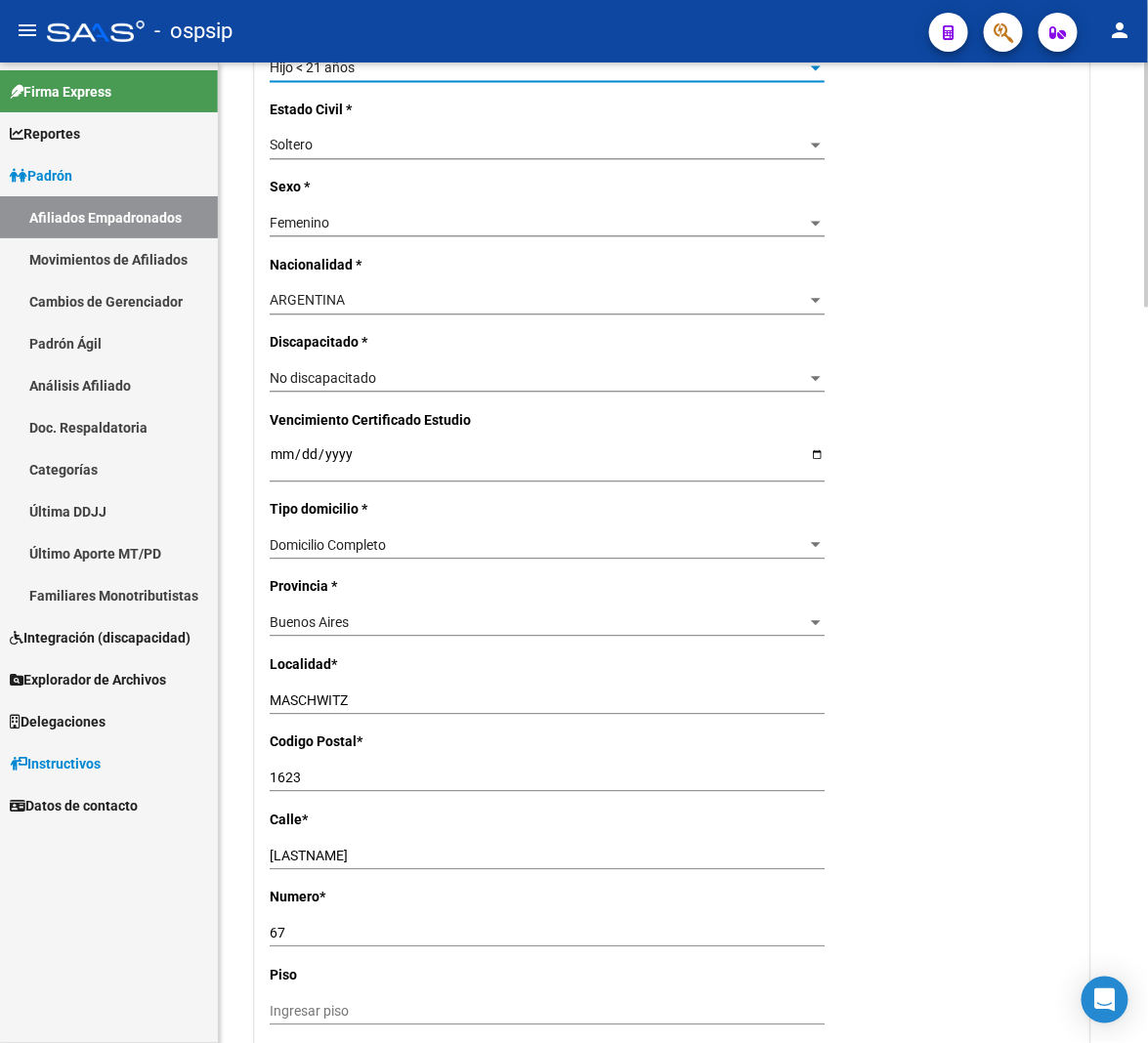 scroll, scrollTop: 1193, scrollLeft: 0, axis: vertical 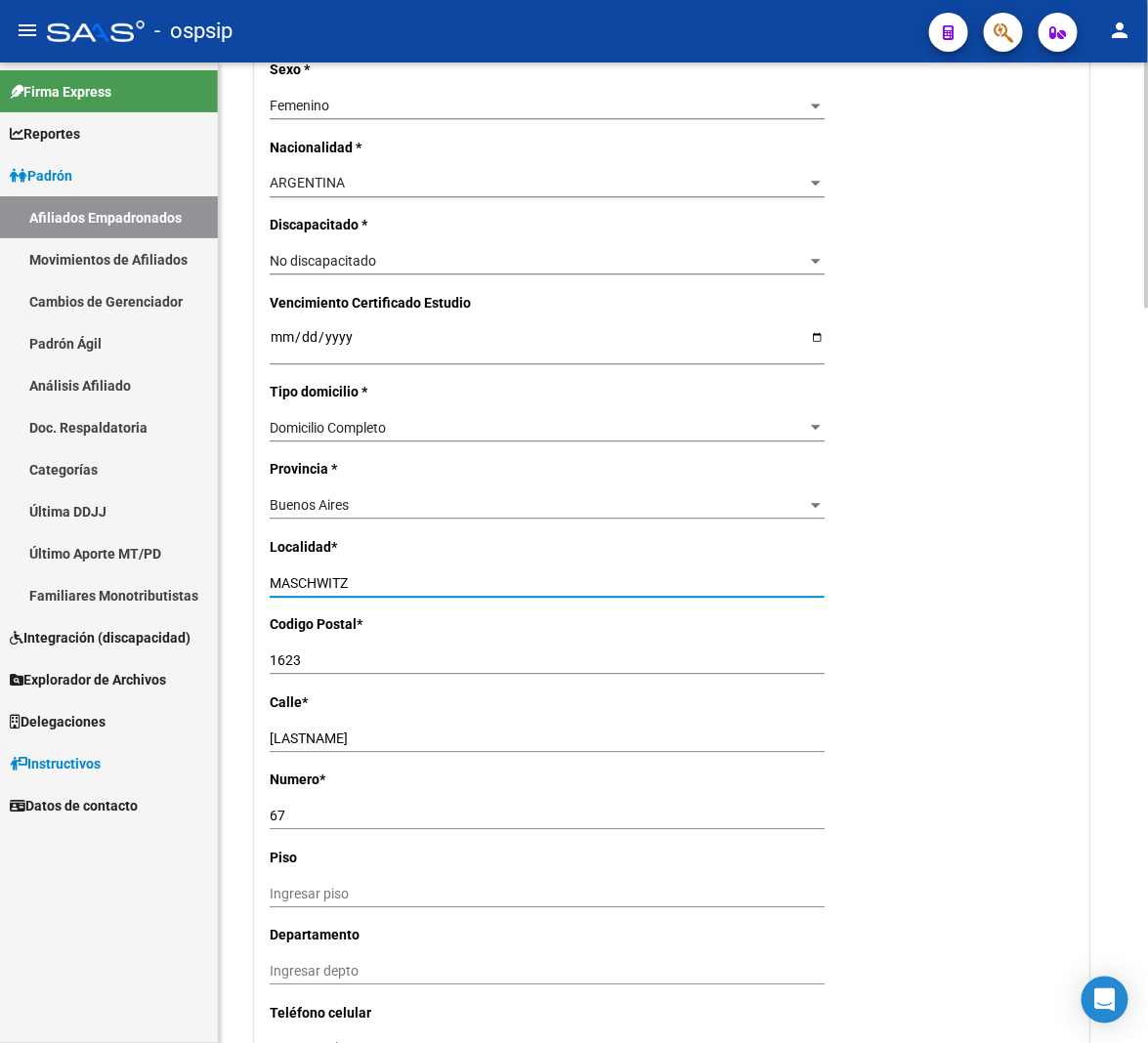 click on "MASCHWITZ" at bounding box center (547, 583) 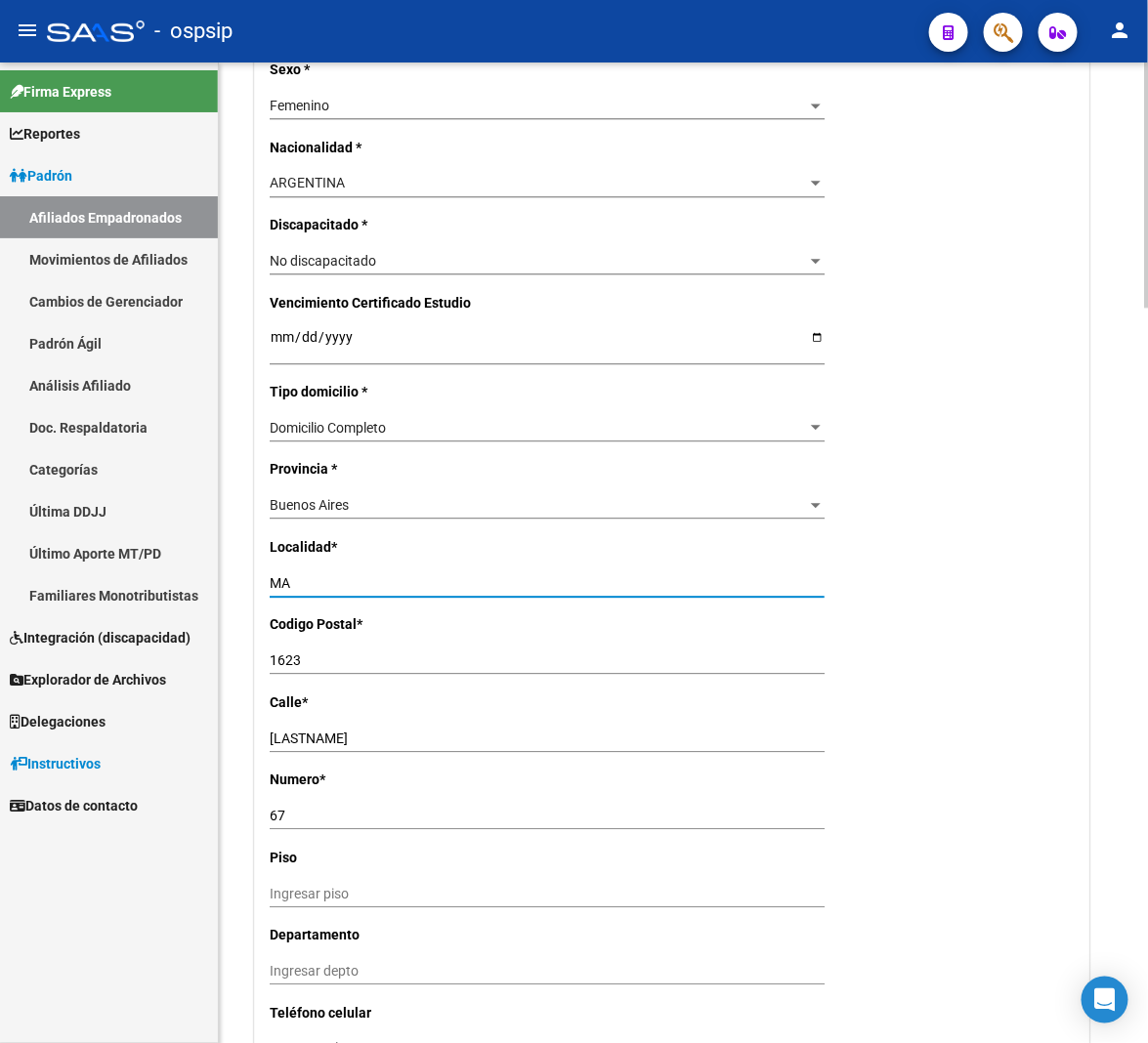 type on "M" 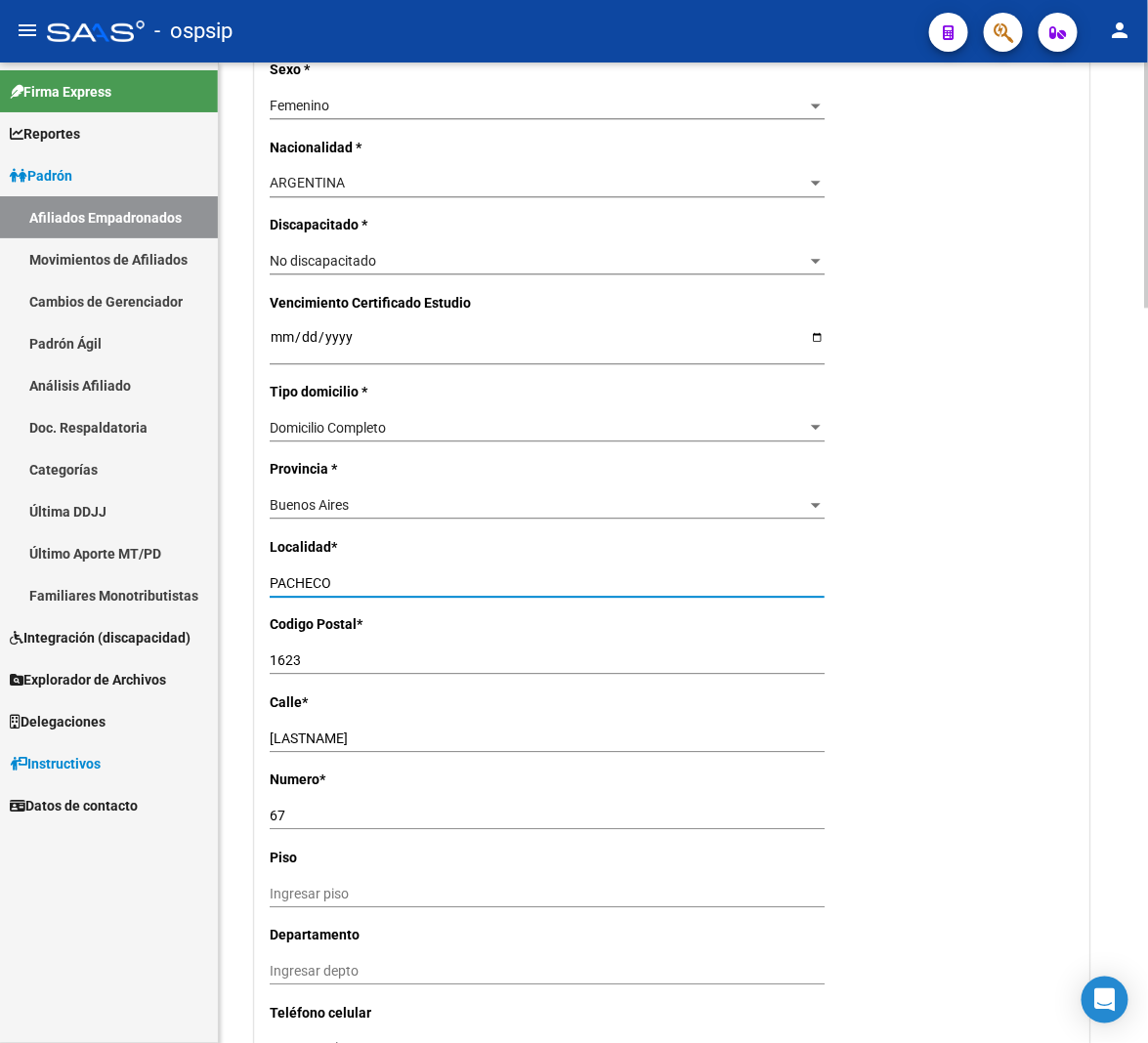 type on "PACHECO" 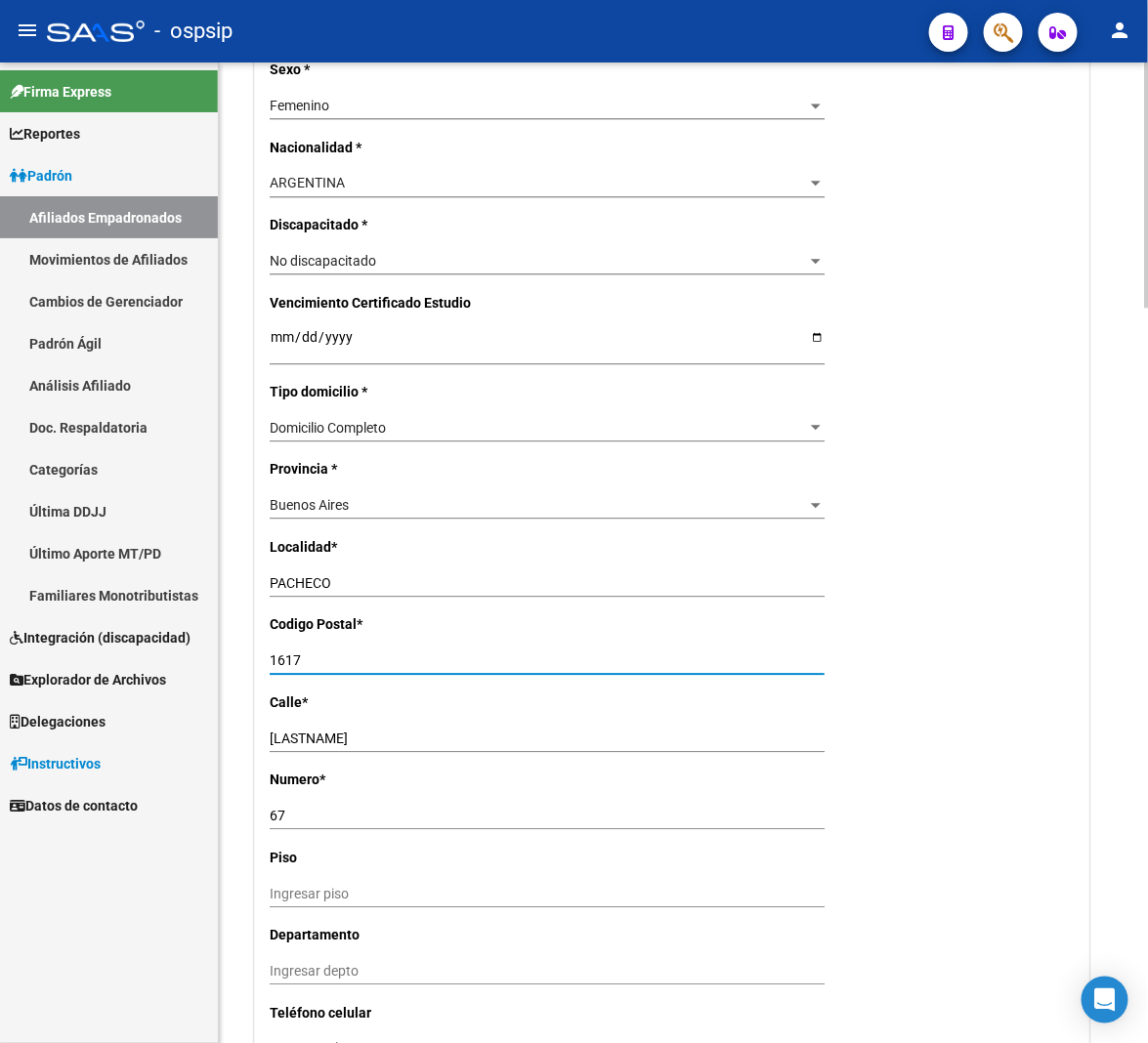 type on "1617" 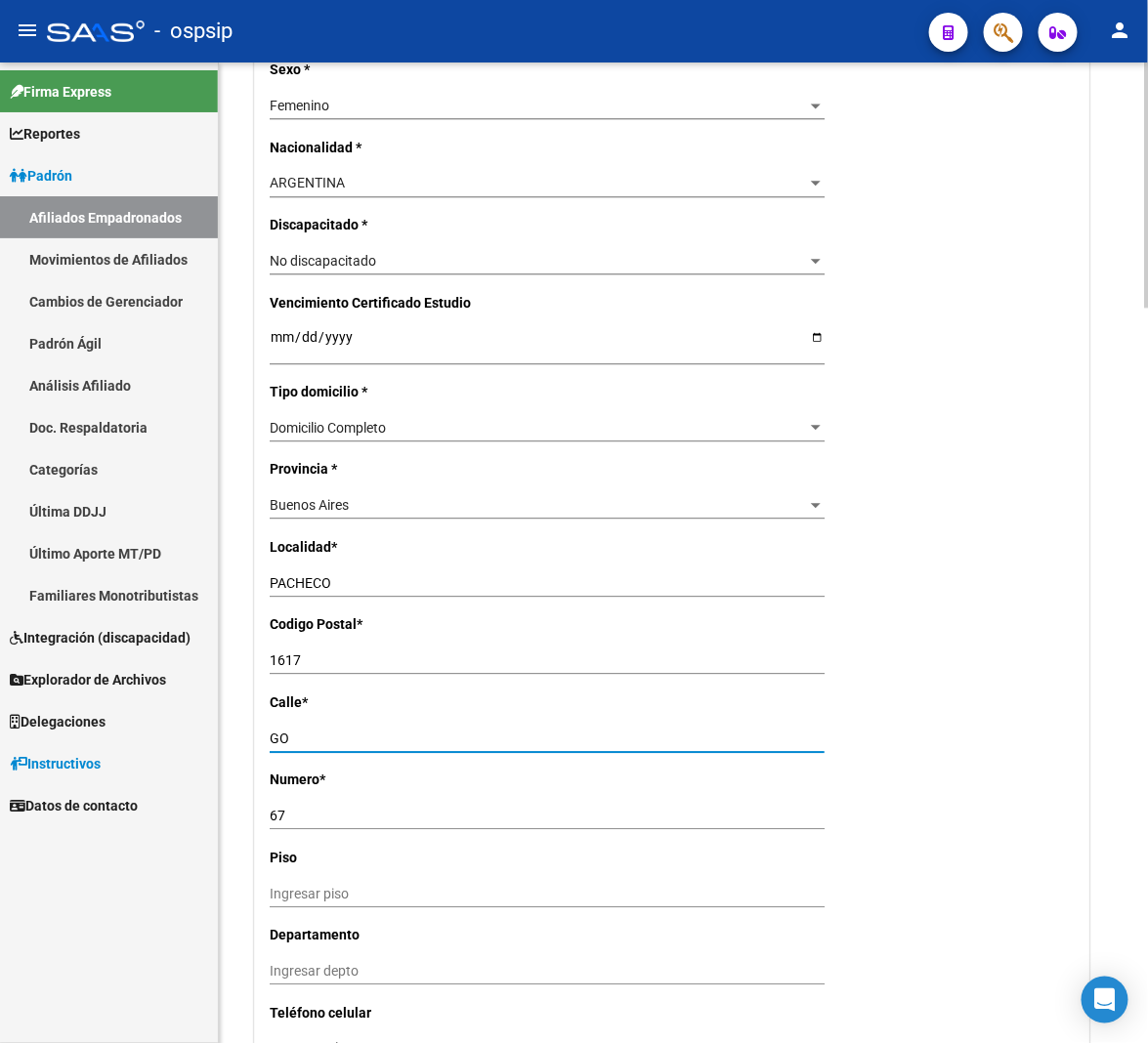 type on "G" 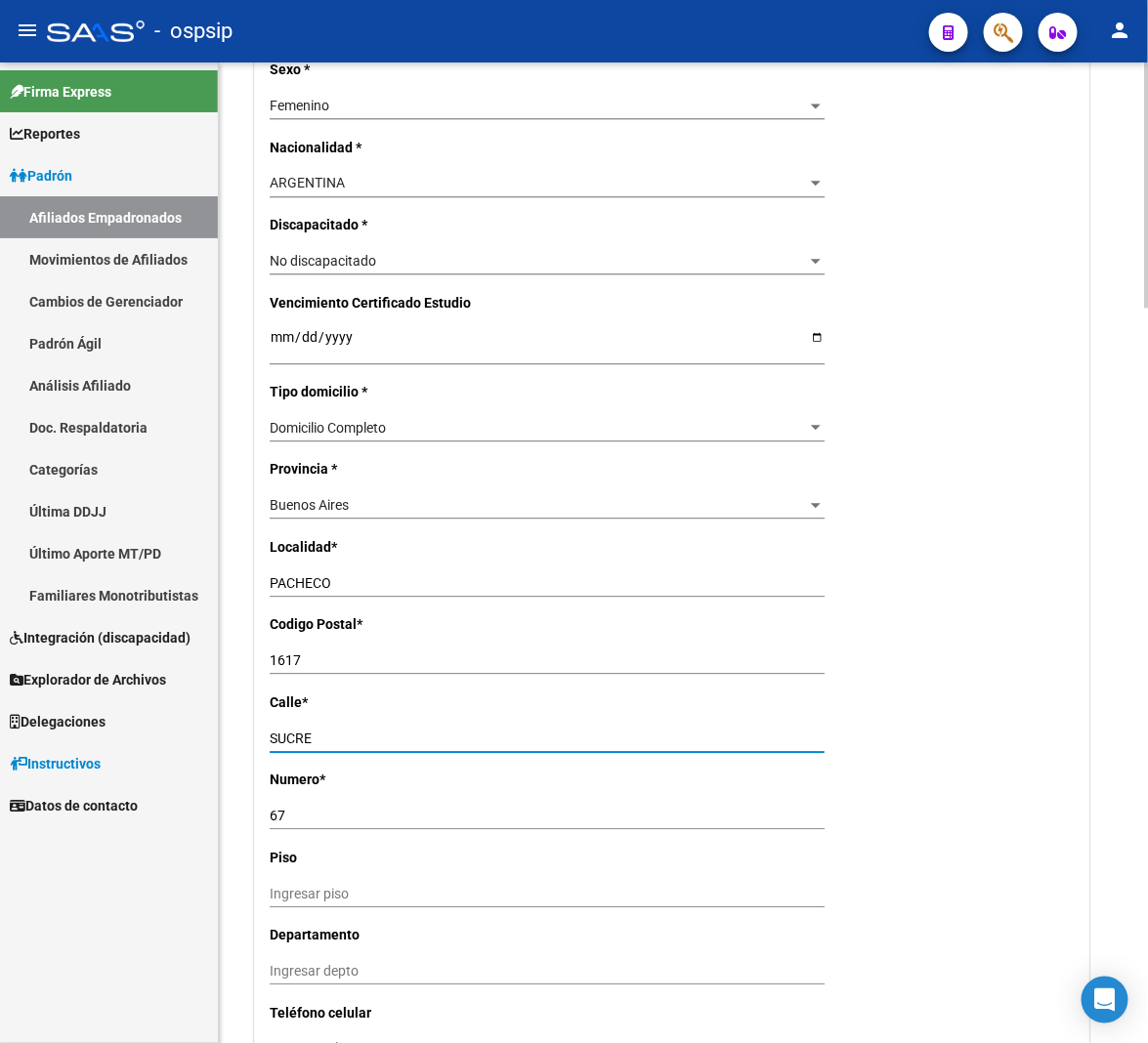 type on "SUCRE" 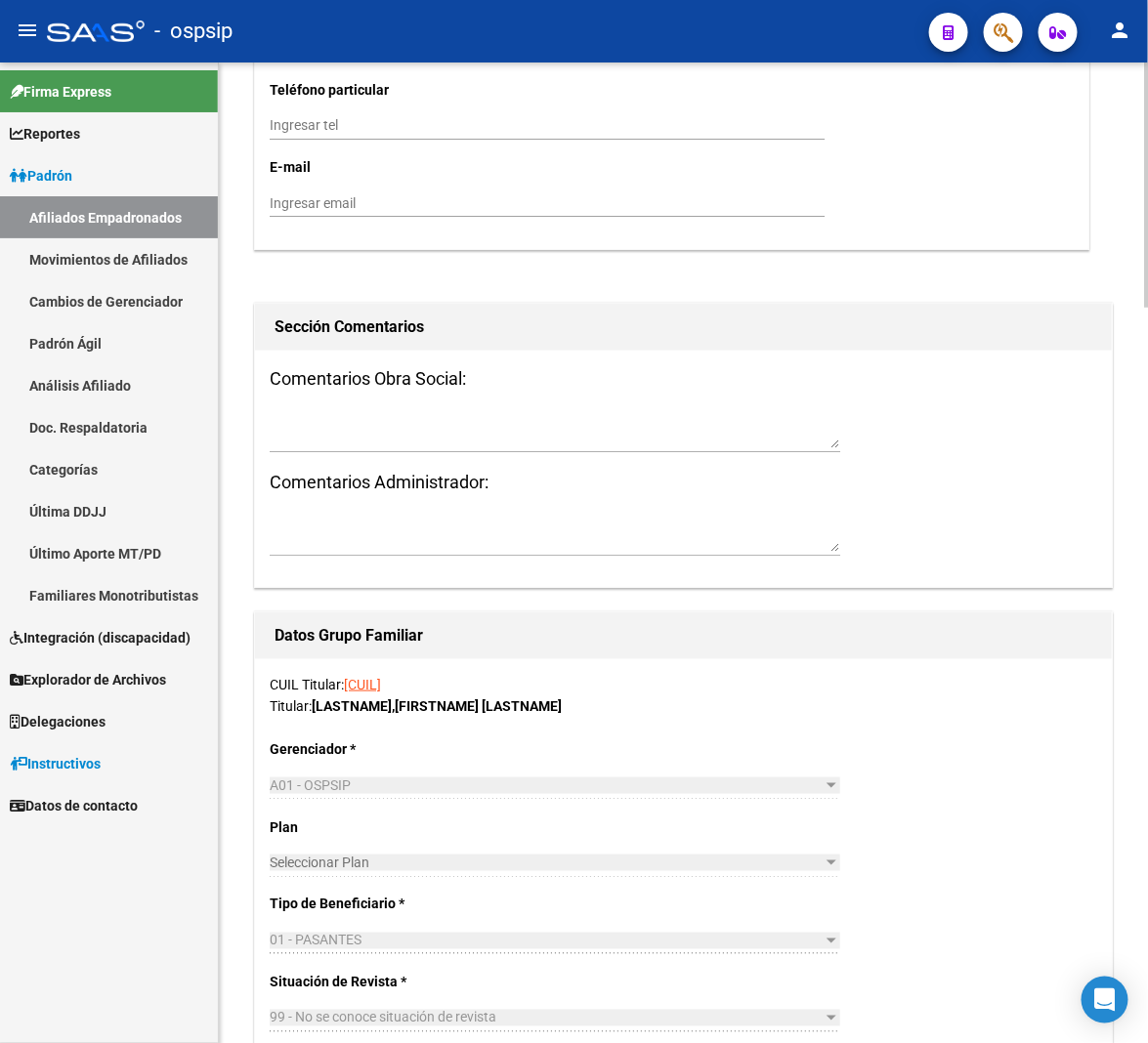 scroll, scrollTop: 2076, scrollLeft: 0, axis: vertical 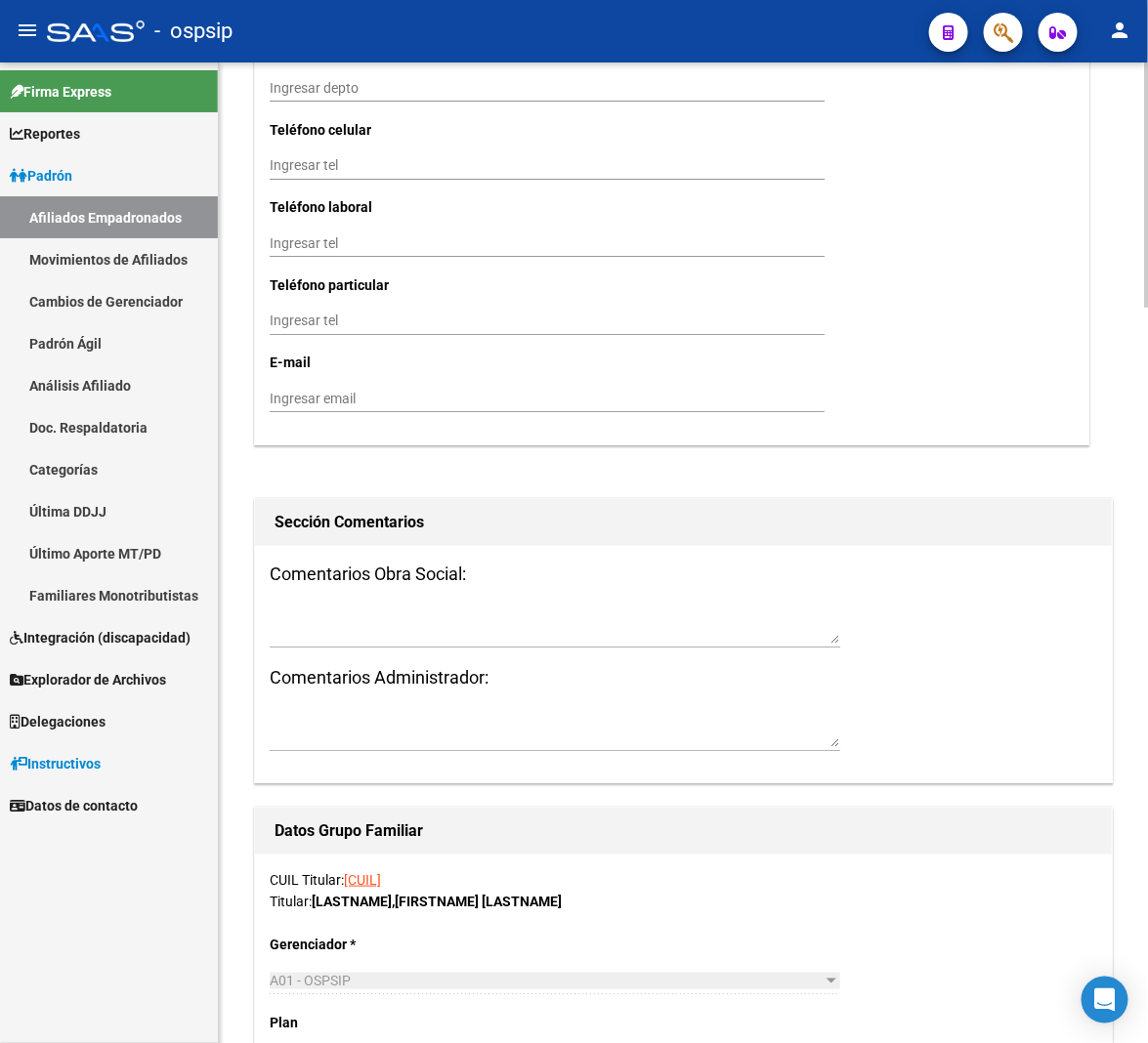 type on "623" 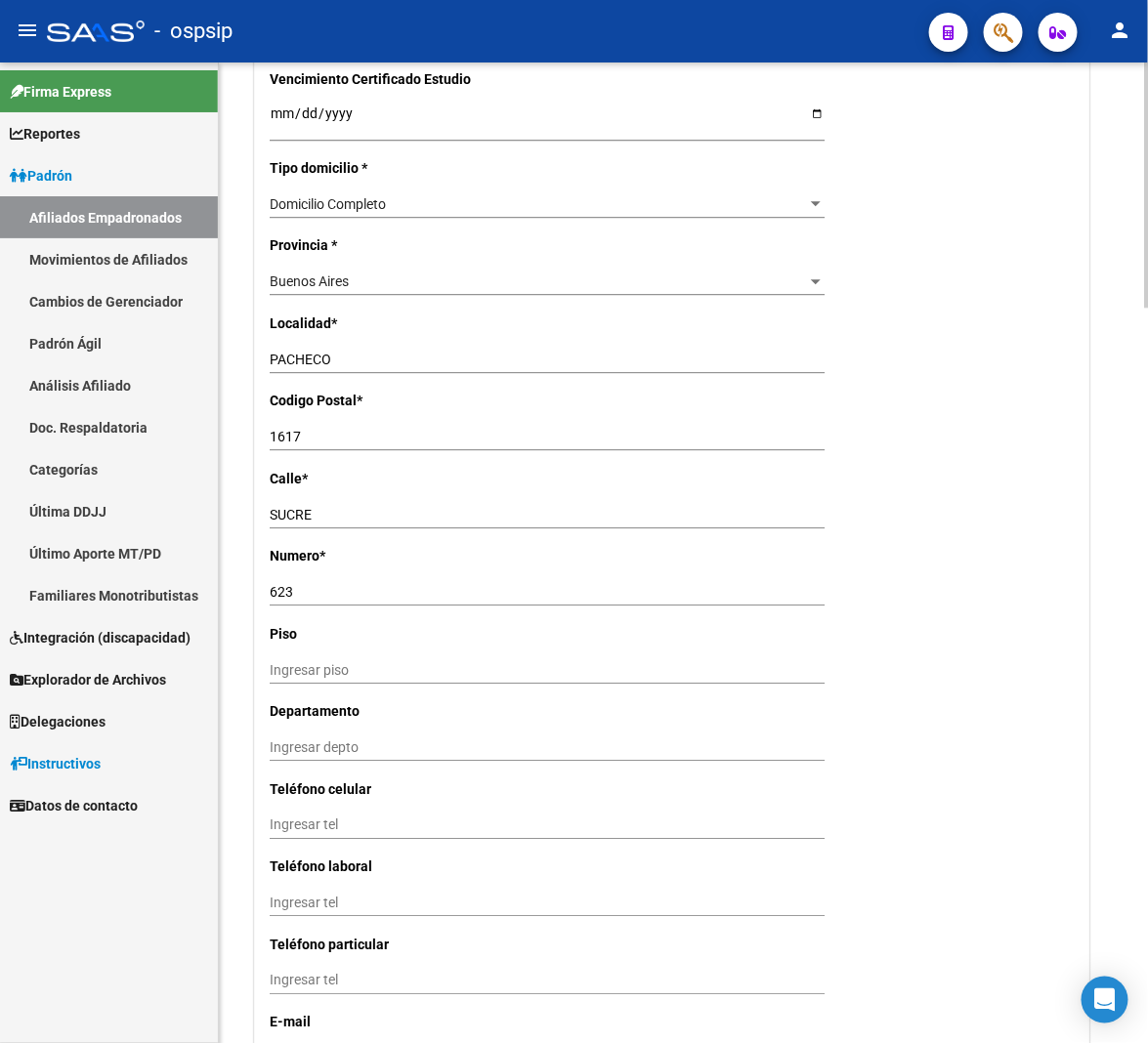 scroll, scrollTop: 1208, scrollLeft: 0, axis: vertical 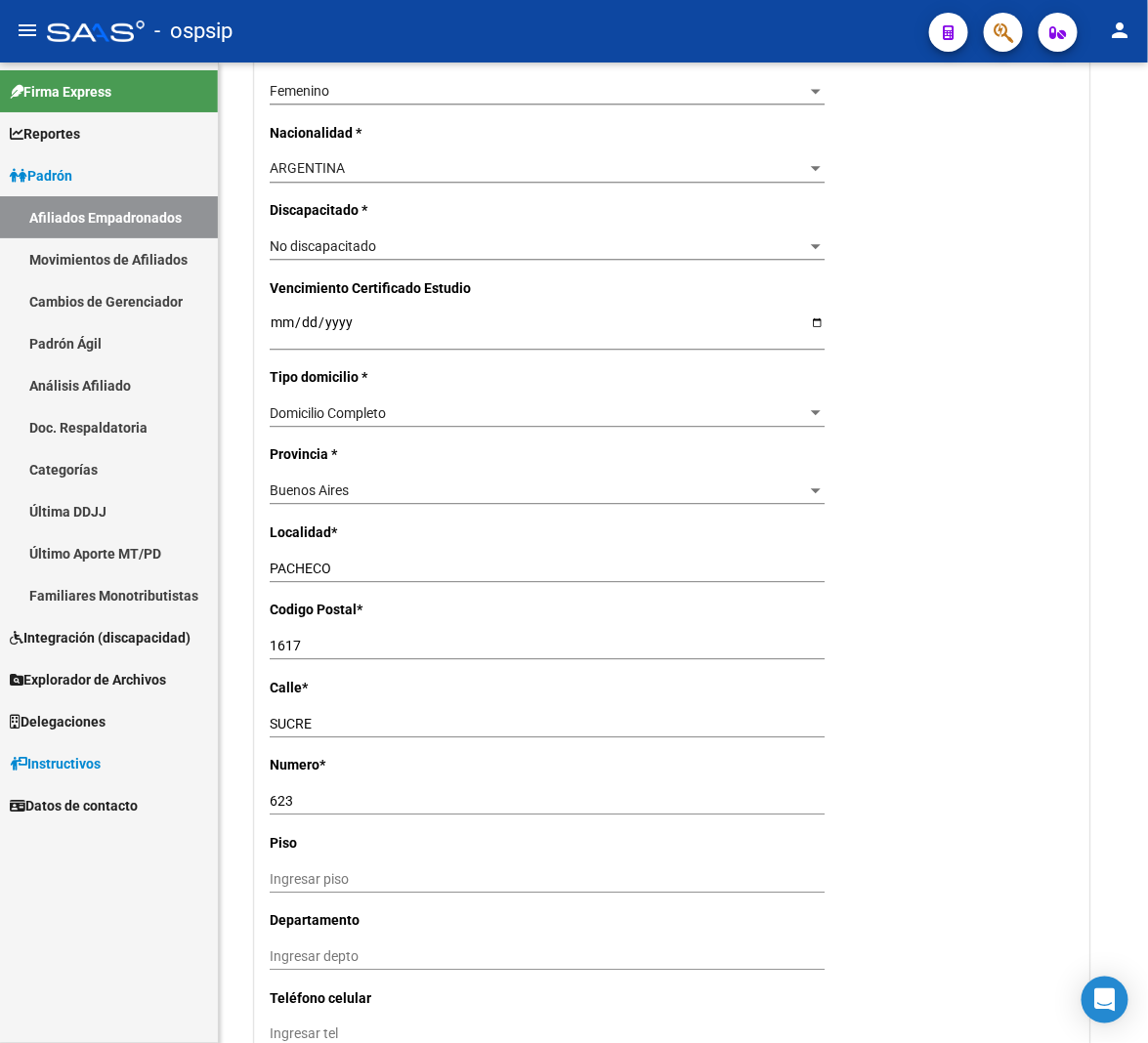 drag, startPoint x: 1143, startPoint y: 447, endPoint x: 1150, endPoint y: 256, distance: 191.12823 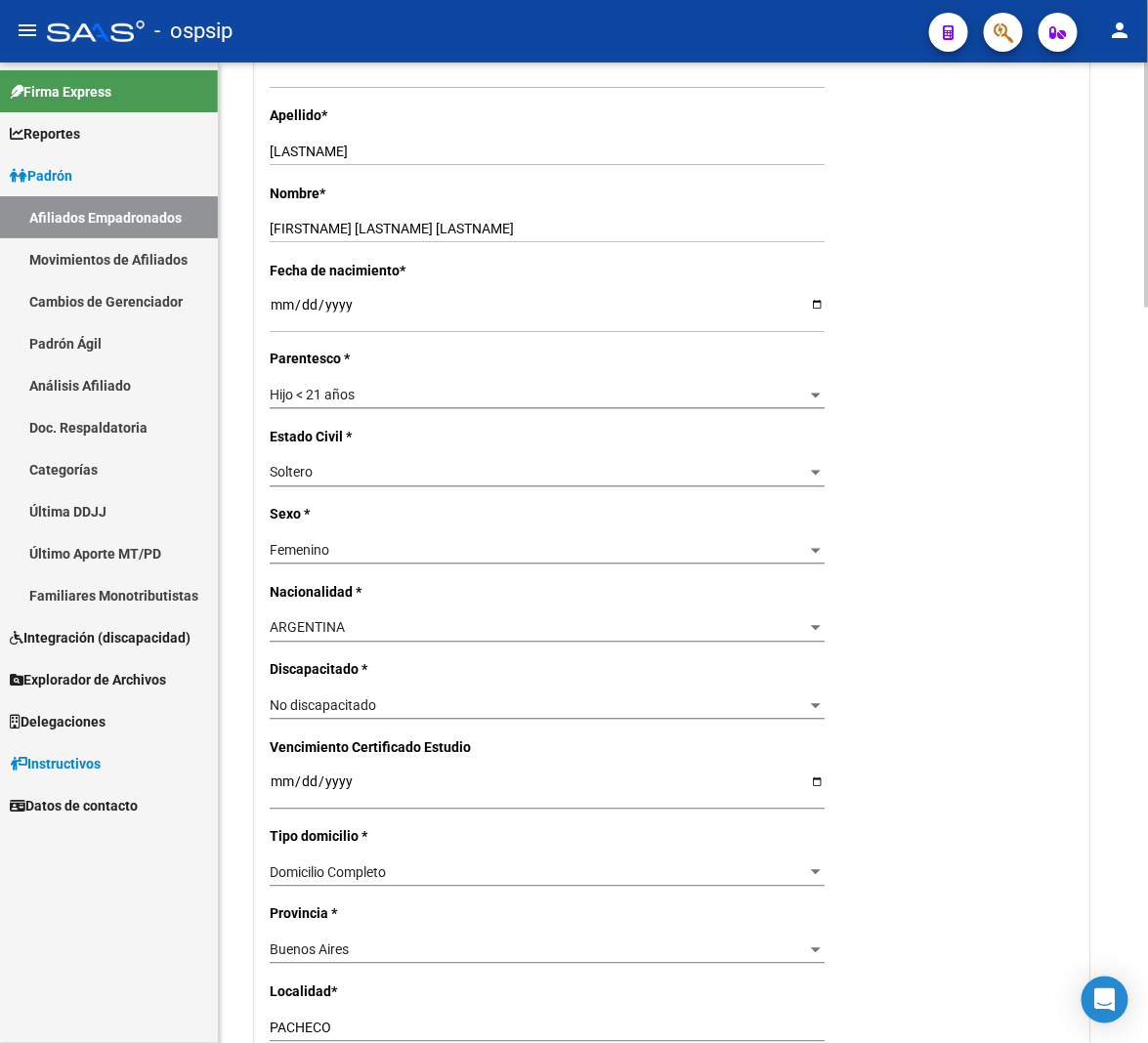 scroll, scrollTop: 558, scrollLeft: 0, axis: vertical 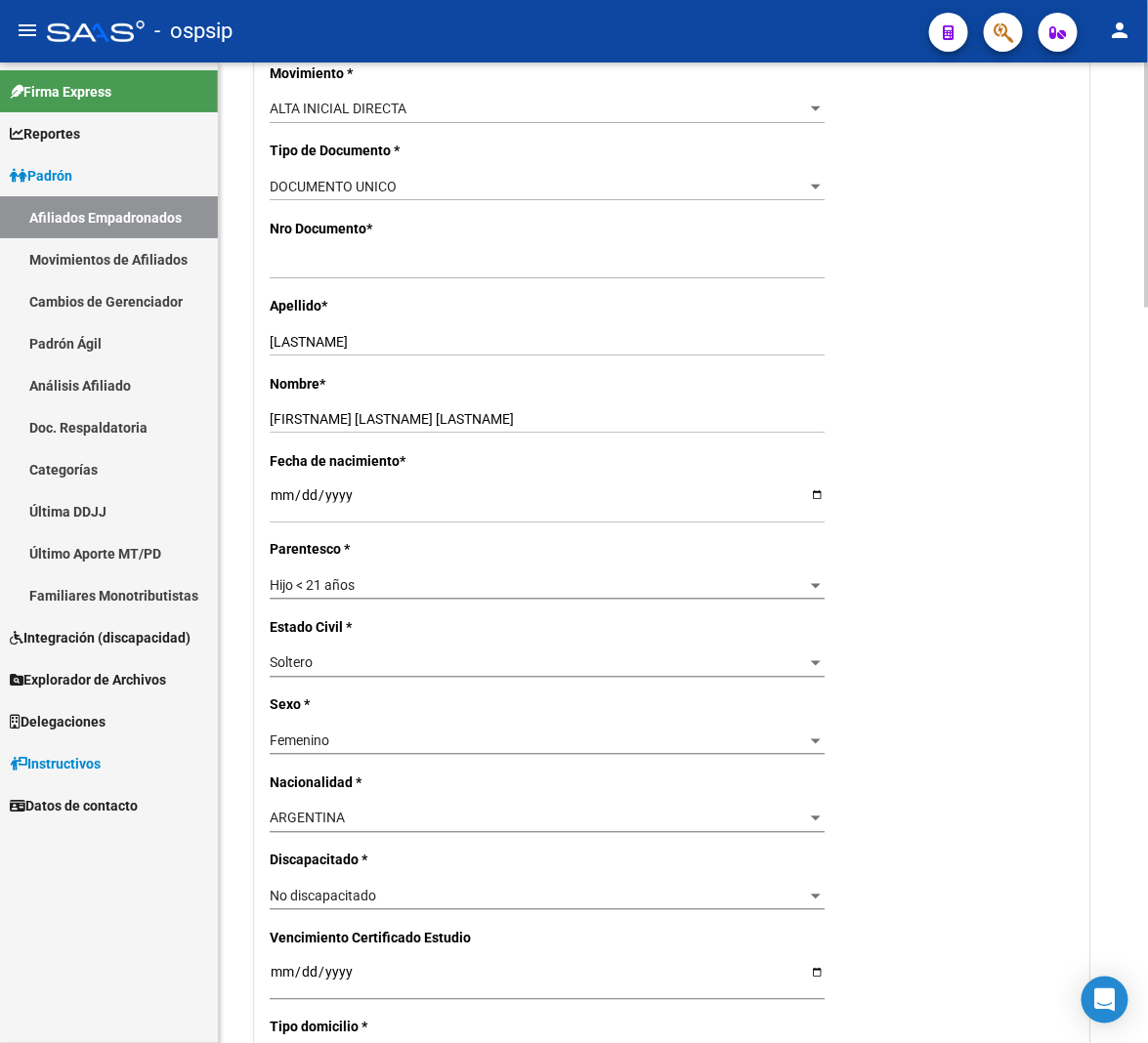 click on "Nombre  *   BARBARA ZOE MORENA Ingresar nombre" 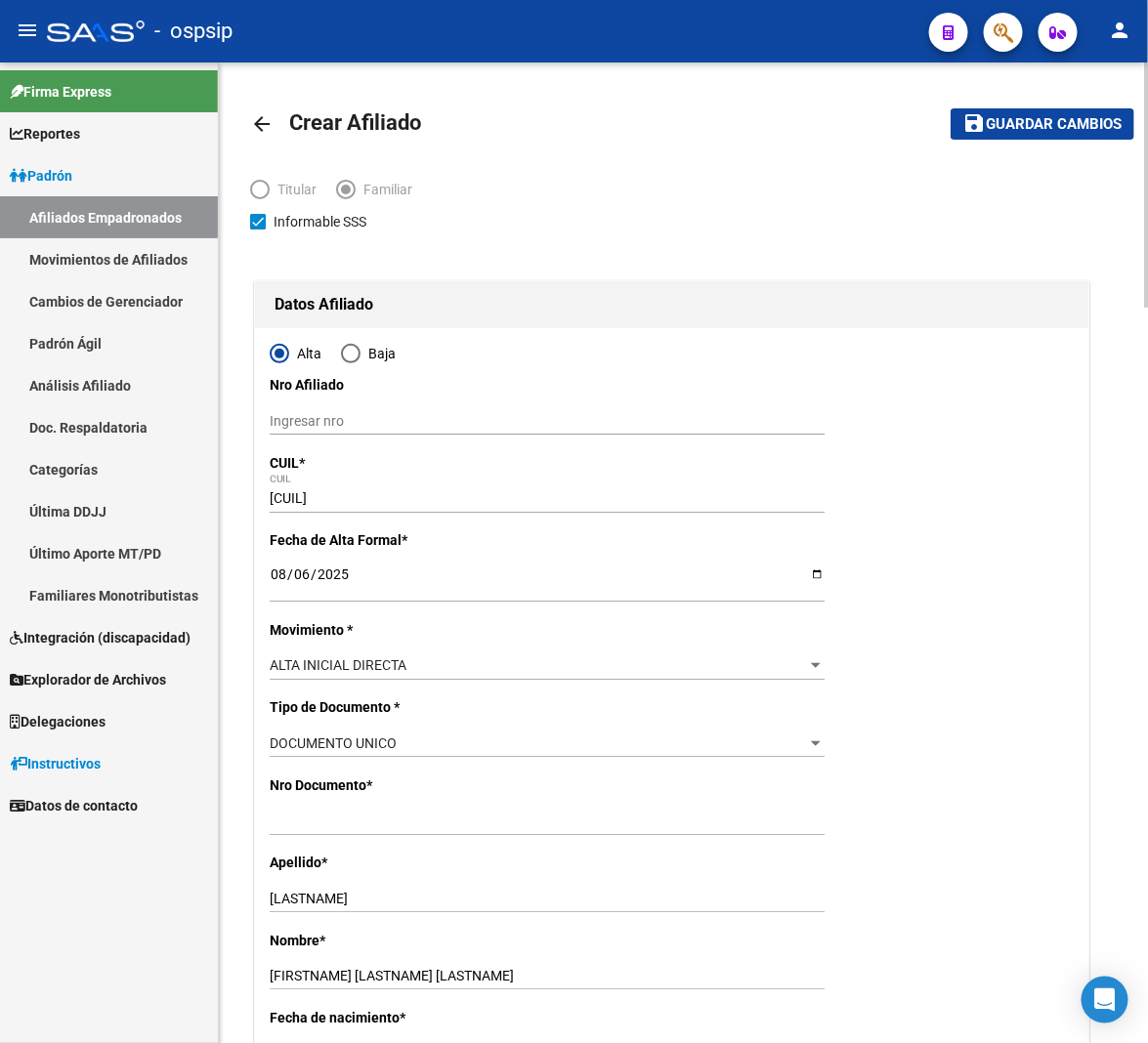 scroll, scrollTop: 0, scrollLeft: 0, axis: both 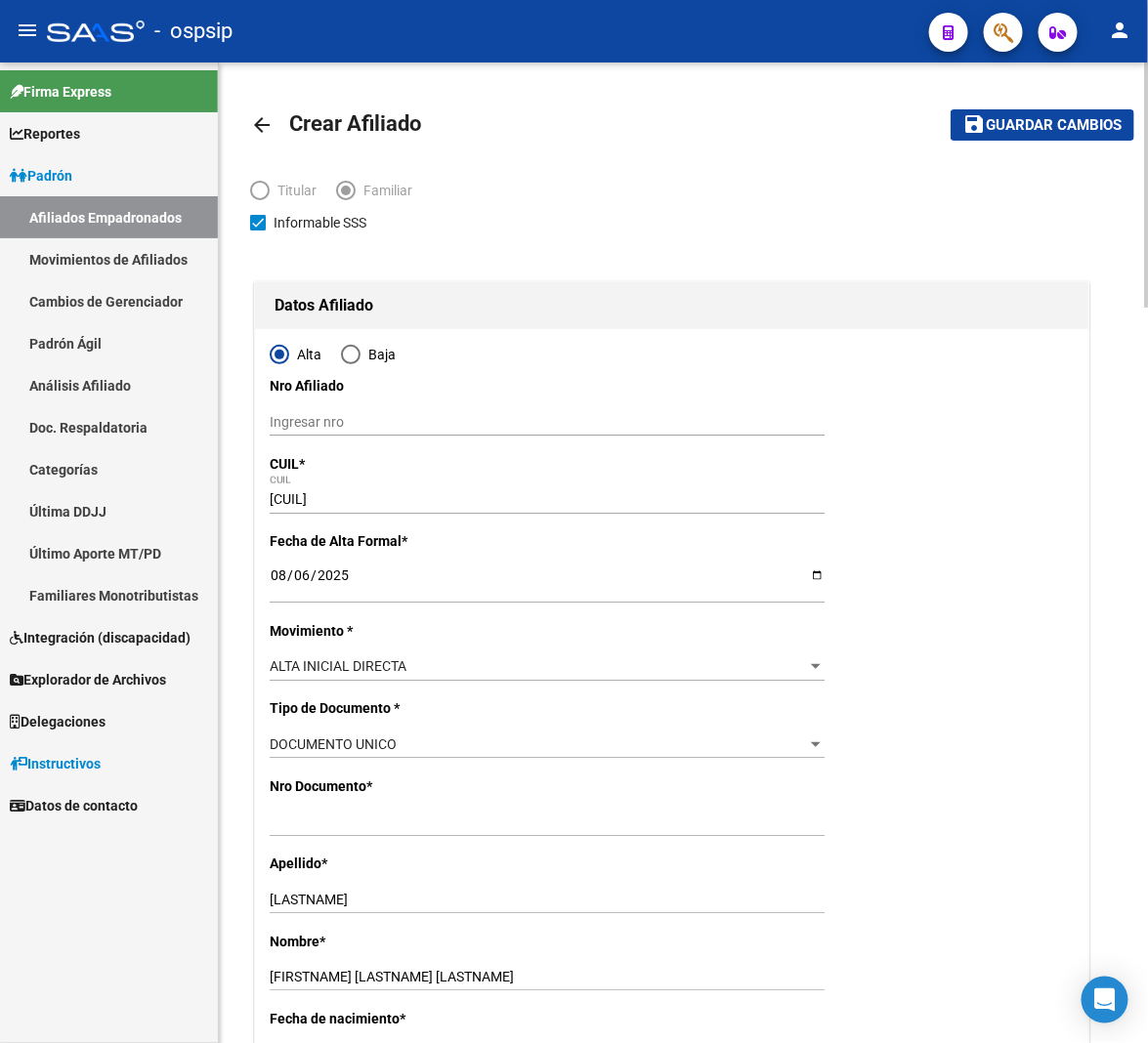 click on "Guardar cambios" 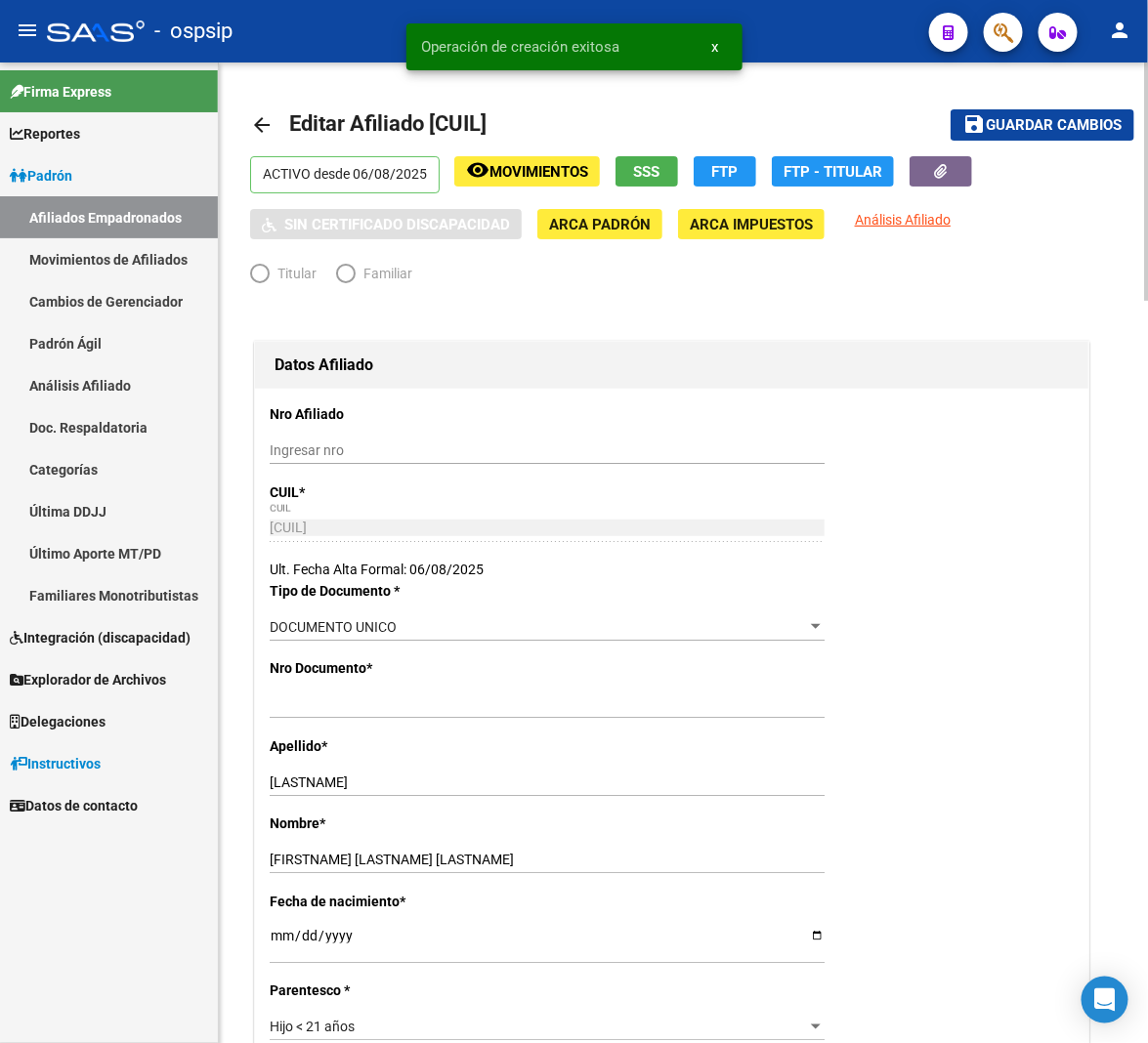 radio on "true" 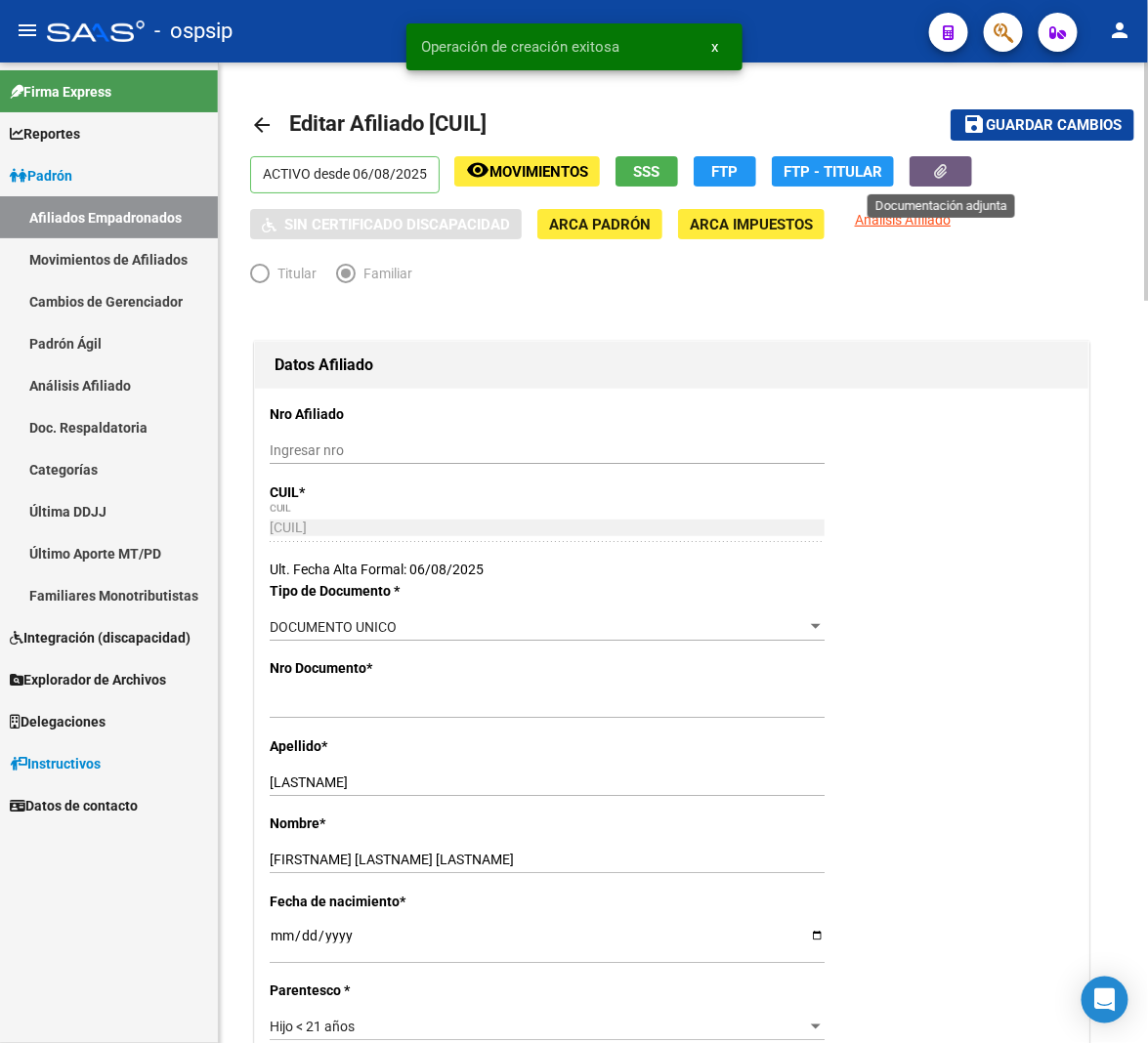 click 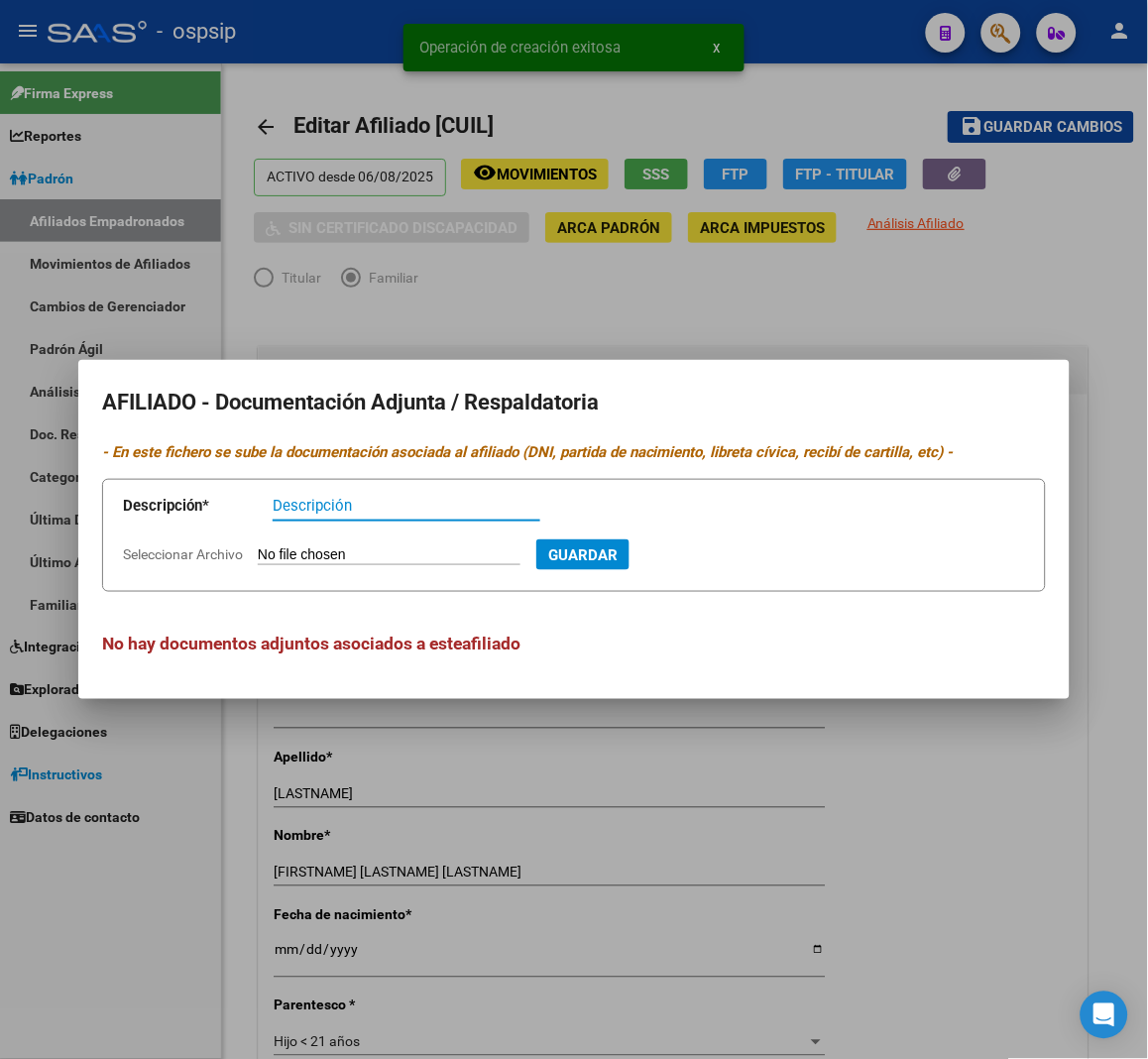 click on "Seleccionar Archivo" at bounding box center [389, 555] 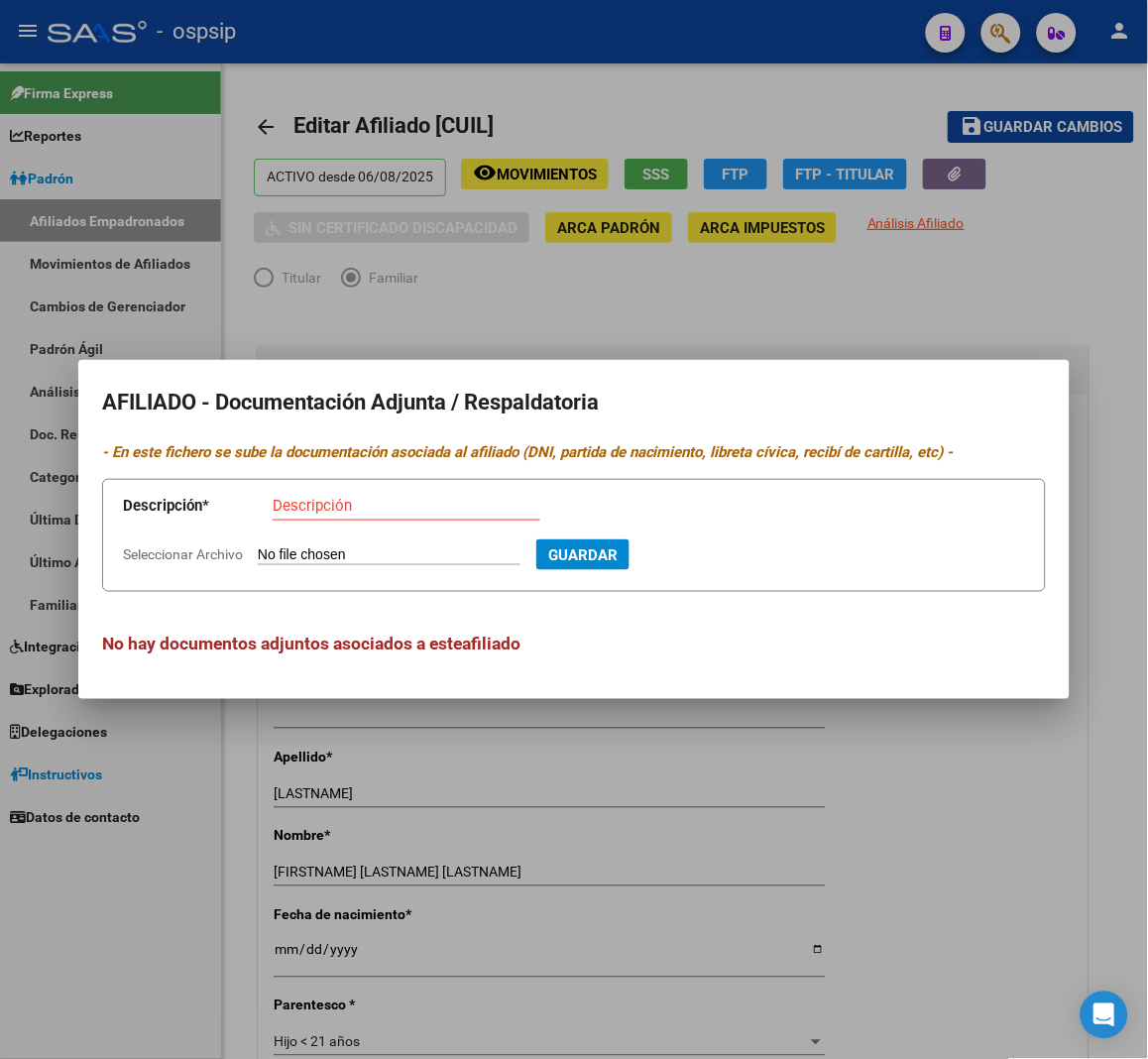 type on "C:\fakepath\250806102121.pdf" 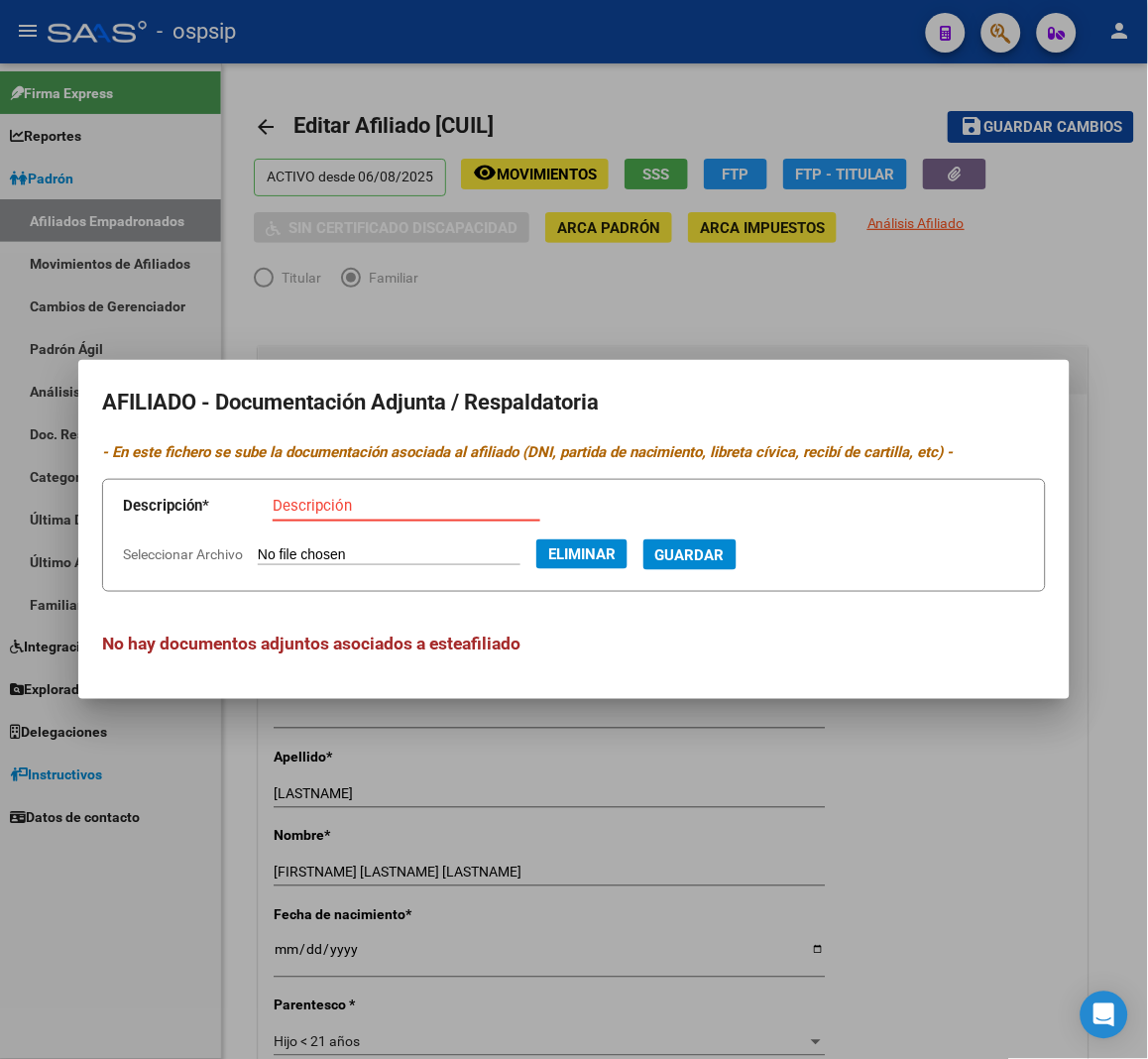 click on "Descripción" at bounding box center (406, 506) 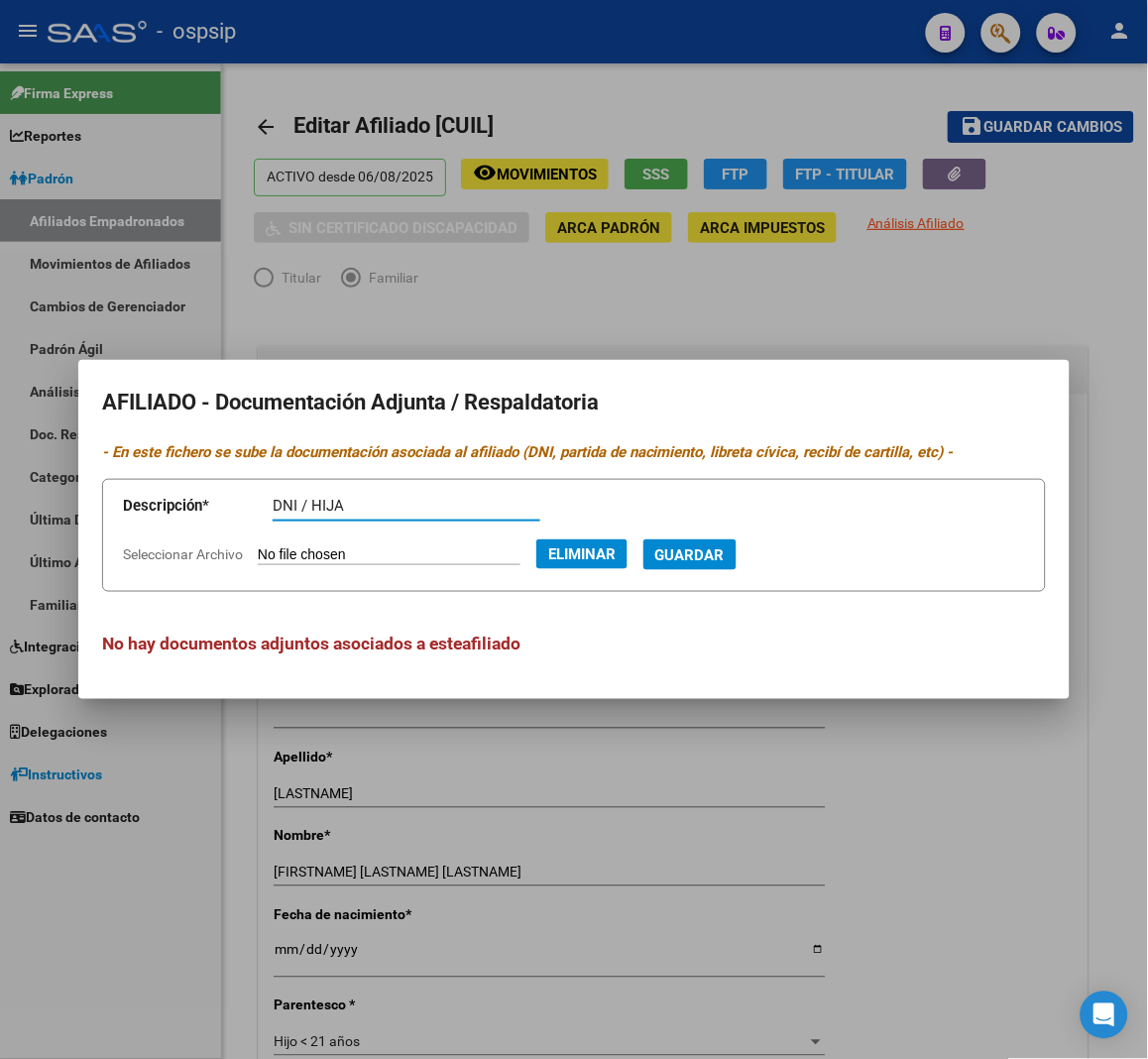 type on "DNI / HIJA" 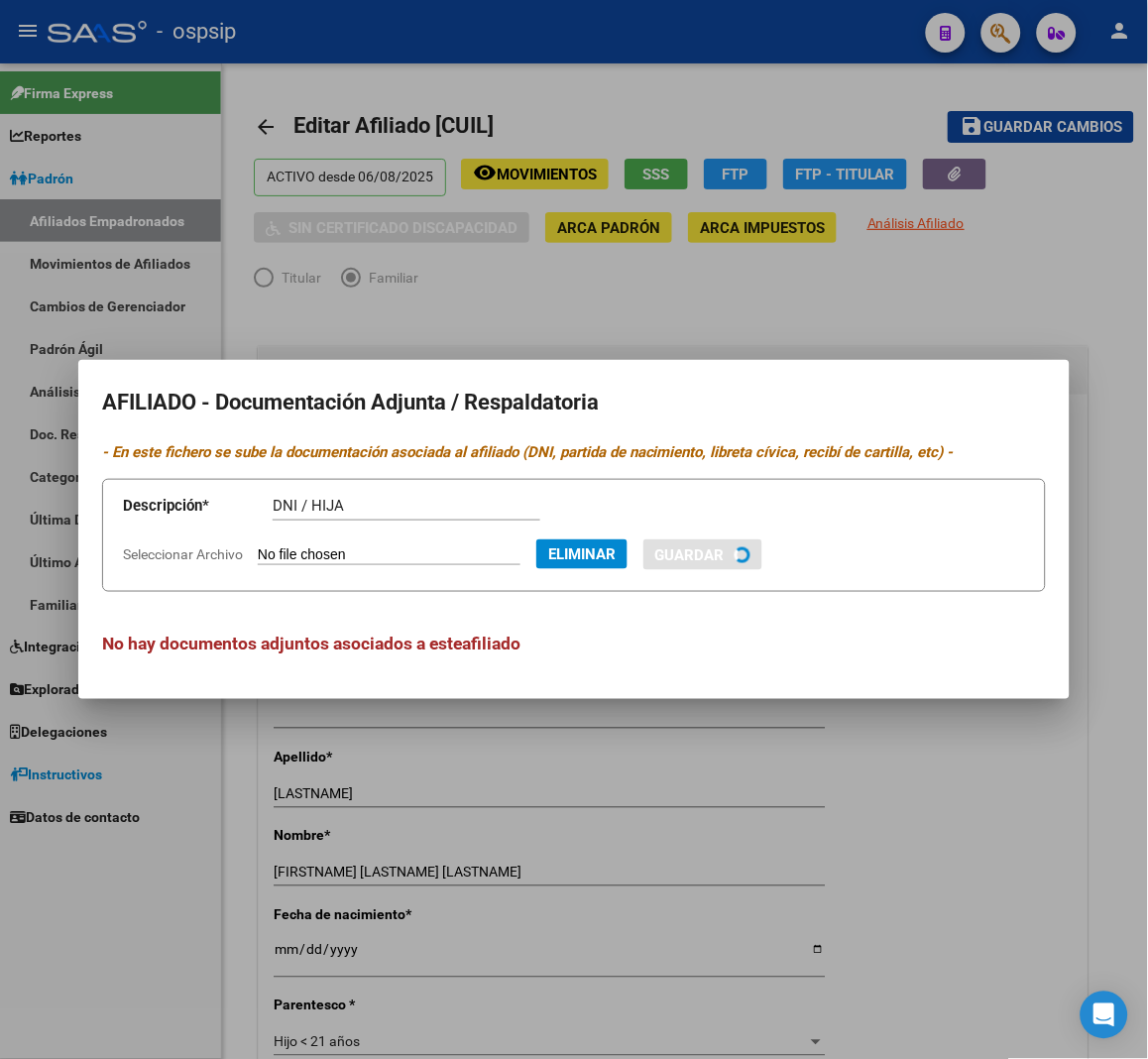 type 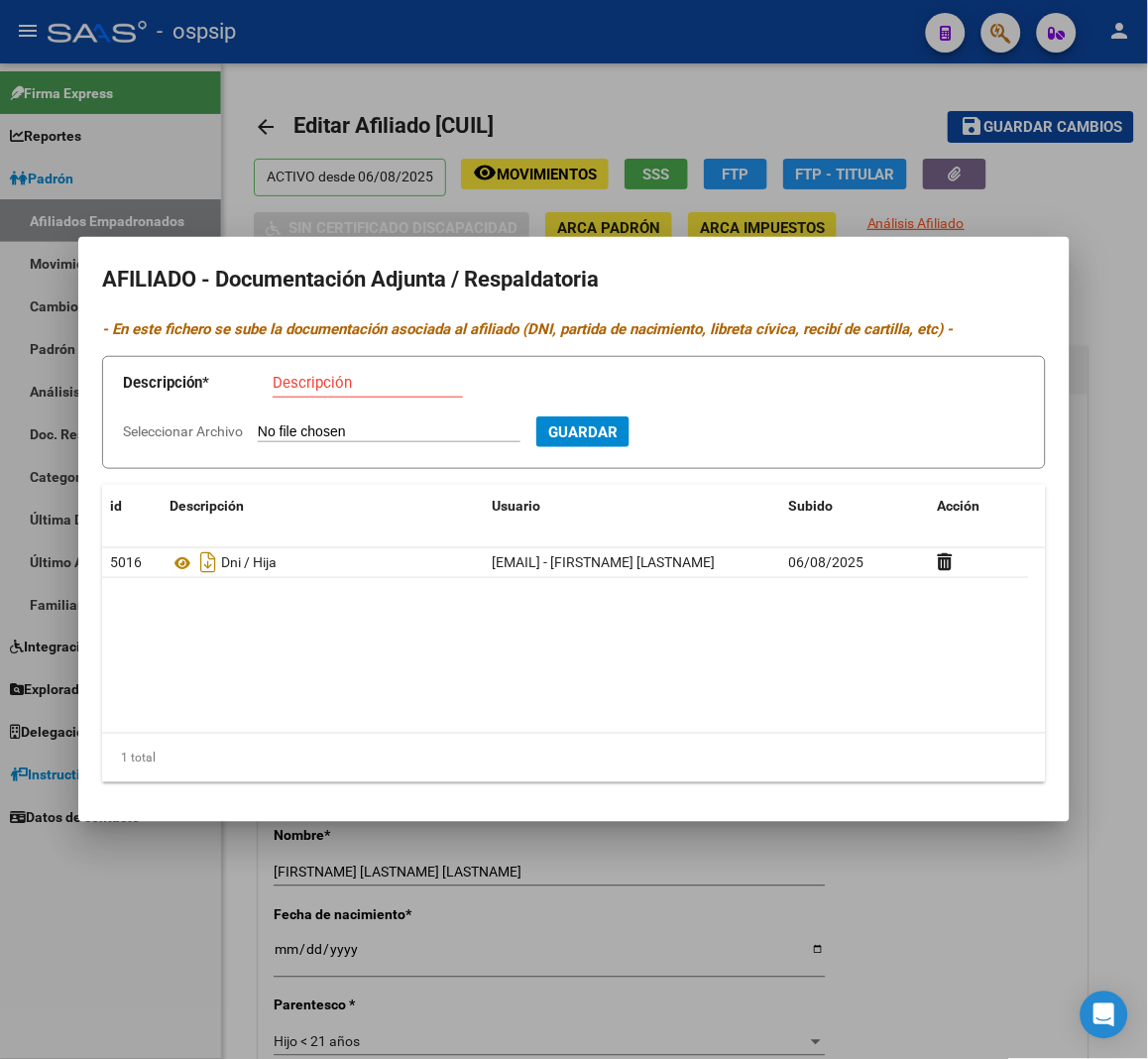 click at bounding box center (574, 530) 